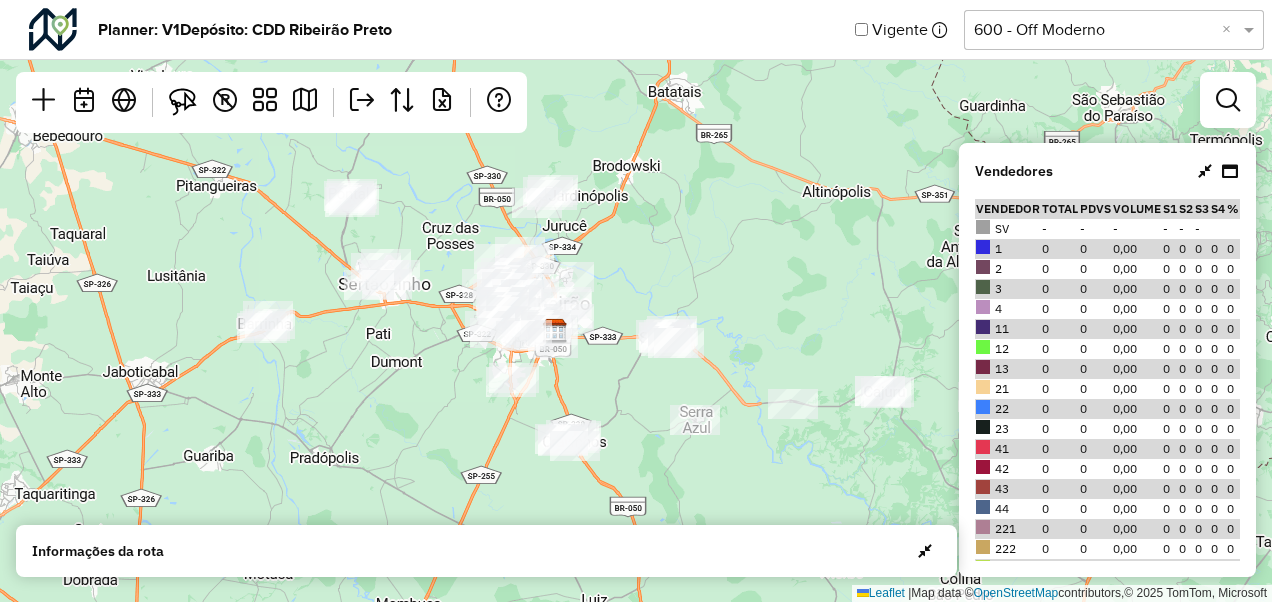 scroll, scrollTop: 0, scrollLeft: 0, axis: both 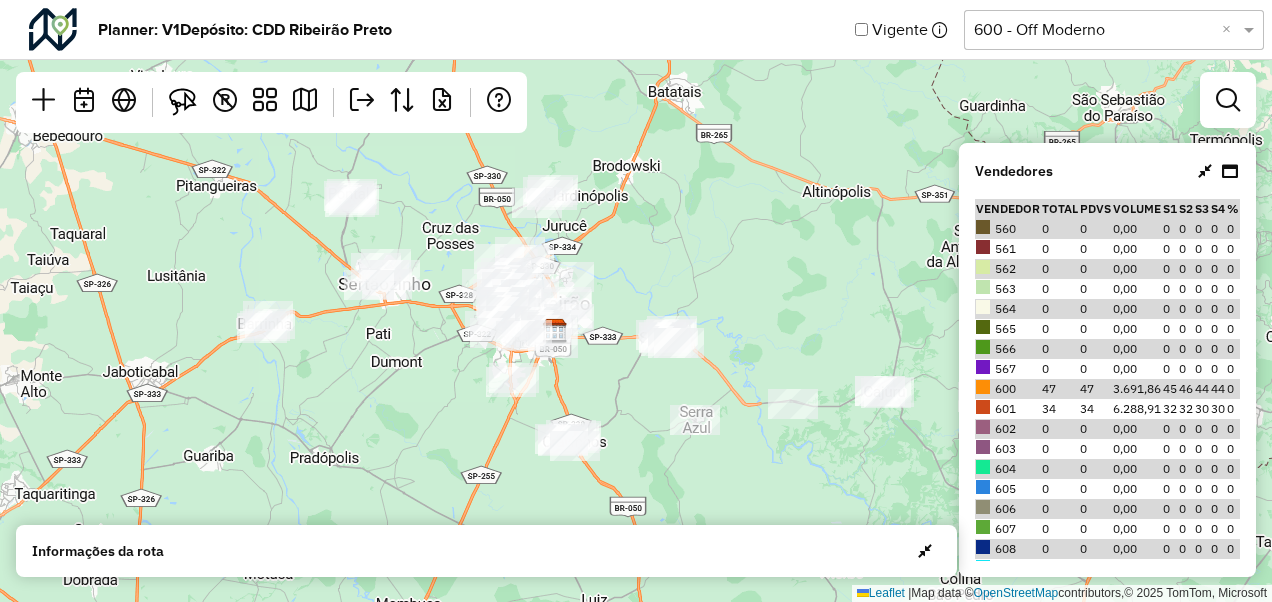 click on "Selecione uma opção  600 - Off Moderno  ×" 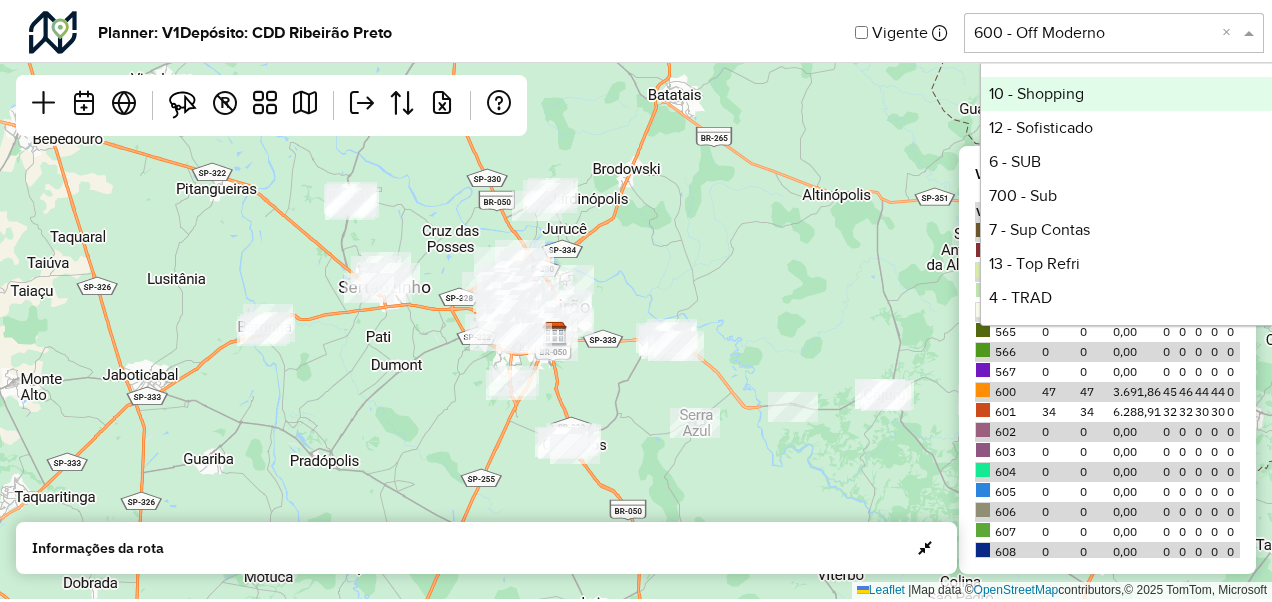 scroll, scrollTop: 950, scrollLeft: 0, axis: vertical 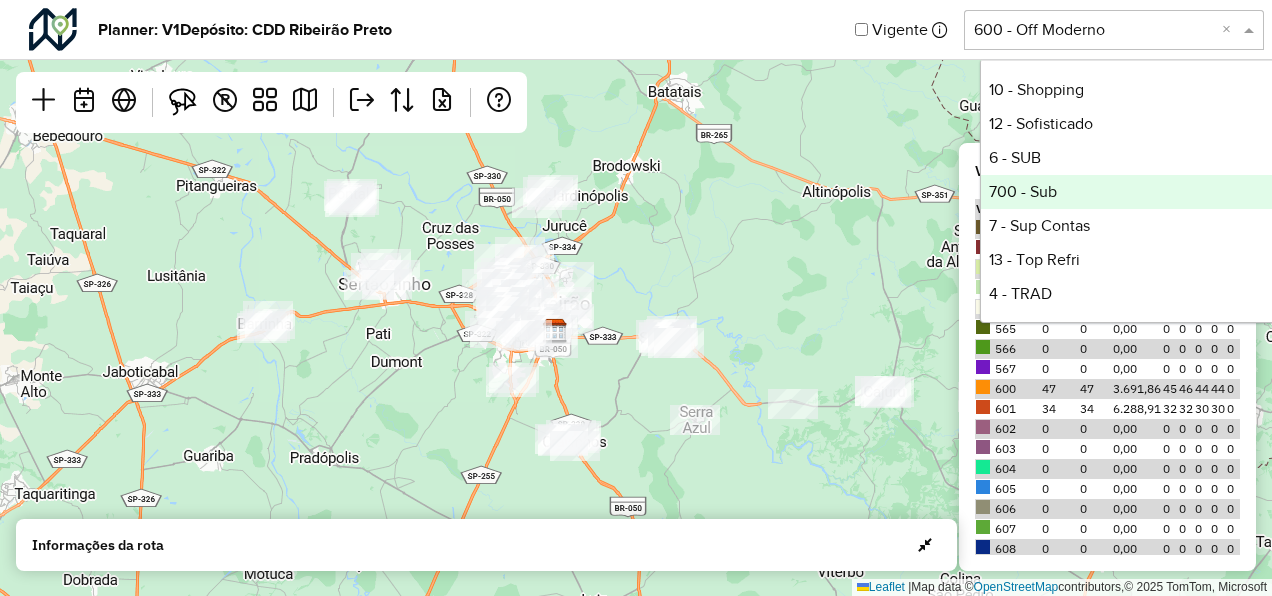 click on "700 - Sub" at bounding box center [1130, 192] 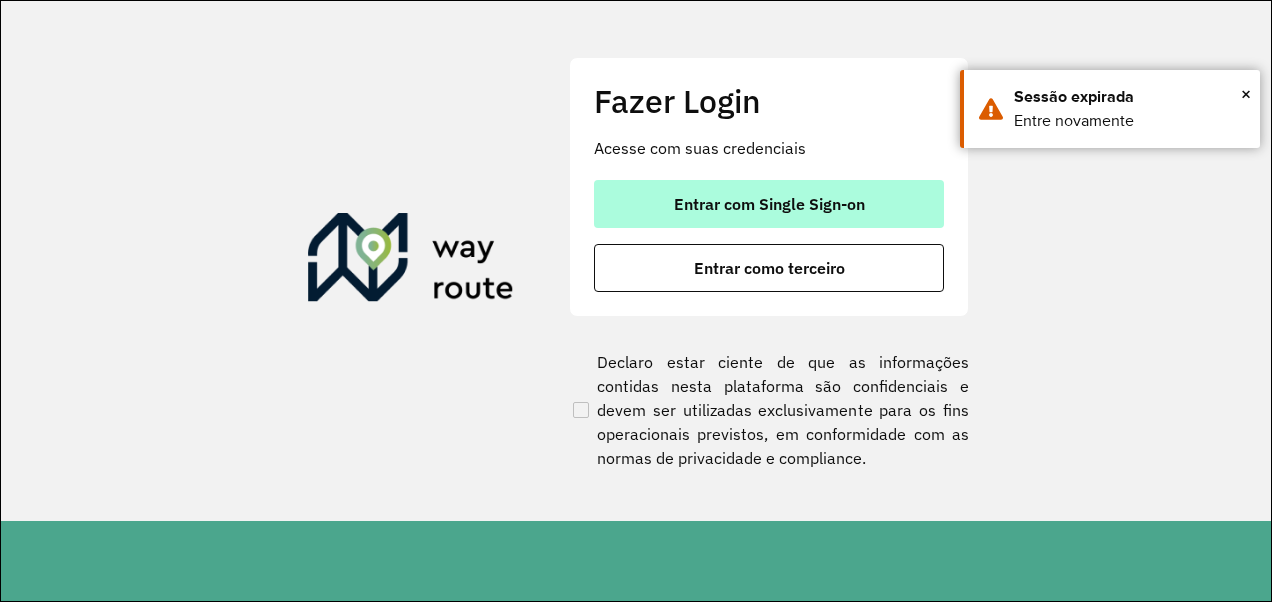 click on "Entrar com Single Sign-on" at bounding box center (769, 204) 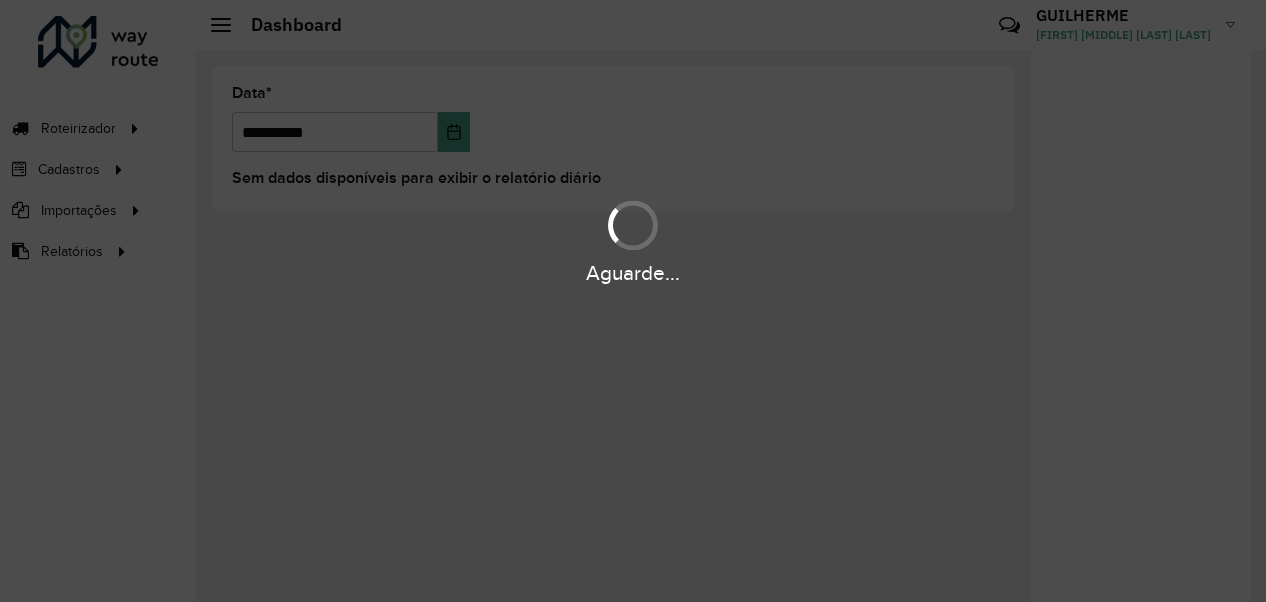 scroll, scrollTop: 0, scrollLeft: 0, axis: both 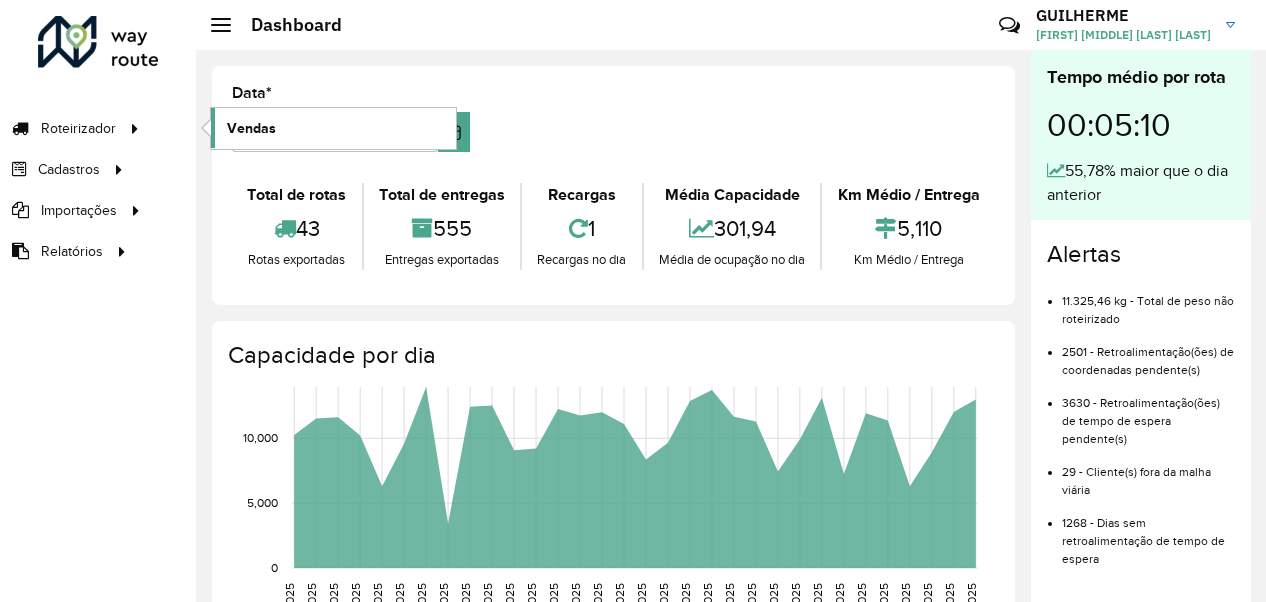click on "Vendas" 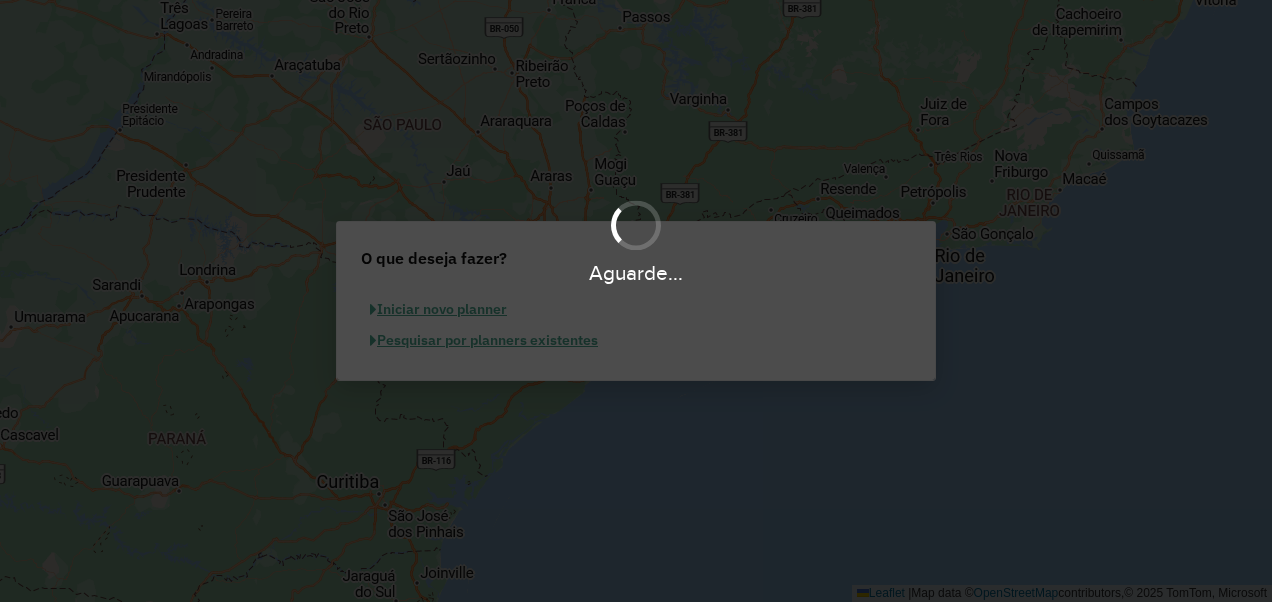 scroll, scrollTop: 0, scrollLeft: 0, axis: both 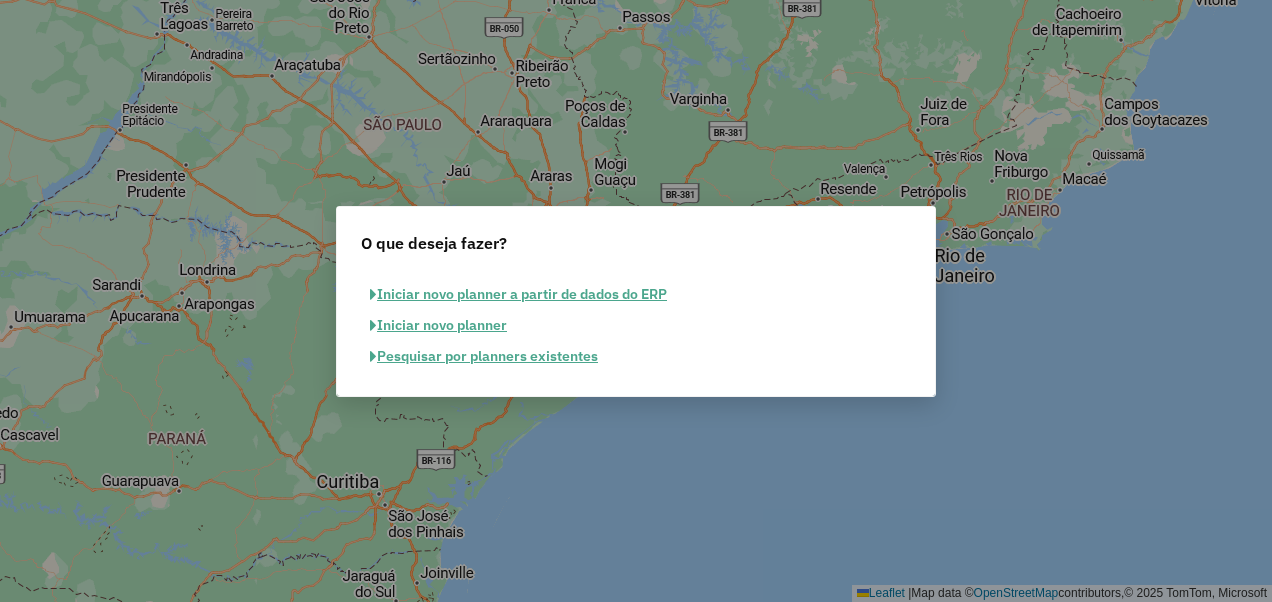 click on "Pesquisar por planners existentes" 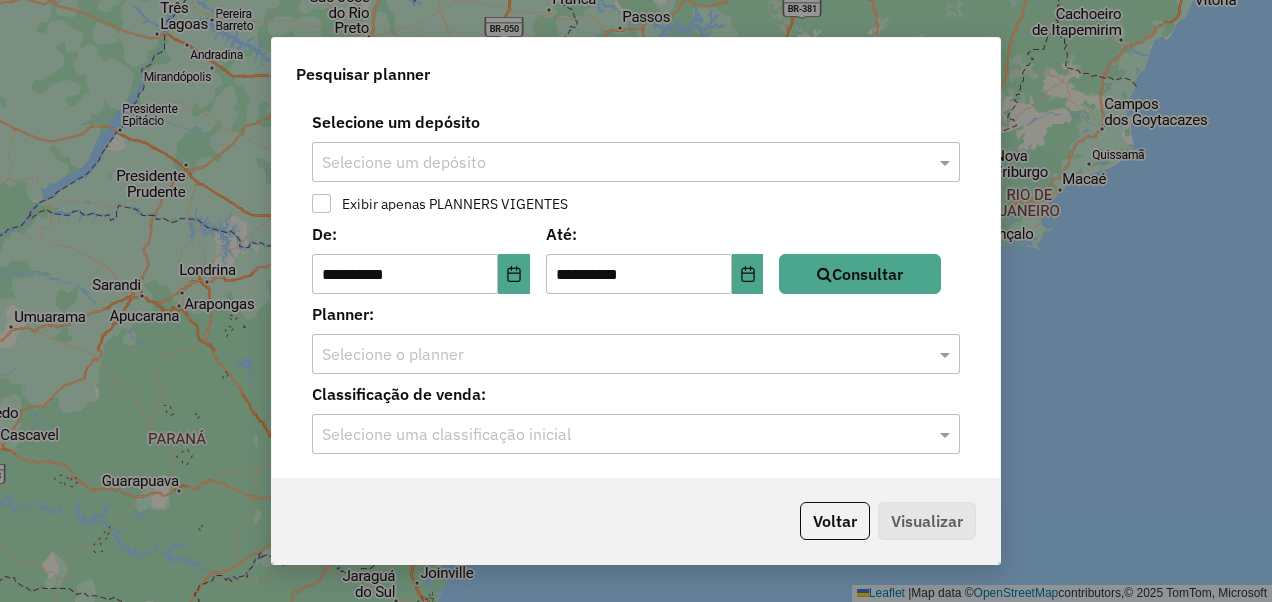 click 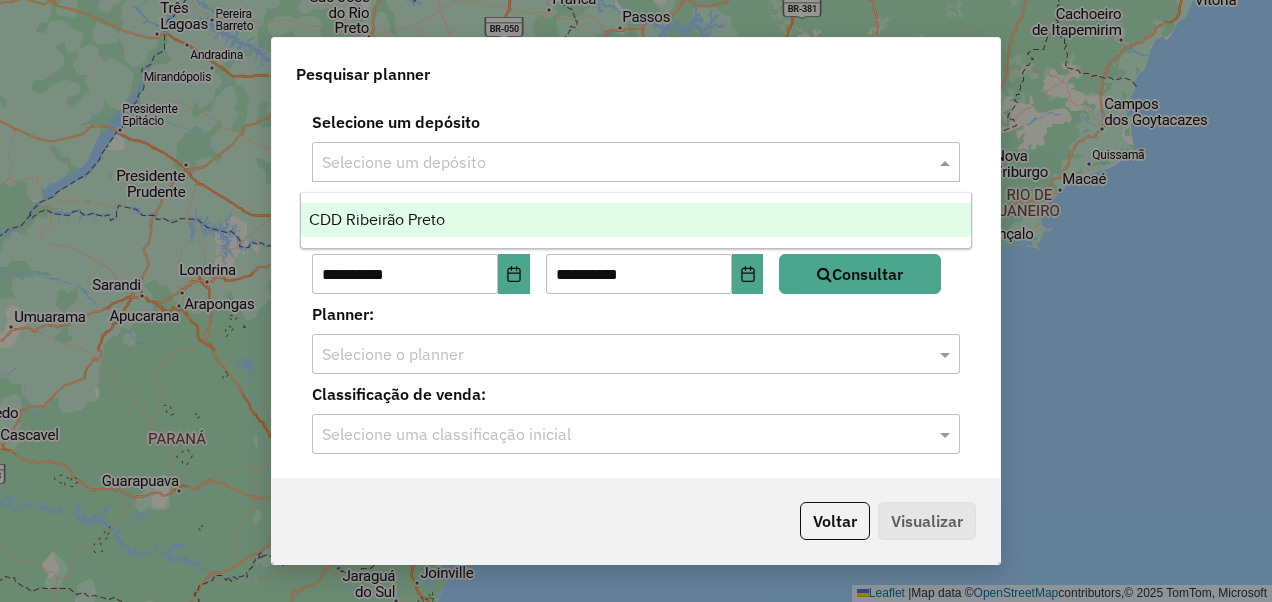 click on "CDD Ribeirão Preto" at bounding box center (635, 220) 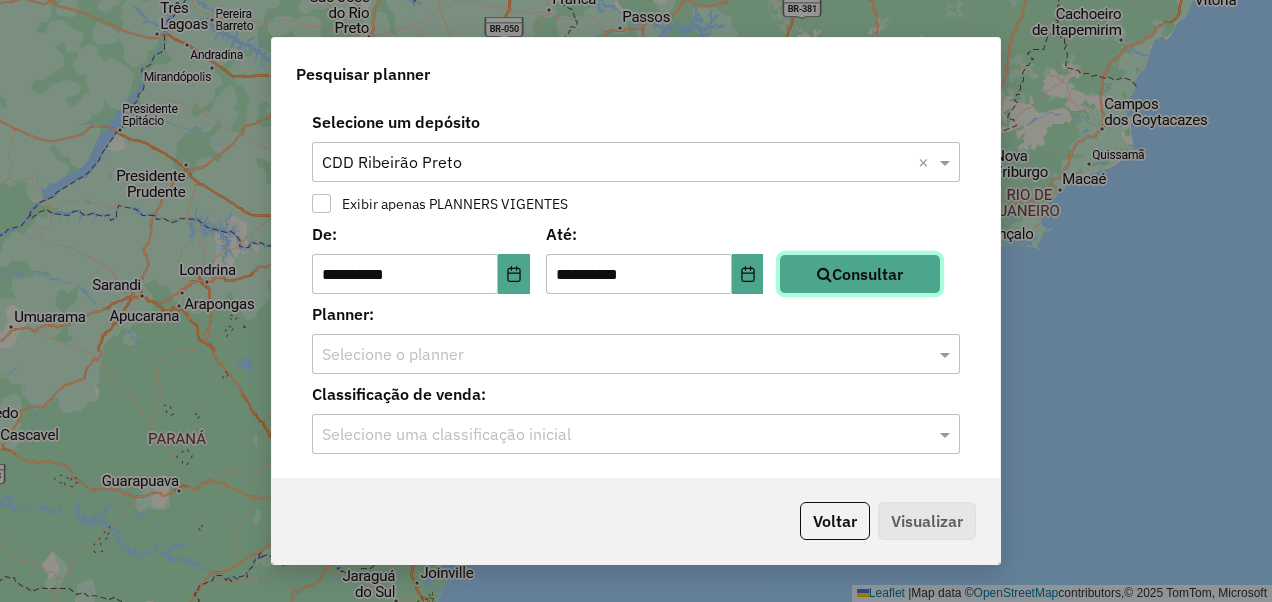 click 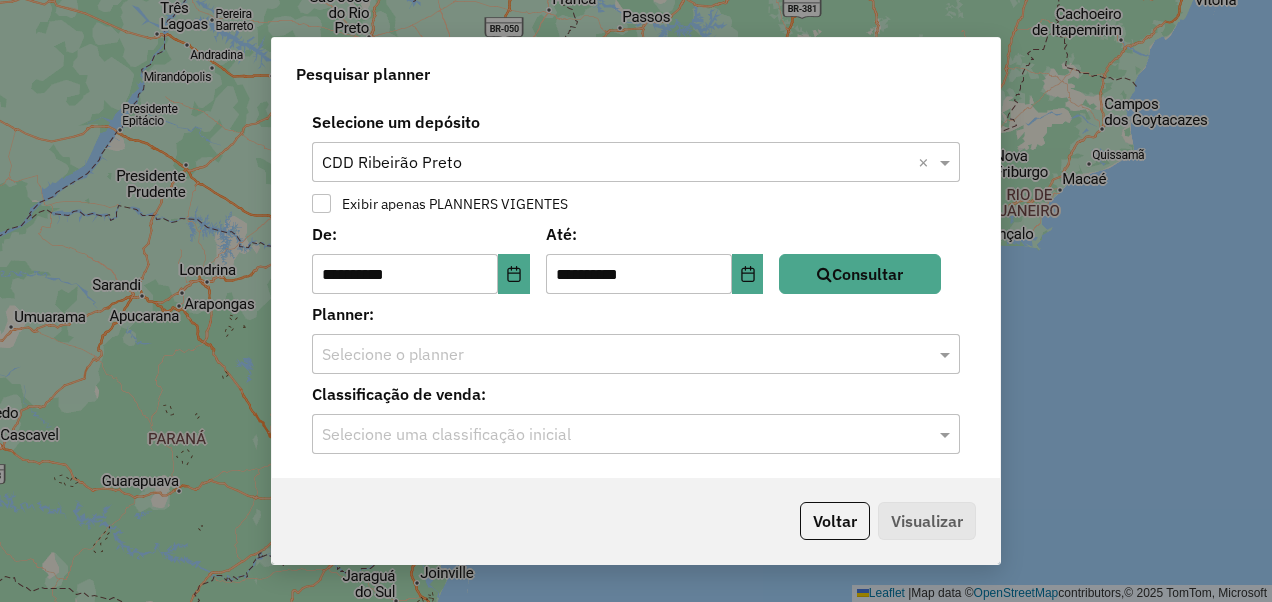 click on "**********" 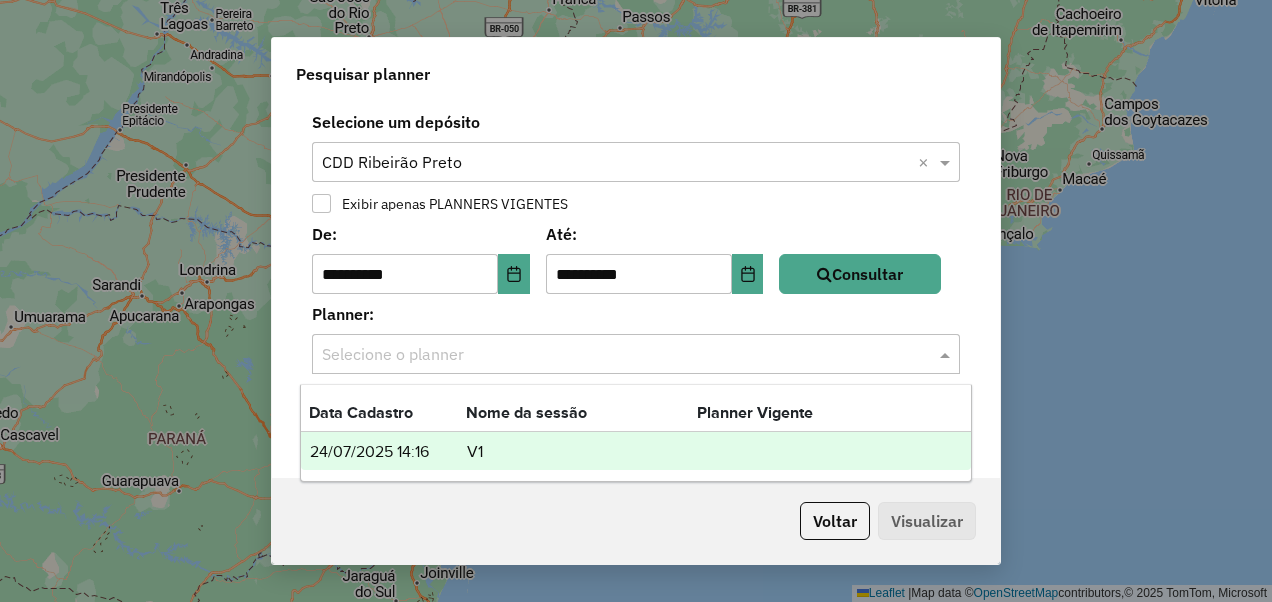 click 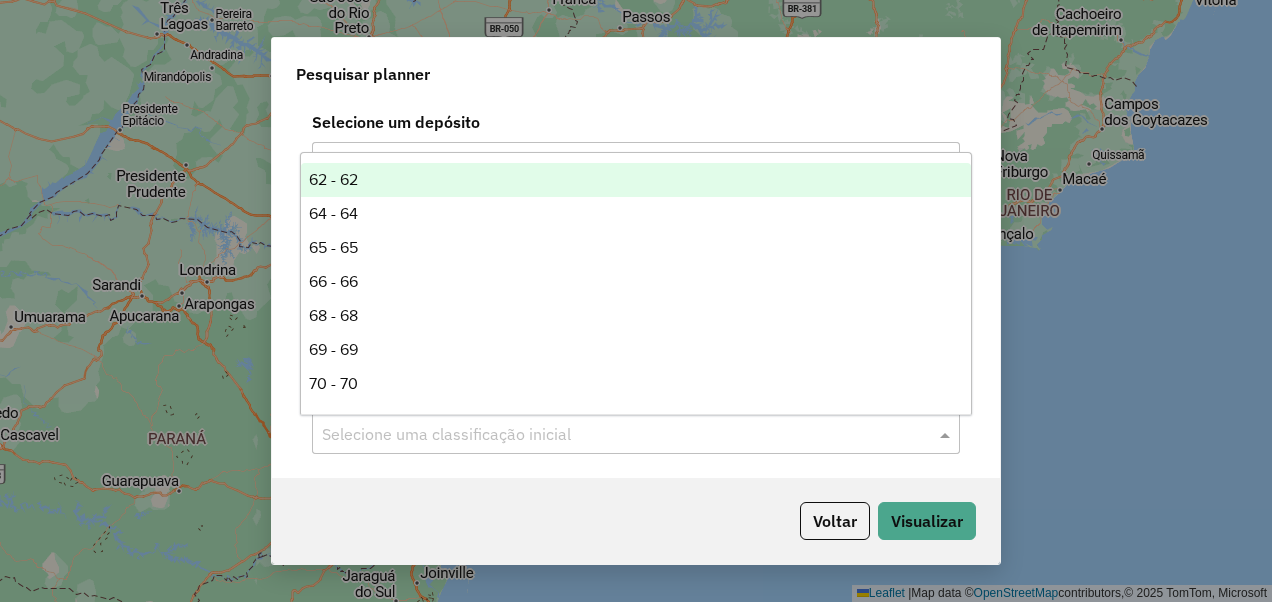 click 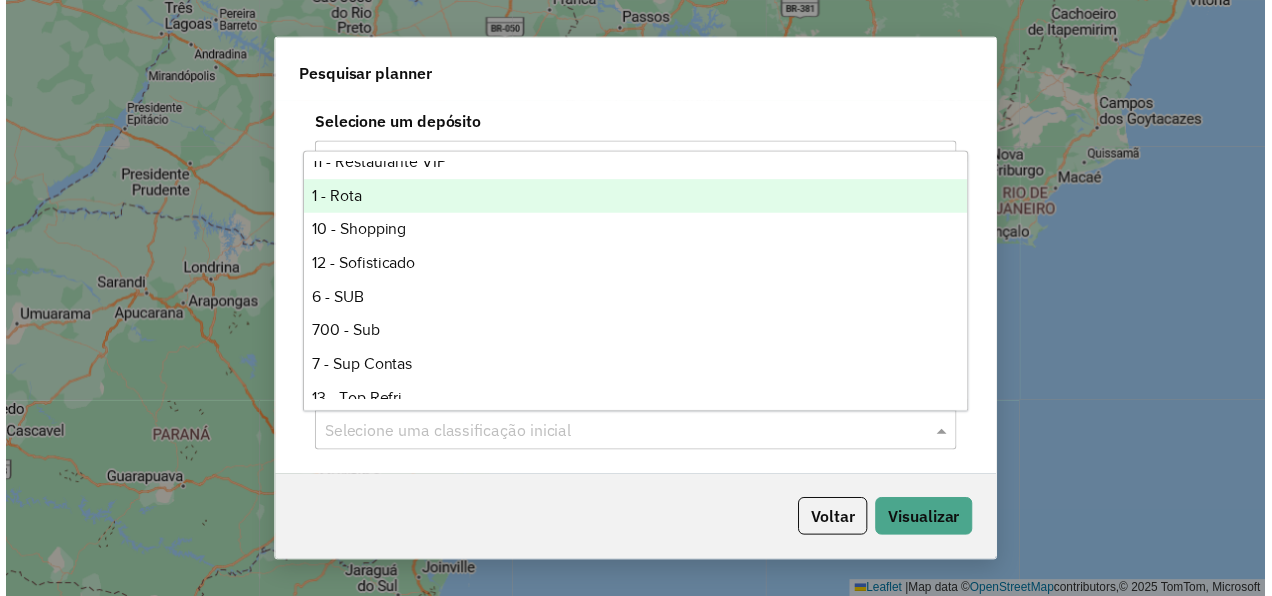 scroll, scrollTop: 950, scrollLeft: 0, axis: vertical 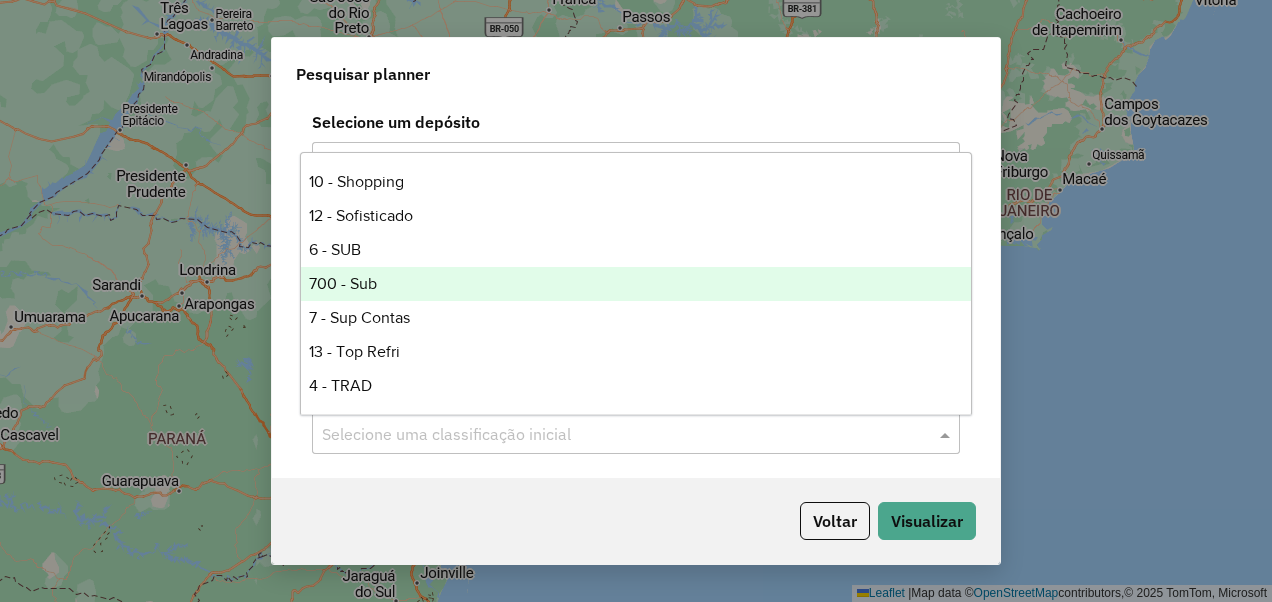click on "700 - Sub" at bounding box center [635, 284] 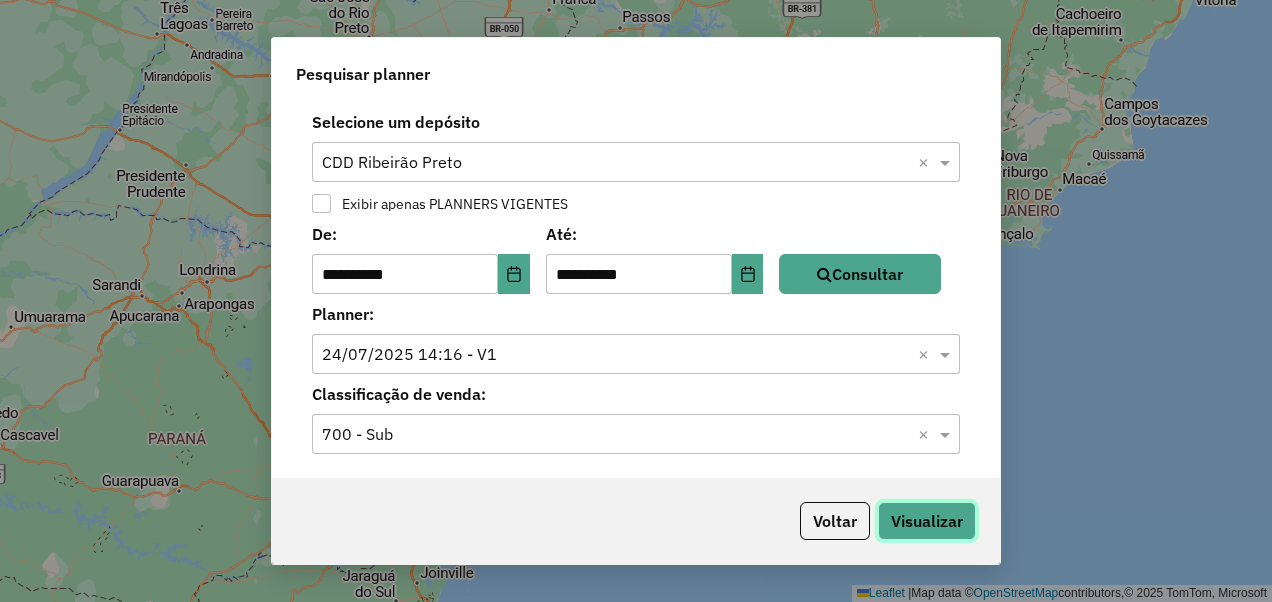 click on "Visualizar" 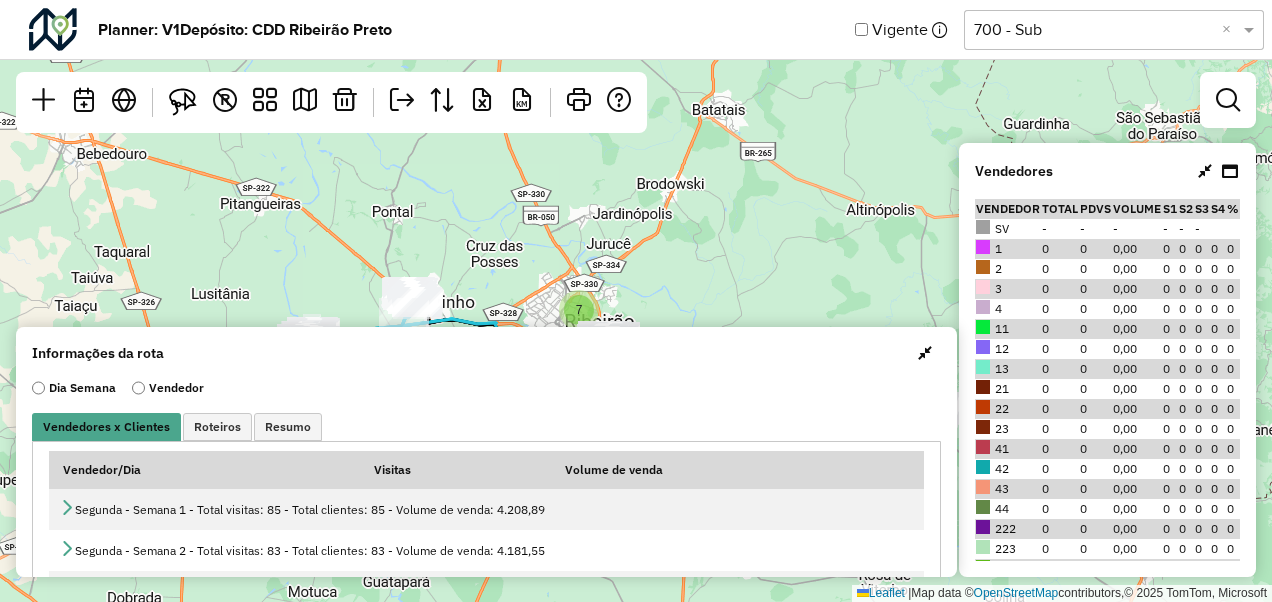 click on "7  Leaflet   |  Map data ©  OpenStreetMap  contributors,© 2025 TomTom, Microsoft" 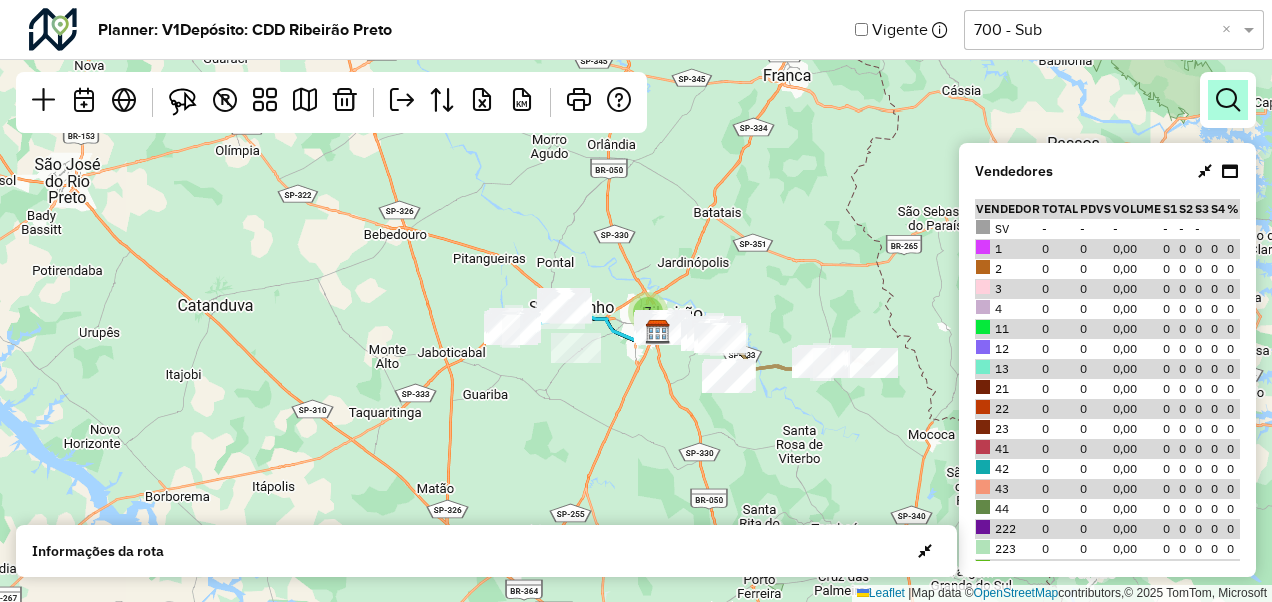 click at bounding box center (1228, 100) 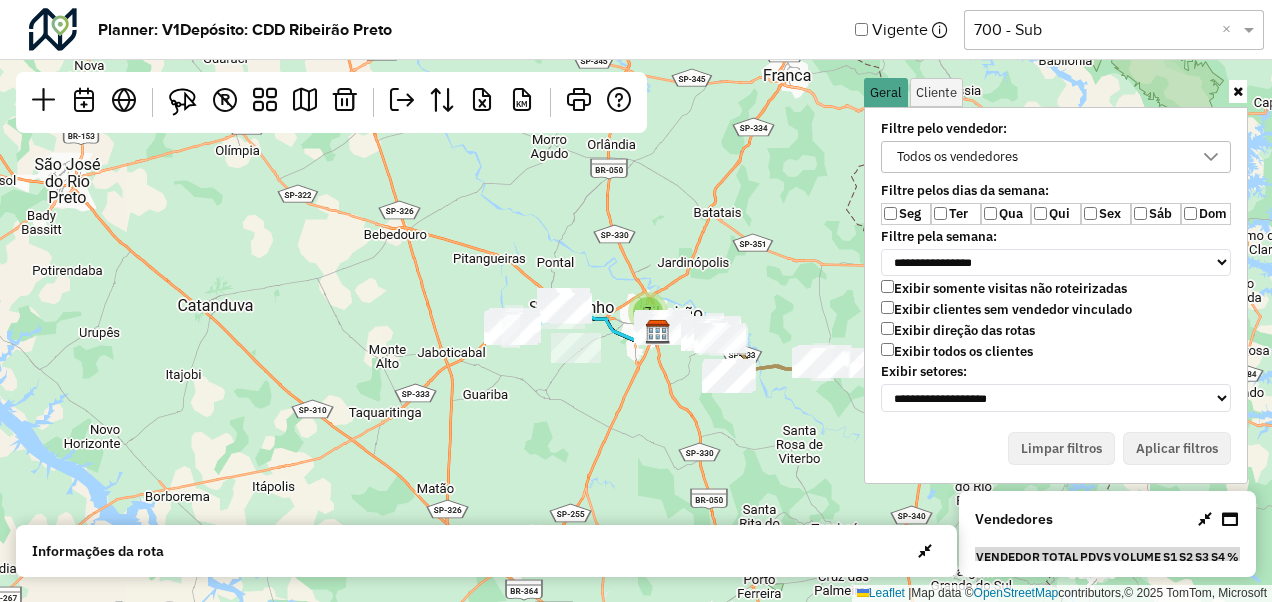 click on "Ter" at bounding box center [956, 214] 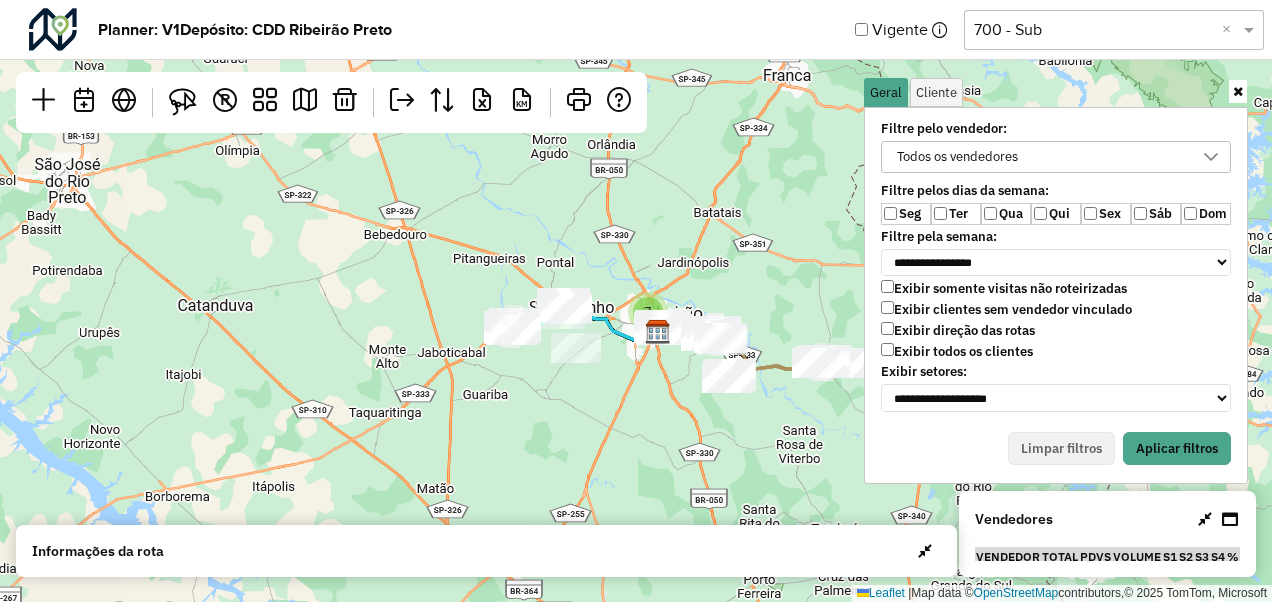 click on "Qua" at bounding box center [1006, 214] 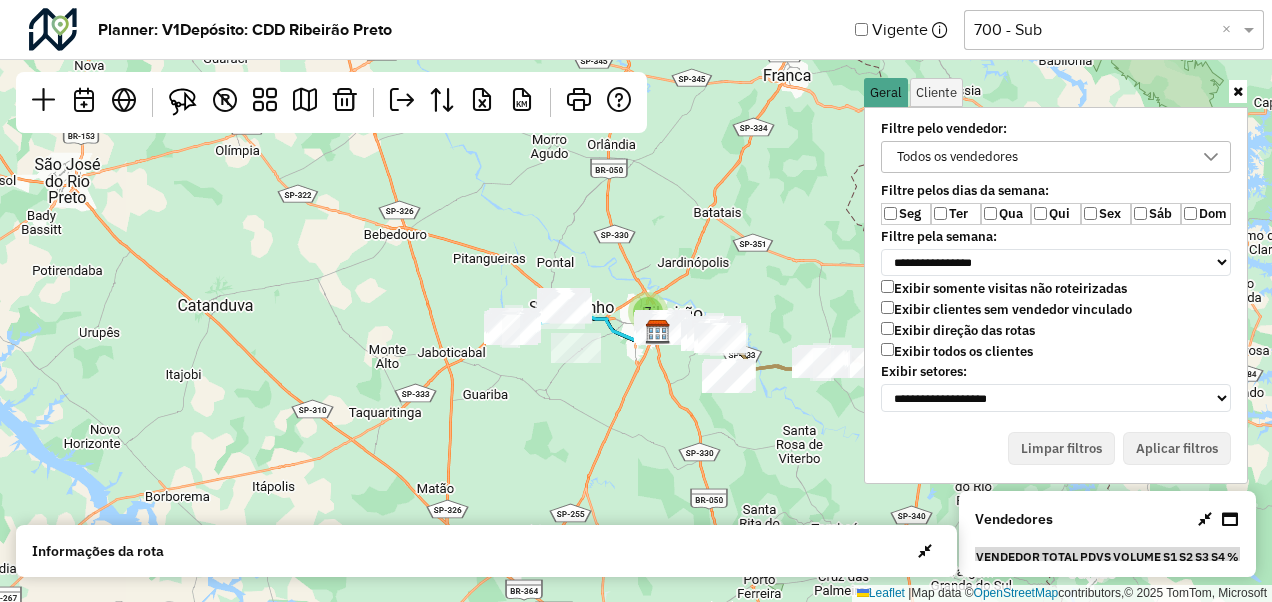 click on "Ter" at bounding box center [956, 214] 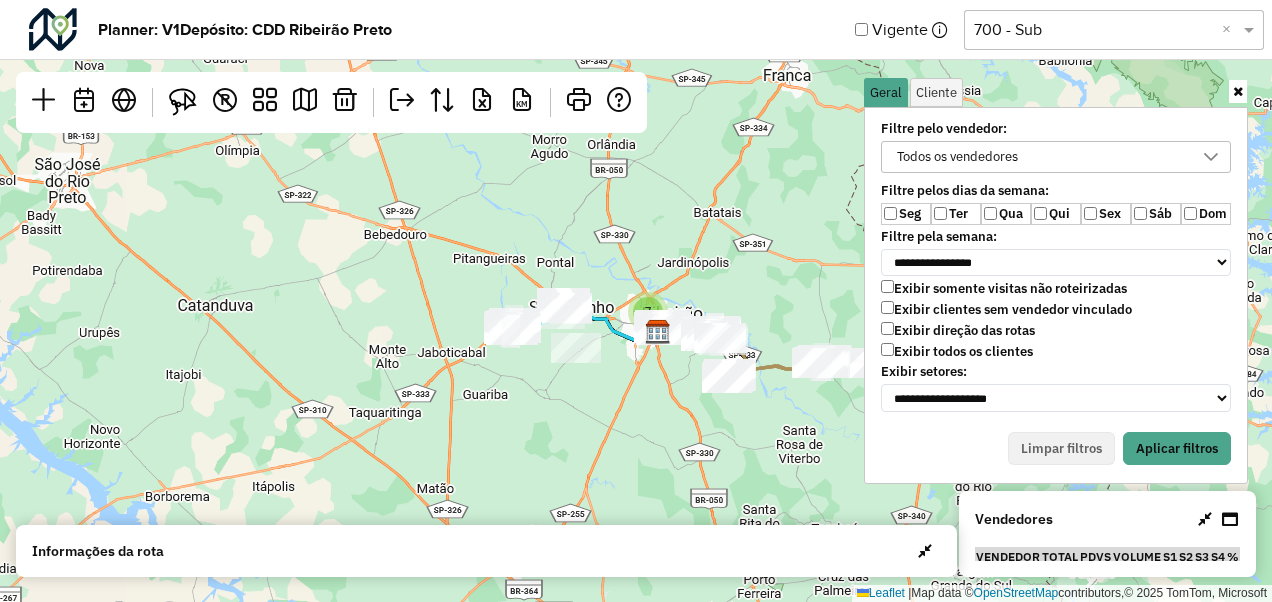 click on "Qua" at bounding box center (1006, 214) 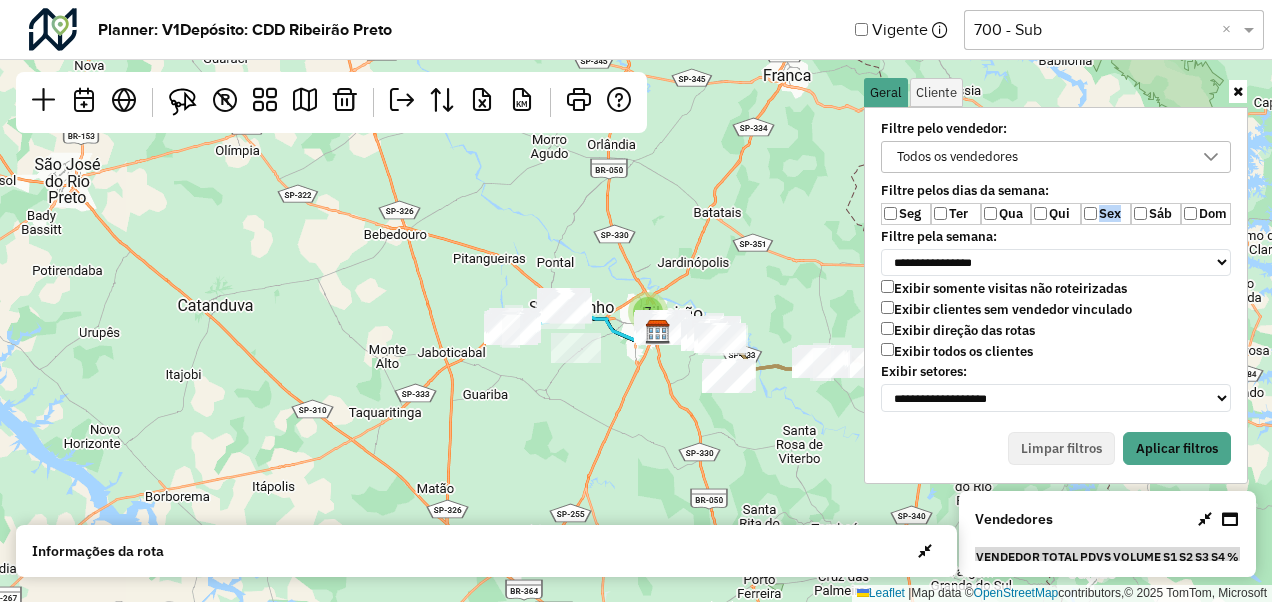click on "Seg   Ter   Qua   Qui   Sex   Sáb   Dom" at bounding box center (1056, 214) 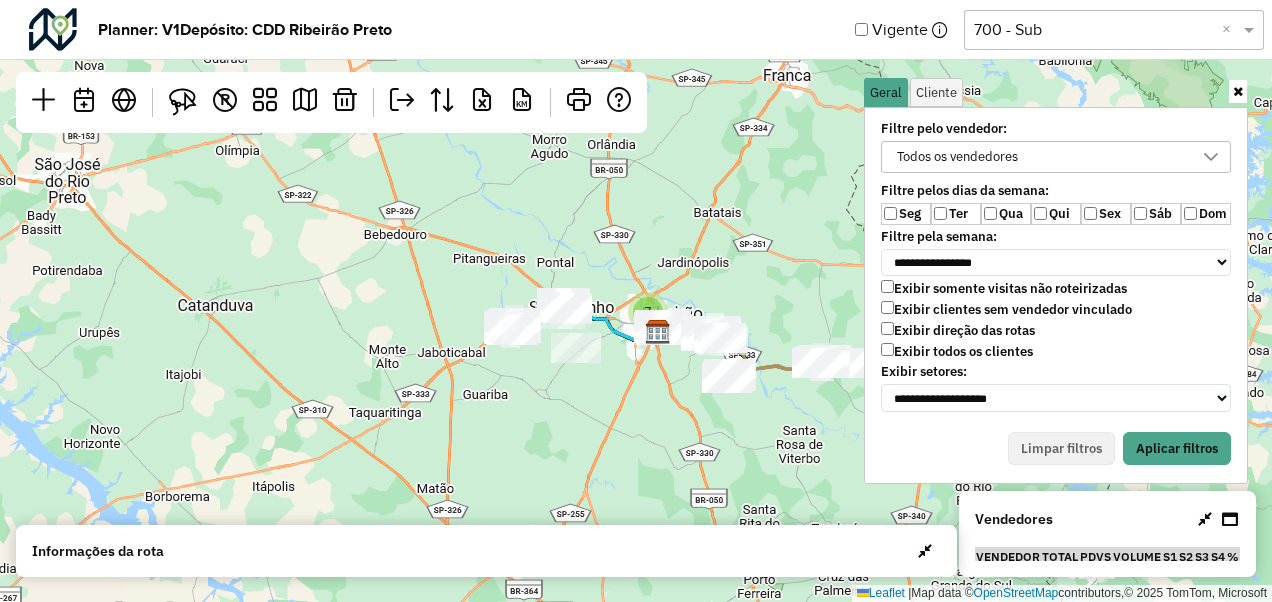 drag, startPoint x: 1130, startPoint y: 212, endPoint x: 1172, endPoint y: 214, distance: 42.047592 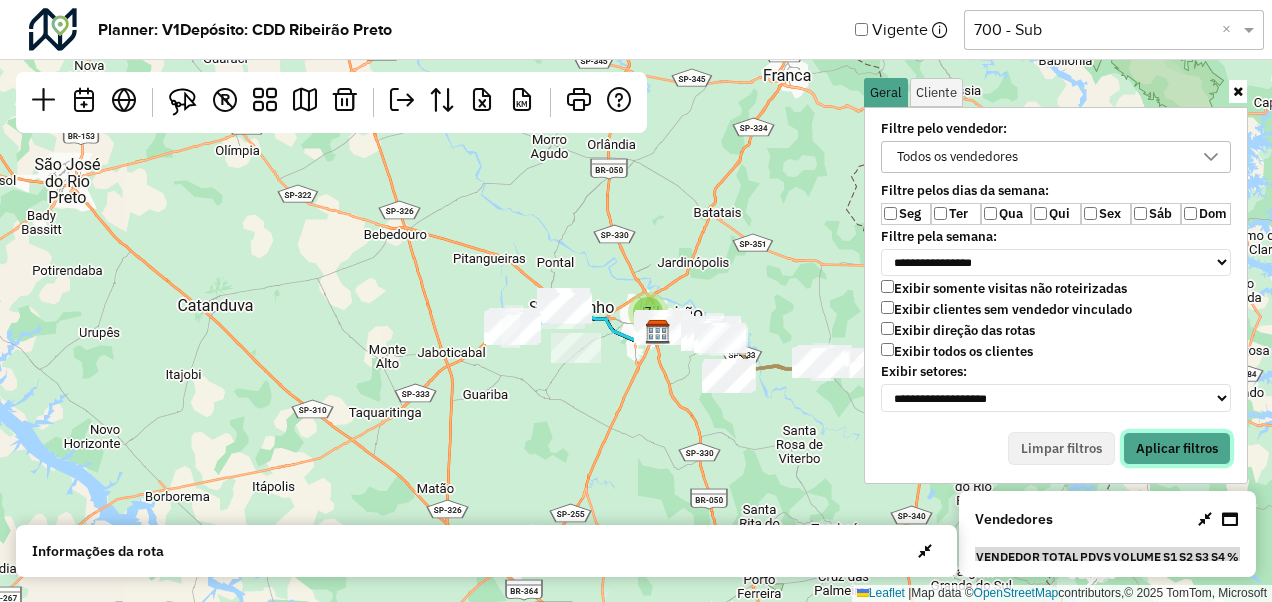 click on "Aplicar filtros" at bounding box center [1177, 449] 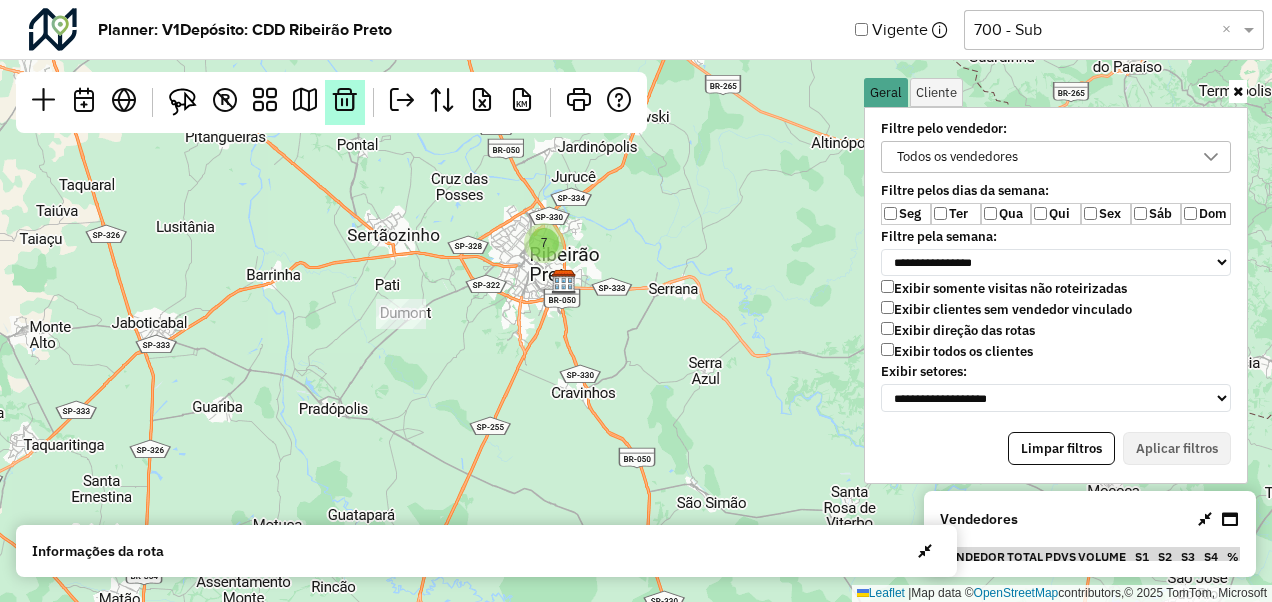 click at bounding box center [345, 102] 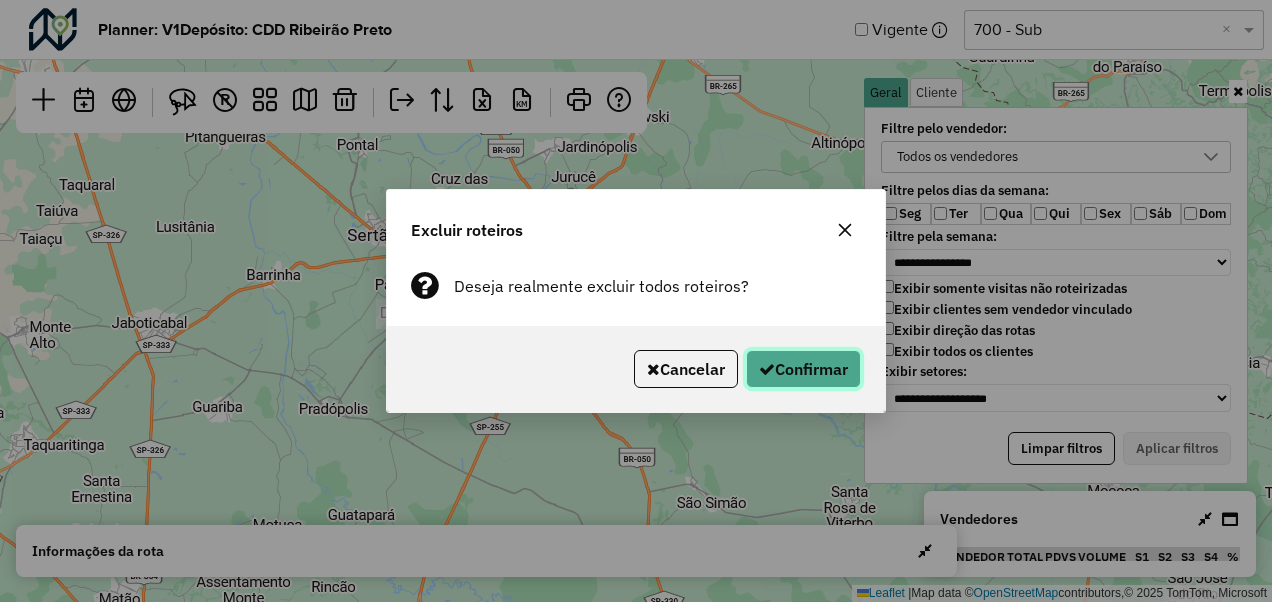 click on "Confirmar" 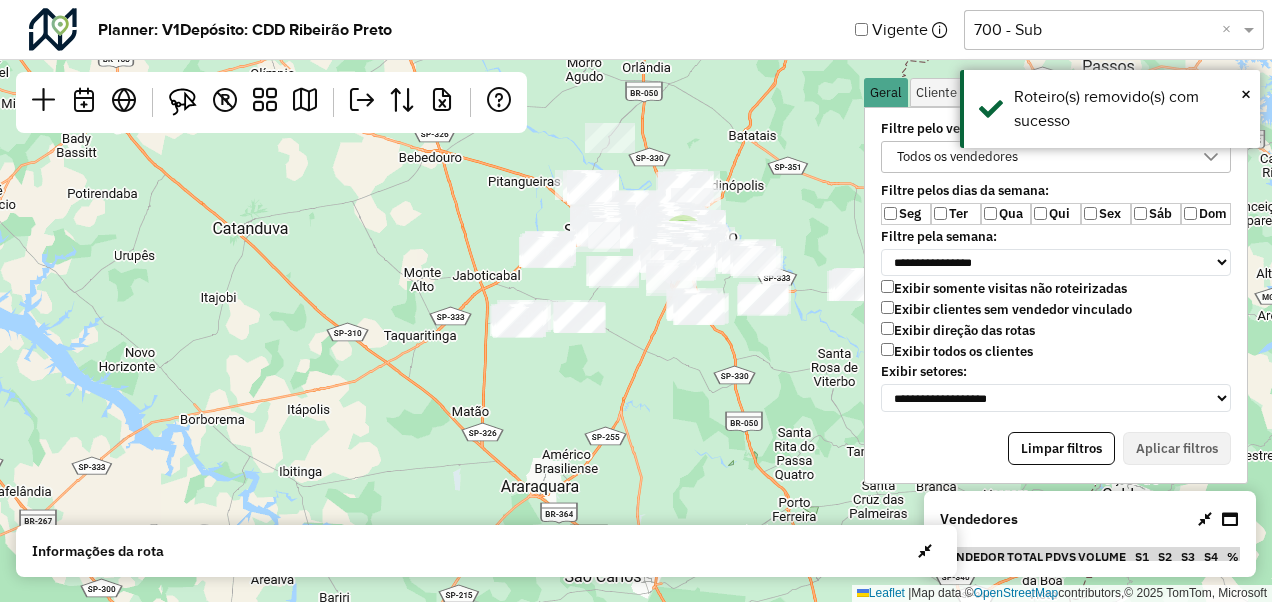 drag, startPoint x: 728, startPoint y: 222, endPoint x: 790, endPoint y: 248, distance: 67.23094 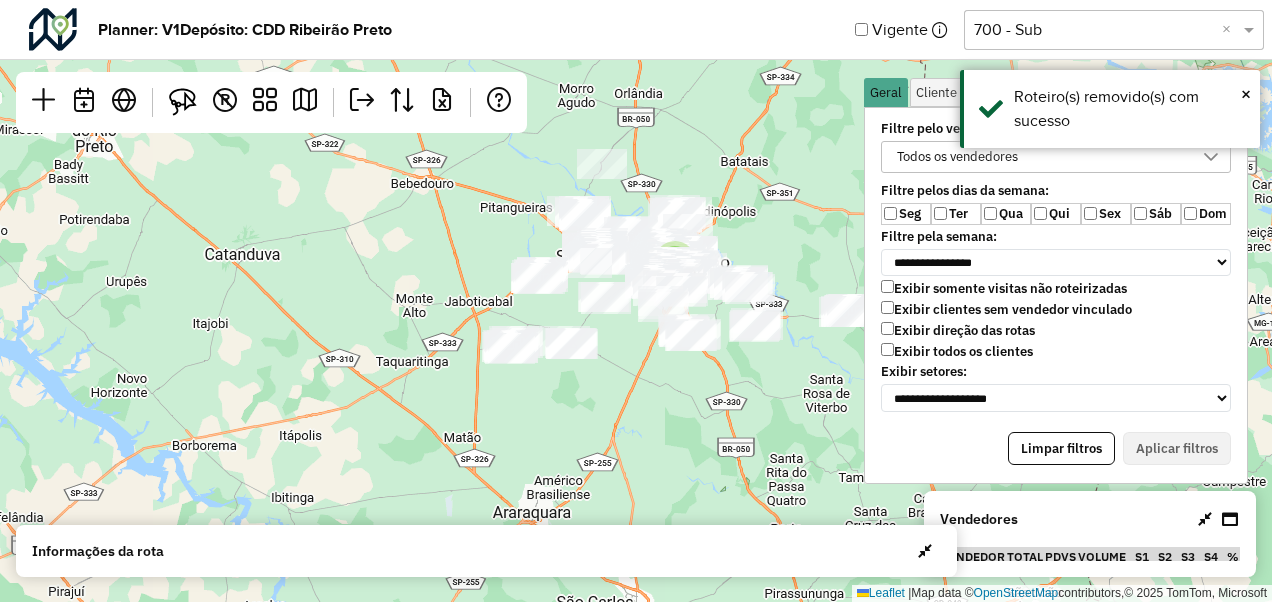 drag, startPoint x: 805, startPoint y: 230, endPoint x: 763, endPoint y: 238, distance: 42.755116 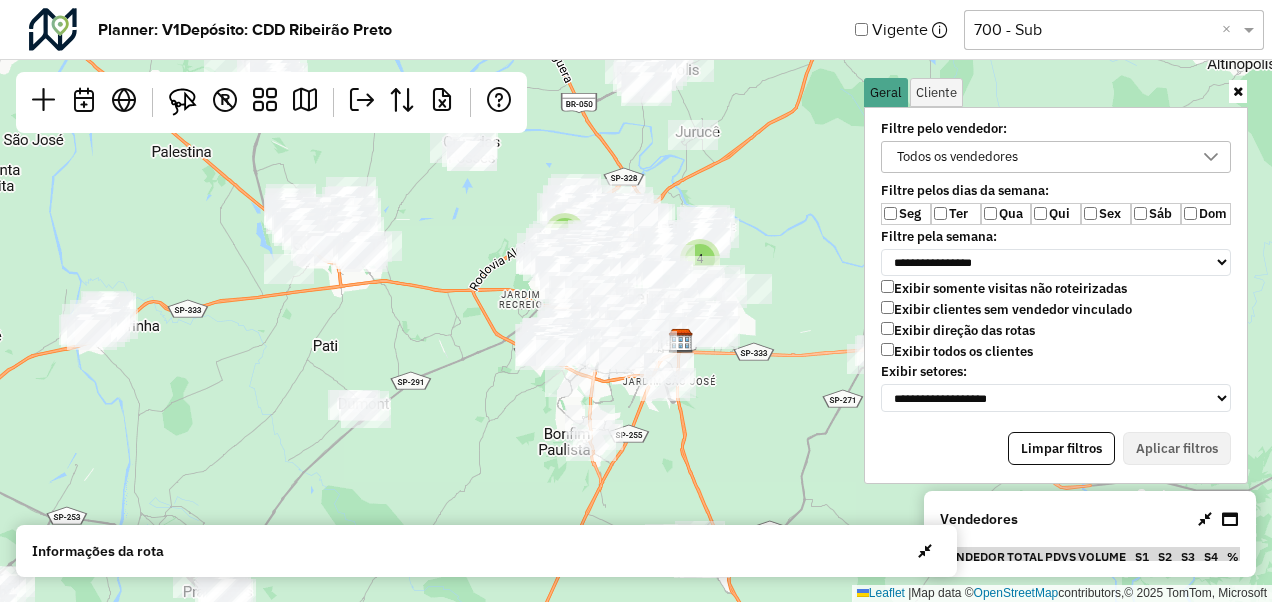 drag, startPoint x: 664, startPoint y: 280, endPoint x: 496, endPoint y: 288, distance: 168.19037 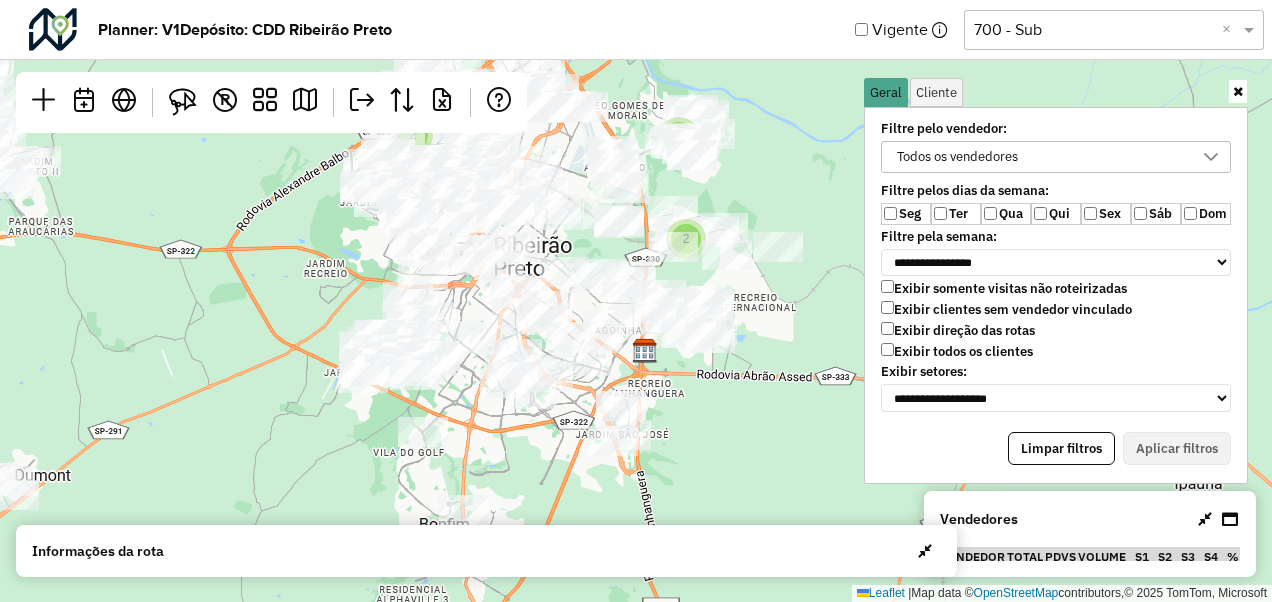 drag, startPoint x: 566, startPoint y: 495, endPoint x: 492, endPoint y: 423, distance: 103.24728 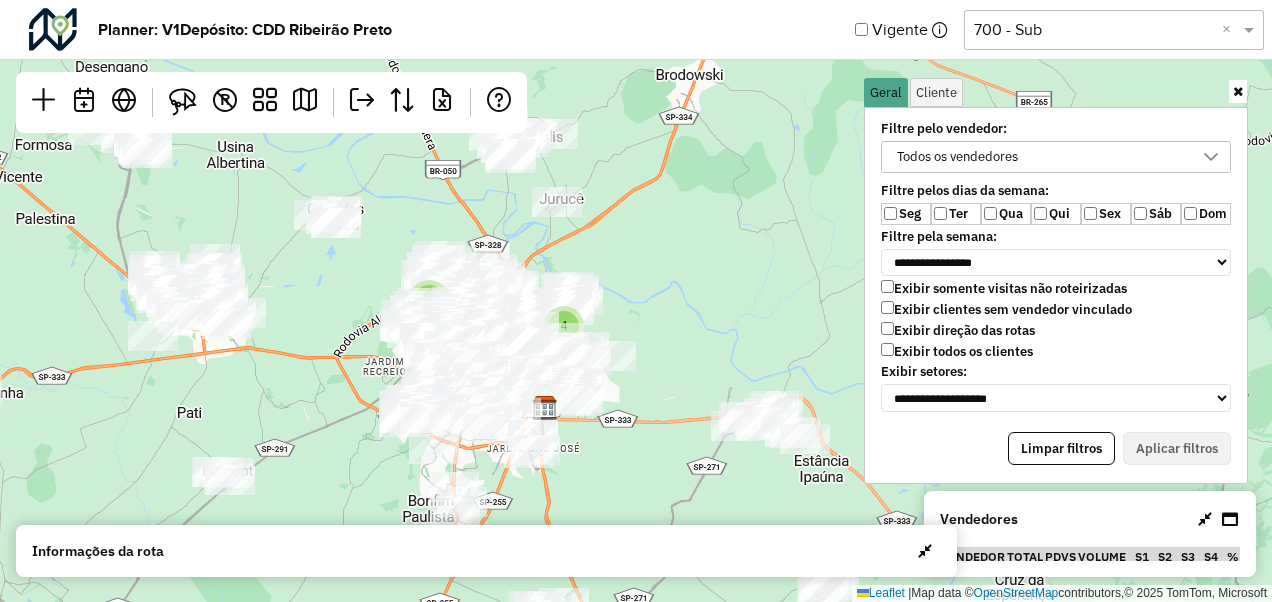 drag, startPoint x: 520, startPoint y: 393, endPoint x: 492, endPoint y: 464, distance: 76.321686 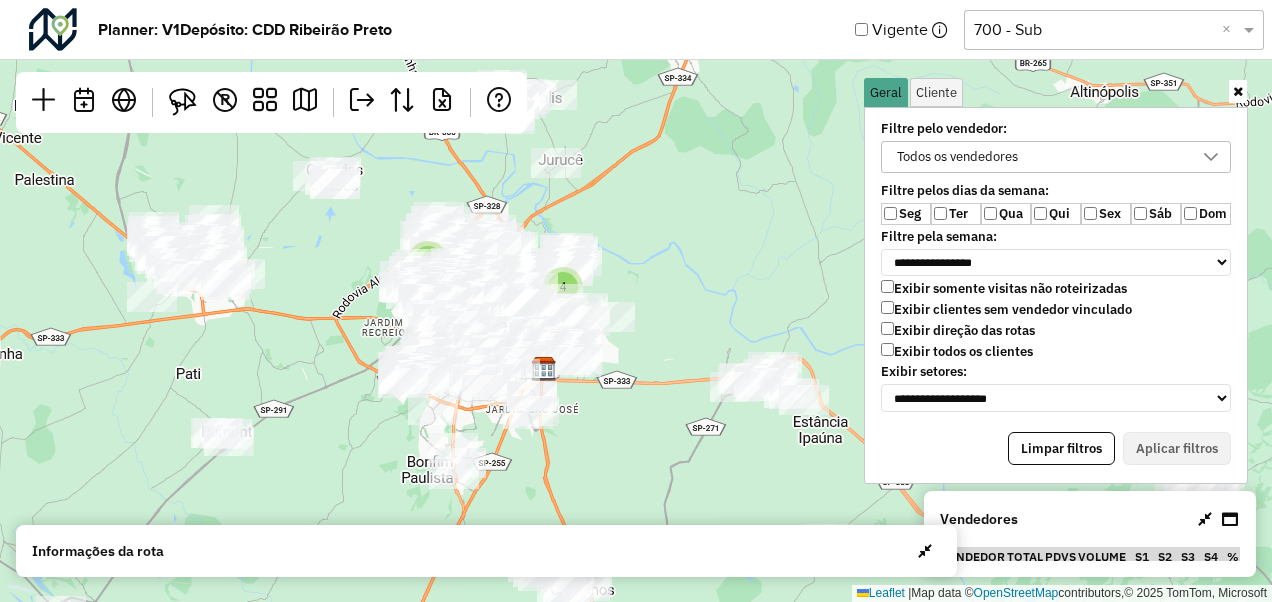 drag, startPoint x: 632, startPoint y: 378, endPoint x: 666, endPoint y: 348, distance: 45.343136 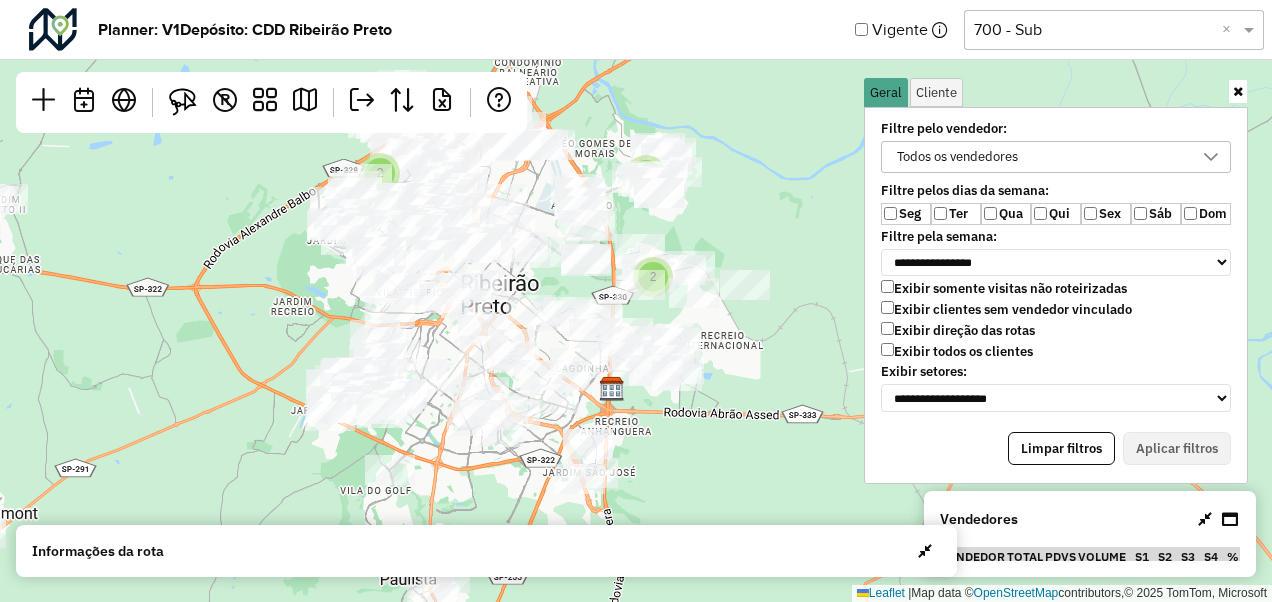 drag, startPoint x: 742, startPoint y: 427, endPoint x: 722, endPoint y: 422, distance: 20.615528 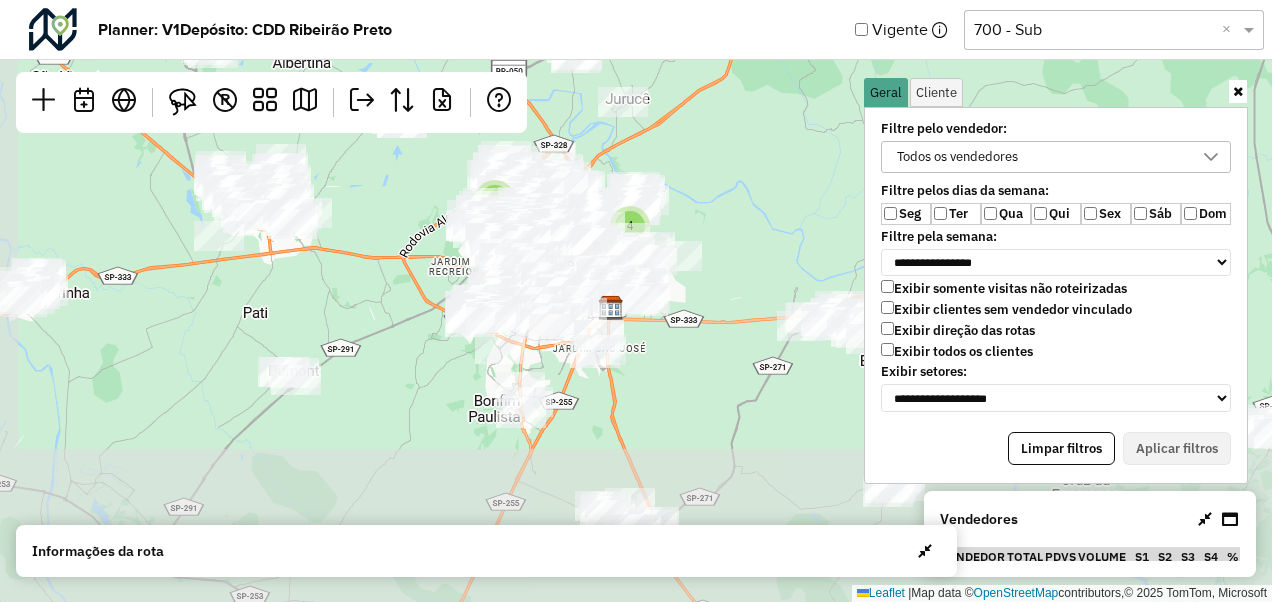 drag, startPoint x: 720, startPoint y: 390, endPoint x: 748, endPoint y: 213, distance: 179.201 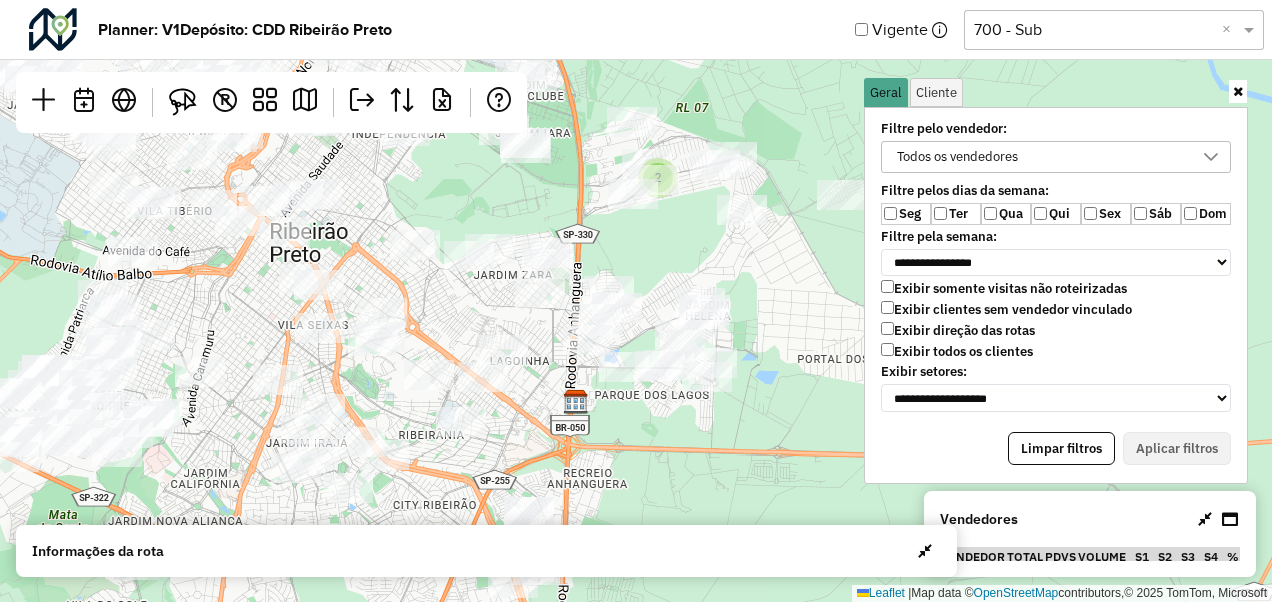 drag, startPoint x: 537, startPoint y: 232, endPoint x: 525, endPoint y: 324, distance: 92.779305 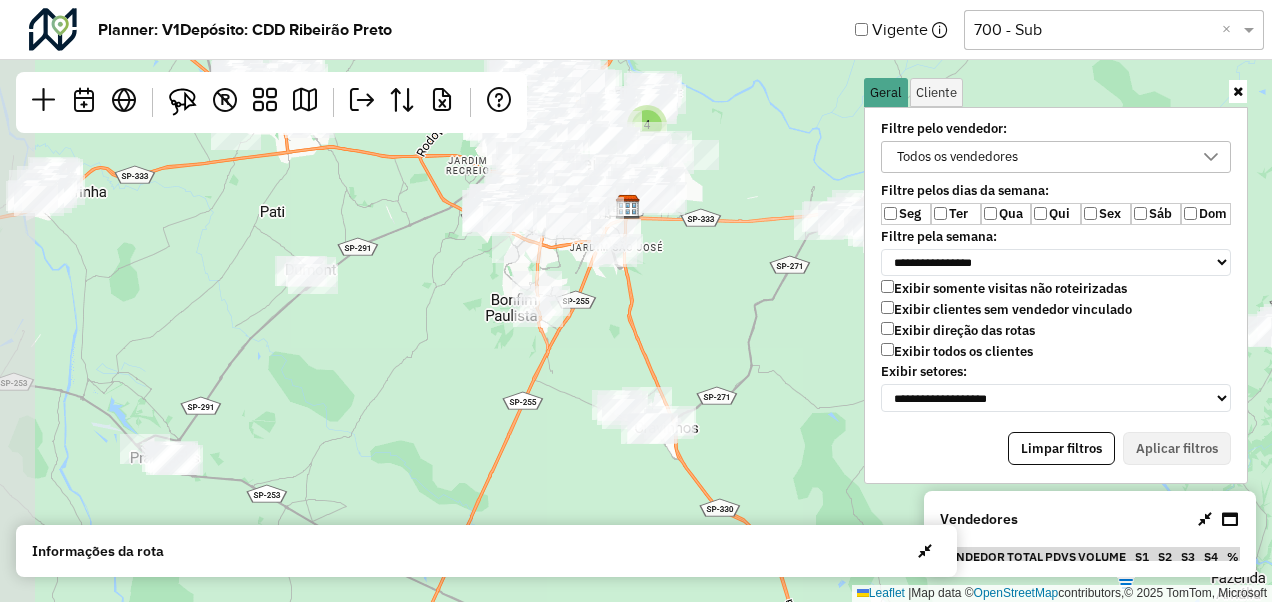 drag, startPoint x: 240, startPoint y: 353, endPoint x: 362, endPoint y: 232, distance: 171.8284 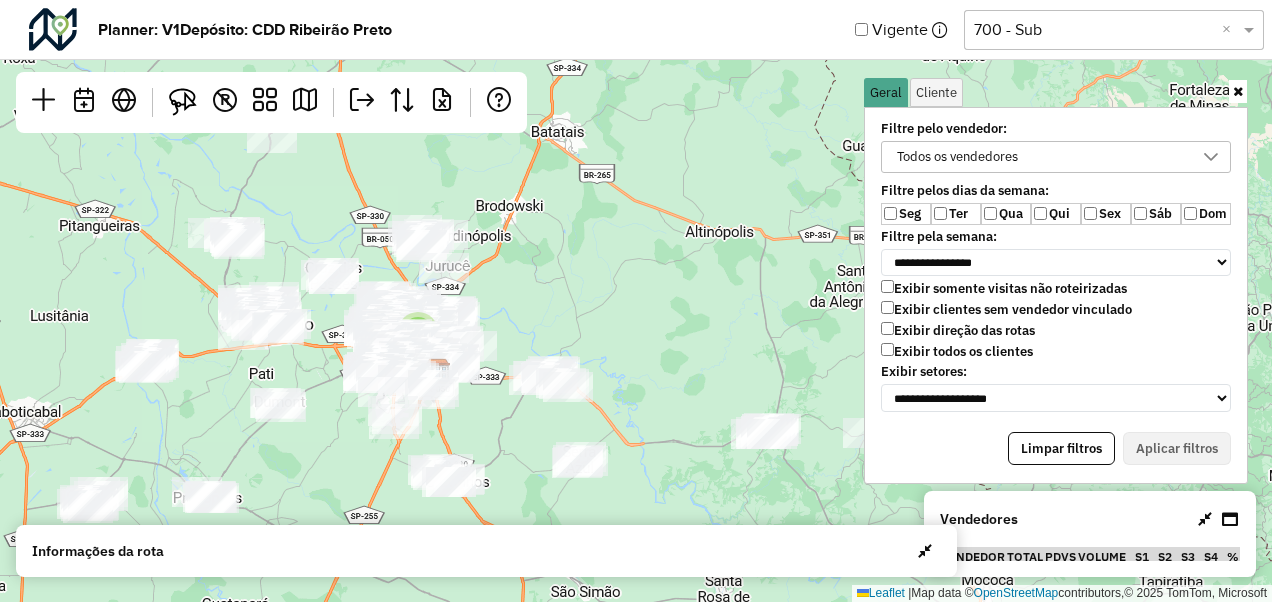 drag, startPoint x: 679, startPoint y: 257, endPoint x: 622, endPoint y: 328, distance: 91.04944 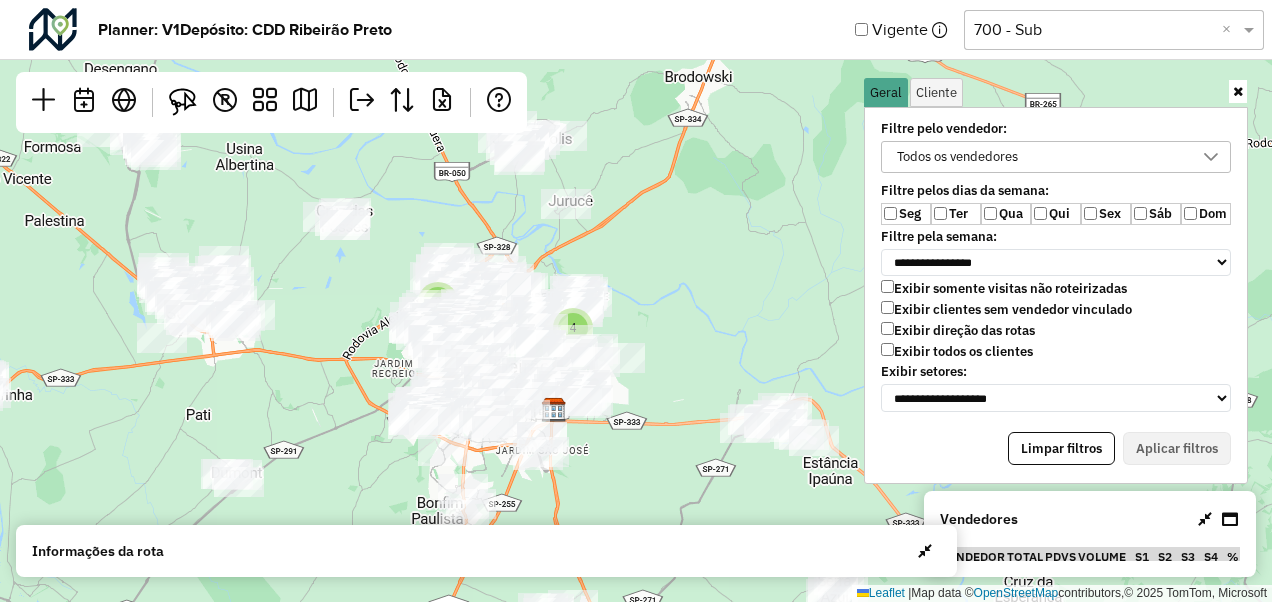 click at bounding box center (1238, 91) 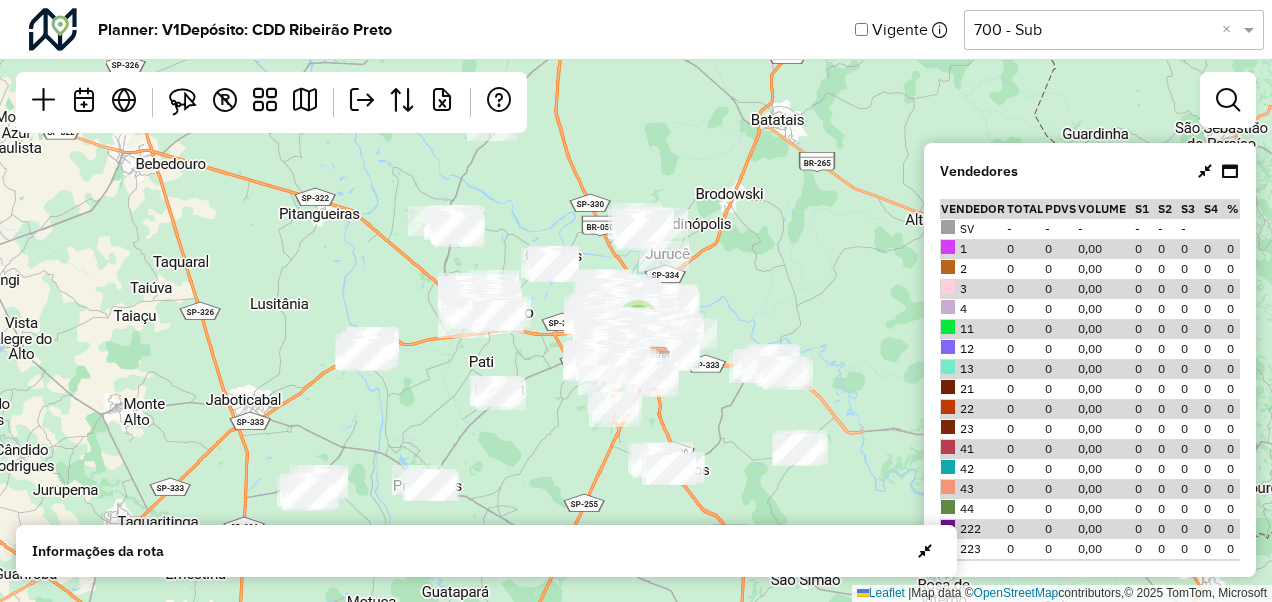 drag, startPoint x: 744, startPoint y: 312, endPoint x: 772, endPoint y: 295, distance: 32.75668 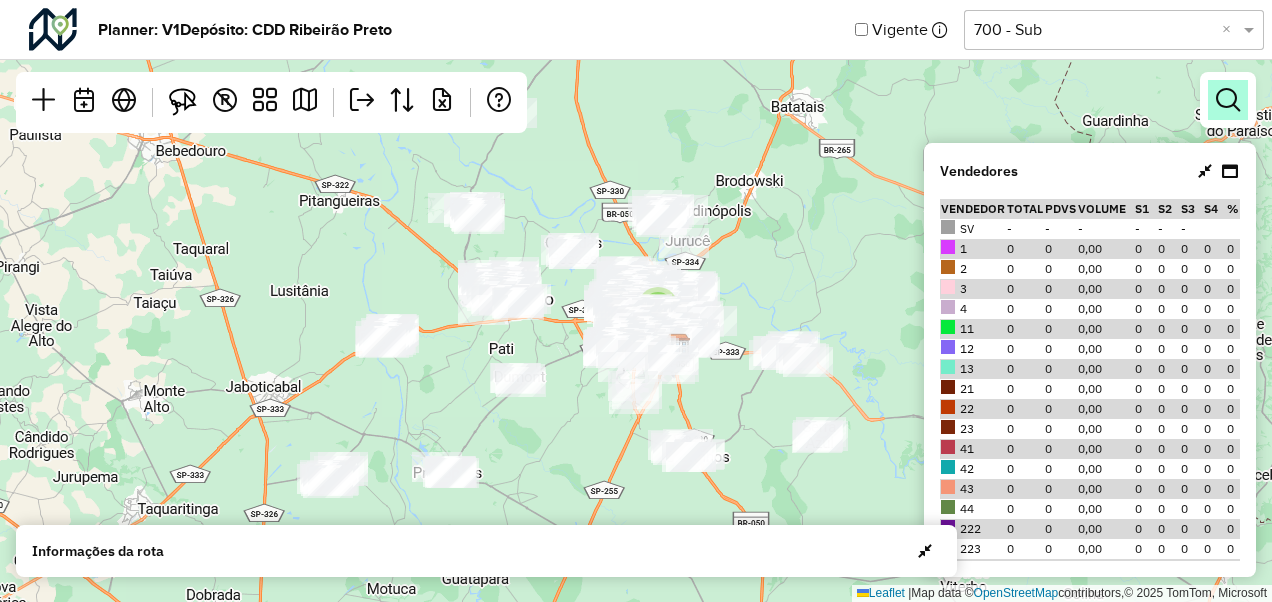 click at bounding box center (1228, 100) 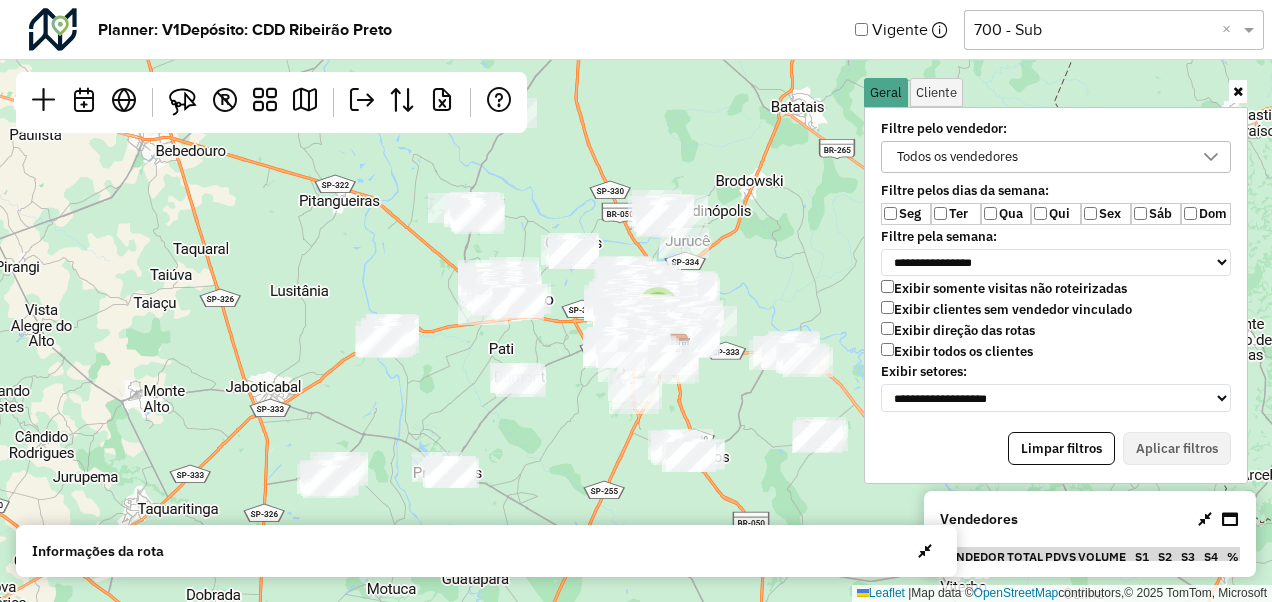 click on "Todos os vendedores" at bounding box center (1041, 157) 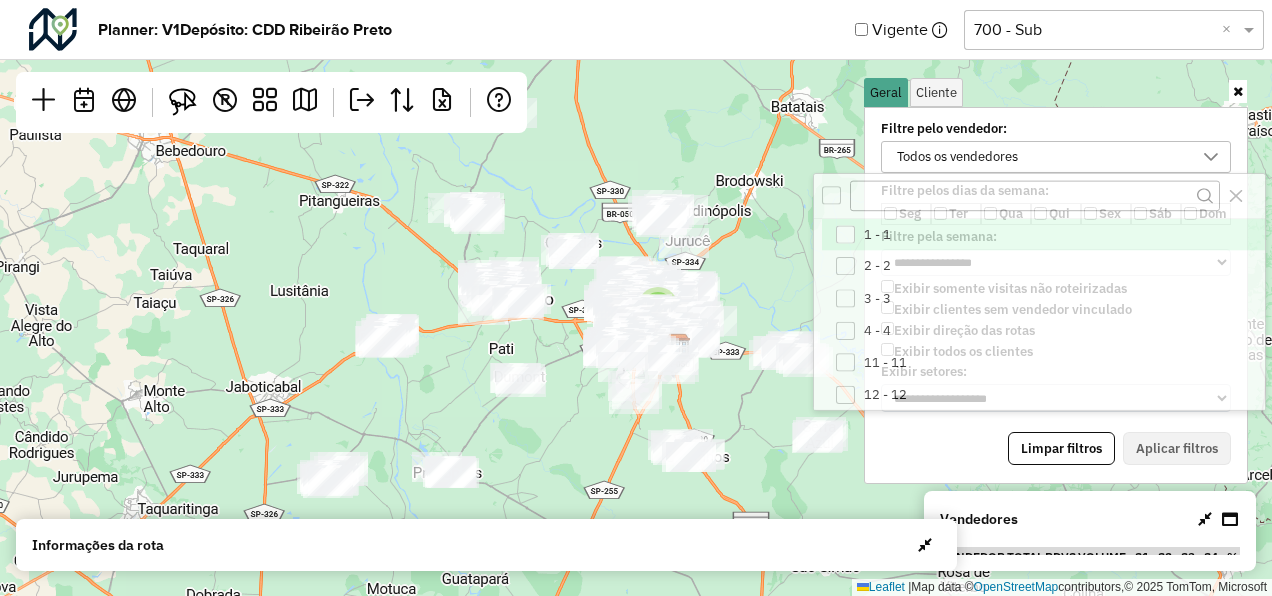 scroll, scrollTop: 10, scrollLeft: 74, axis: both 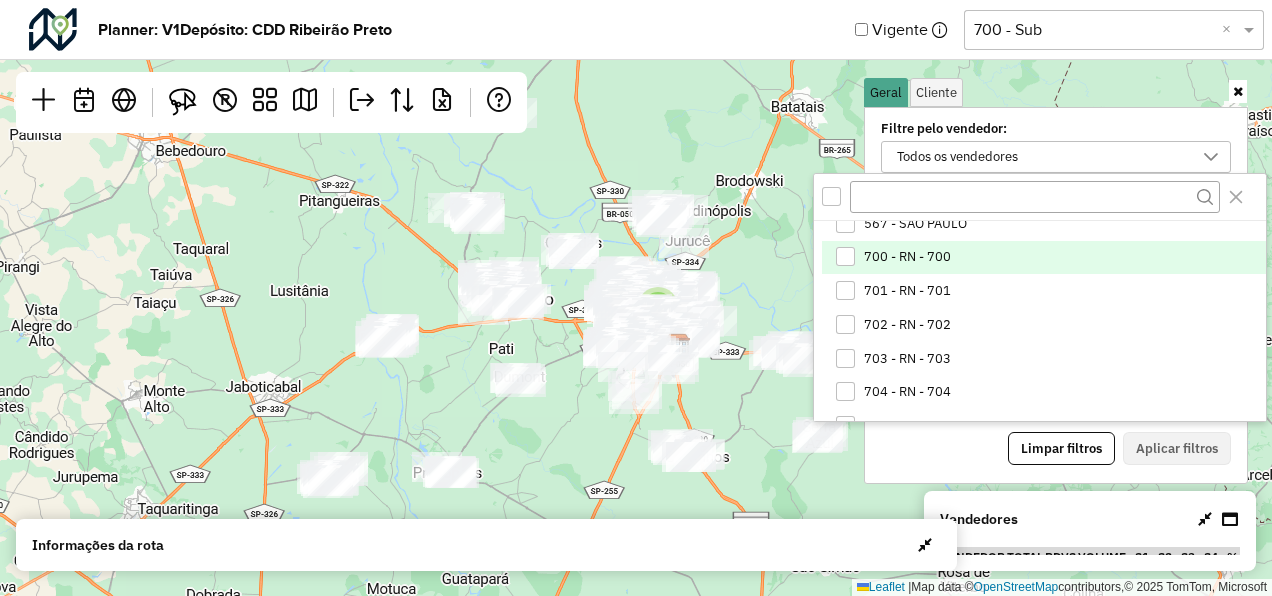 click on "700 - RN - 700" at bounding box center (907, 257) 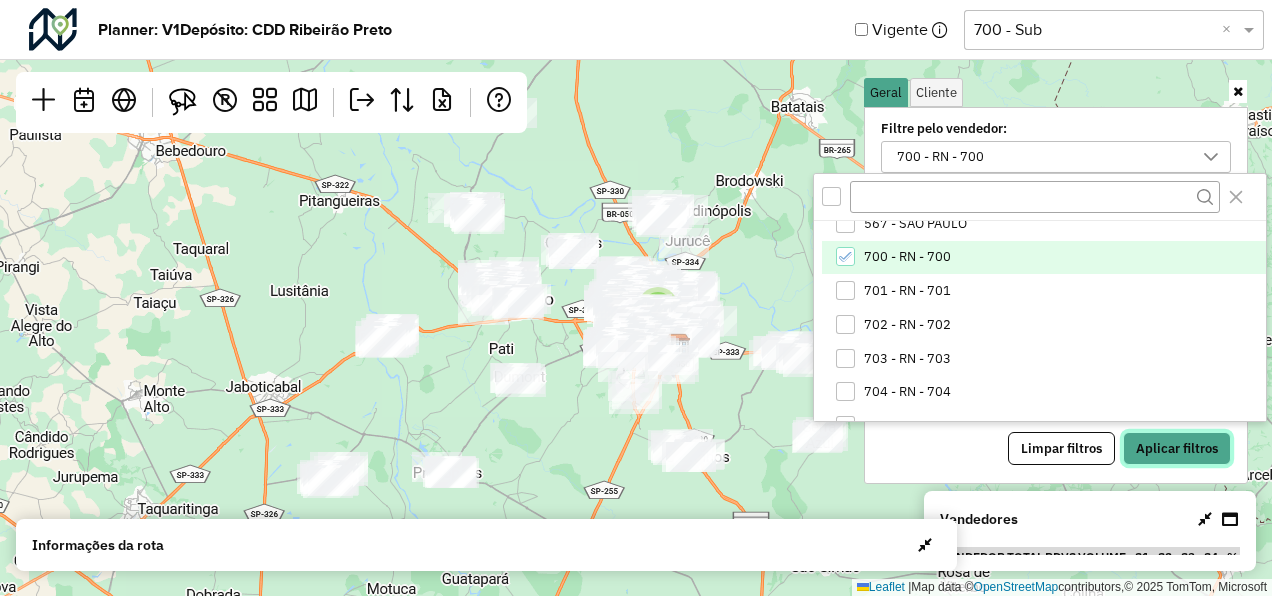 click on "Aplicar filtros" at bounding box center [1177, 449] 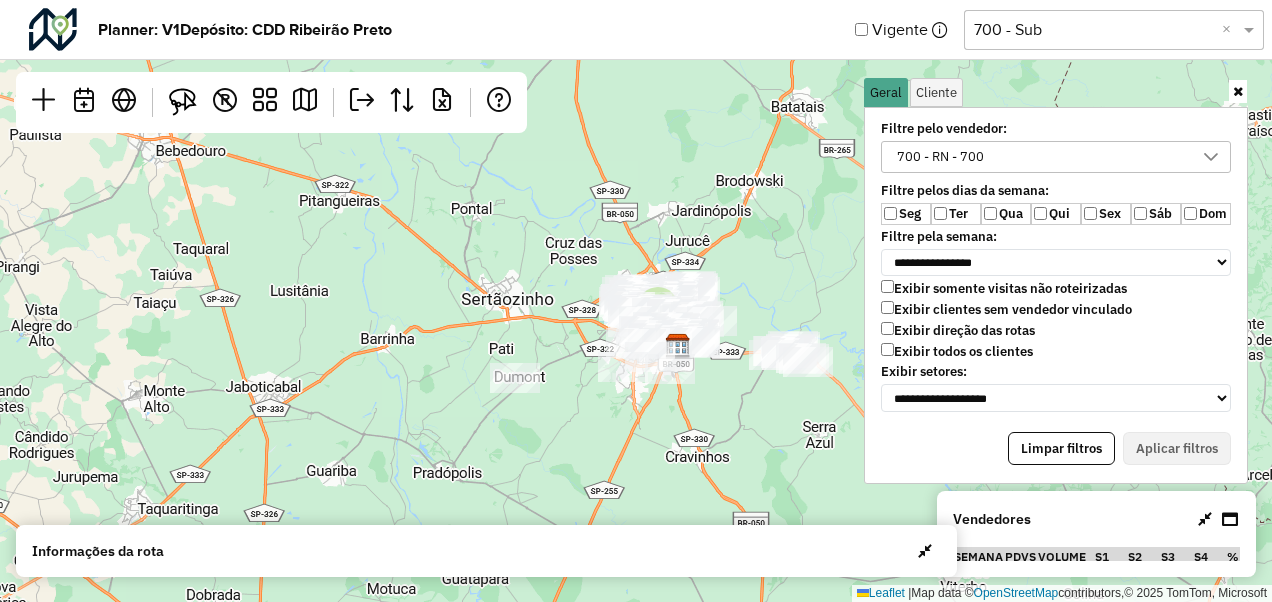 click at bounding box center [1238, 91] 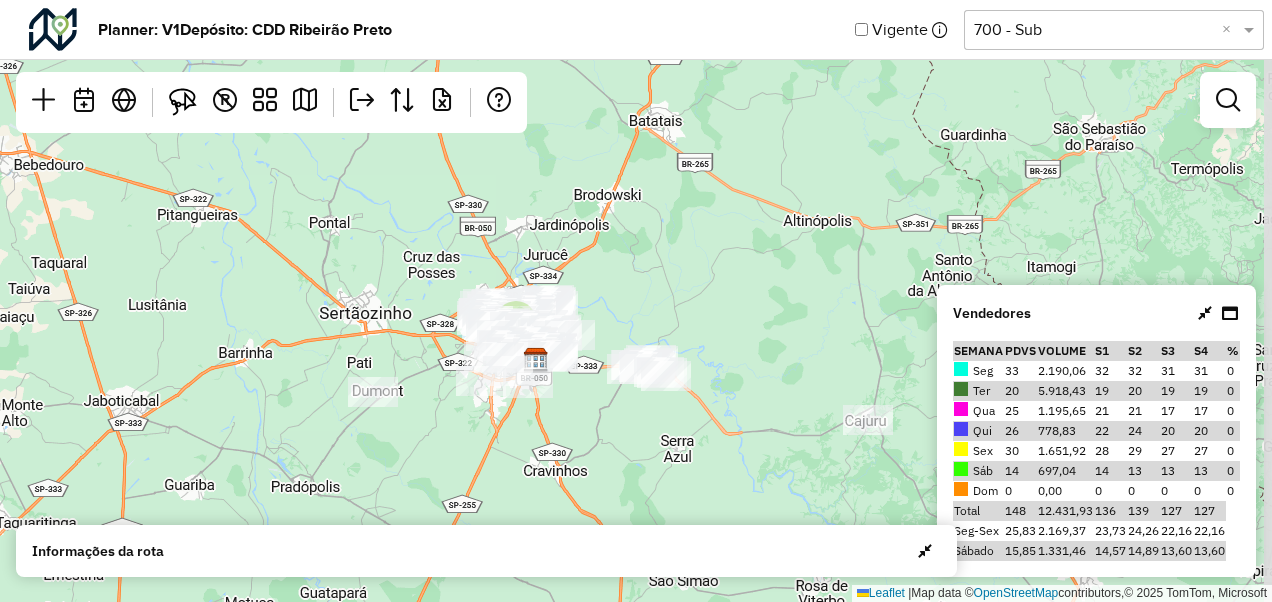 drag, startPoint x: 960, startPoint y: 234, endPoint x: 818, endPoint y: 248, distance: 142.68848 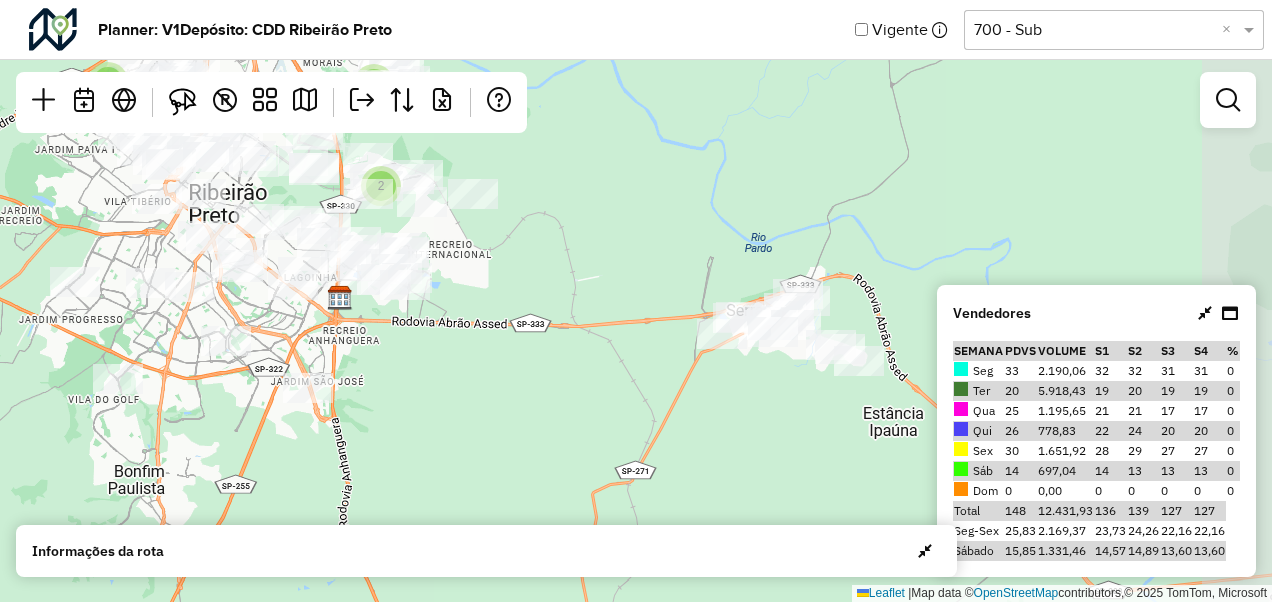 drag, startPoint x: 774, startPoint y: 283, endPoint x: 604, endPoint y: 246, distance: 173.97989 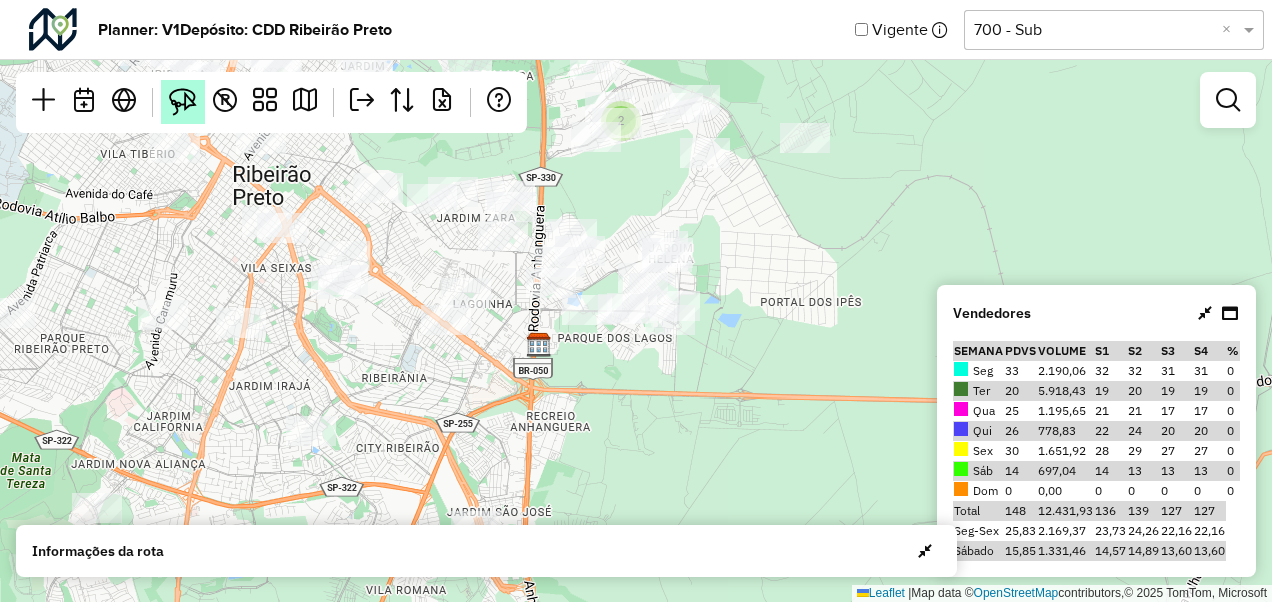click at bounding box center [183, 102] 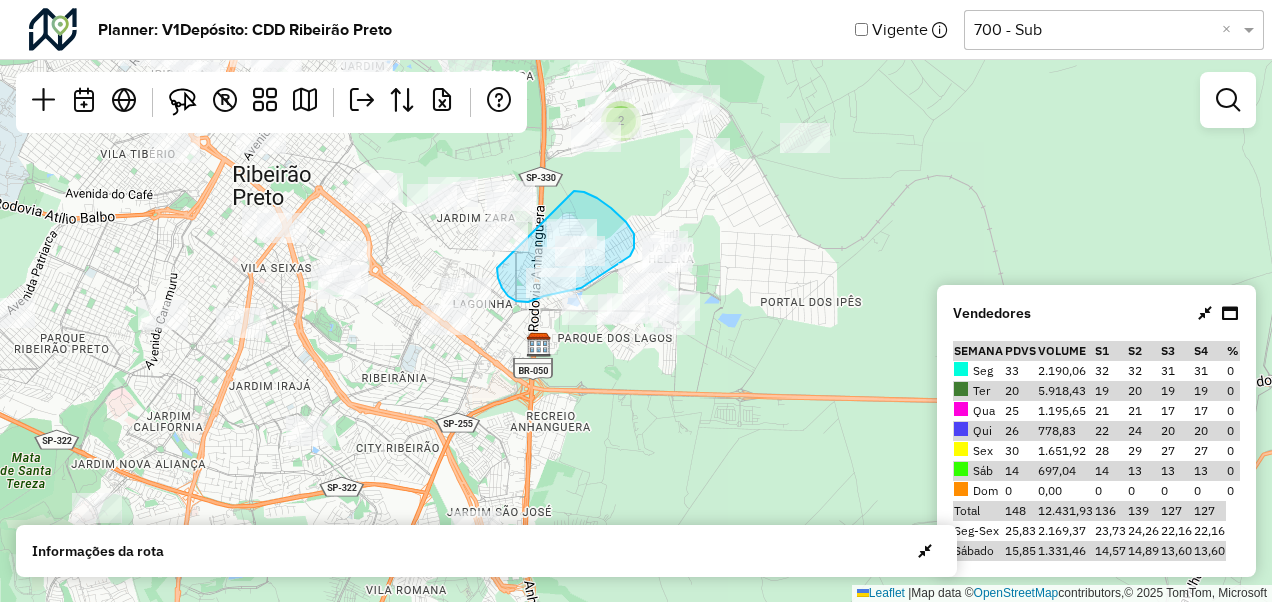 drag, startPoint x: 497, startPoint y: 268, endPoint x: 574, endPoint y: 191, distance: 108.89445 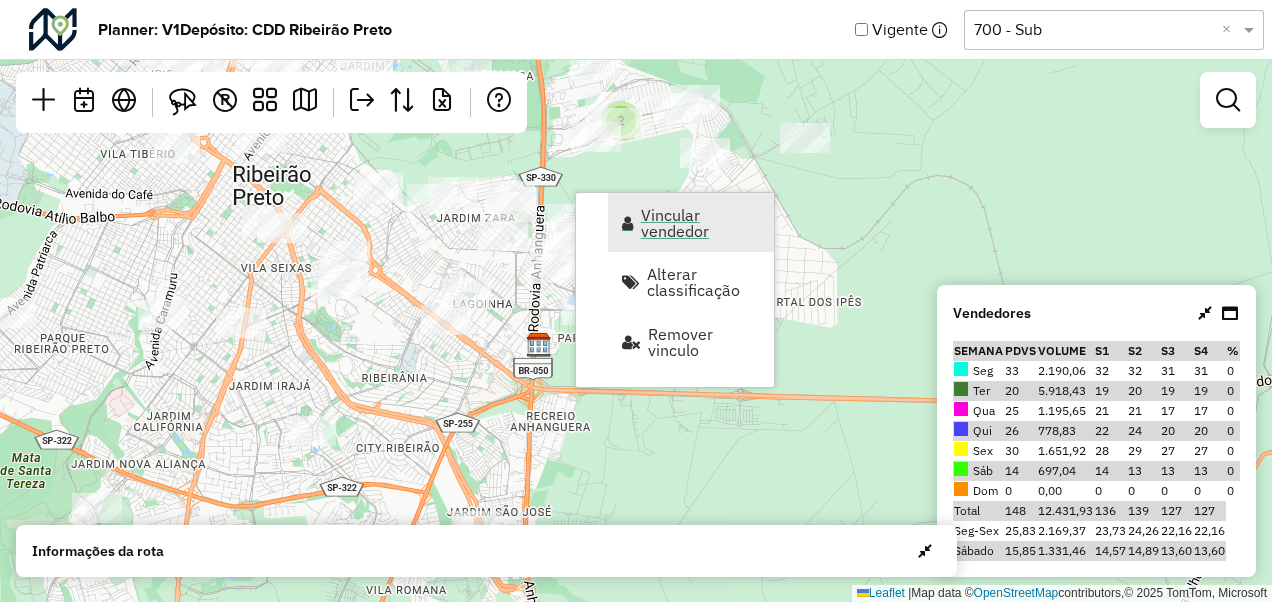 click on "Vincular vendedor" at bounding box center (701, 223) 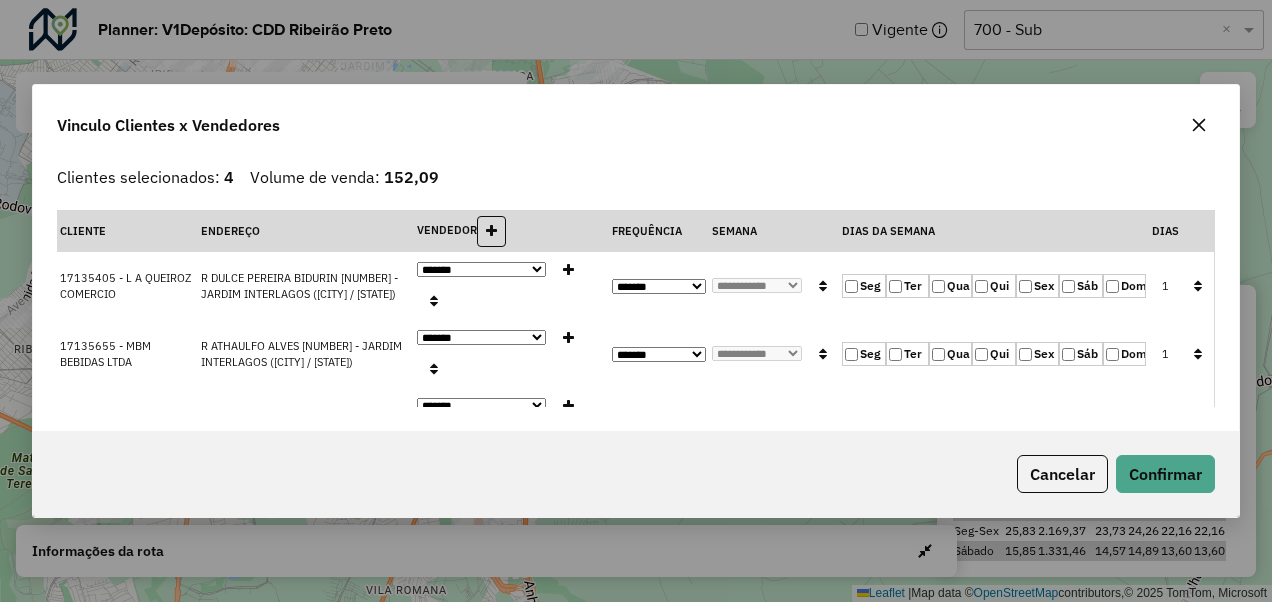 click 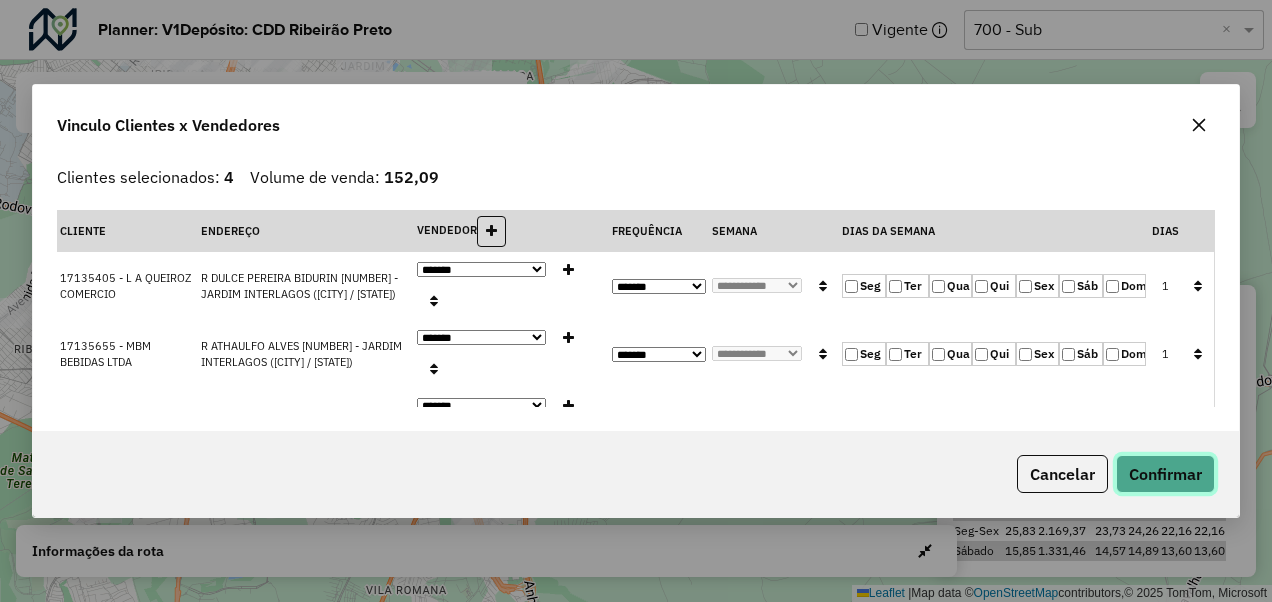 click on "Confirmar" 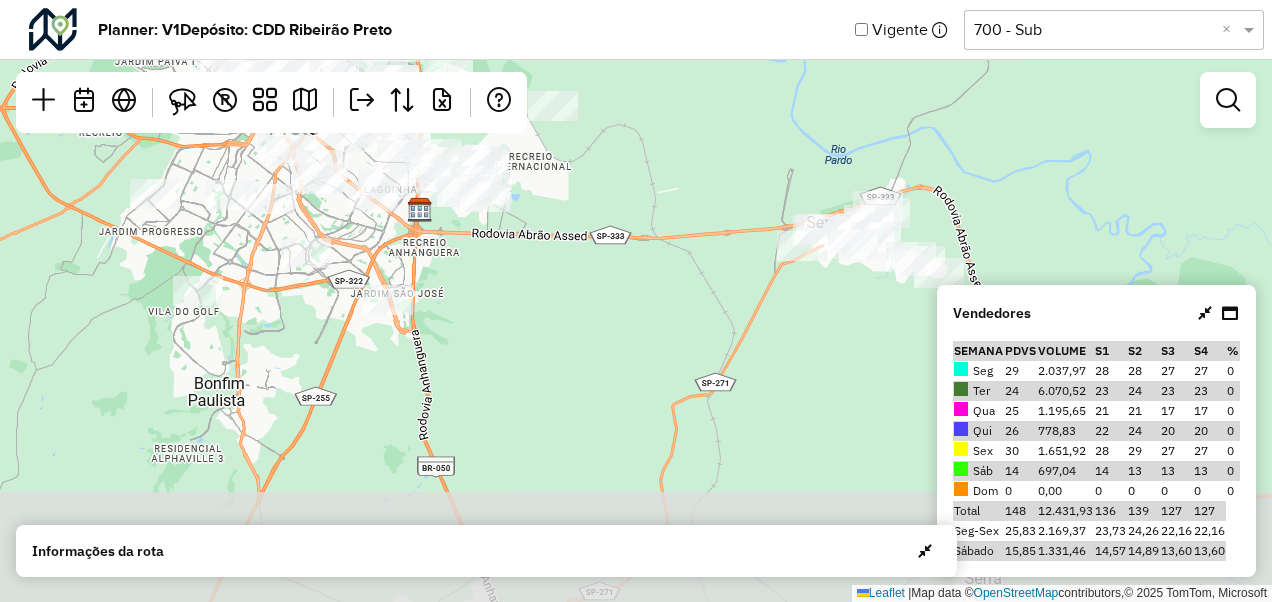 drag, startPoint x: 779, startPoint y: 366, endPoint x: 616, endPoint y: 298, distance: 176.6154 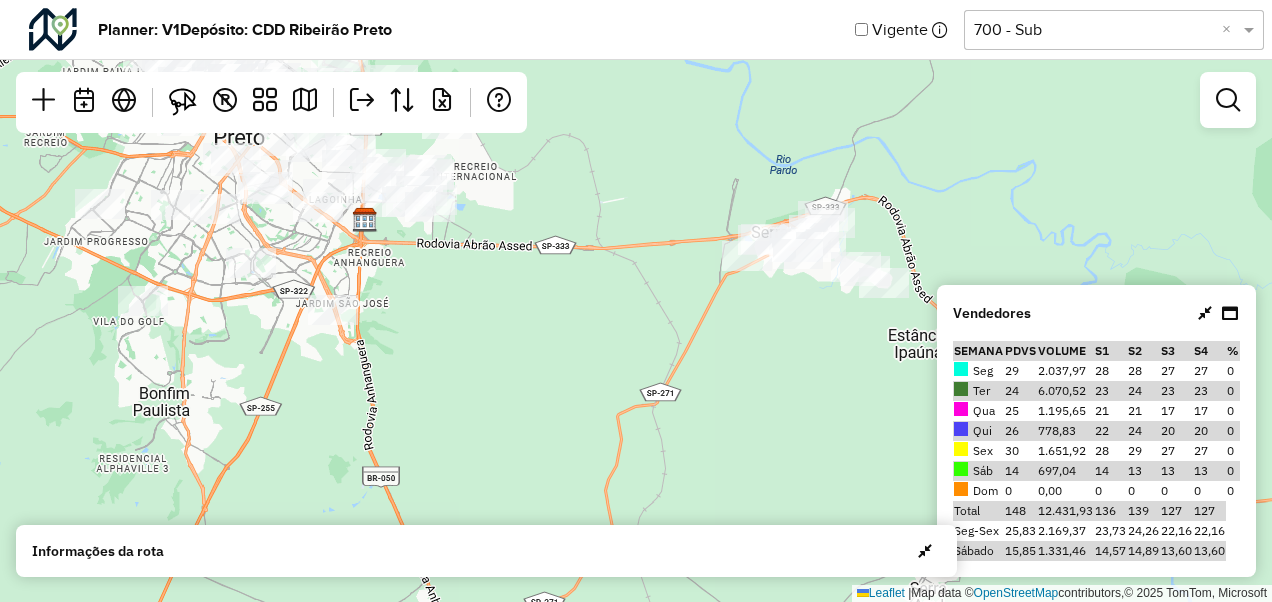 drag, startPoint x: 845, startPoint y: 298, endPoint x: 846, endPoint y: 402, distance: 104.00481 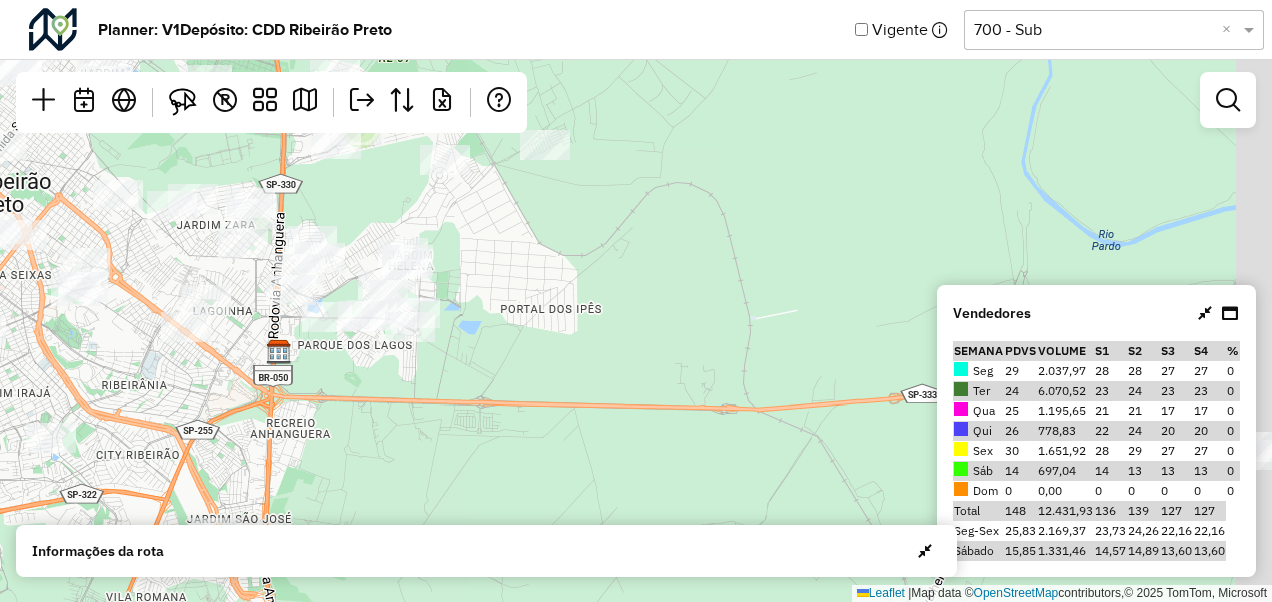 drag, startPoint x: 532, startPoint y: 423, endPoint x: 487, endPoint y: 415, distance: 45.705578 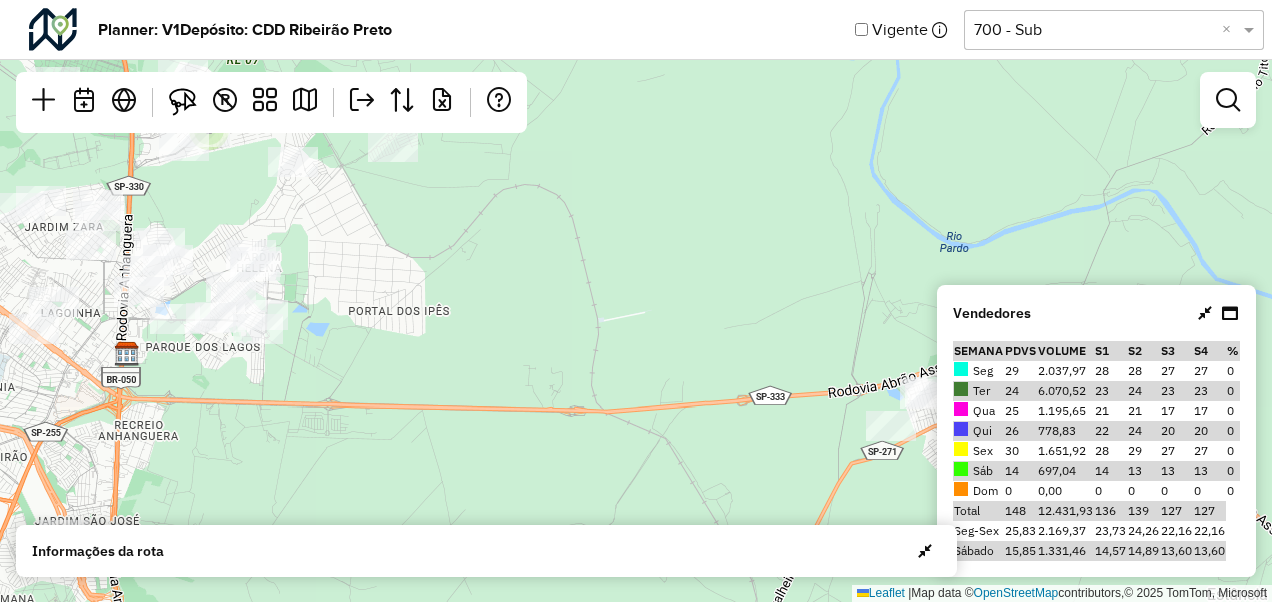 drag, startPoint x: 883, startPoint y: 448, endPoint x: 732, endPoint y: 451, distance: 151.0298 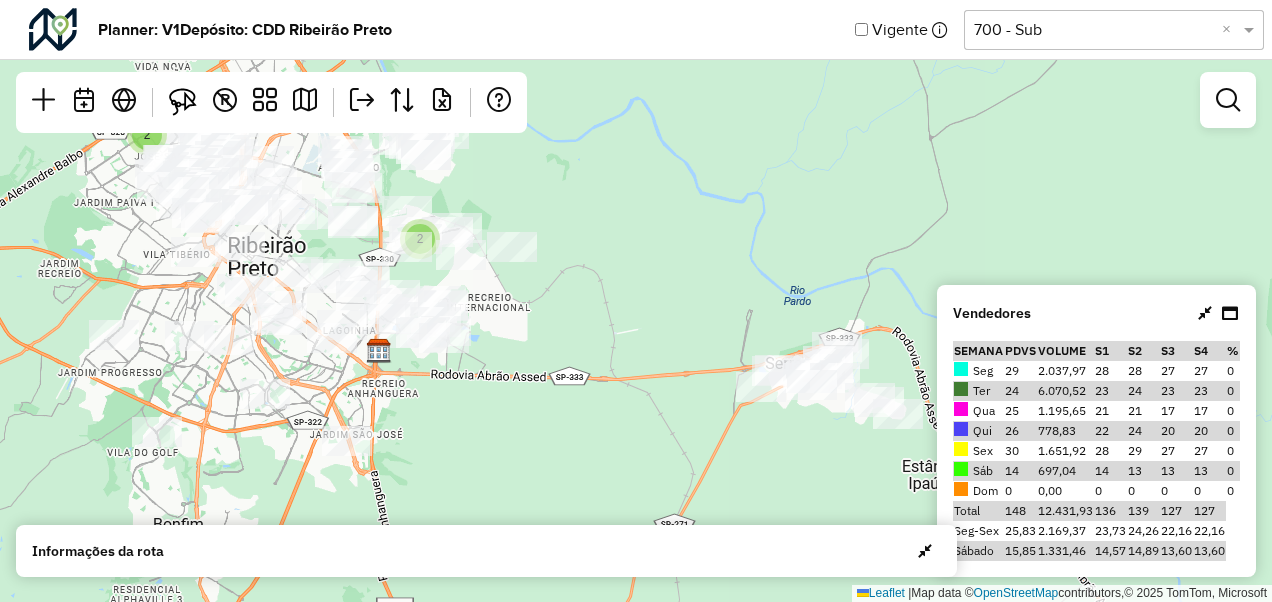 drag, startPoint x: 582, startPoint y: 331, endPoint x: 670, endPoint y: 324, distance: 88.27797 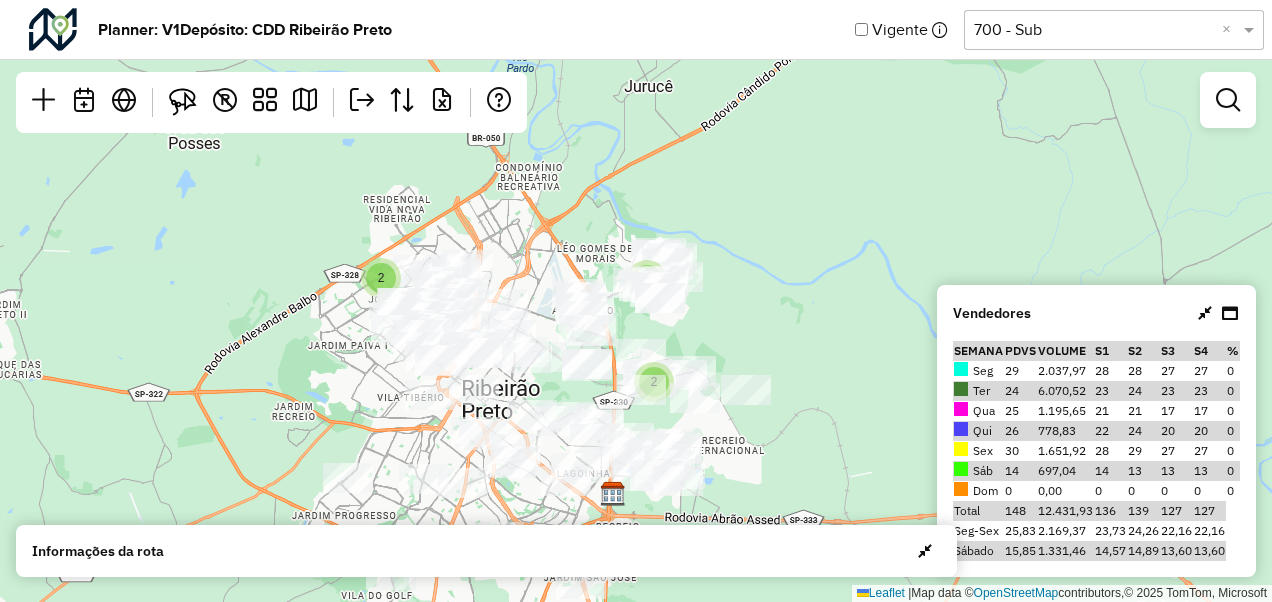 drag, startPoint x: 680, startPoint y: 230, endPoint x: 748, endPoint y: 315, distance: 108.85311 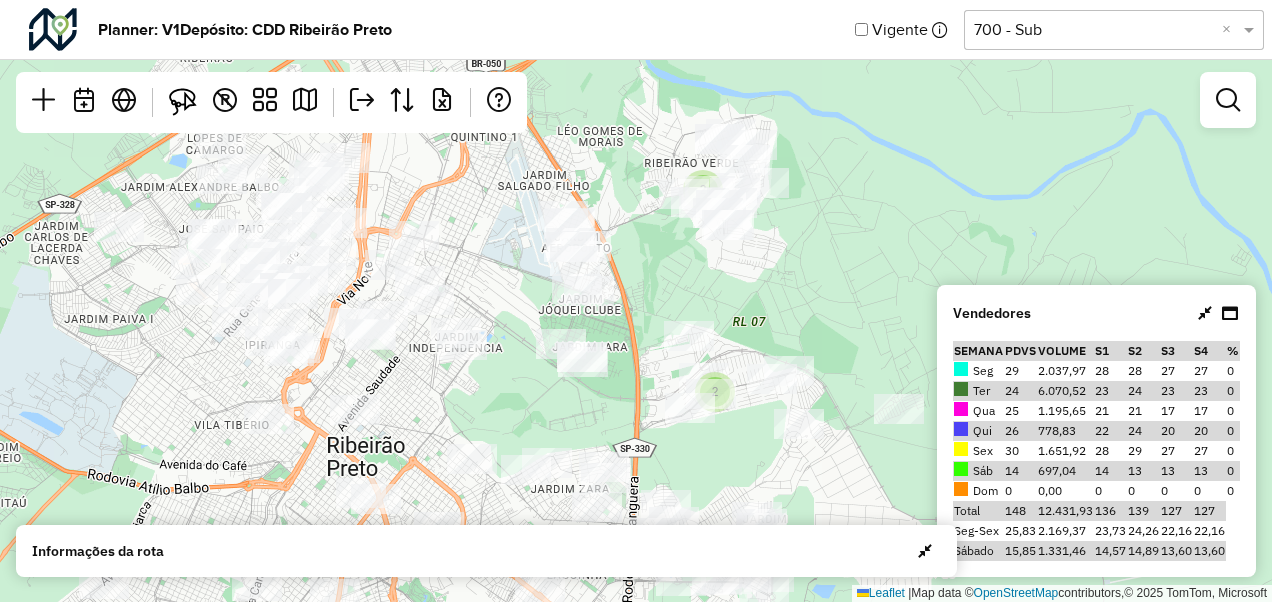 drag, startPoint x: 768, startPoint y: 294, endPoint x: 678, endPoint y: 260, distance: 96.20811 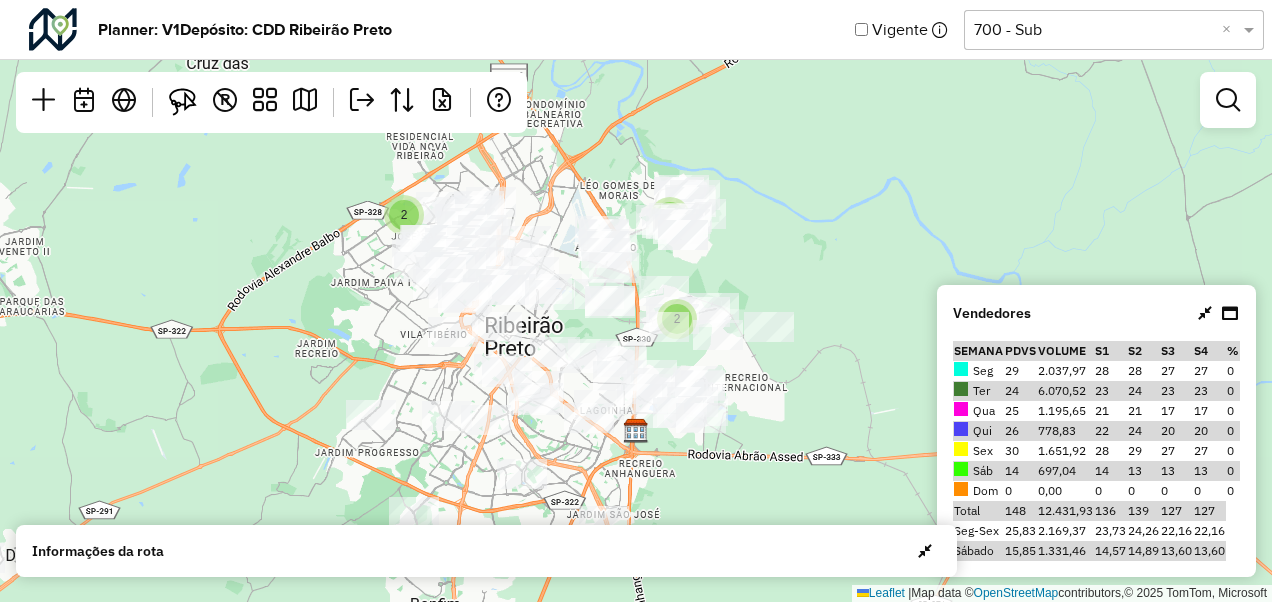 click on "2 2 2  Leaflet   |  Map data ©  OpenStreetMap  contributors,© 2025 TomTom, Microsoft" 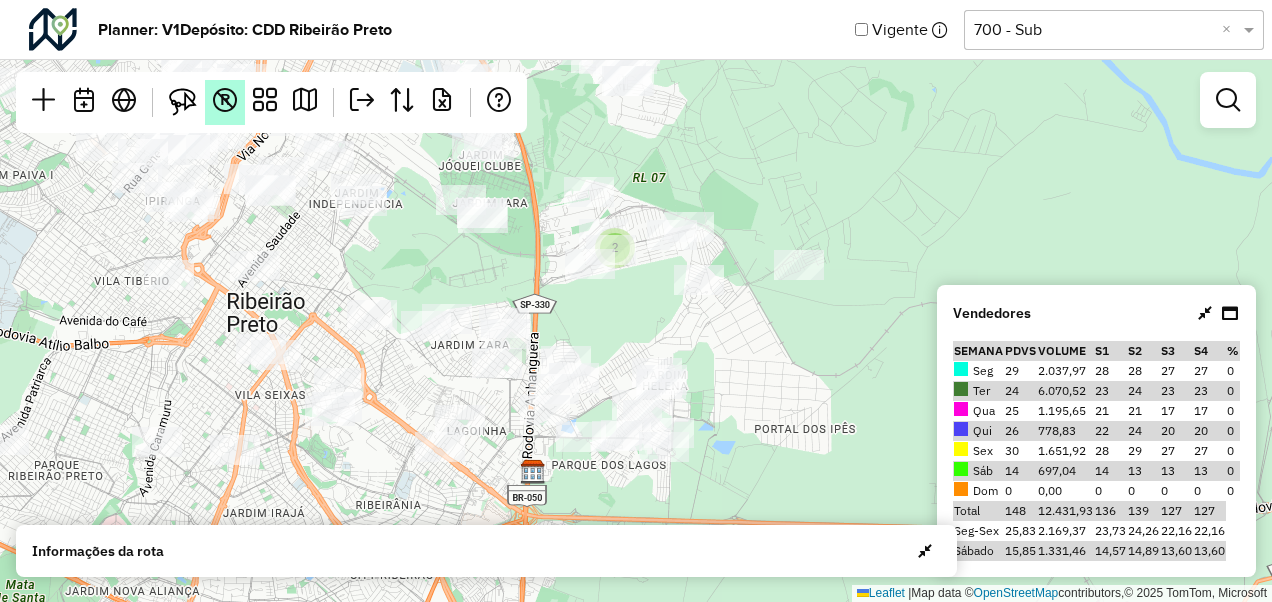 drag, startPoint x: 197, startPoint y: 106, endPoint x: 239, endPoint y: 114, distance: 42.755116 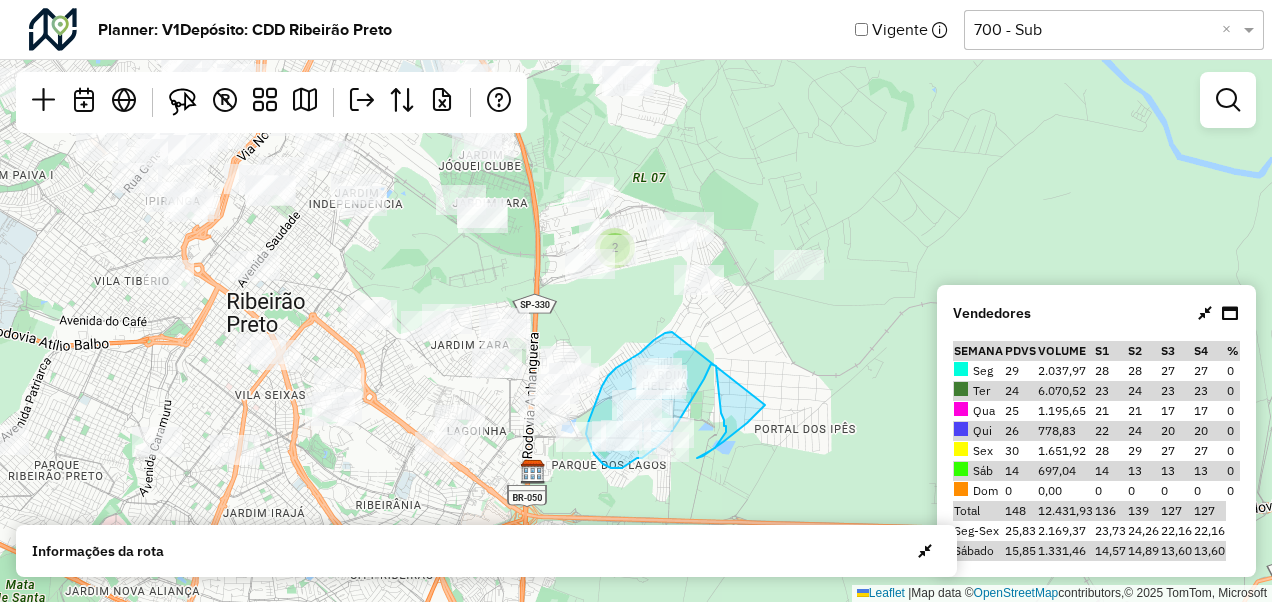 drag, startPoint x: 672, startPoint y: 332, endPoint x: 767, endPoint y: 403, distance: 118.60017 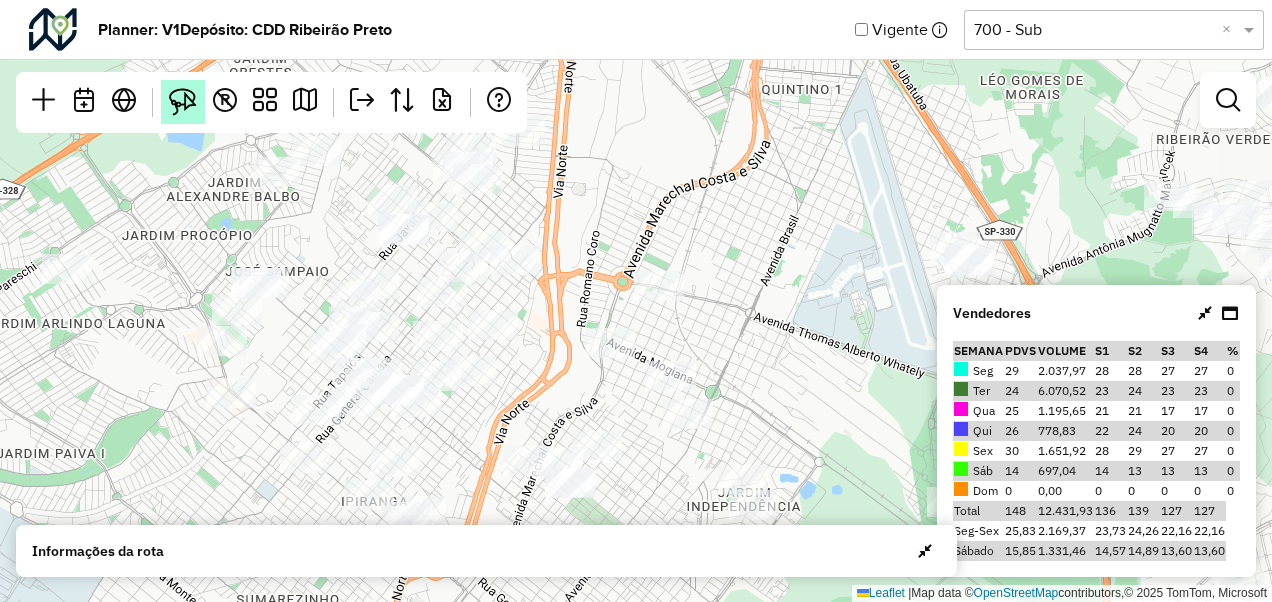 click at bounding box center (183, 102) 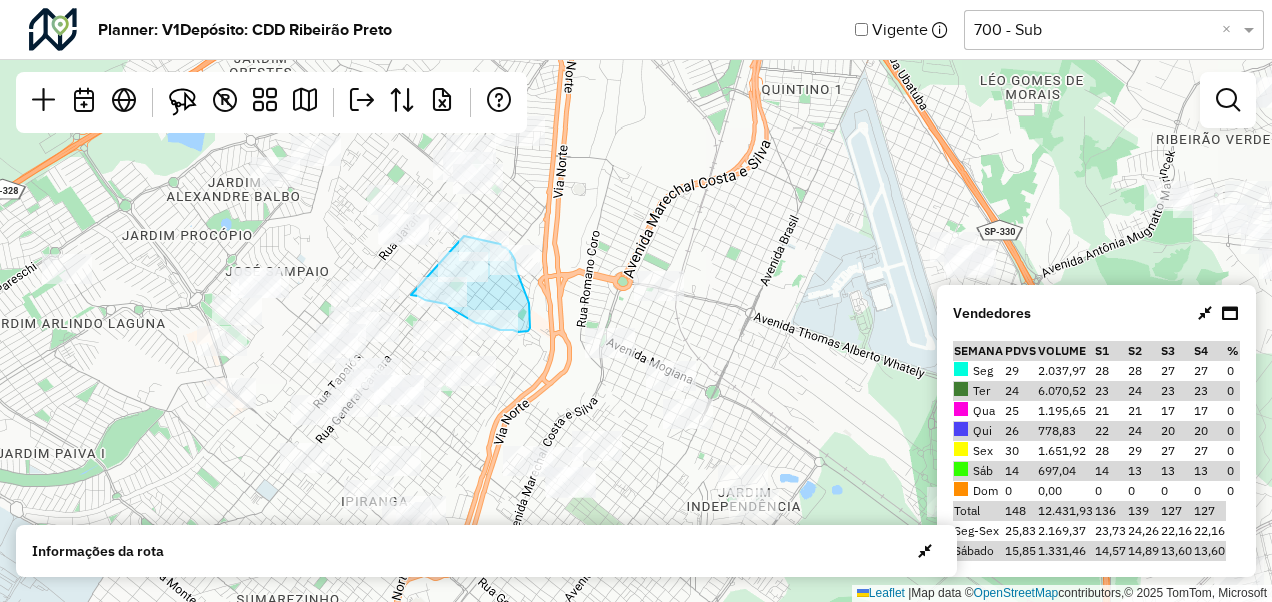 click on "Leaflet   |  Map data ©  OpenStreetMap  contributors,© 2025 TomTom, Microsoft" 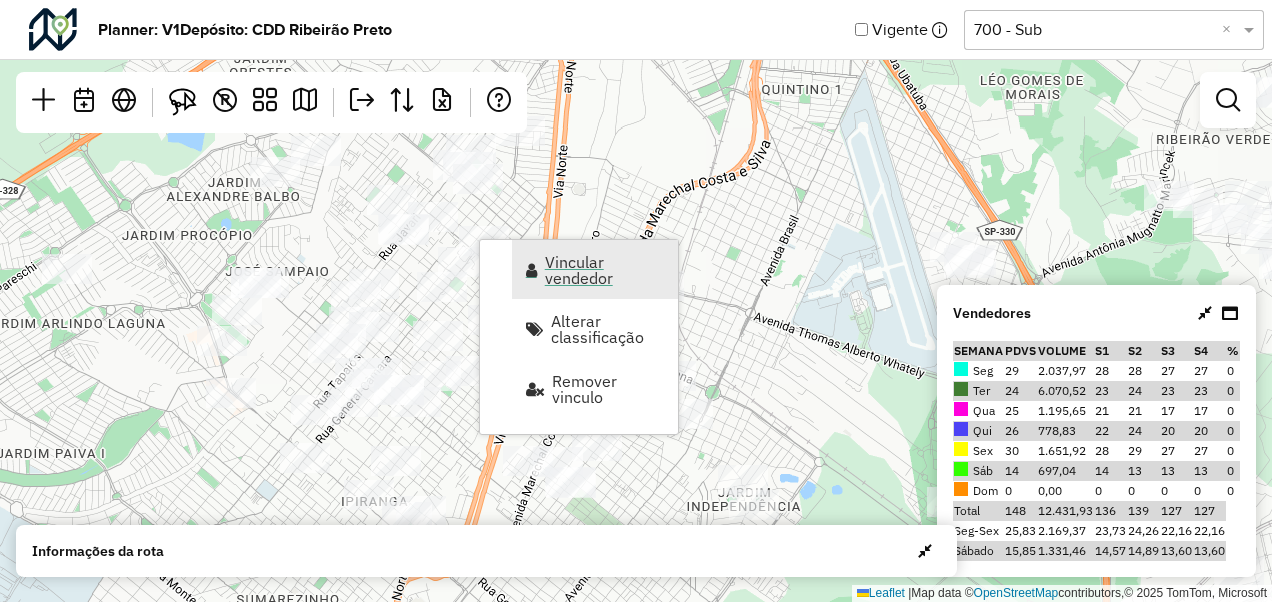click on "Vincular vendedor" at bounding box center [605, 270] 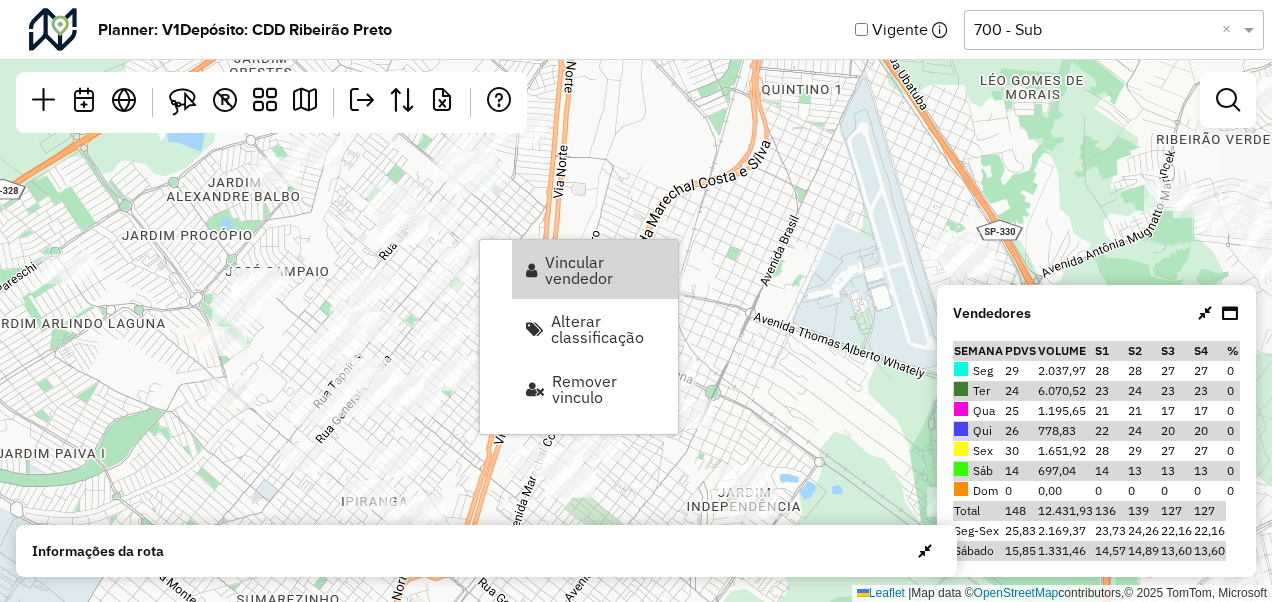 select on "********" 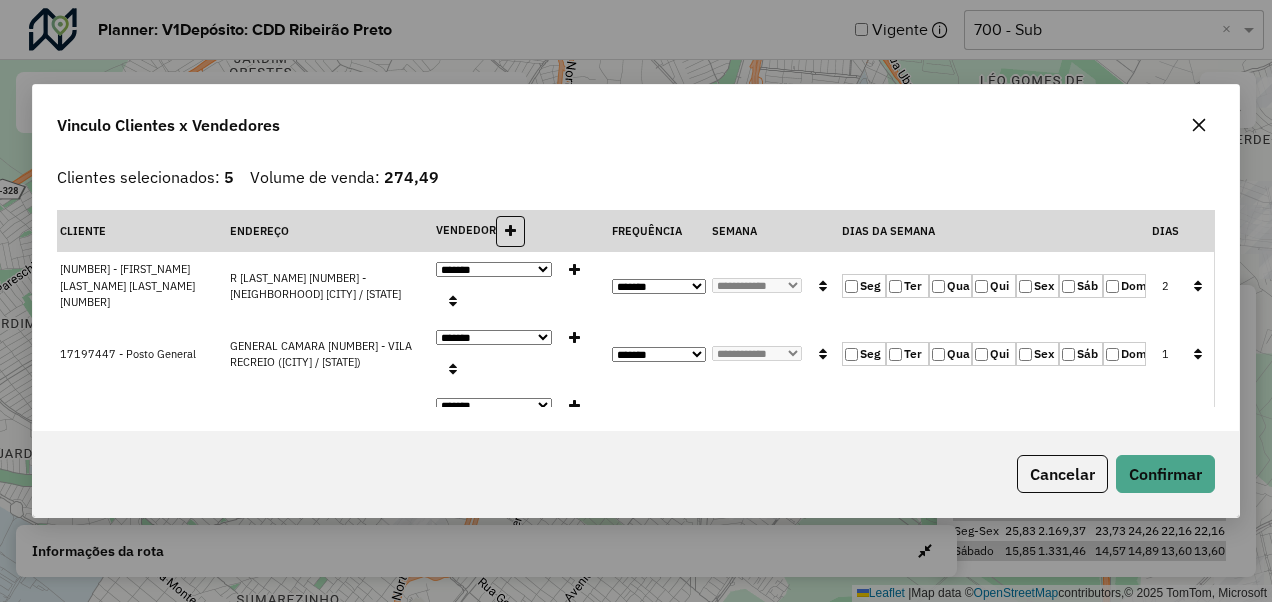 click on "Sex" 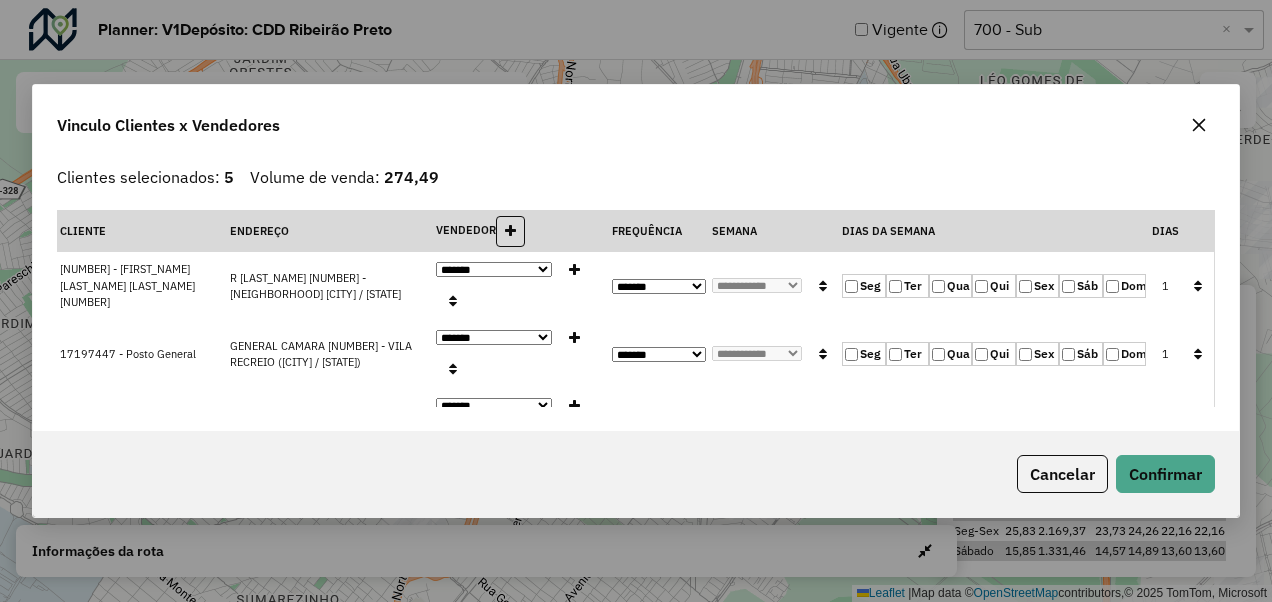 click 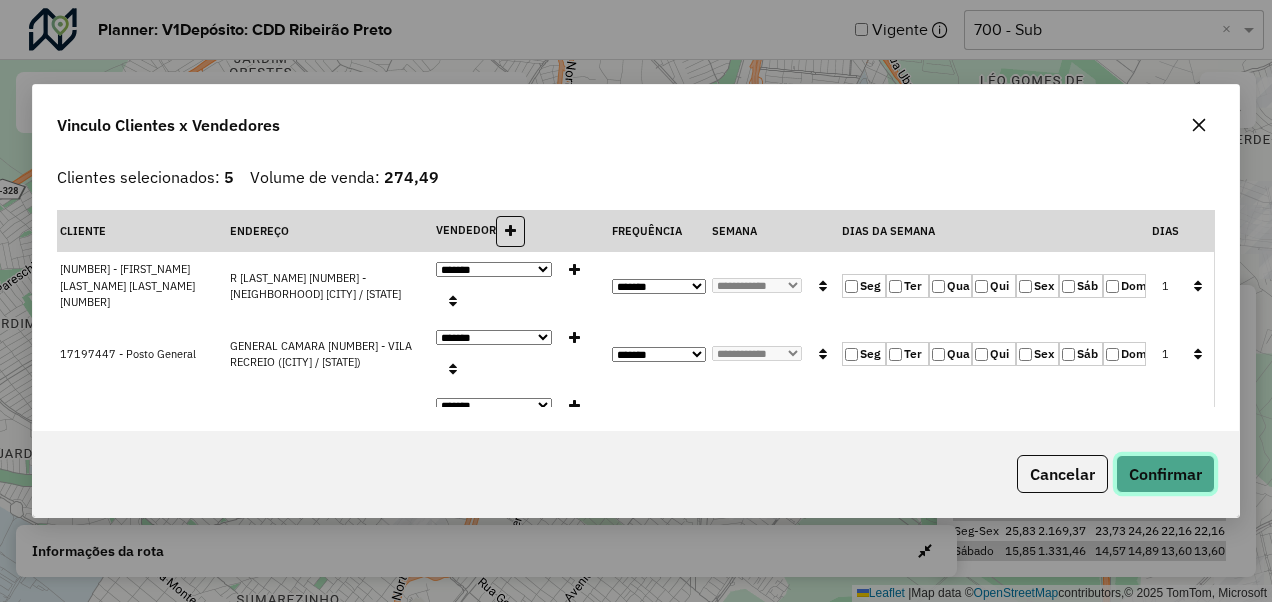 click on "Confirmar" 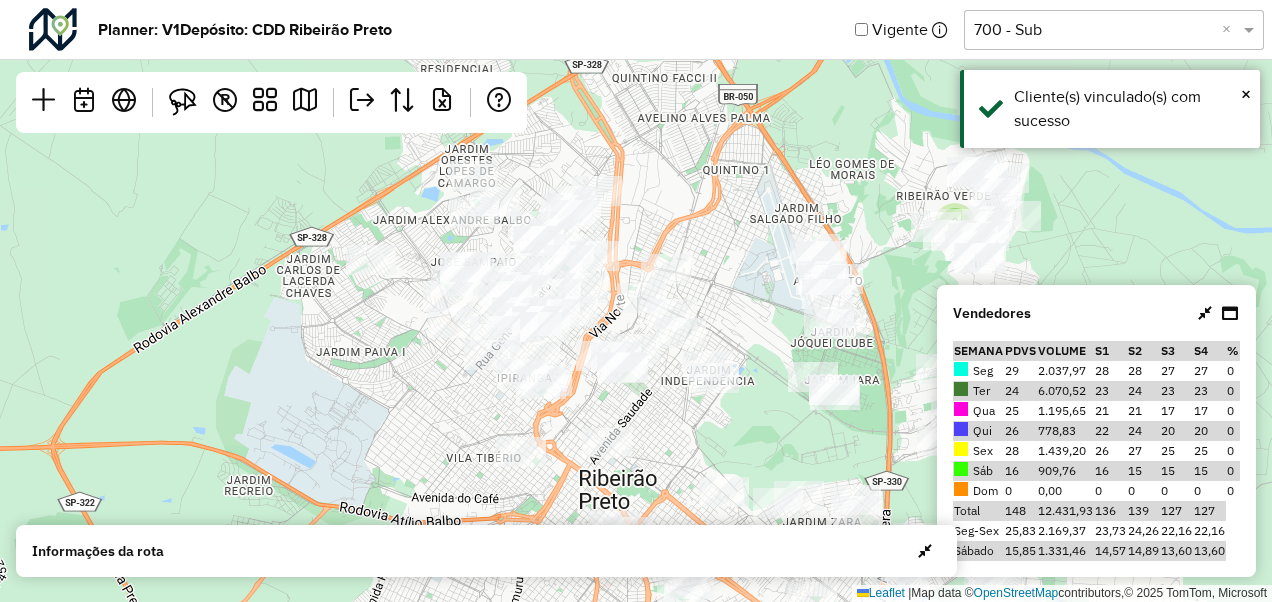 drag, startPoint x: 753, startPoint y: 271, endPoint x: 714, endPoint y: 262, distance: 40.024994 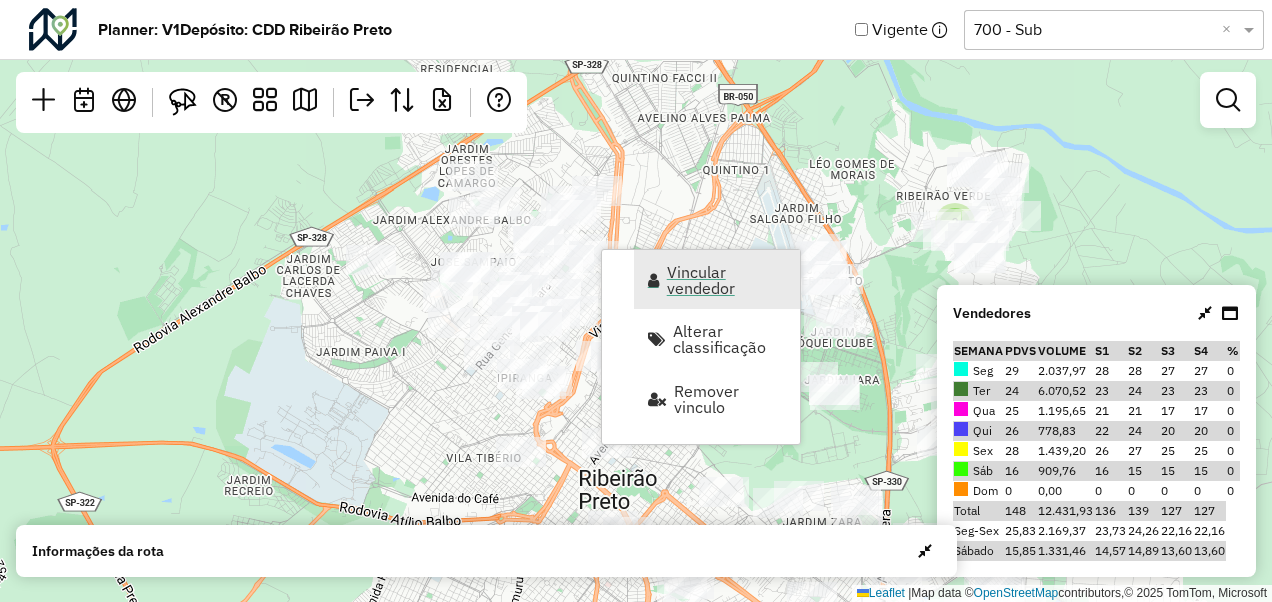 click on "Vincular vendedor" at bounding box center [727, 280] 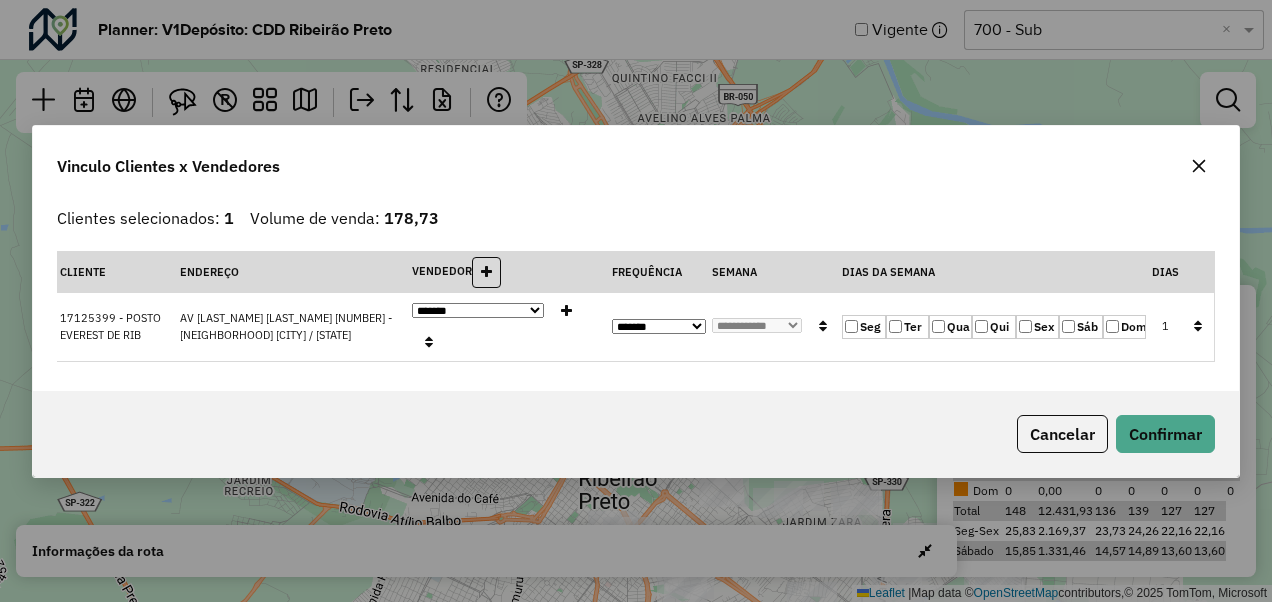 click on "Qua" 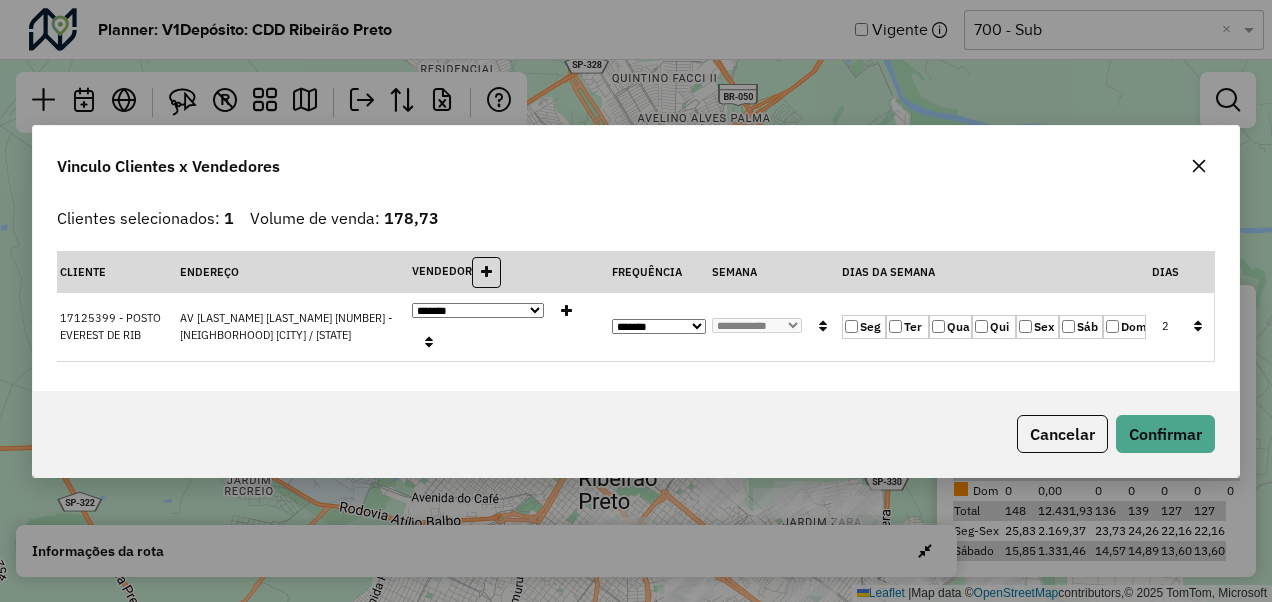 click on "Ter" 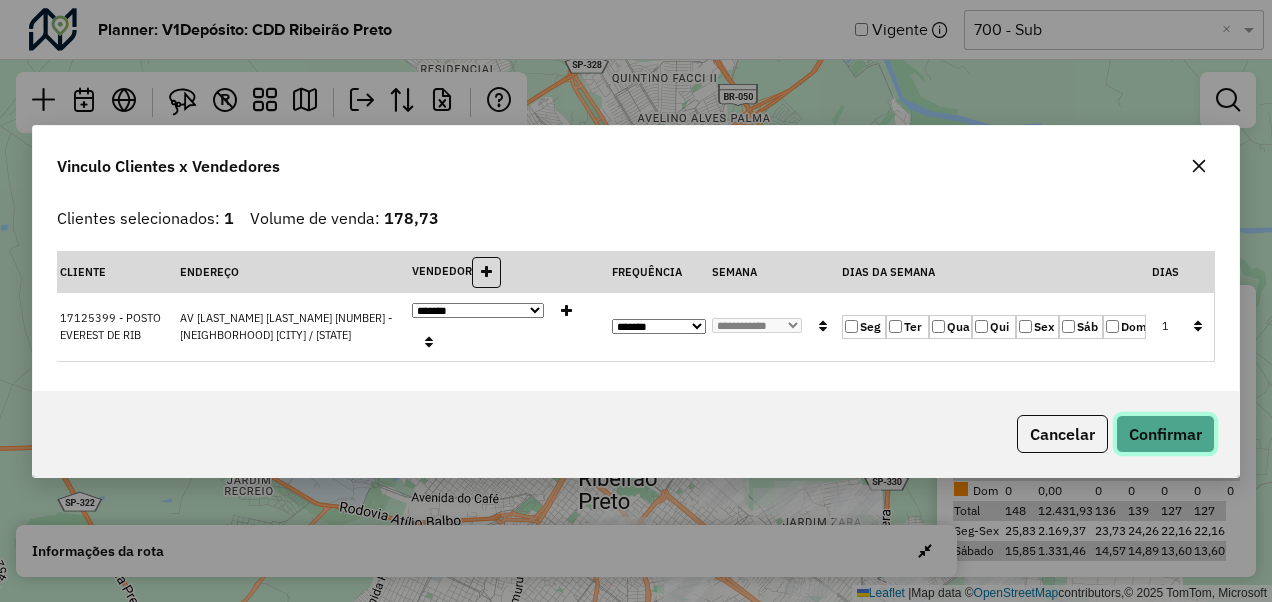 click on "Confirmar" 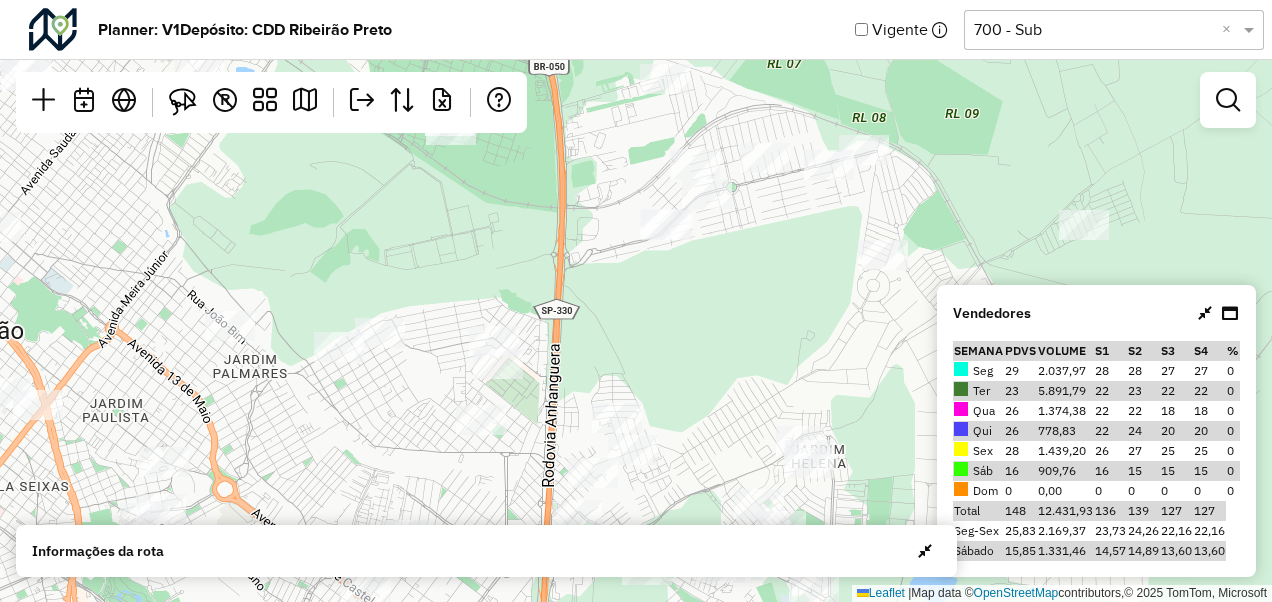 drag, startPoint x: 778, startPoint y: 345, endPoint x: 730, endPoint y: 339, distance: 48.373547 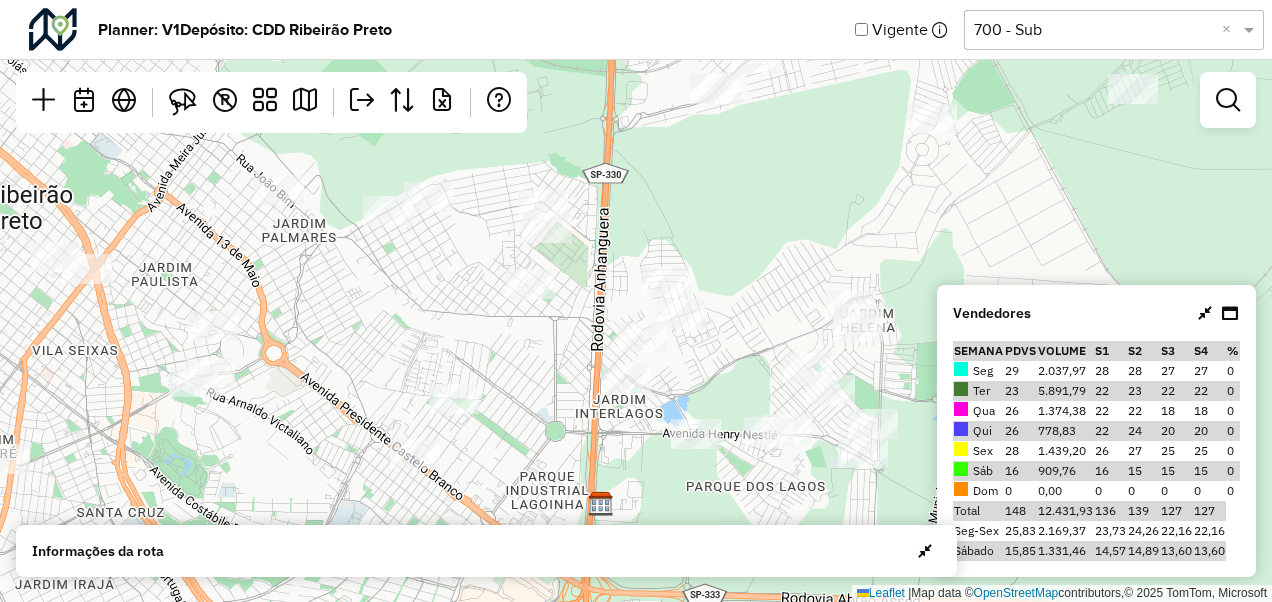 drag, startPoint x: 682, startPoint y: 374, endPoint x: 760, endPoint y: 254, distance: 143.12233 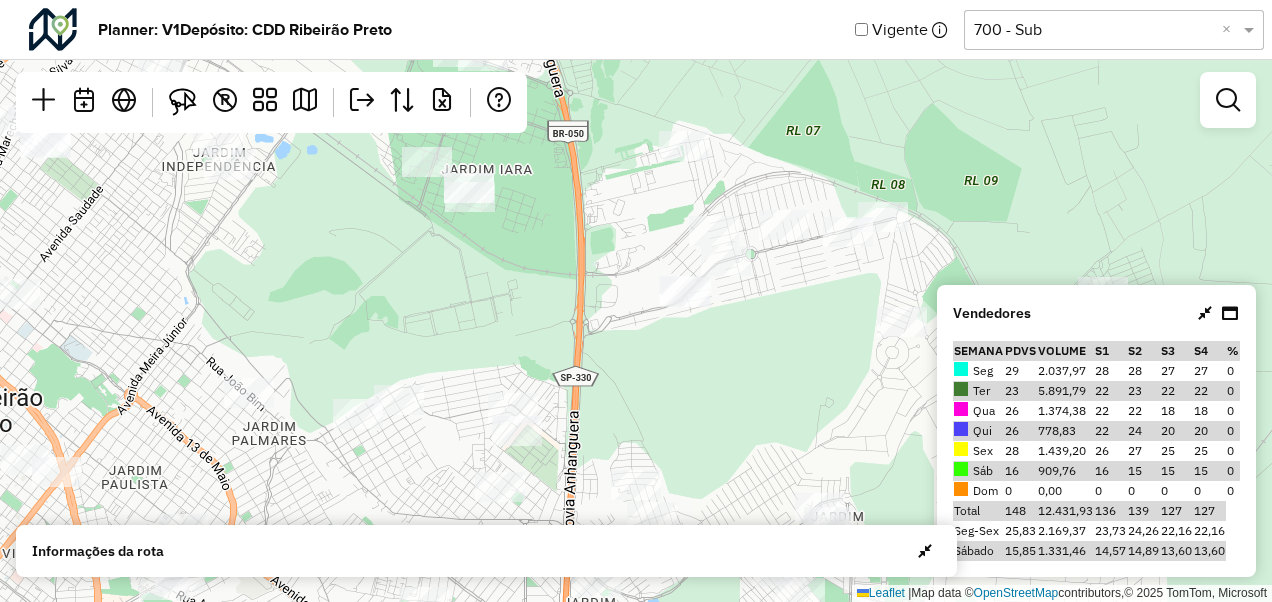 drag, startPoint x: 703, startPoint y: 180, endPoint x: 672, endPoint y: 381, distance: 203.3765 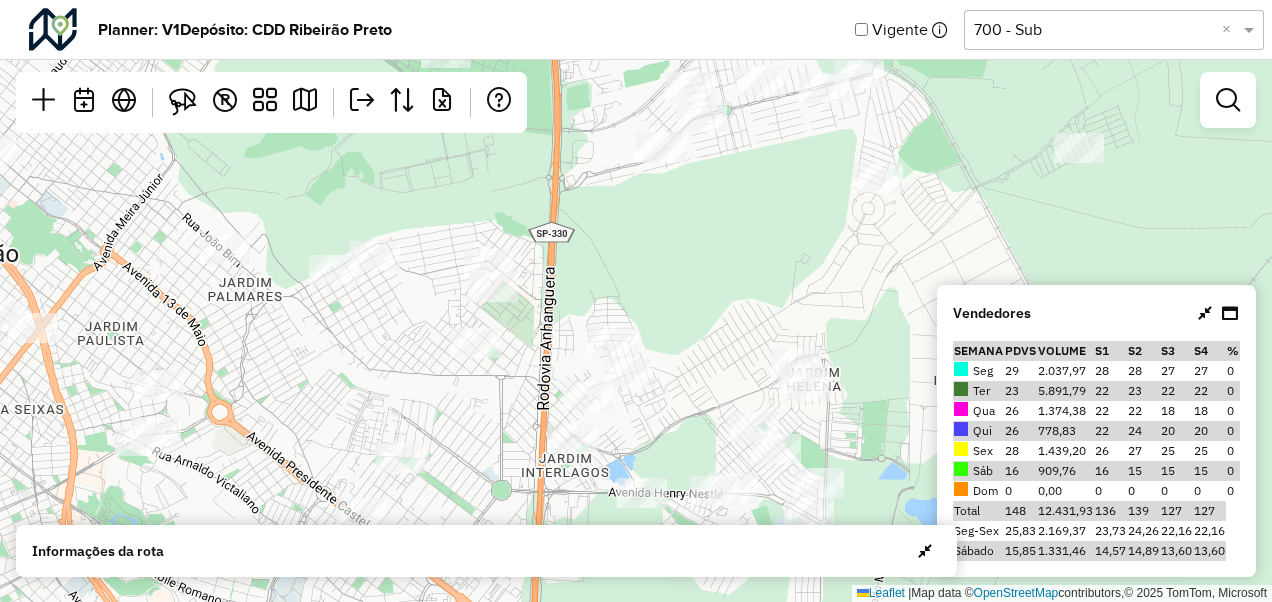 drag, startPoint x: 719, startPoint y: 397, endPoint x: 695, endPoint y: 253, distance: 145.9863 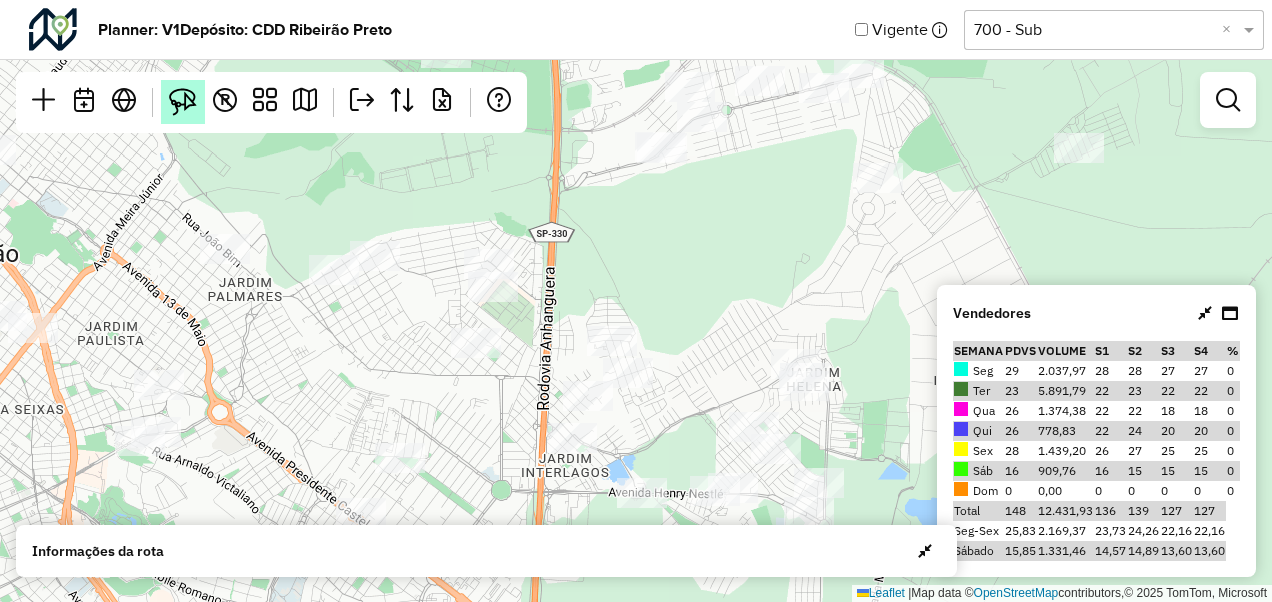 click at bounding box center (183, 102) 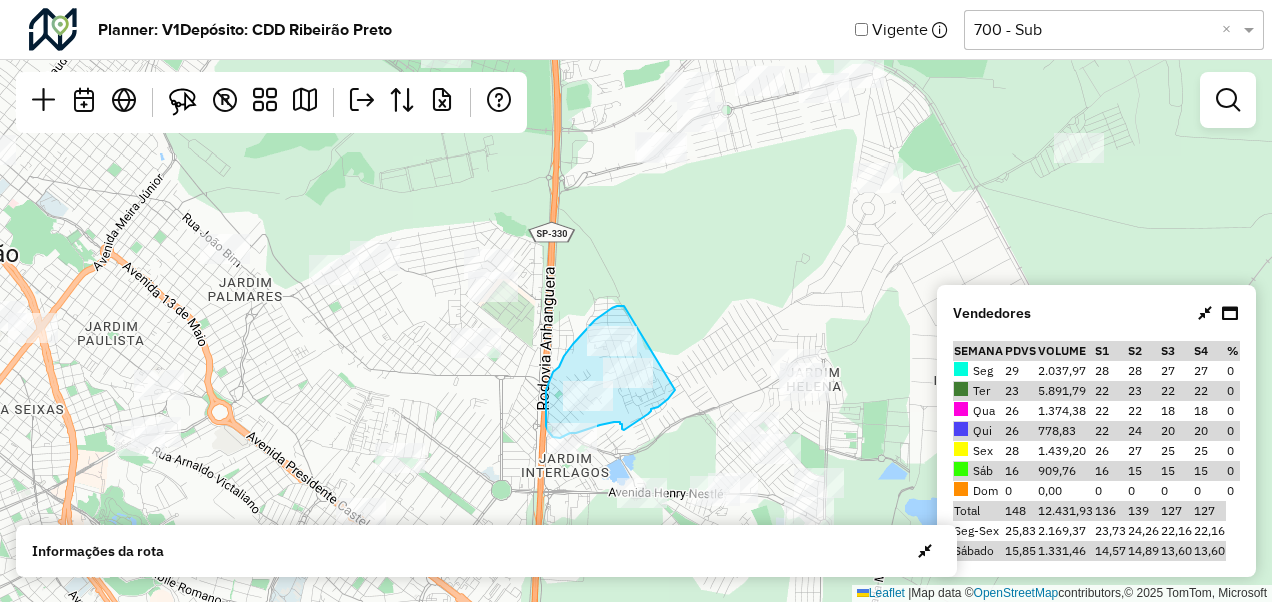 drag, startPoint x: 624, startPoint y: 306, endPoint x: 681, endPoint y: 385, distance: 97.41663 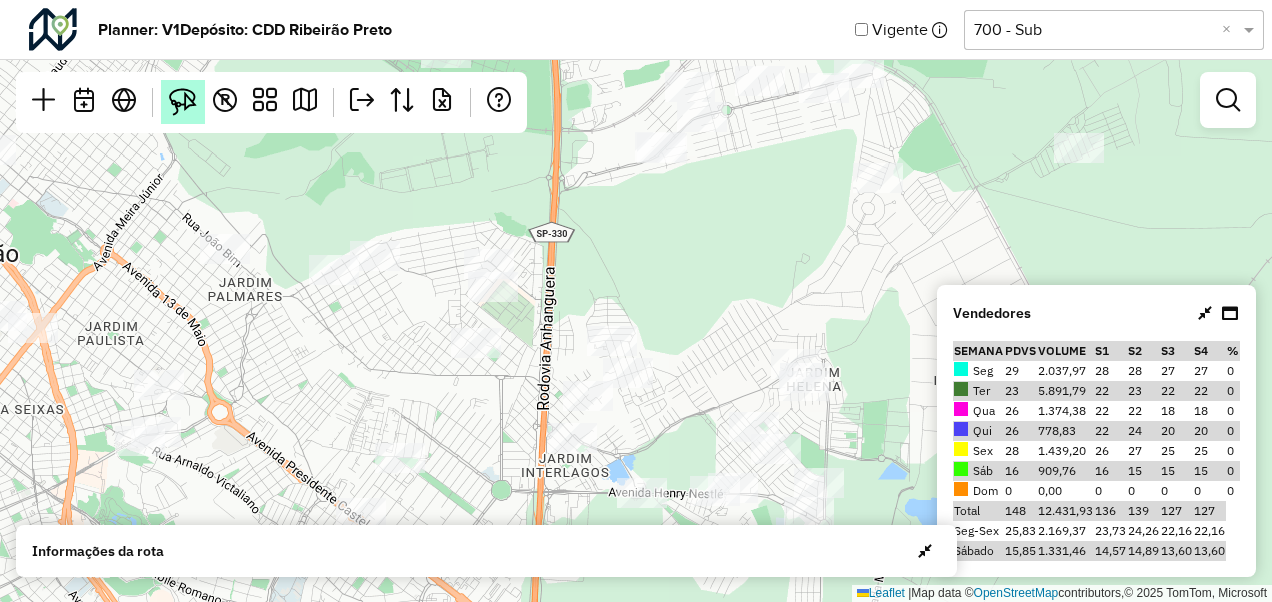 click at bounding box center (183, 102) 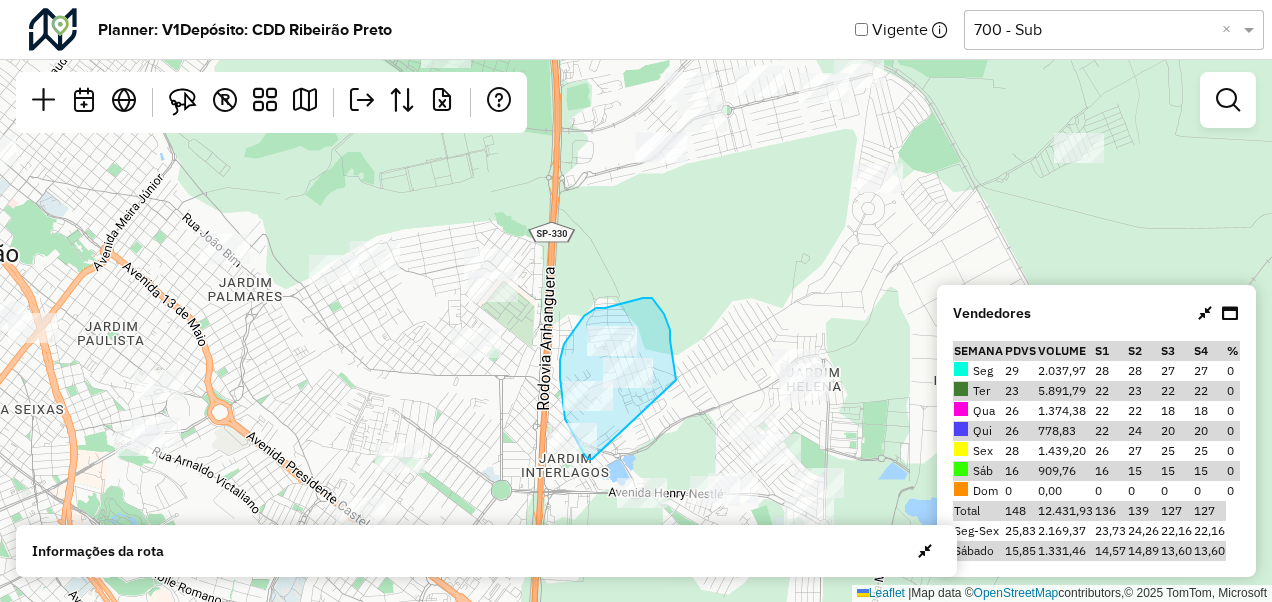 drag, startPoint x: 592, startPoint y: 459, endPoint x: 676, endPoint y: 380, distance: 115.31262 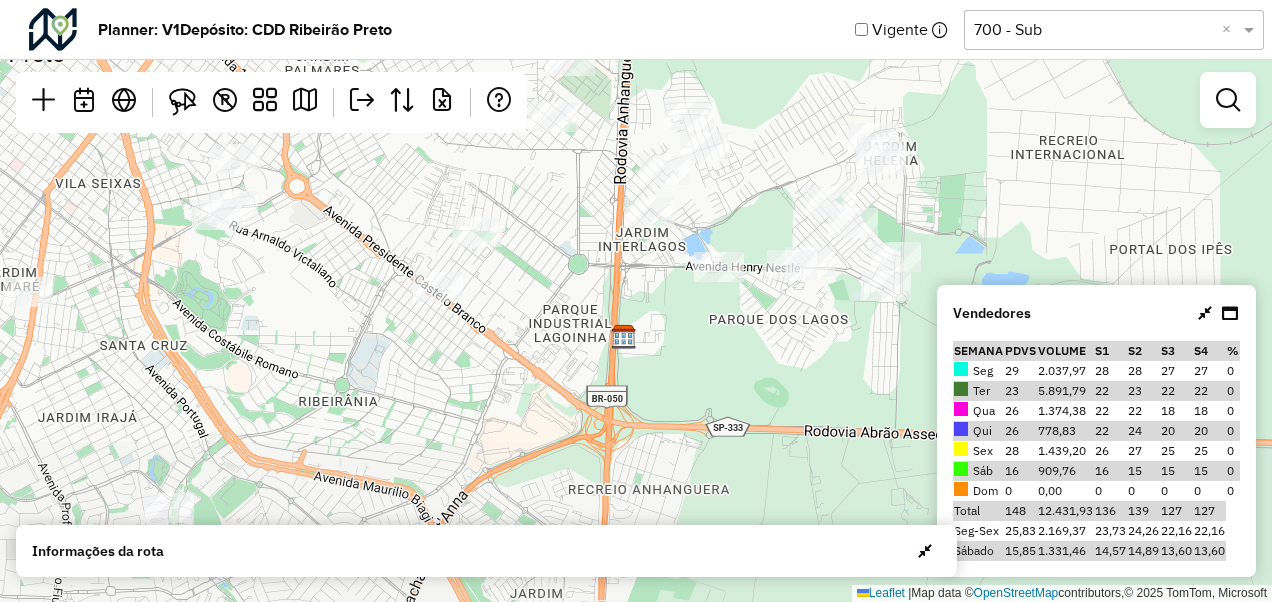 drag, startPoint x: 711, startPoint y: 355, endPoint x: 788, endPoint y: 129, distance: 238.7572 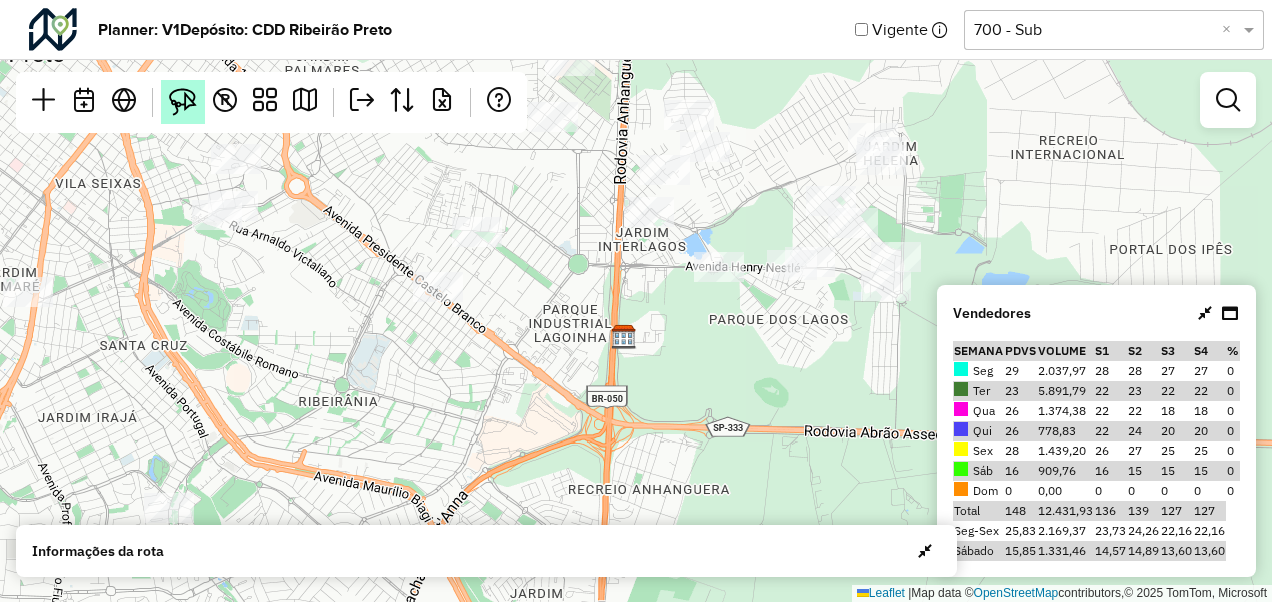 click at bounding box center (183, 102) 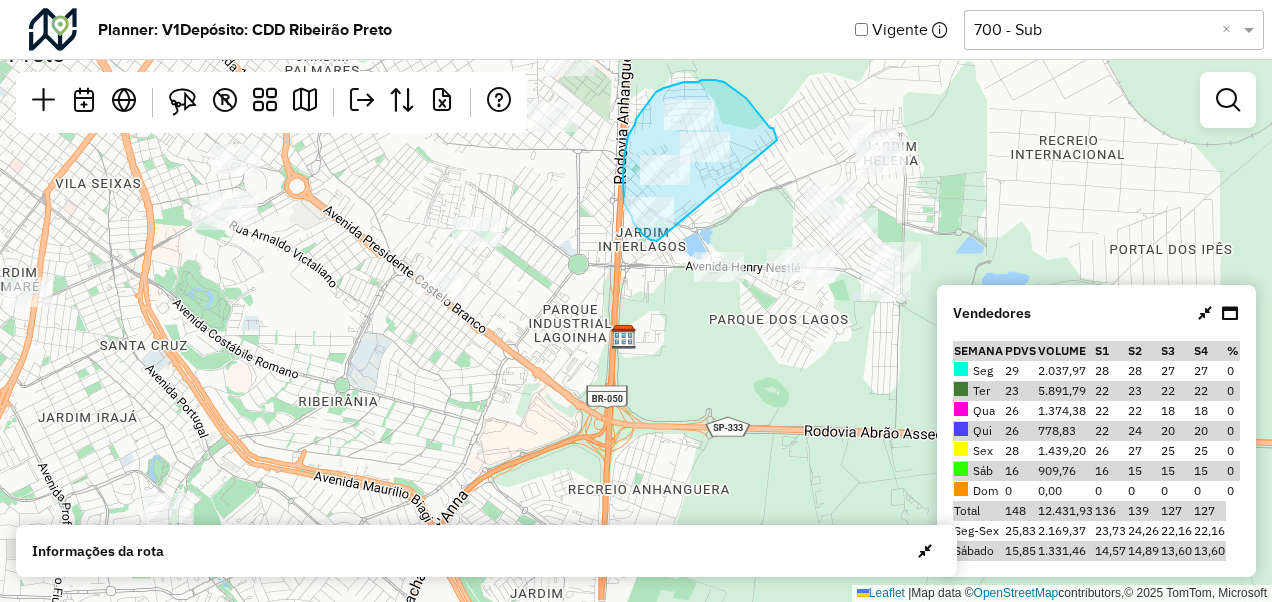 drag, startPoint x: 657, startPoint y: 241, endPoint x: 777, endPoint y: 140, distance: 156.84706 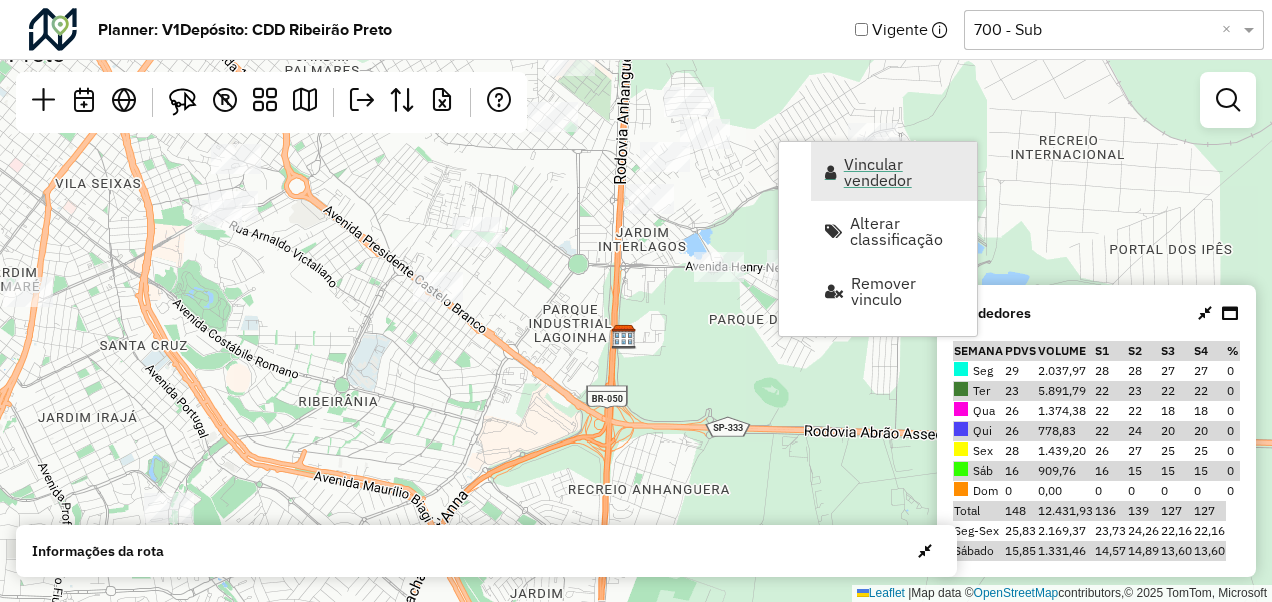 click on "Vincular vendedor" at bounding box center [904, 172] 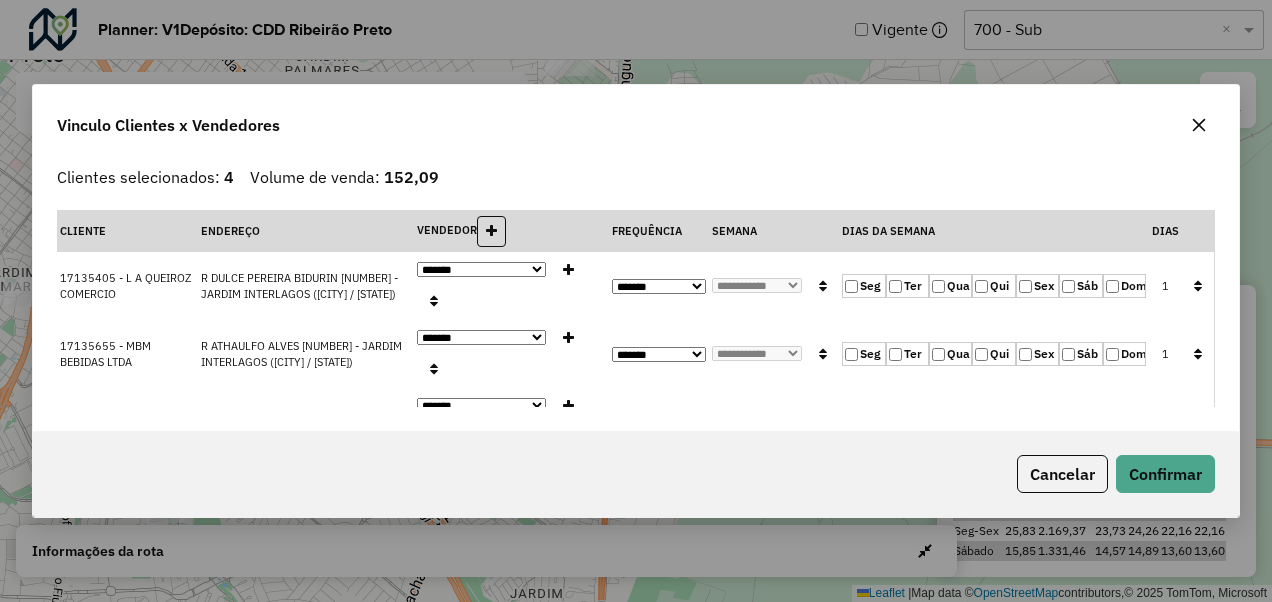 click on "Qui" 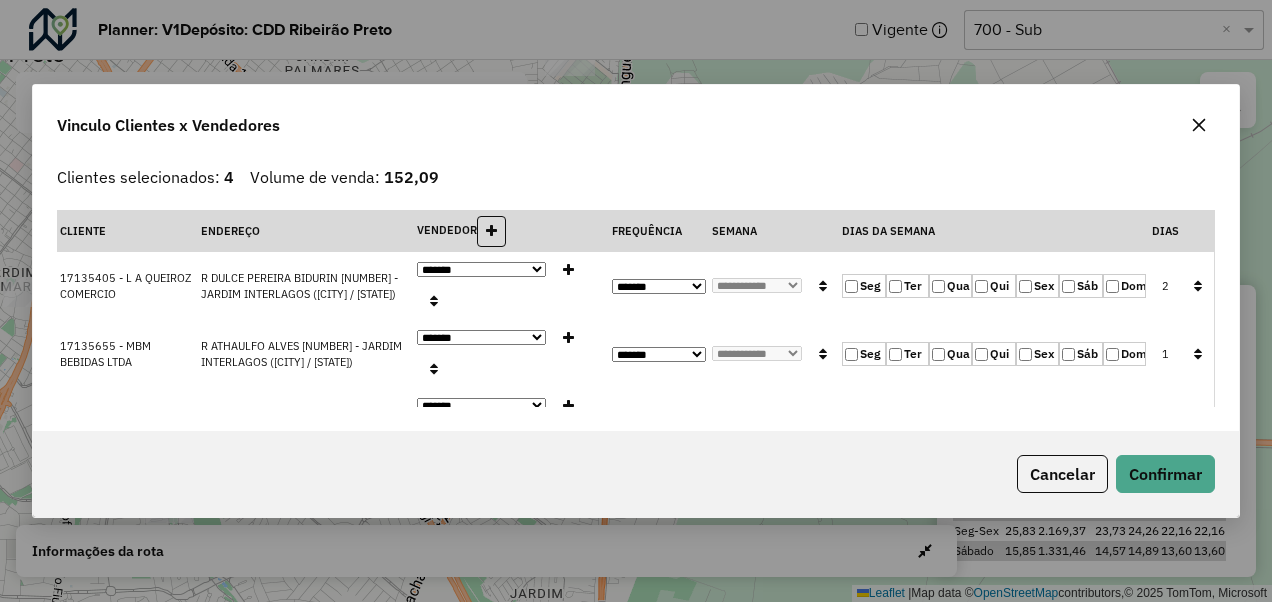 click on "Ter" 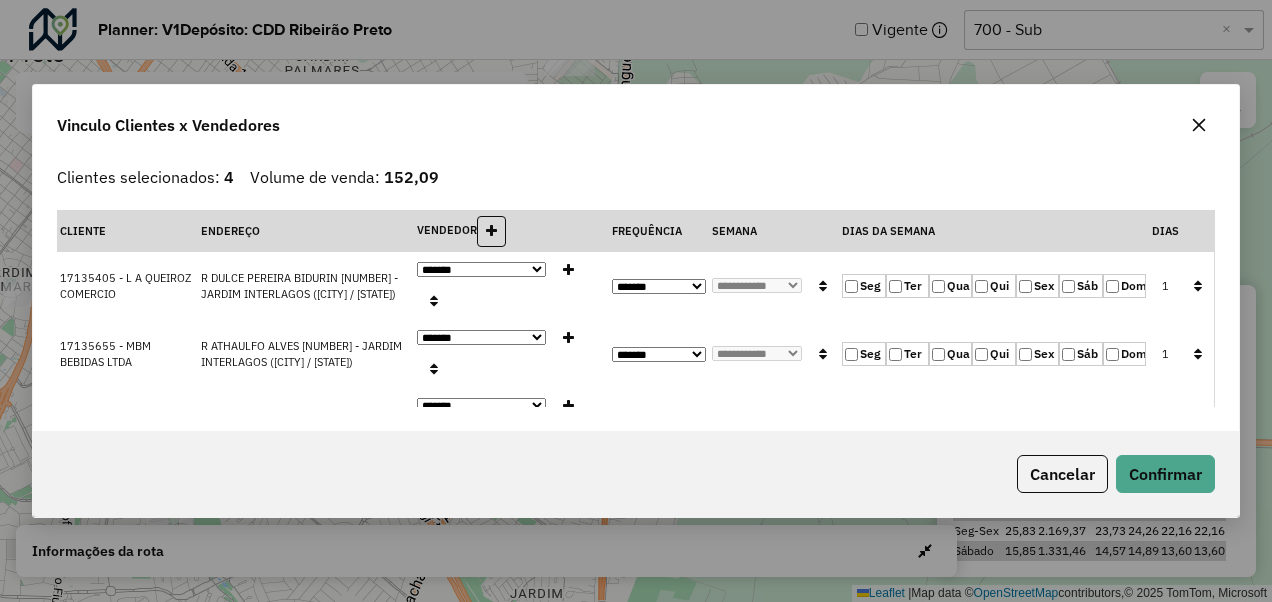 click 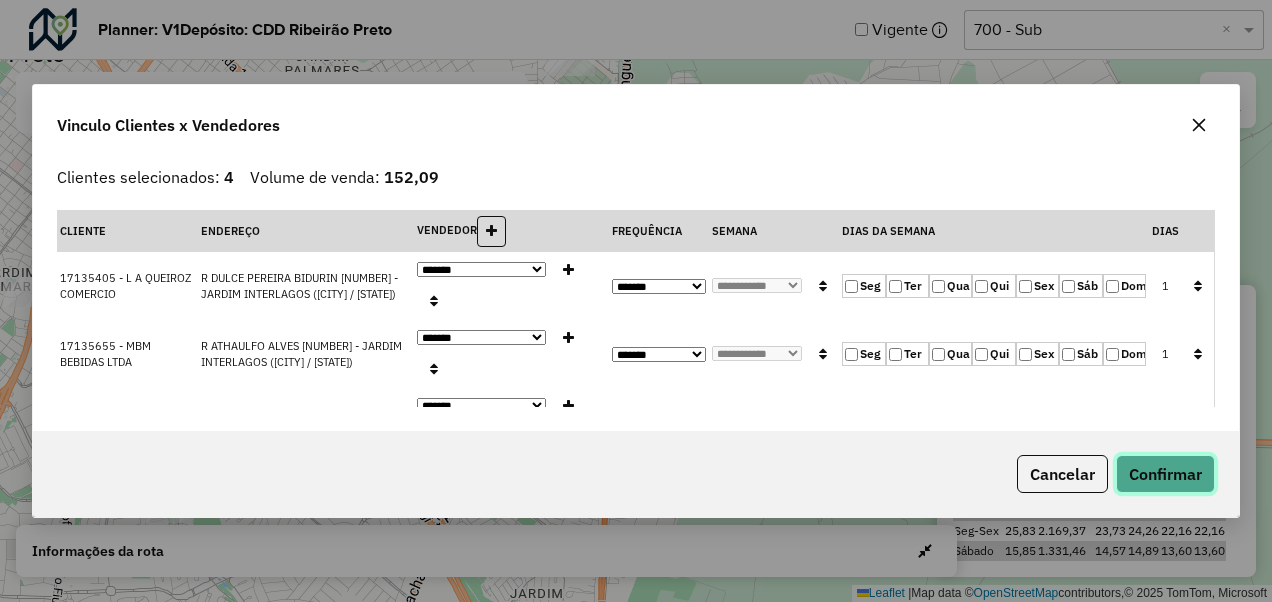 click on "Confirmar" 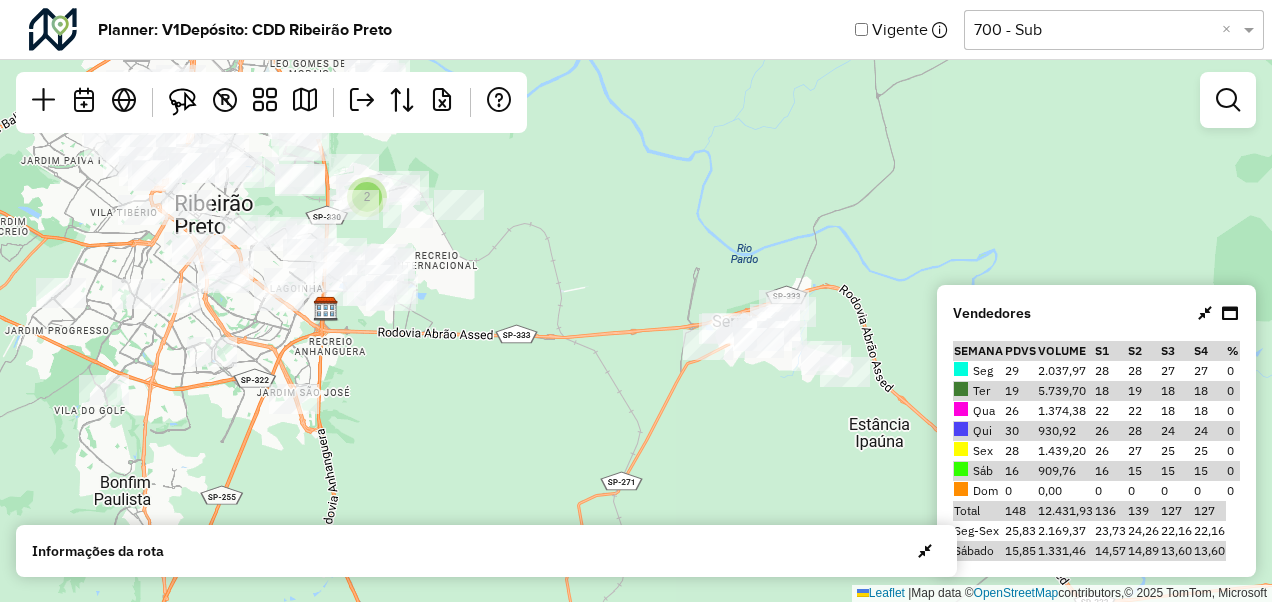drag, startPoint x: 869, startPoint y: 391, endPoint x: 418, endPoint y: 386, distance: 451.0277 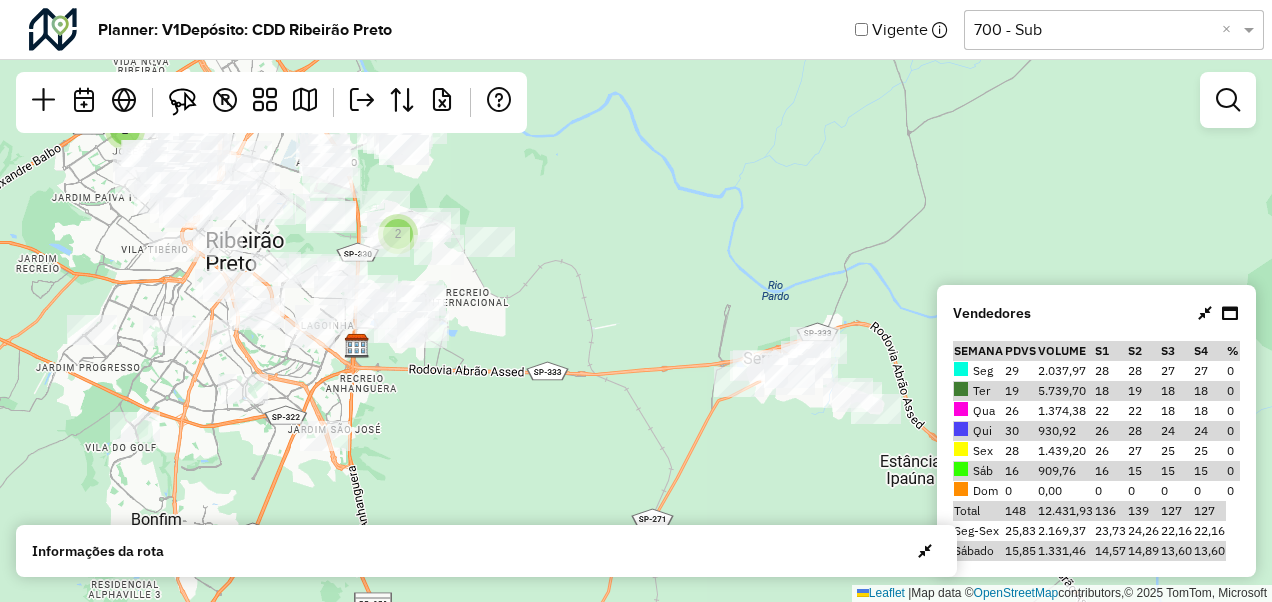 drag, startPoint x: 395, startPoint y: 326, endPoint x: 450, endPoint y: 380, distance: 77.07788 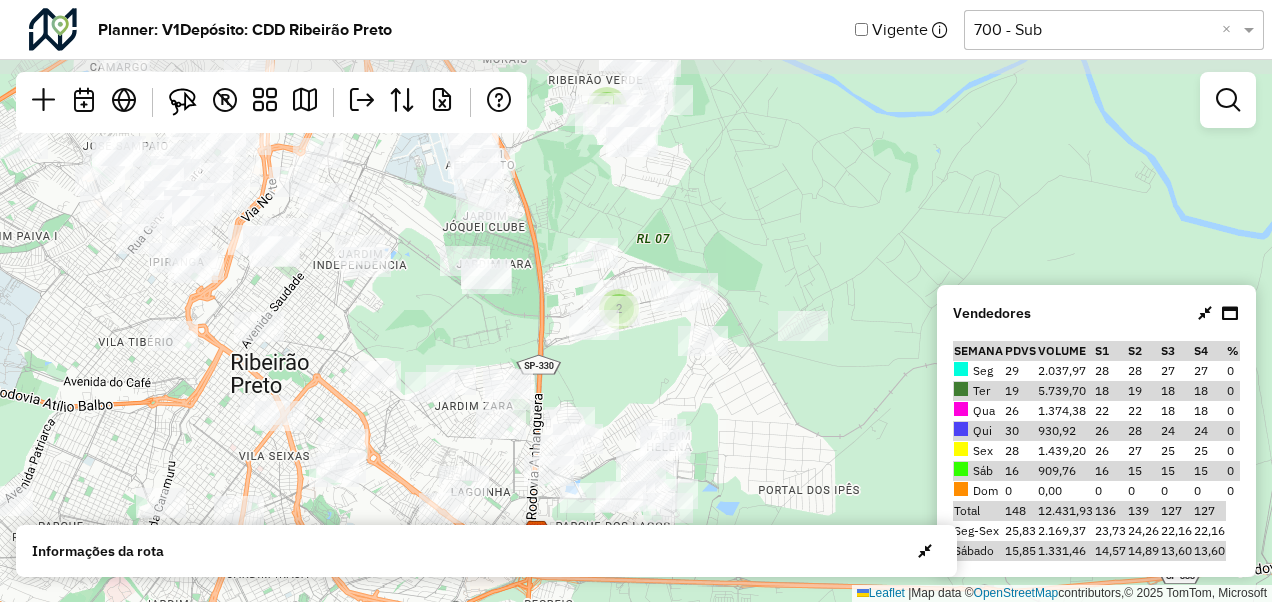 drag, startPoint x: 610, startPoint y: 298, endPoint x: 778, endPoint y: 436, distance: 217.41205 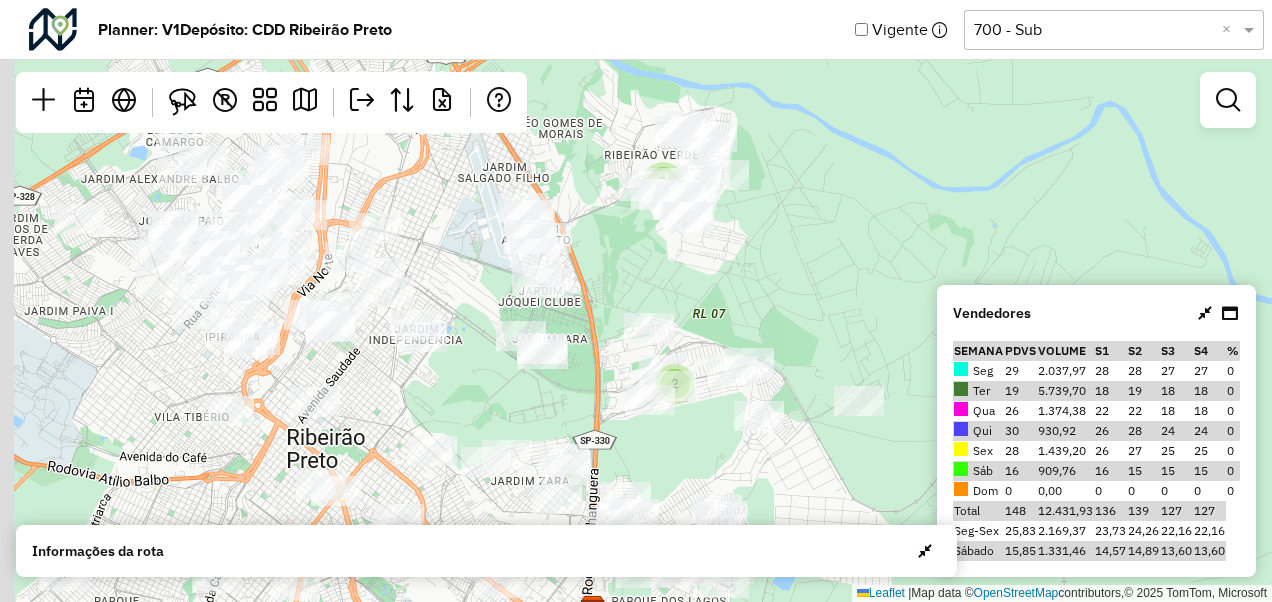 drag, startPoint x: 395, startPoint y: 327, endPoint x: 465, endPoint y: 422, distance: 118.004234 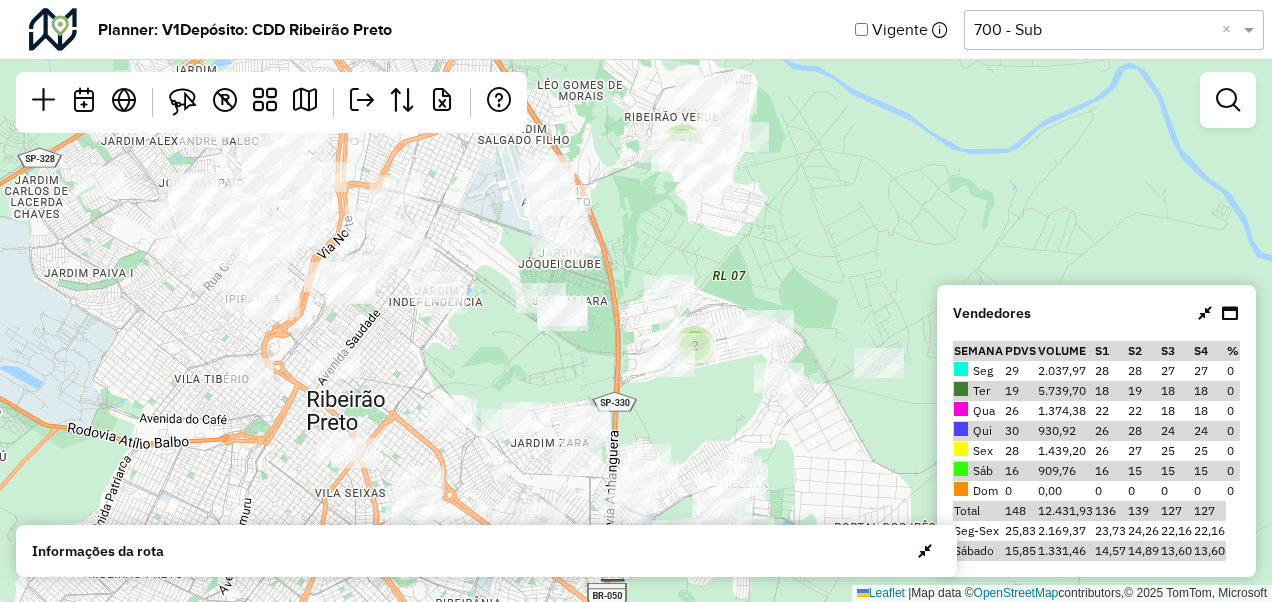 drag, startPoint x: 400, startPoint y: 422, endPoint x: 406, endPoint y: 364, distance: 58.30952 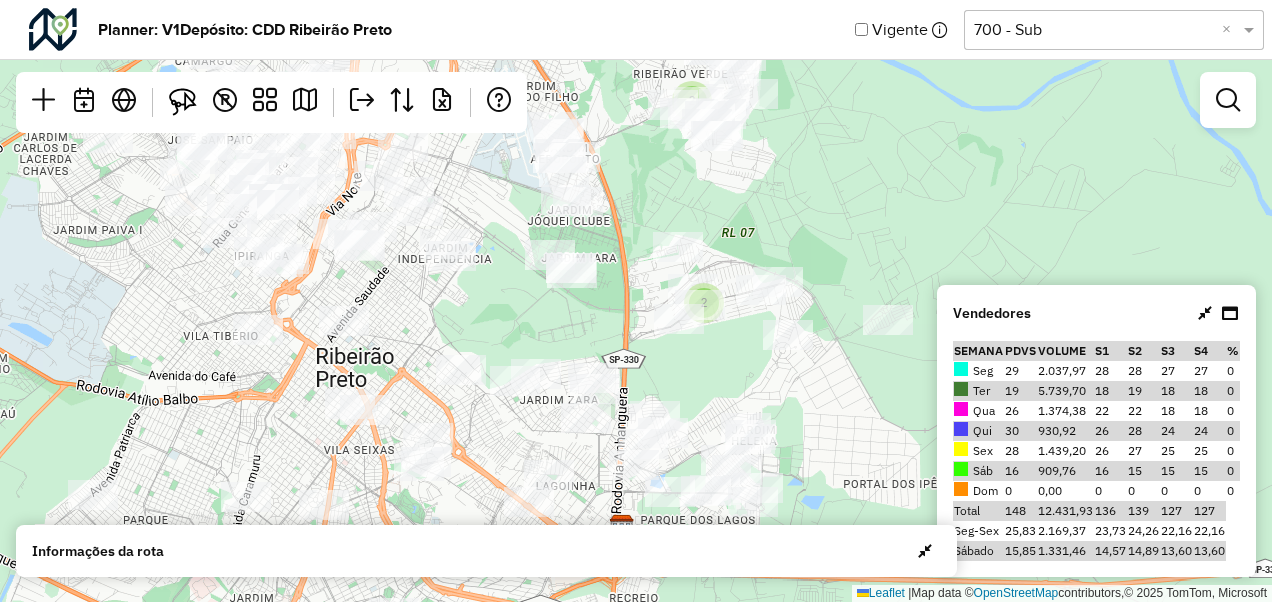 drag, startPoint x: 466, startPoint y: 362, endPoint x: 479, endPoint y: 321, distance: 43.011627 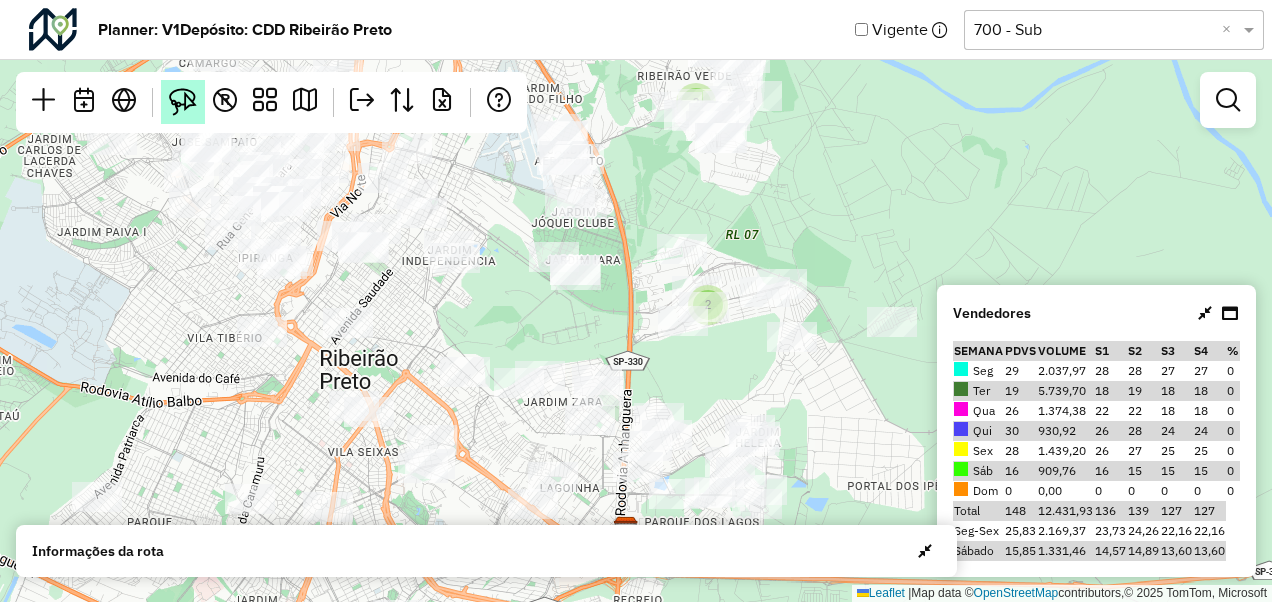 click at bounding box center (183, 102) 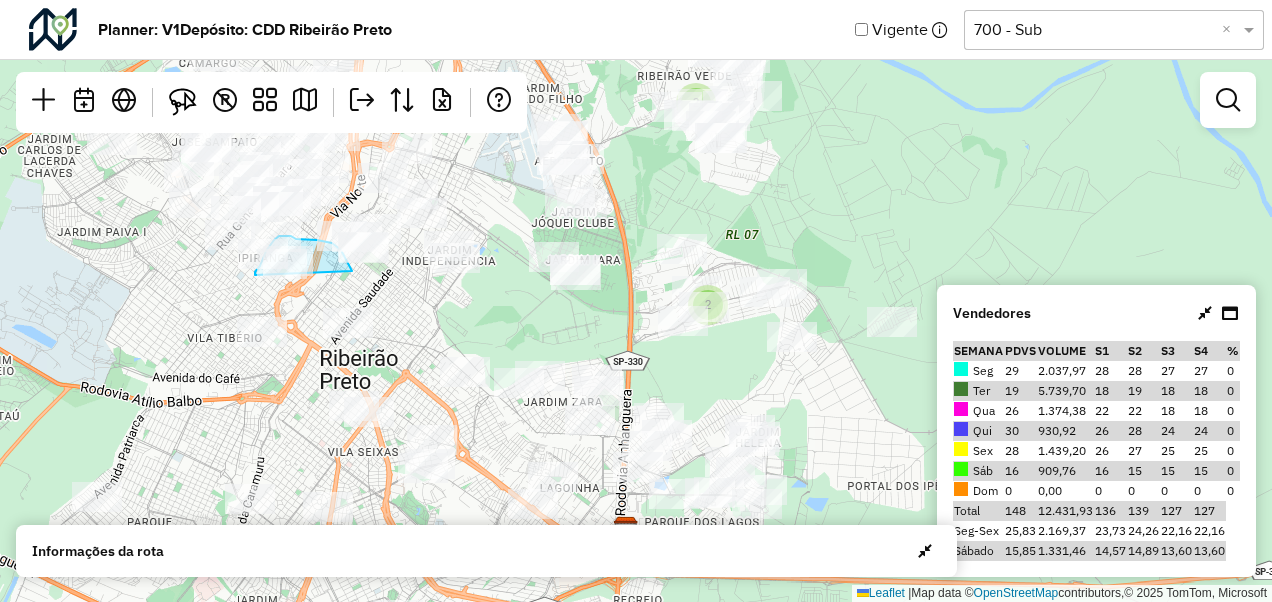 drag, startPoint x: 255, startPoint y: 275, endPoint x: 352, endPoint y: 271, distance: 97.082436 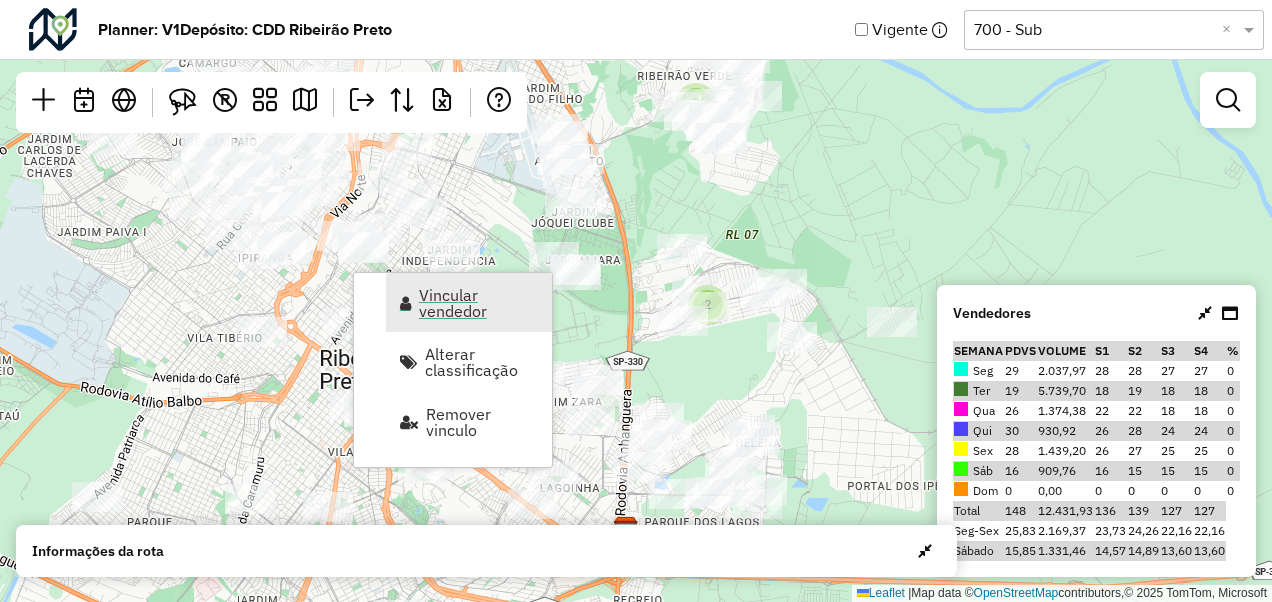 click on "Vincular vendedor" at bounding box center (479, 303) 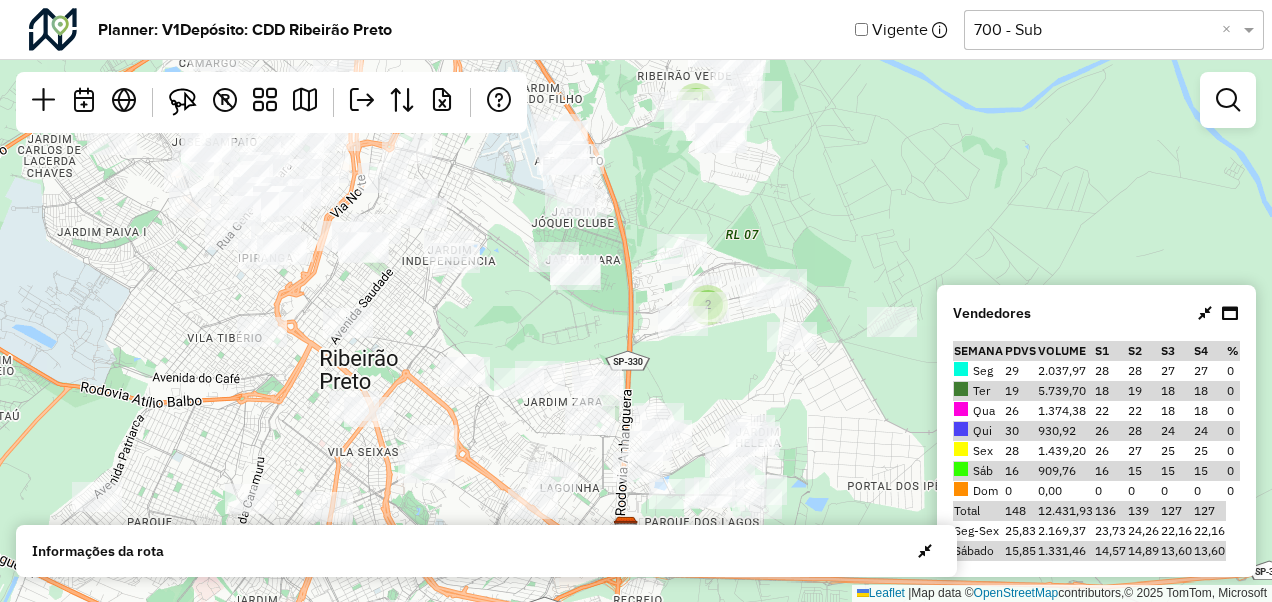 select on "********" 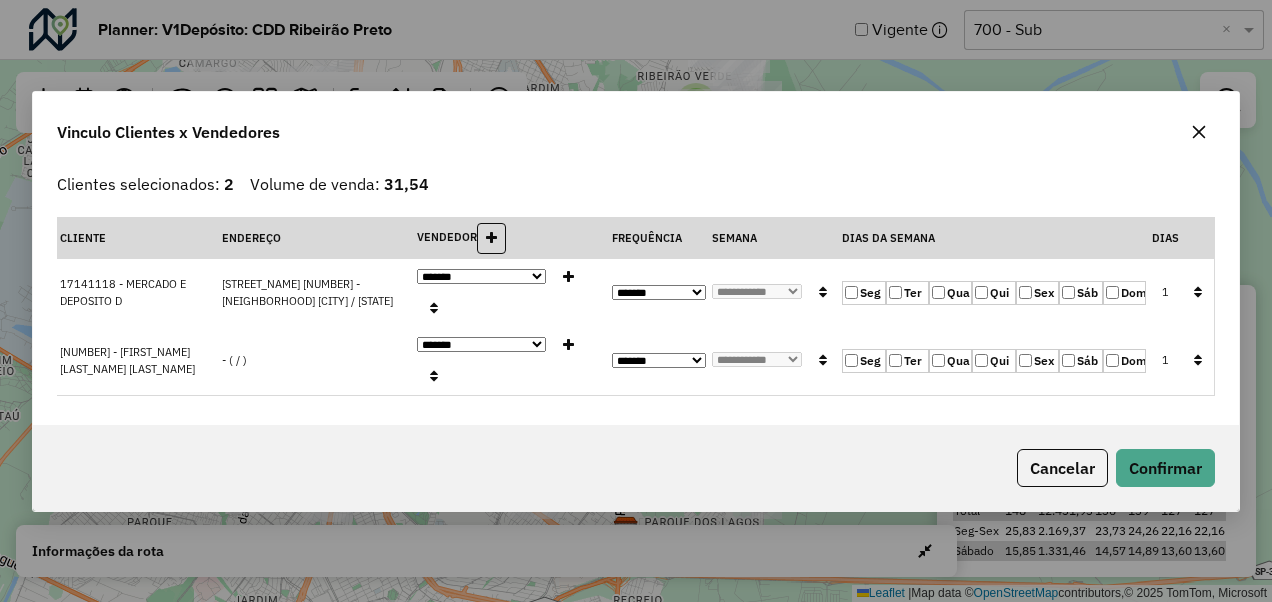 click 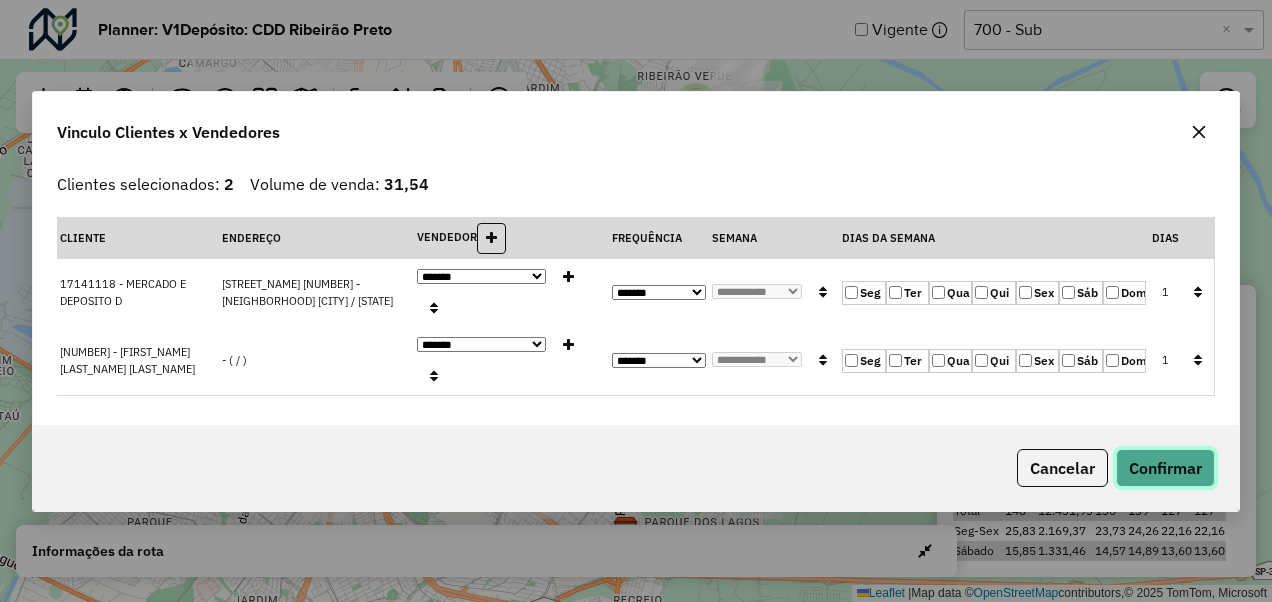 click on "Confirmar" 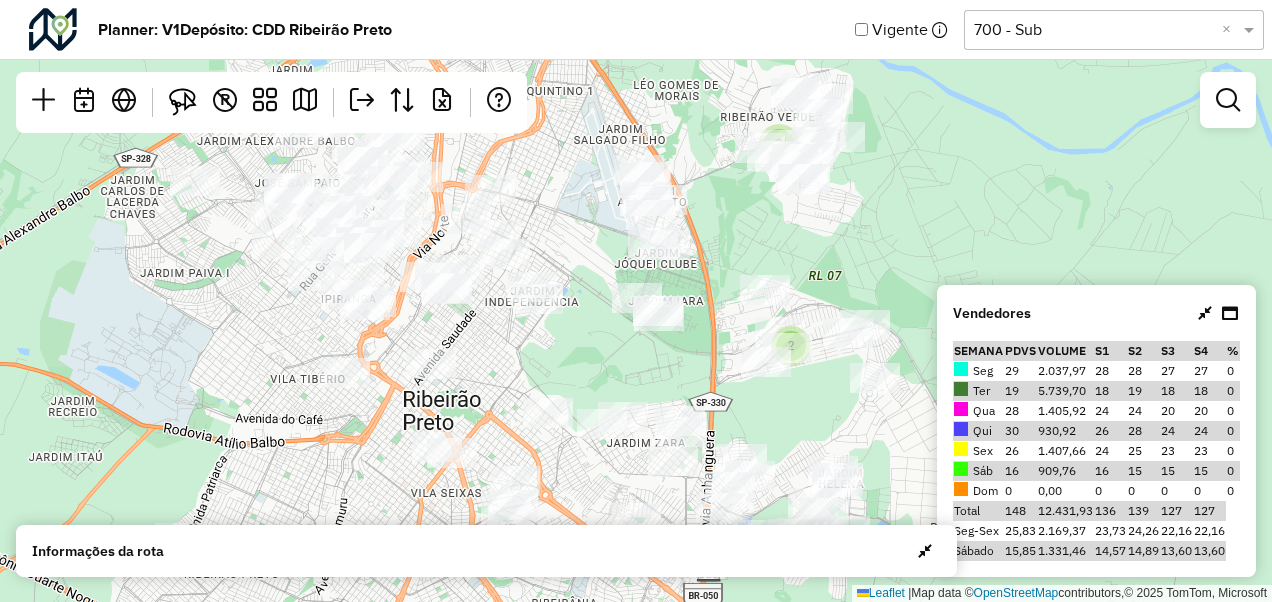 drag, startPoint x: 610, startPoint y: 368, endPoint x: 518, endPoint y: 345, distance: 94.83143 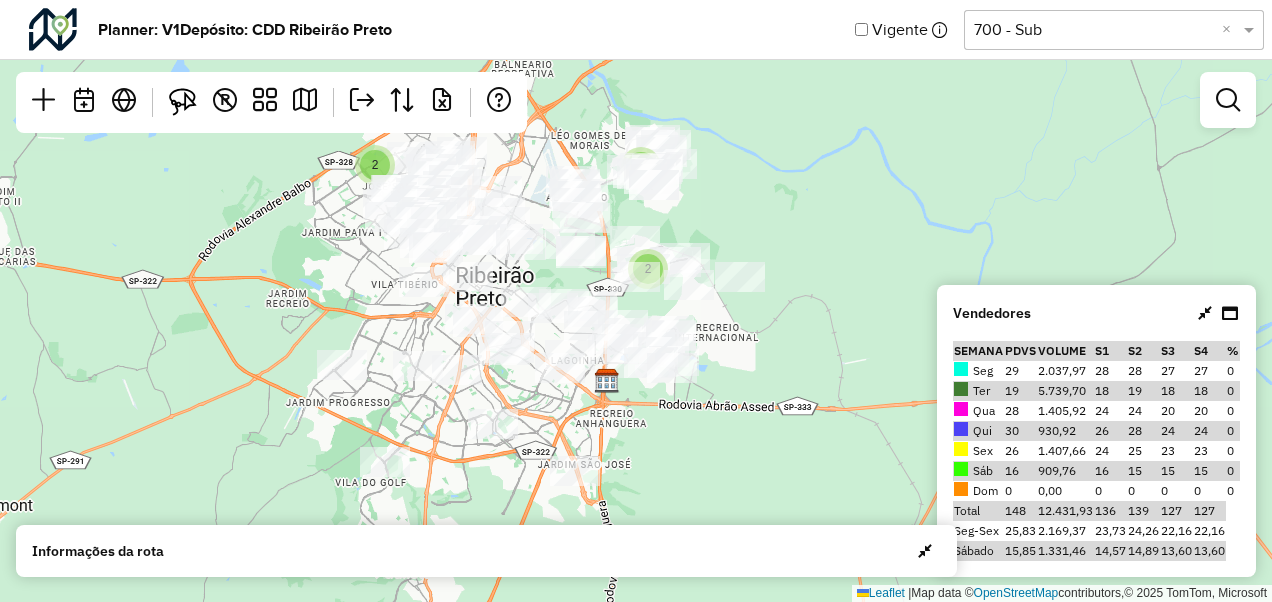 drag, startPoint x: 821, startPoint y: 296, endPoint x: 834, endPoint y: 195, distance: 101.8332 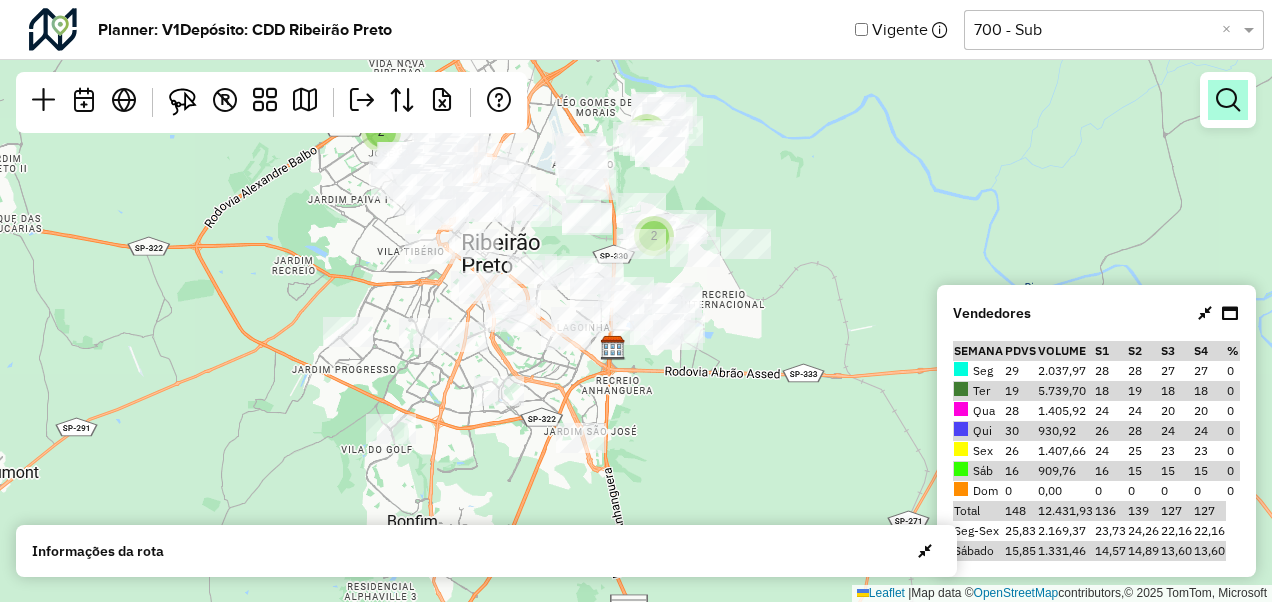 click at bounding box center (1228, 100) 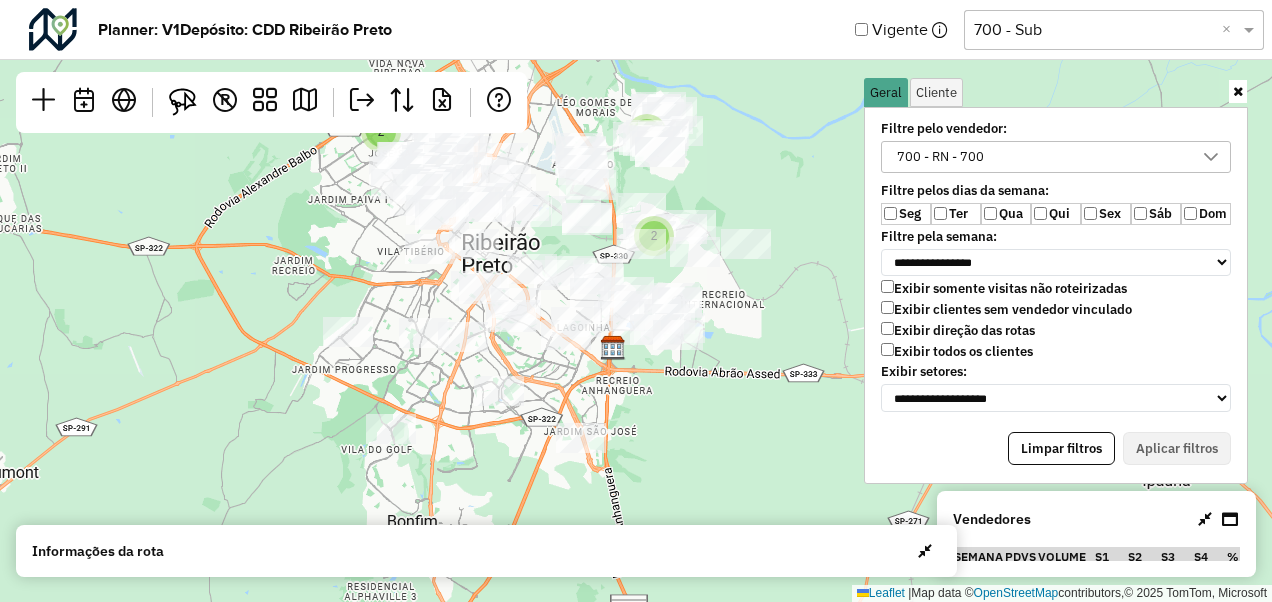 click on "700 - RN - 700" at bounding box center [1041, 157] 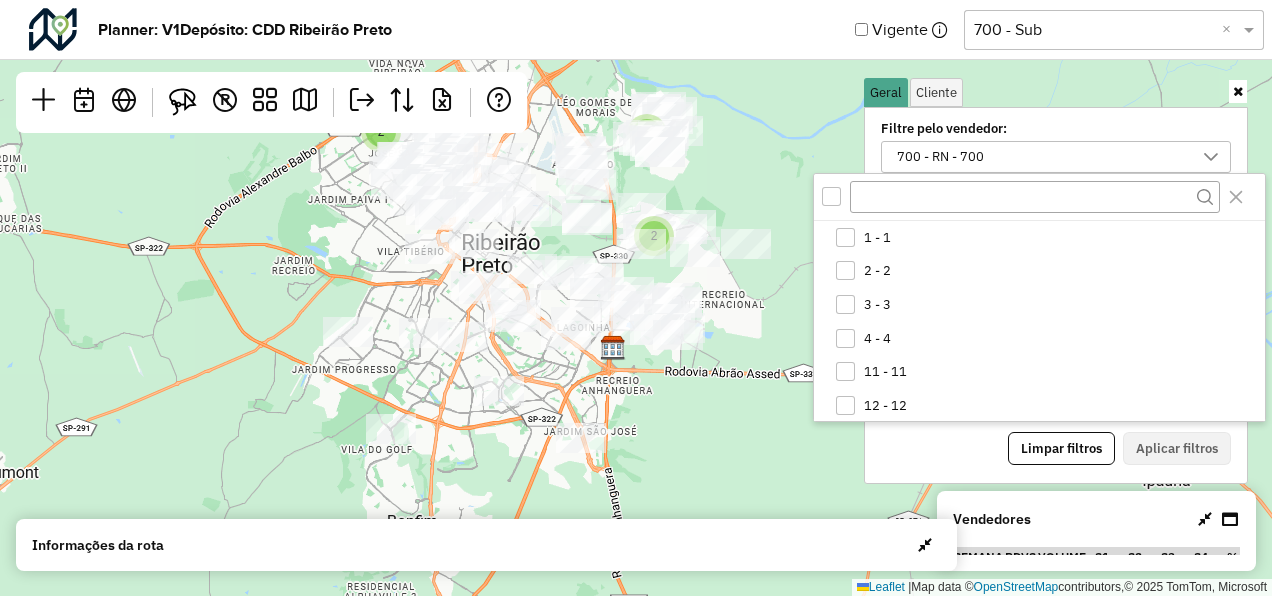 scroll, scrollTop: 10, scrollLeft: 74, axis: both 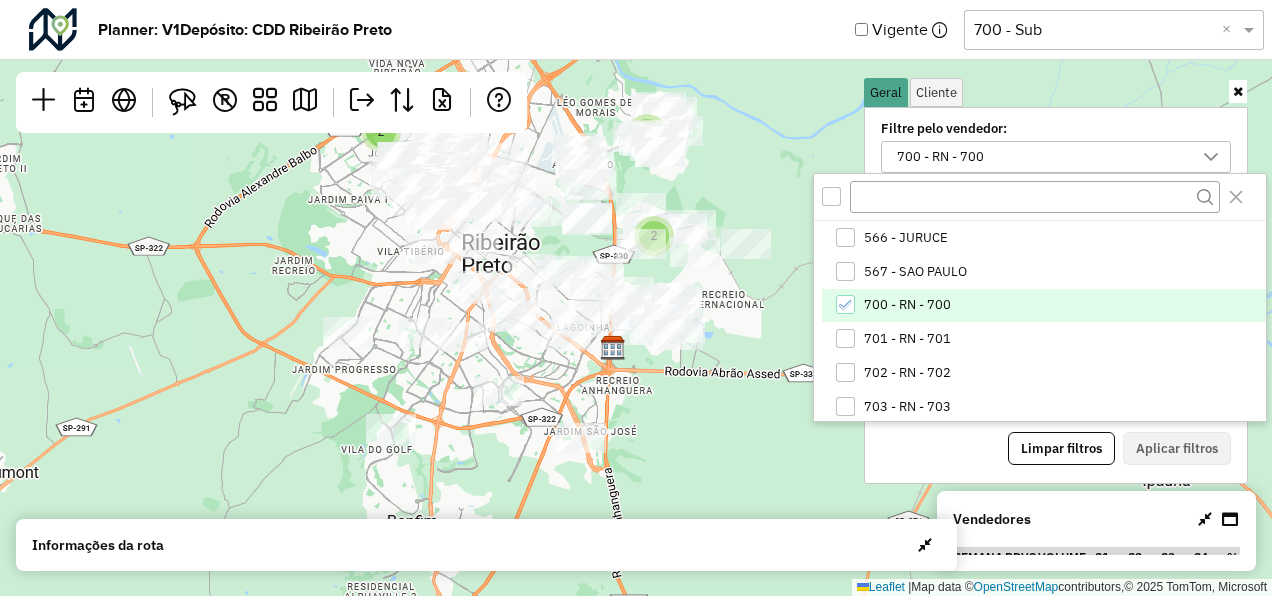 click on "700 - RN - 700" at bounding box center (1043, 306) 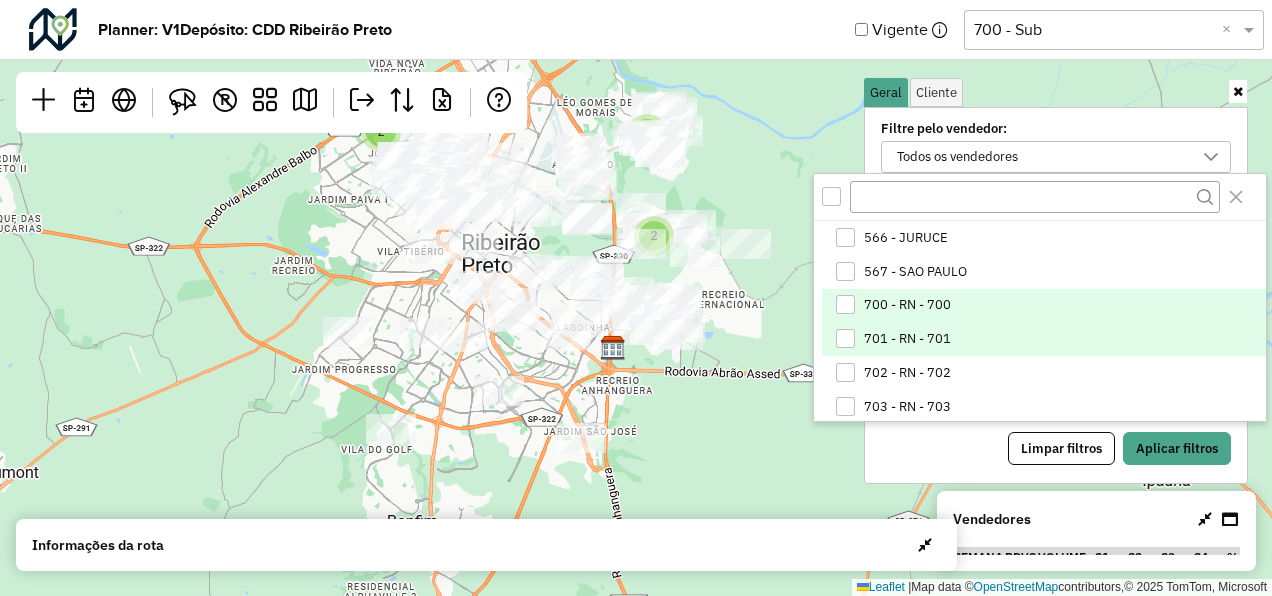click on "701 - RN - 701" at bounding box center (907, 339) 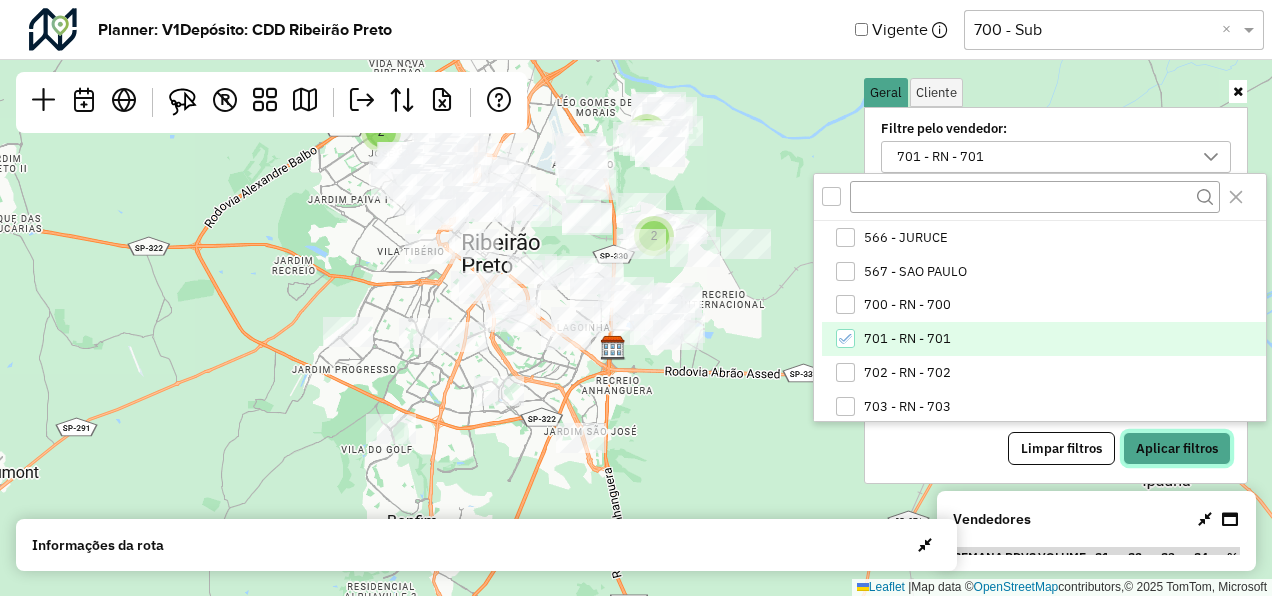 click on "Aplicar filtros" at bounding box center [1177, 449] 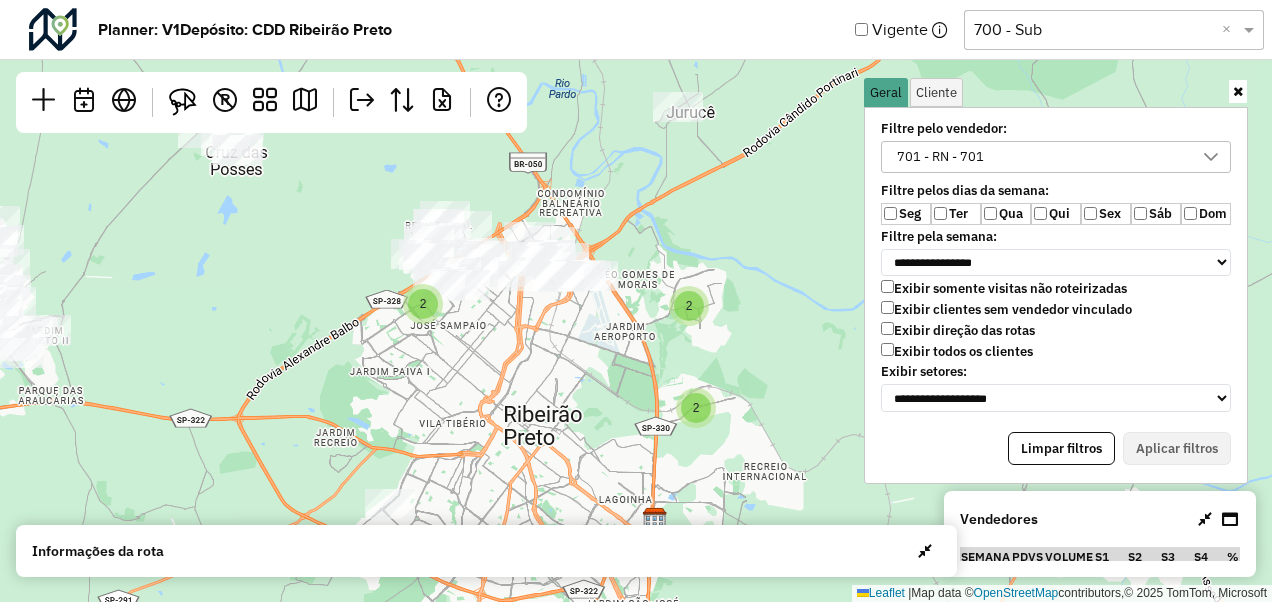 drag, startPoint x: 757, startPoint y: 283, endPoint x: 799, endPoint y: 455, distance: 177.05367 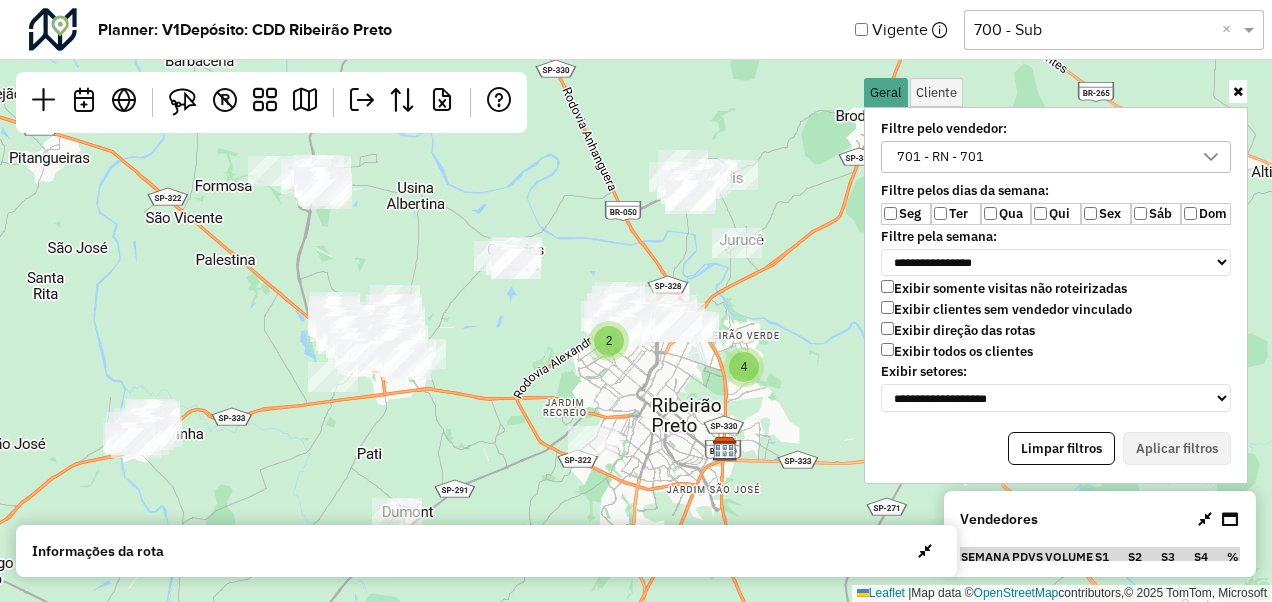 drag, startPoint x: 653, startPoint y: 330, endPoint x: 716, endPoint y: 372, distance: 75.716576 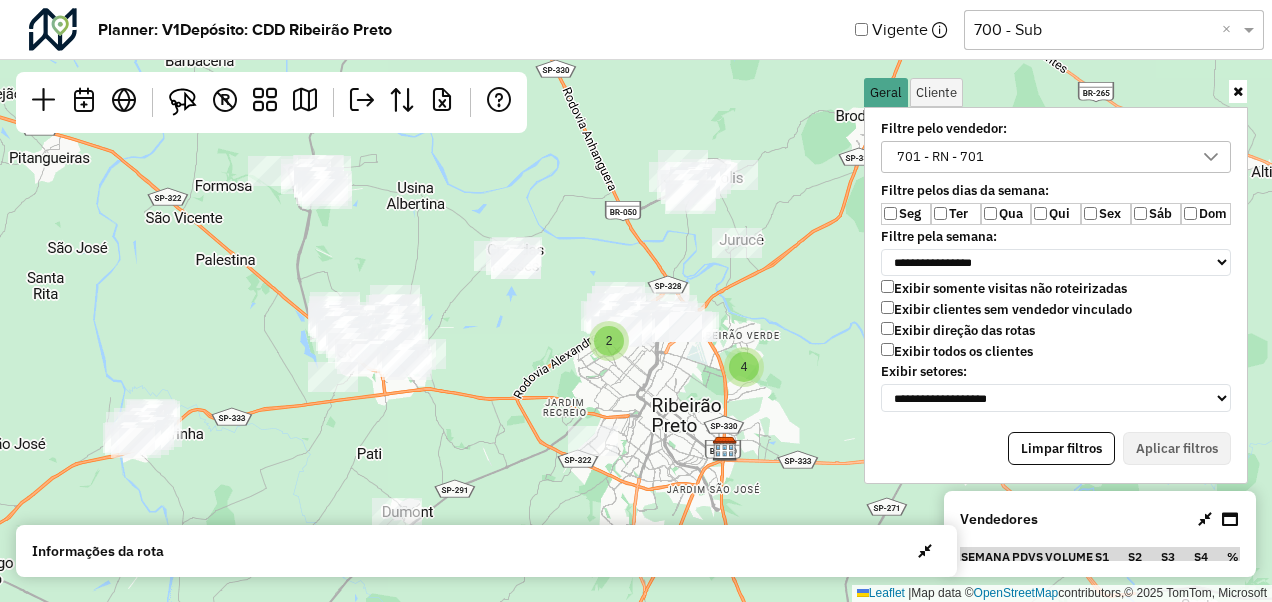 click at bounding box center (1238, 91) 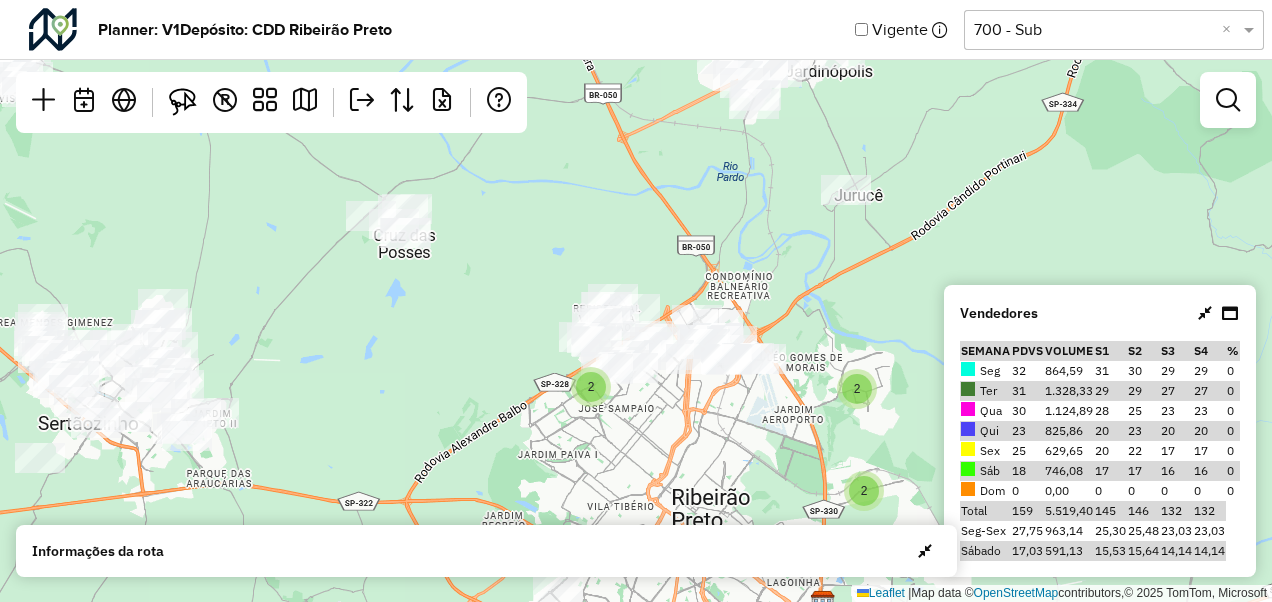 drag, startPoint x: 769, startPoint y: 299, endPoint x: 670, endPoint y: 232, distance: 119.54079 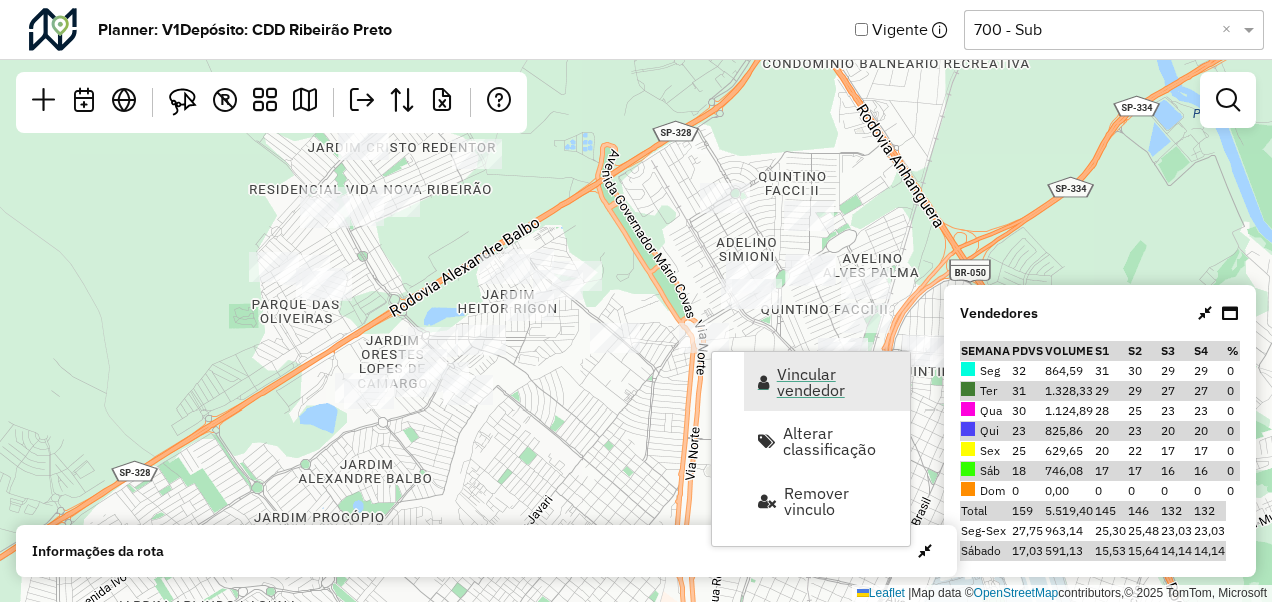 click on "Vincular vendedor" at bounding box center (827, 381) 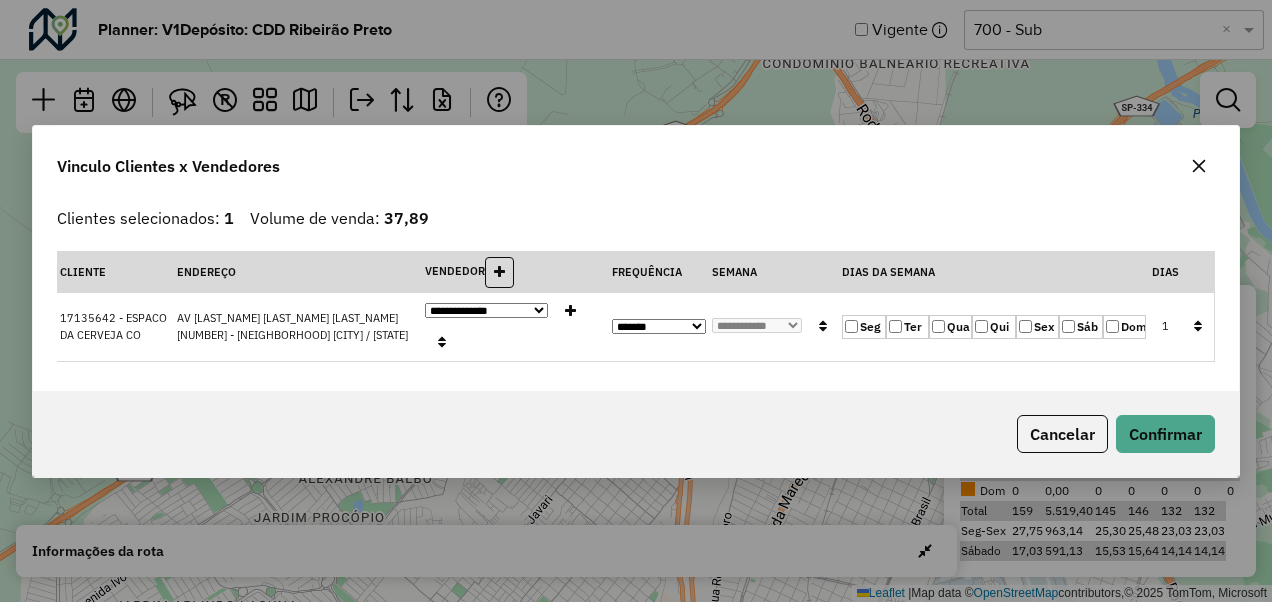 click on "Sex" 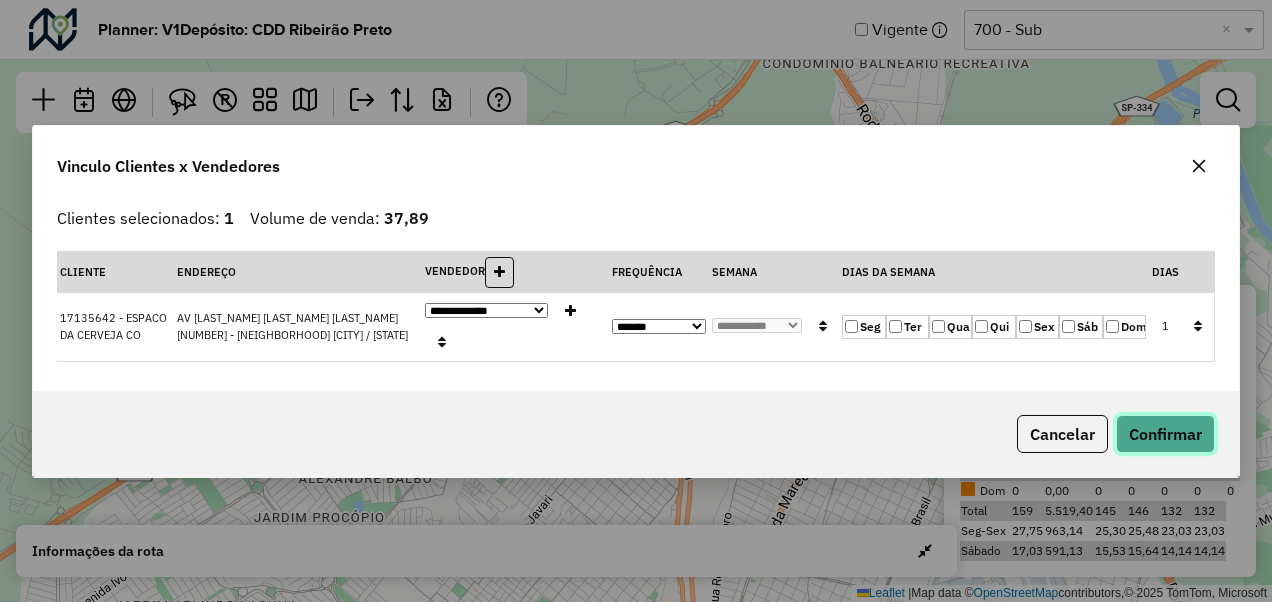 click on "Confirmar" 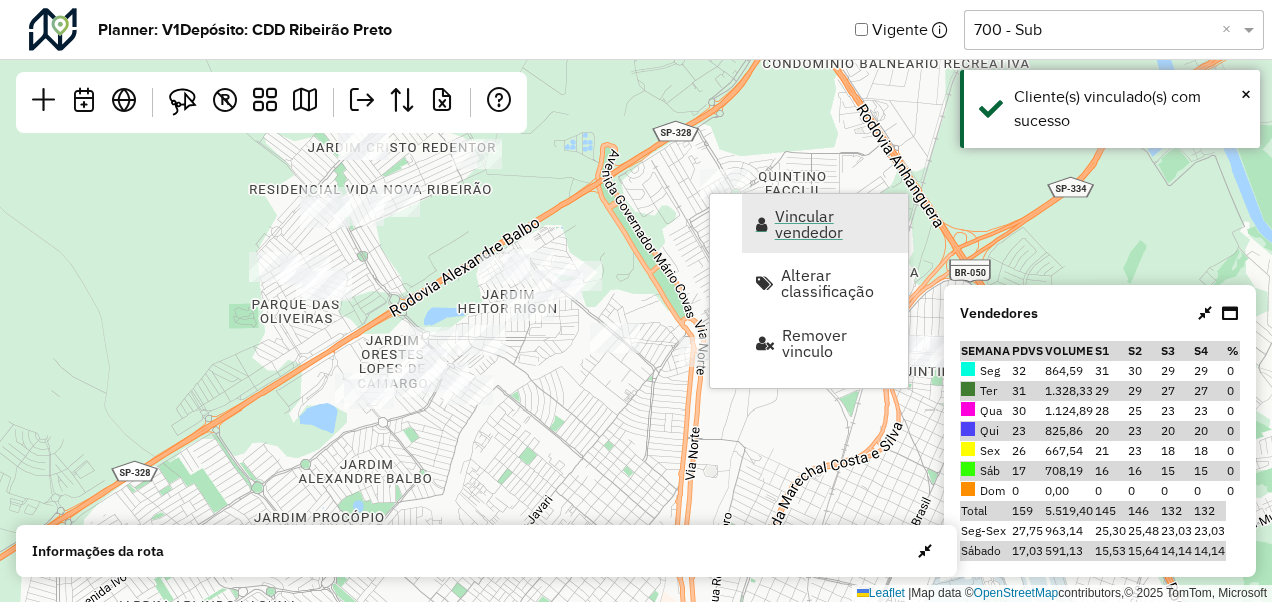 click on "Vincular vendedor" at bounding box center [825, 223] 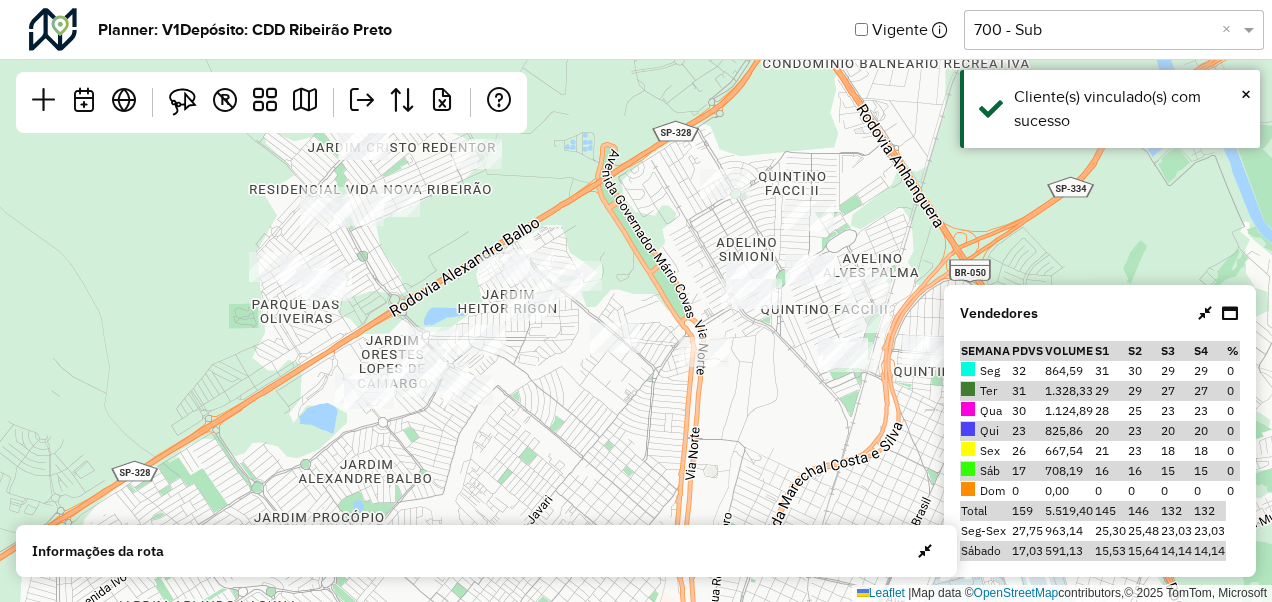 select on "*********" 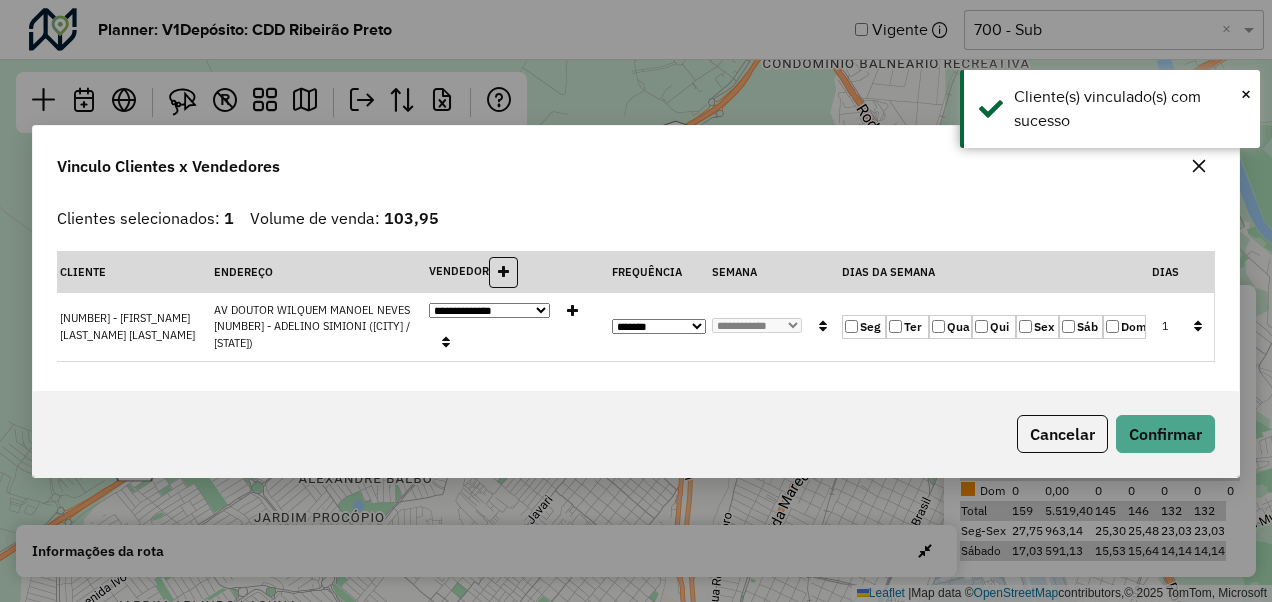 click on "Sex" 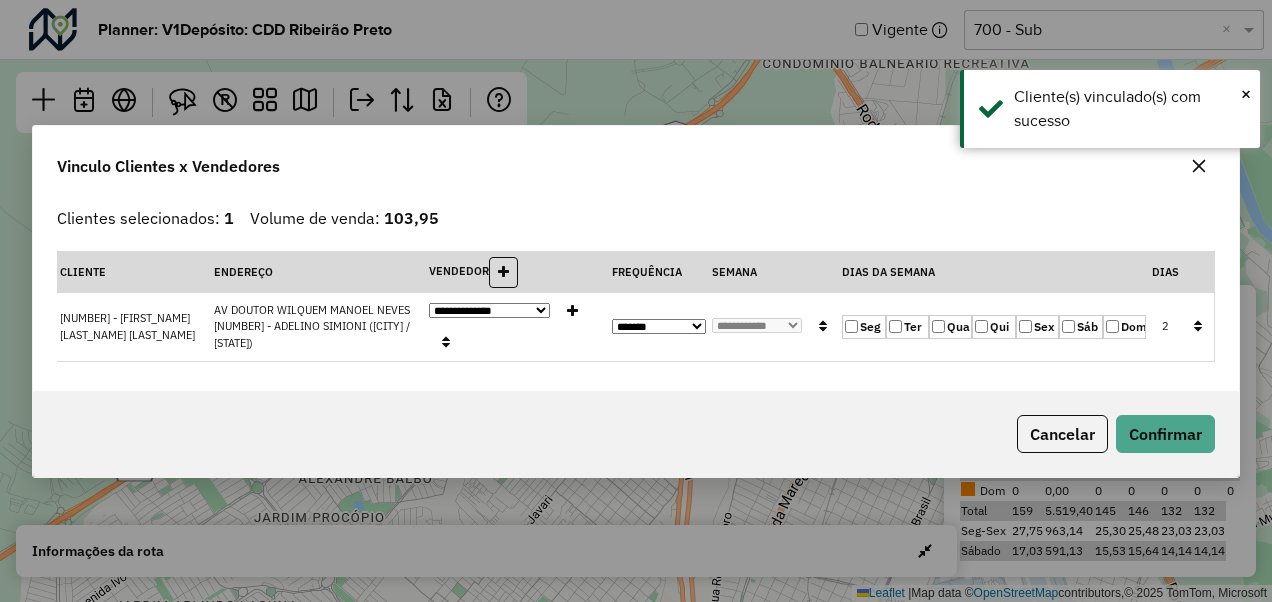 click on "Sáb" 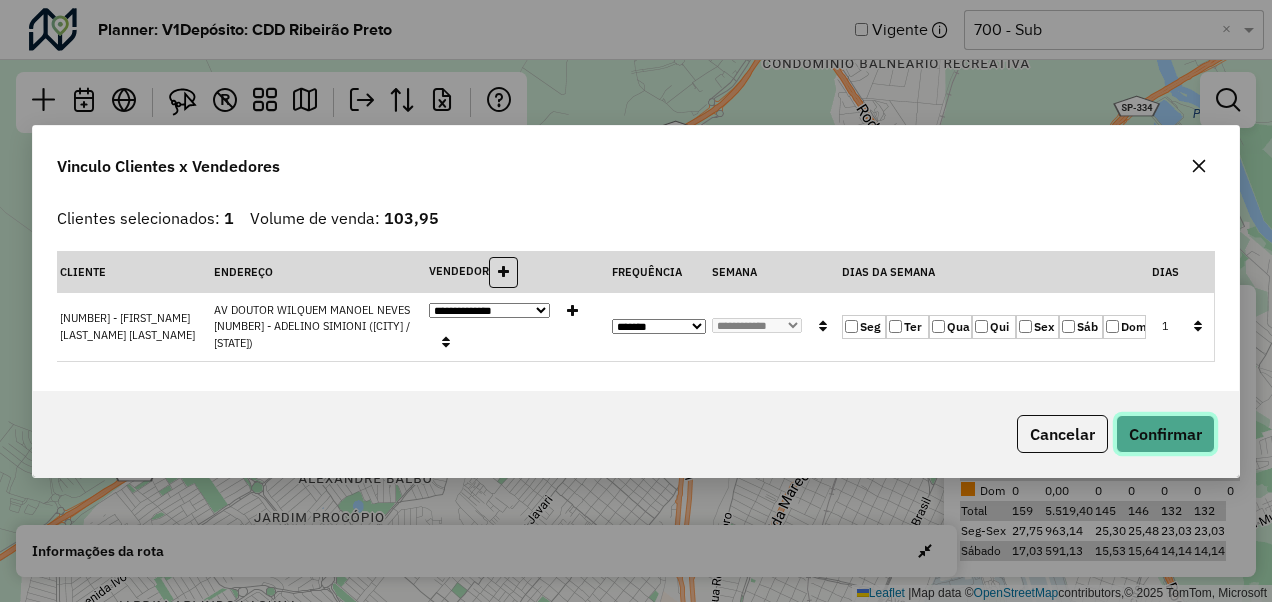 click on "Confirmar" 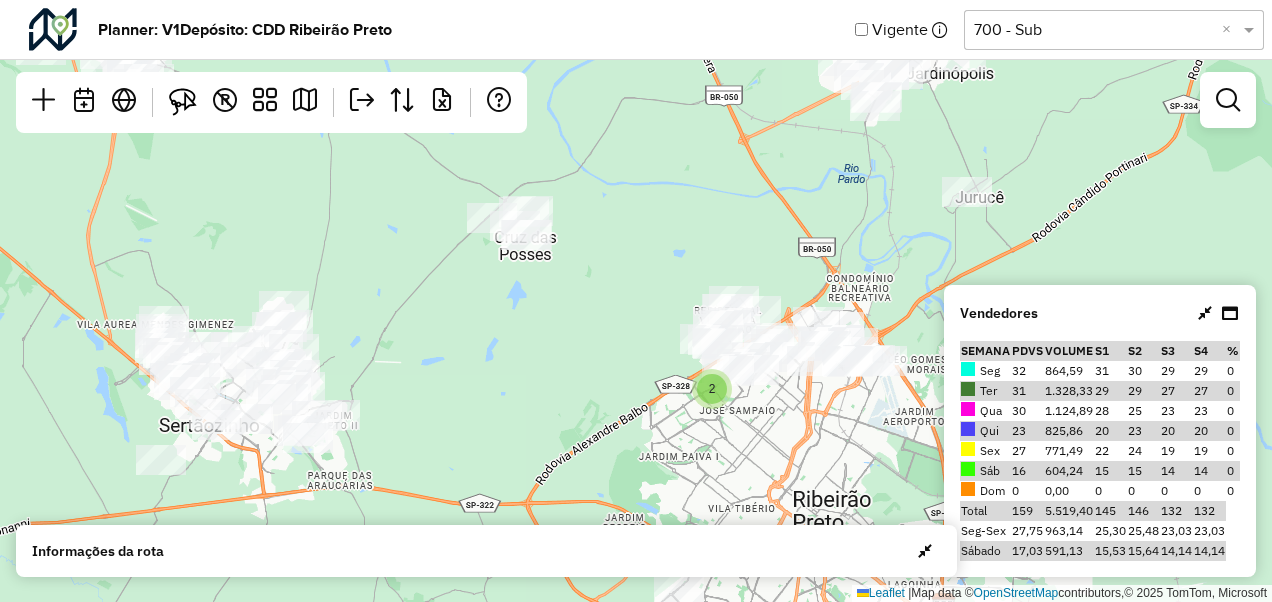 drag, startPoint x: 418, startPoint y: 287, endPoint x: 570, endPoint y: 348, distance: 163.78339 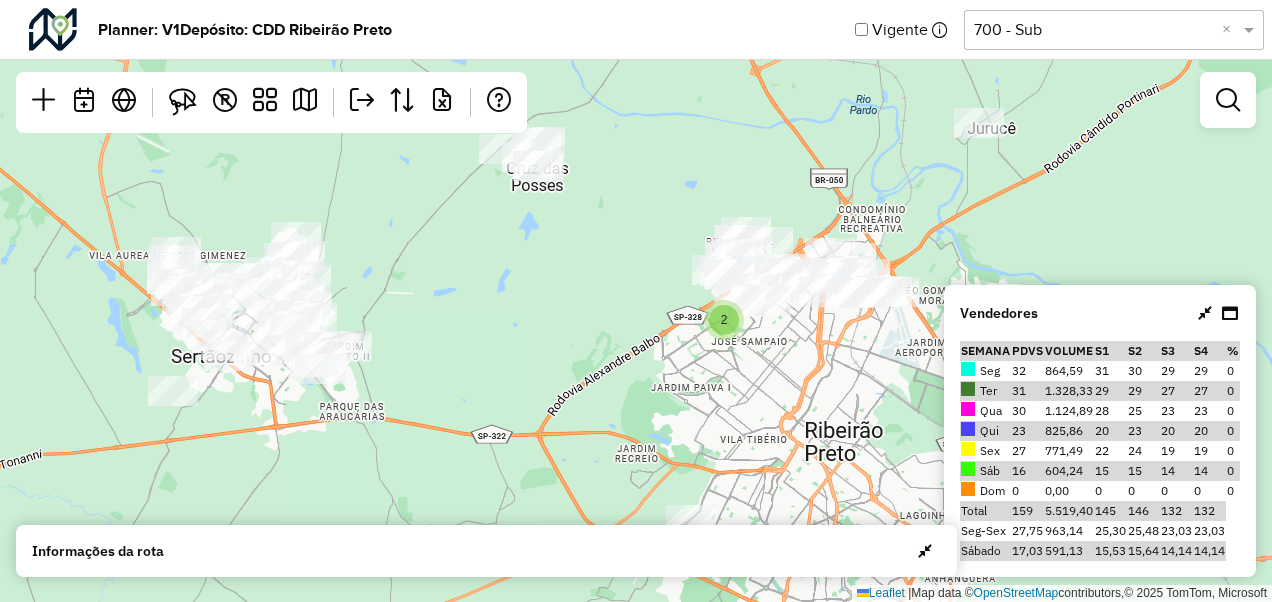 drag, startPoint x: 759, startPoint y: 320, endPoint x: 586, endPoint y: 282, distance: 177.12425 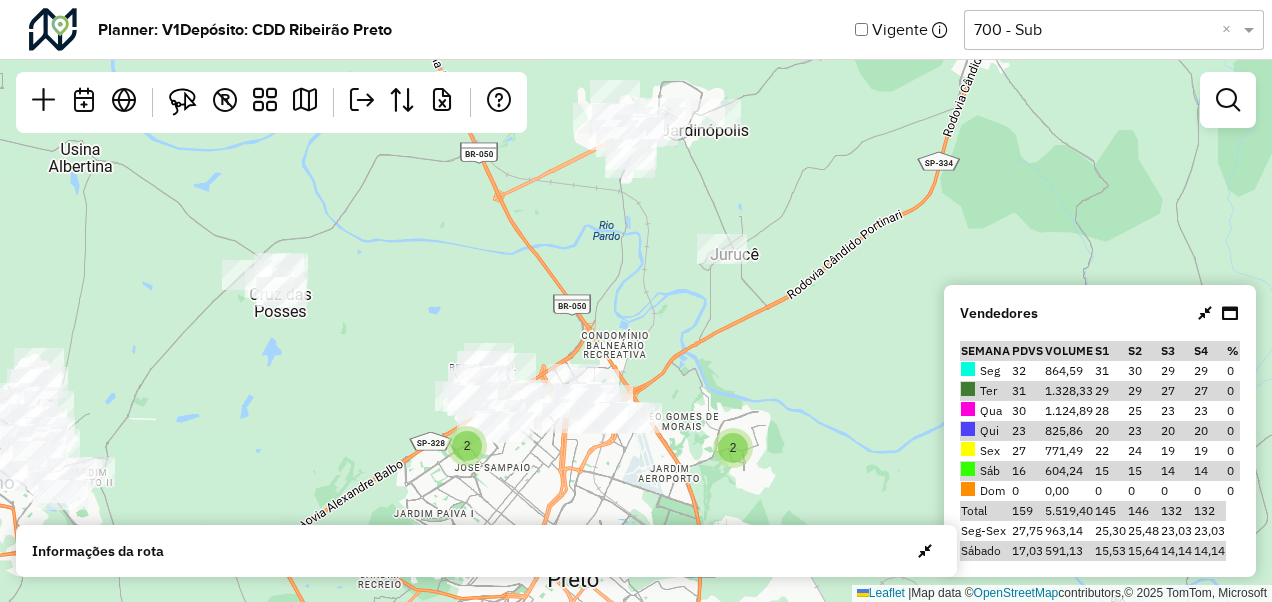 drag, startPoint x: 960, startPoint y: 230, endPoint x: 703, endPoint y: 356, distance: 286.22543 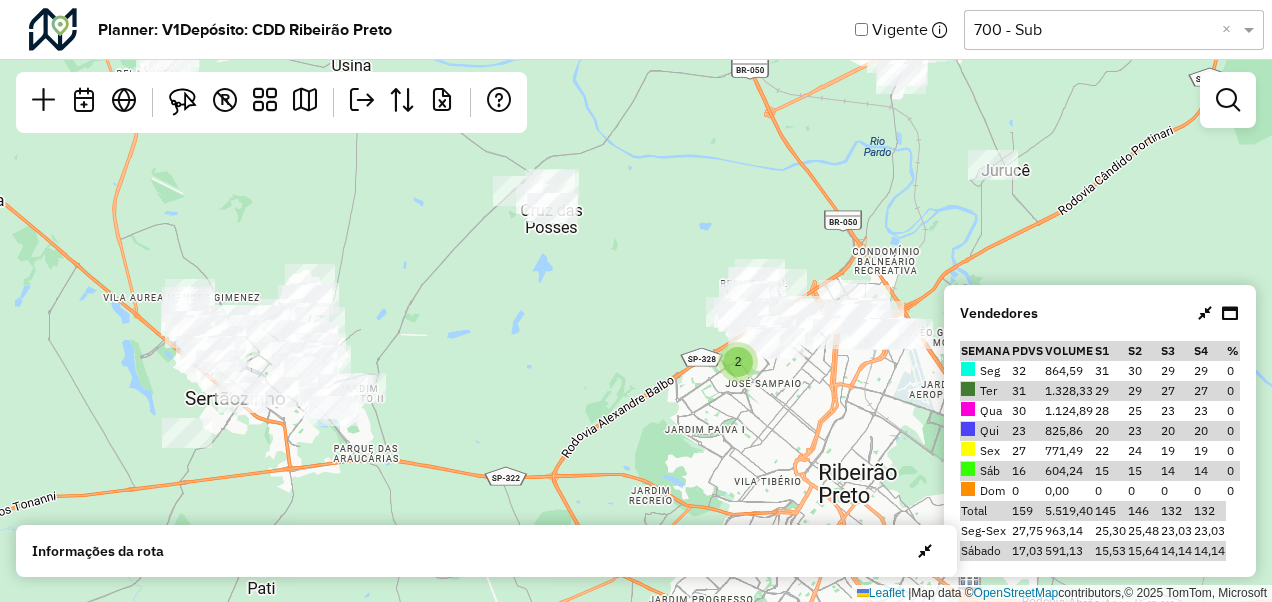 drag, startPoint x: 278, startPoint y: 348, endPoint x: 550, endPoint y: 263, distance: 284.97192 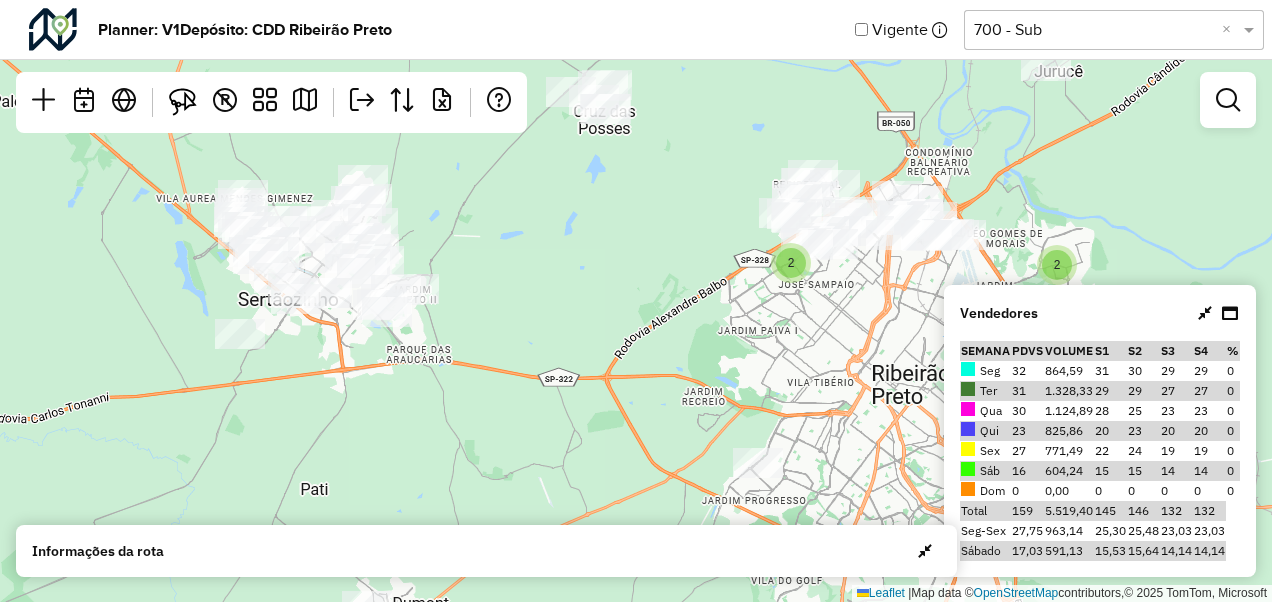 drag, startPoint x: 504, startPoint y: 343, endPoint x: 556, endPoint y: 245, distance: 110.94143 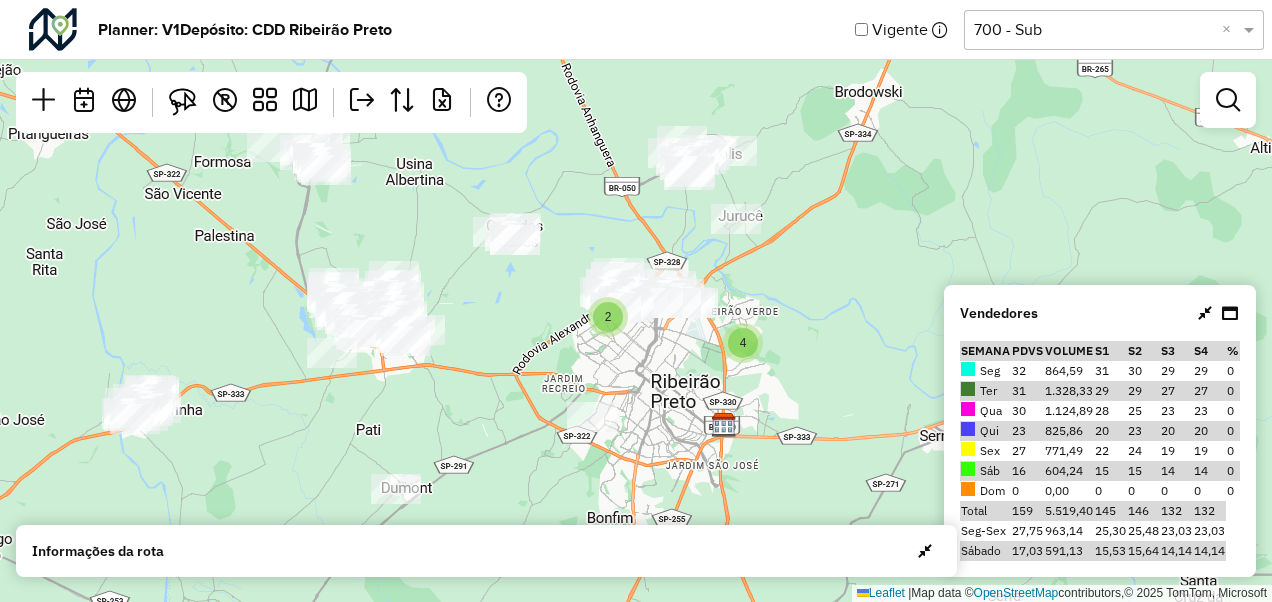 drag, startPoint x: 596, startPoint y: 300, endPoint x: 511, endPoint y: 336, distance: 92.309265 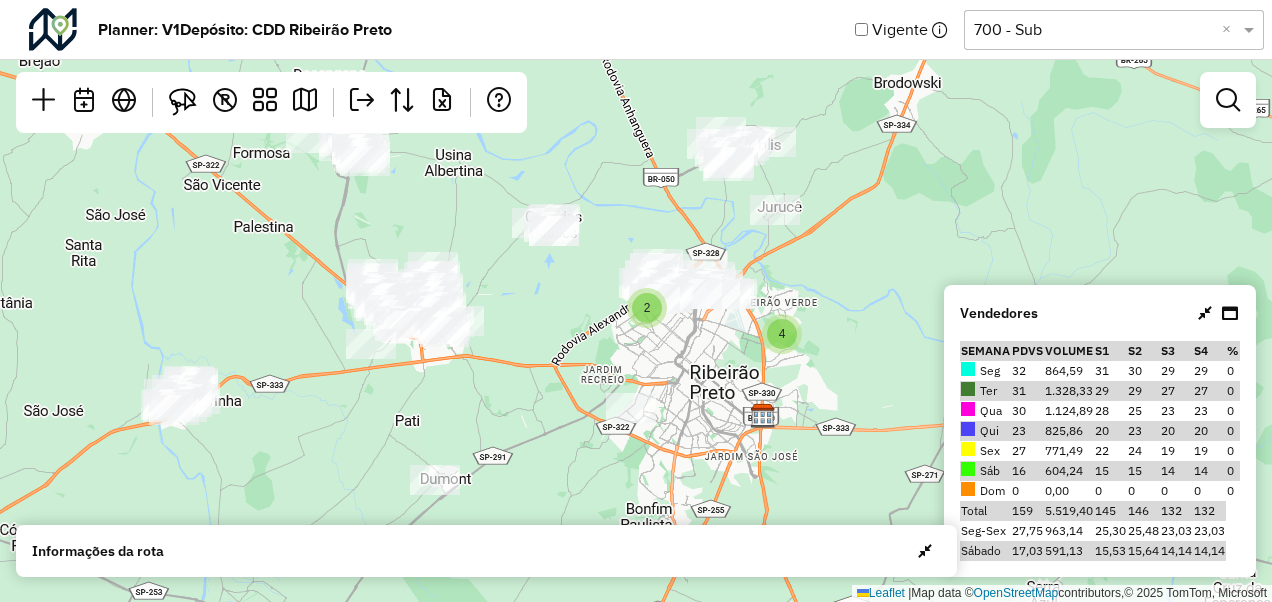 drag, startPoint x: 466, startPoint y: 349, endPoint x: 506, endPoint y: 340, distance: 41 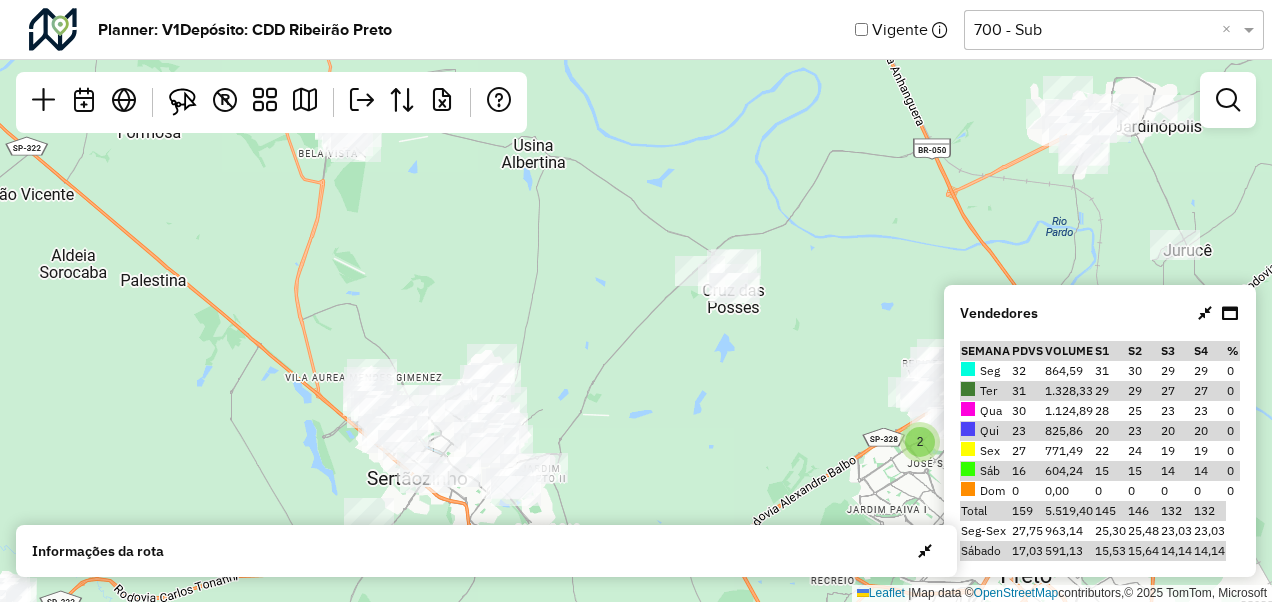 drag, startPoint x: 378, startPoint y: 426, endPoint x: 540, endPoint y: 370, distance: 171.40594 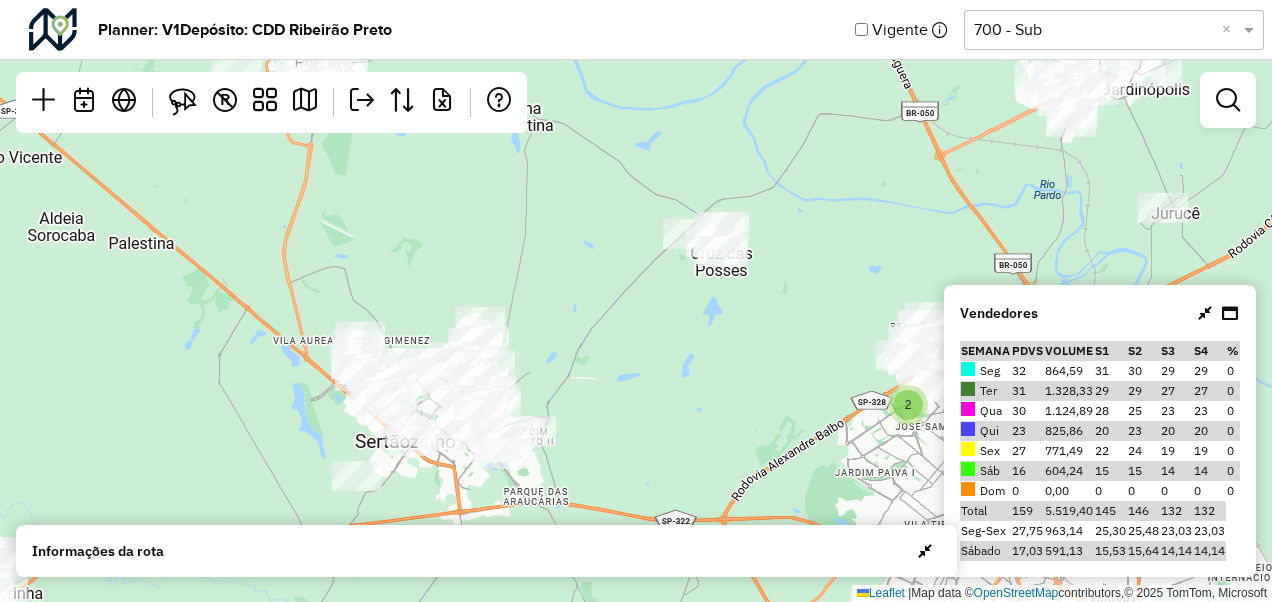 drag, startPoint x: 612, startPoint y: 376, endPoint x: 600, endPoint y: 339, distance: 38.8973 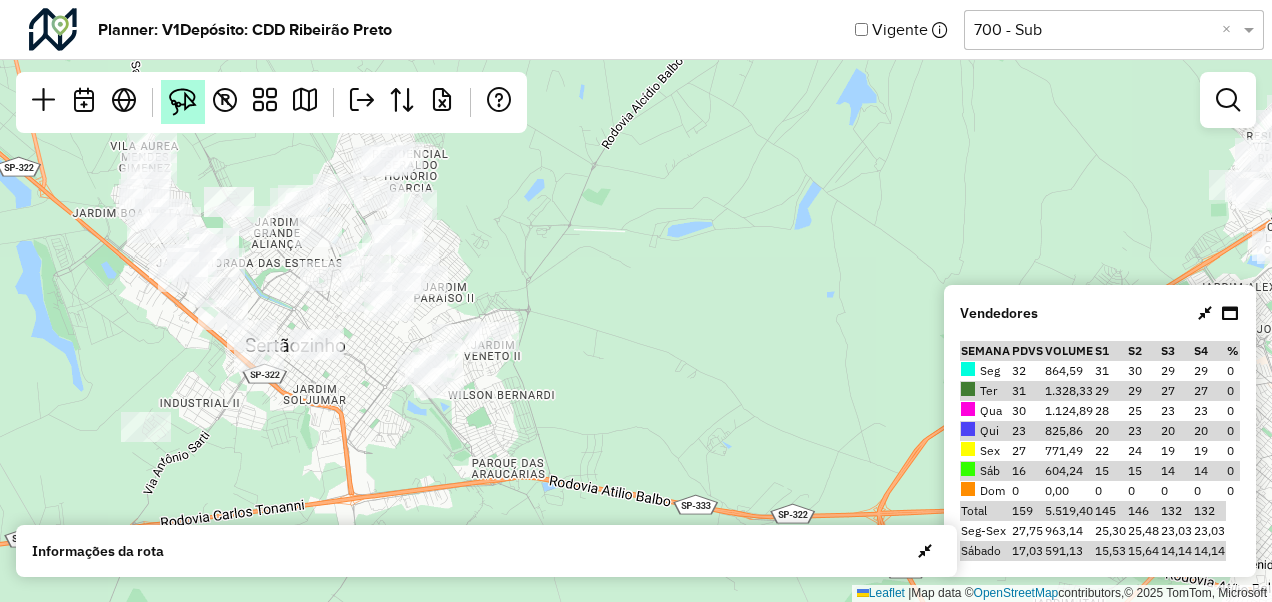 click at bounding box center [183, 102] 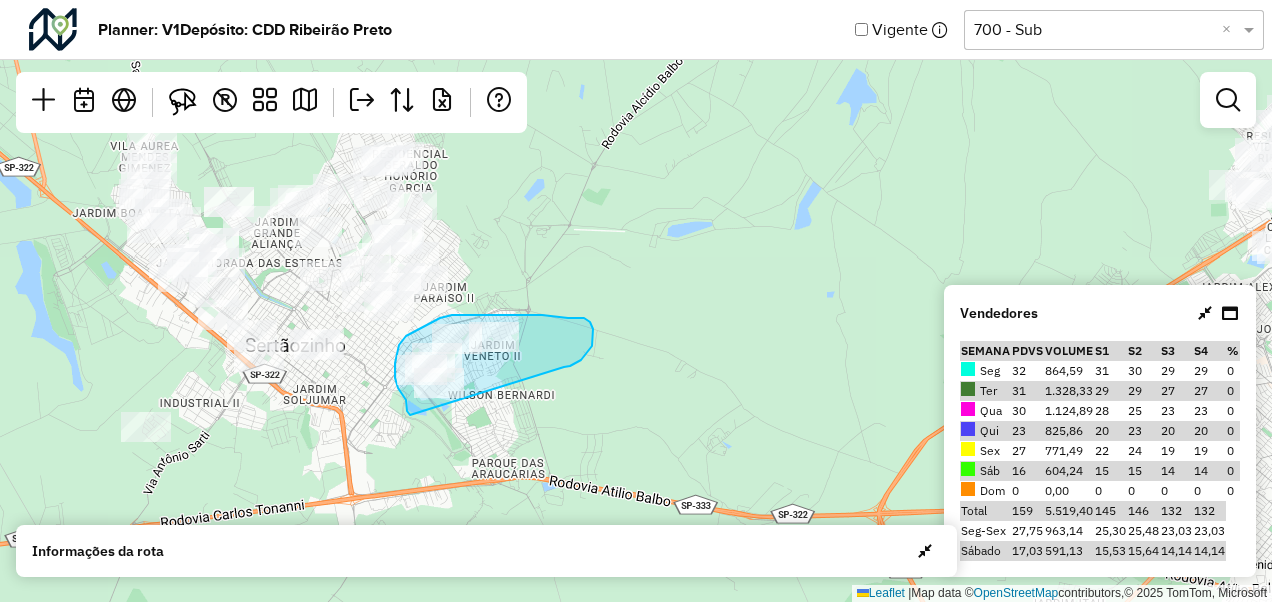 drag, startPoint x: 410, startPoint y: 415, endPoint x: 563, endPoint y: 368, distance: 160.05624 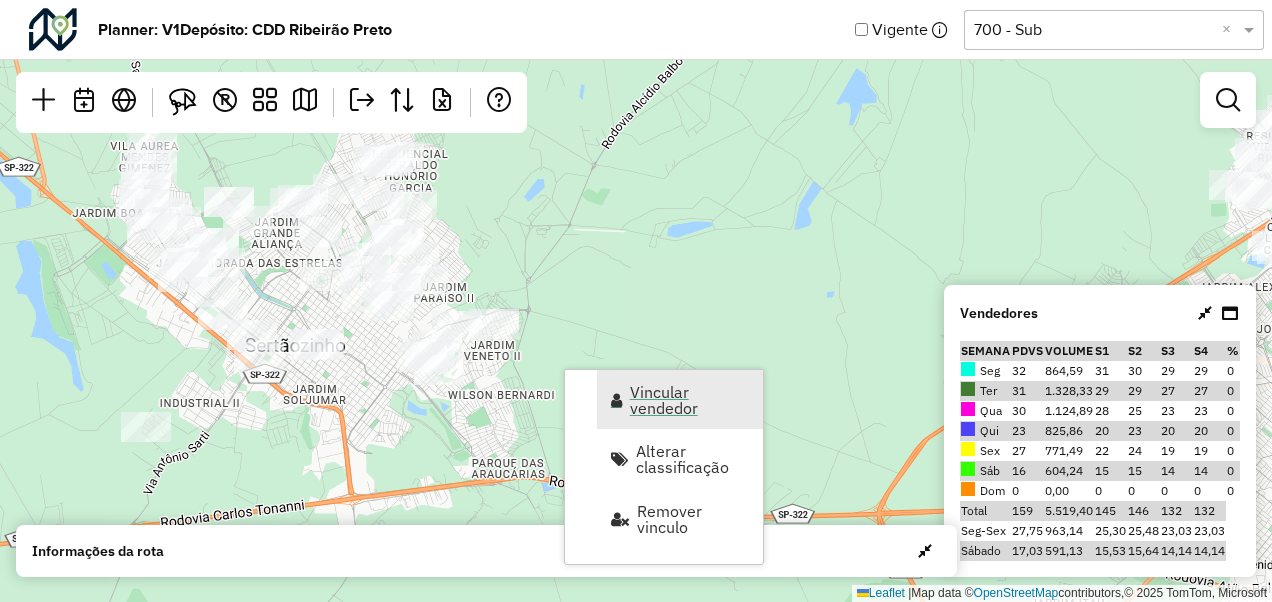click on "Vincular vendedor" at bounding box center [690, 400] 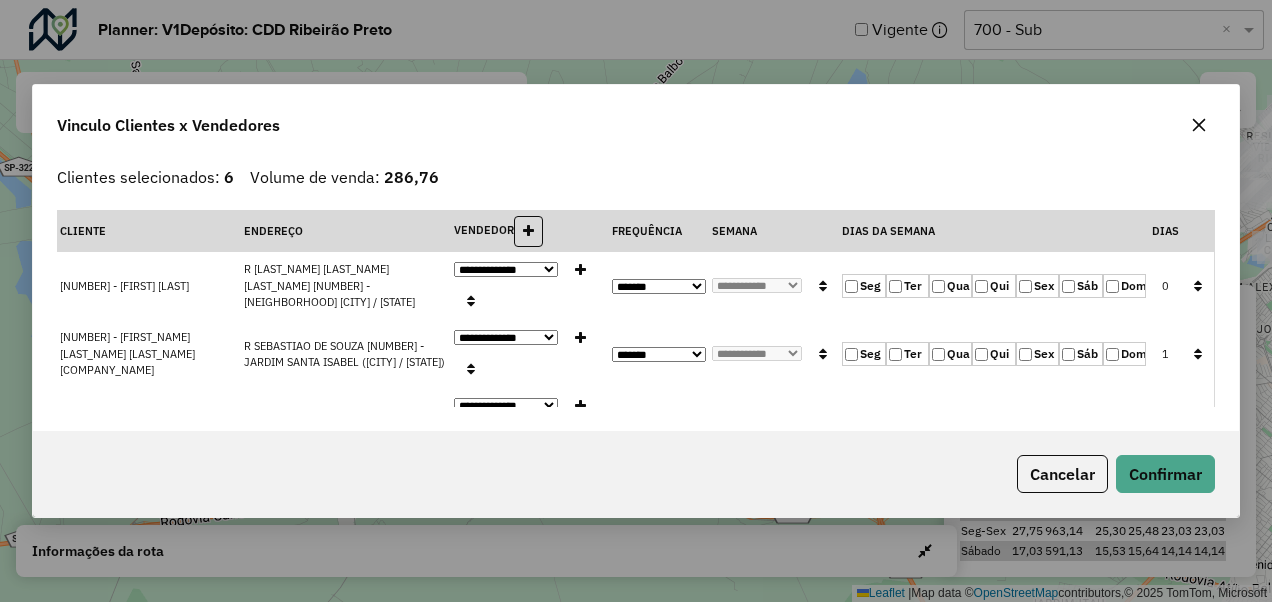 click on "Qui" 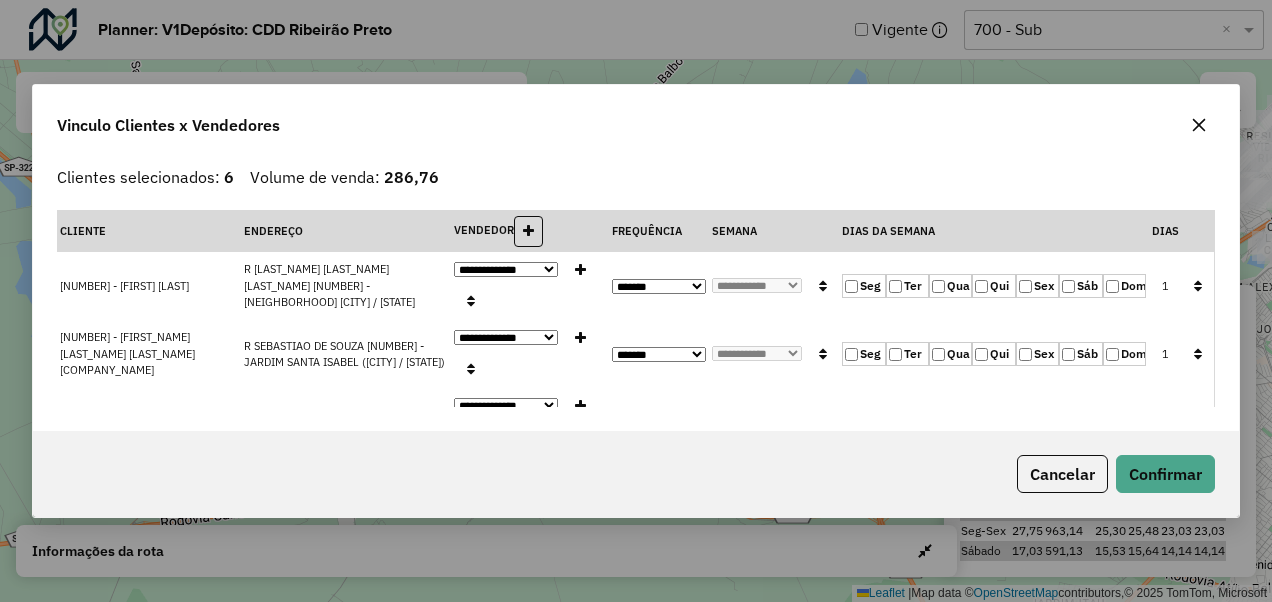 click 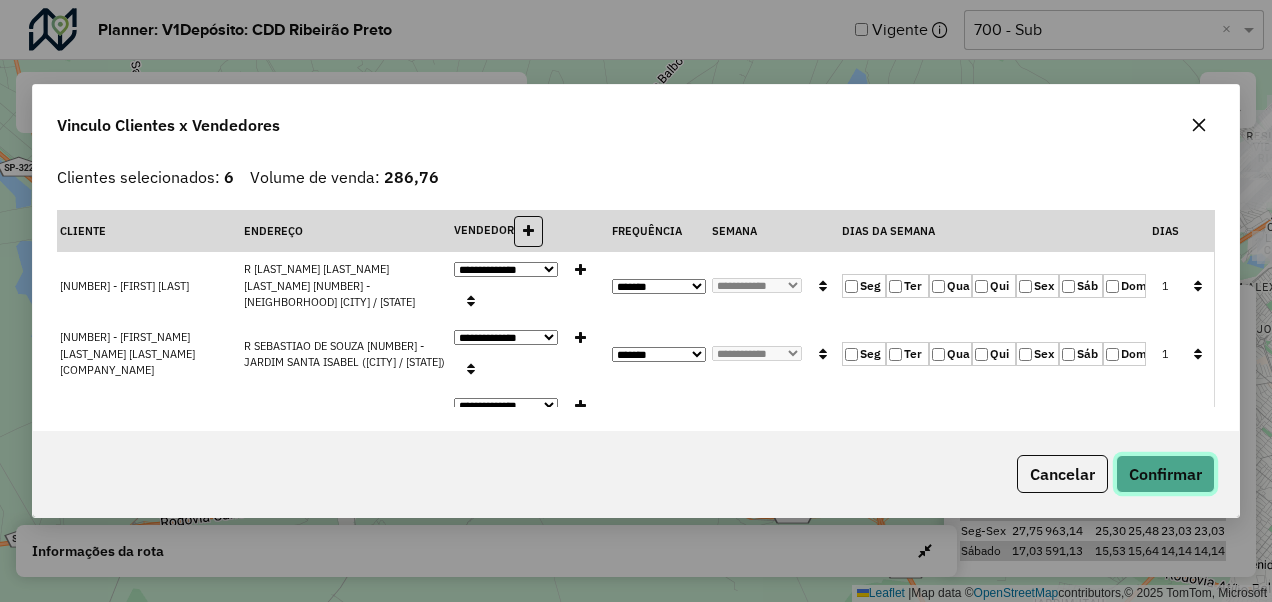 click on "Confirmar" 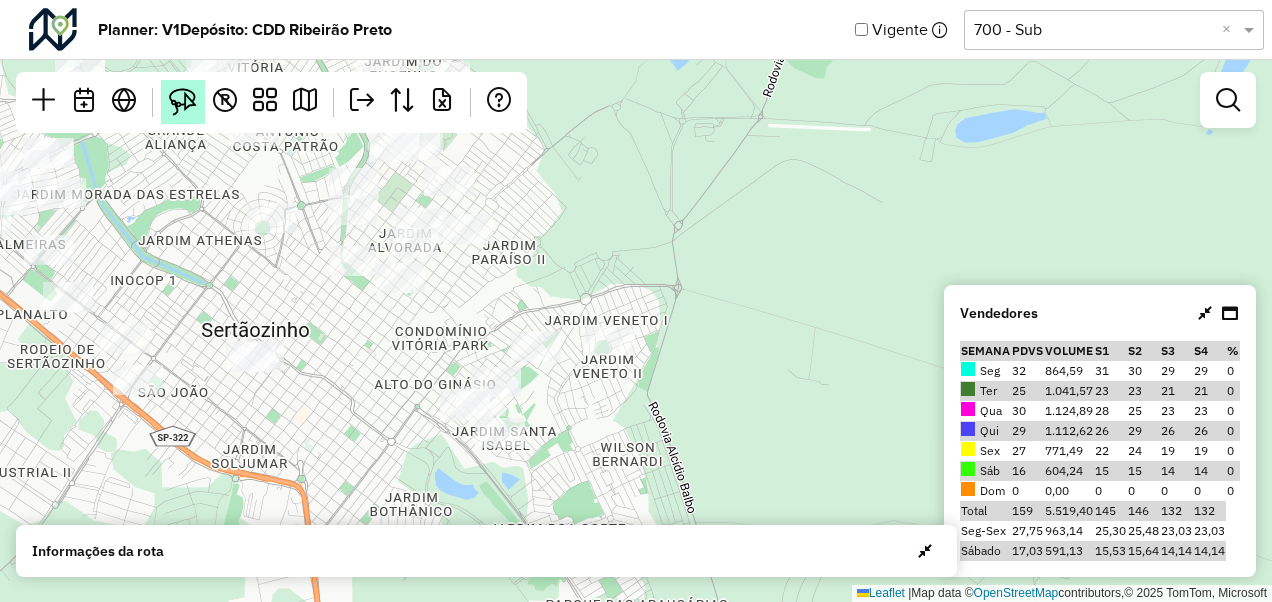 click at bounding box center [183, 102] 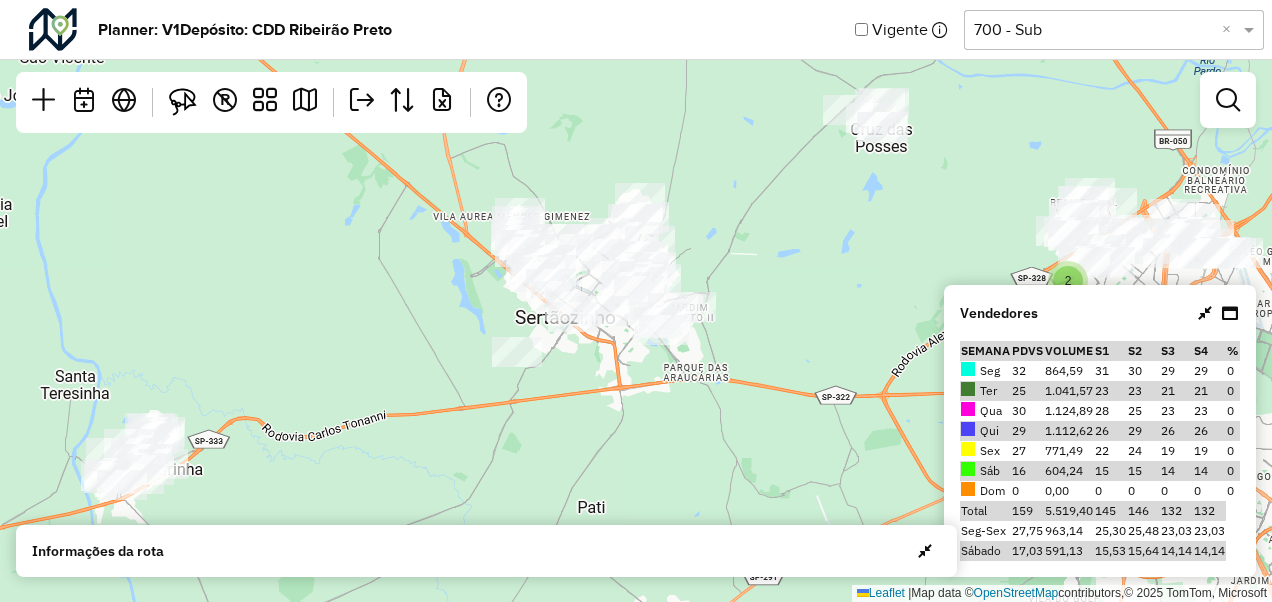 drag, startPoint x: 790, startPoint y: 194, endPoint x: 786, endPoint y: 238, distance: 44.181442 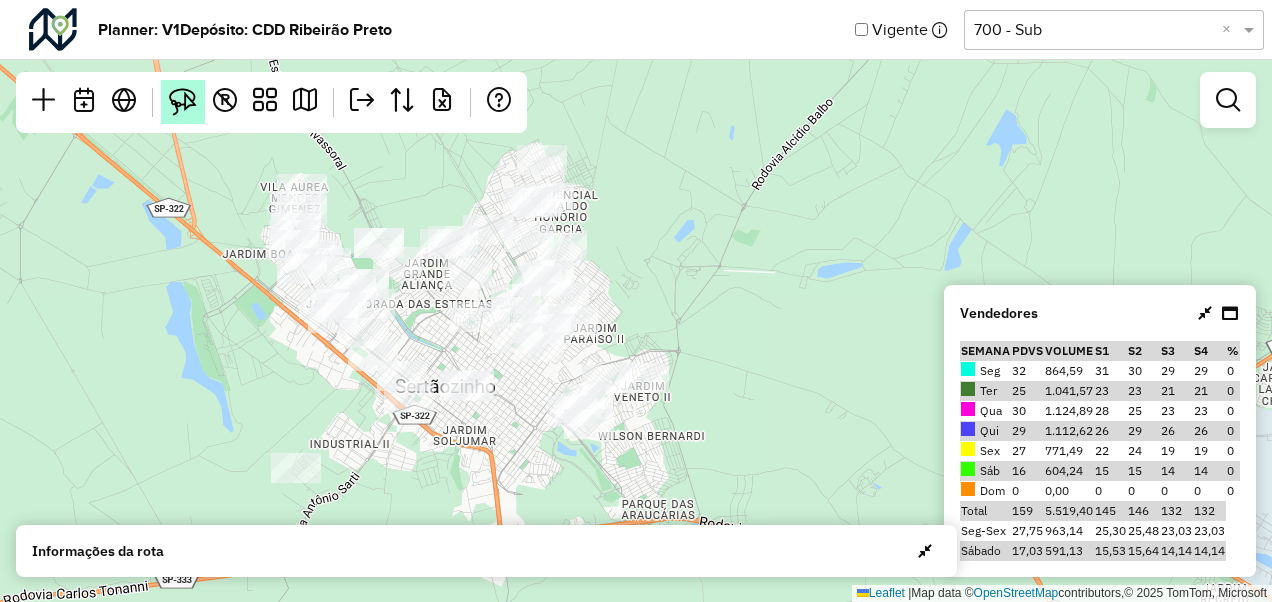 click at bounding box center [183, 102] 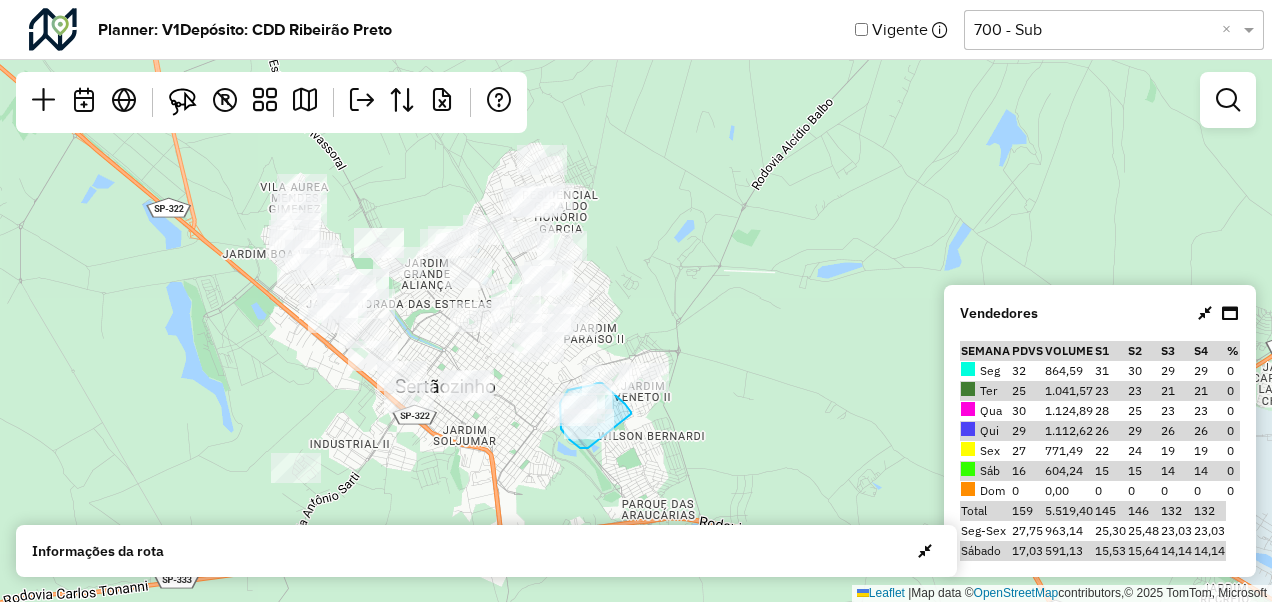 drag, startPoint x: 588, startPoint y: 448, endPoint x: 637, endPoint y: 426, distance: 53.712196 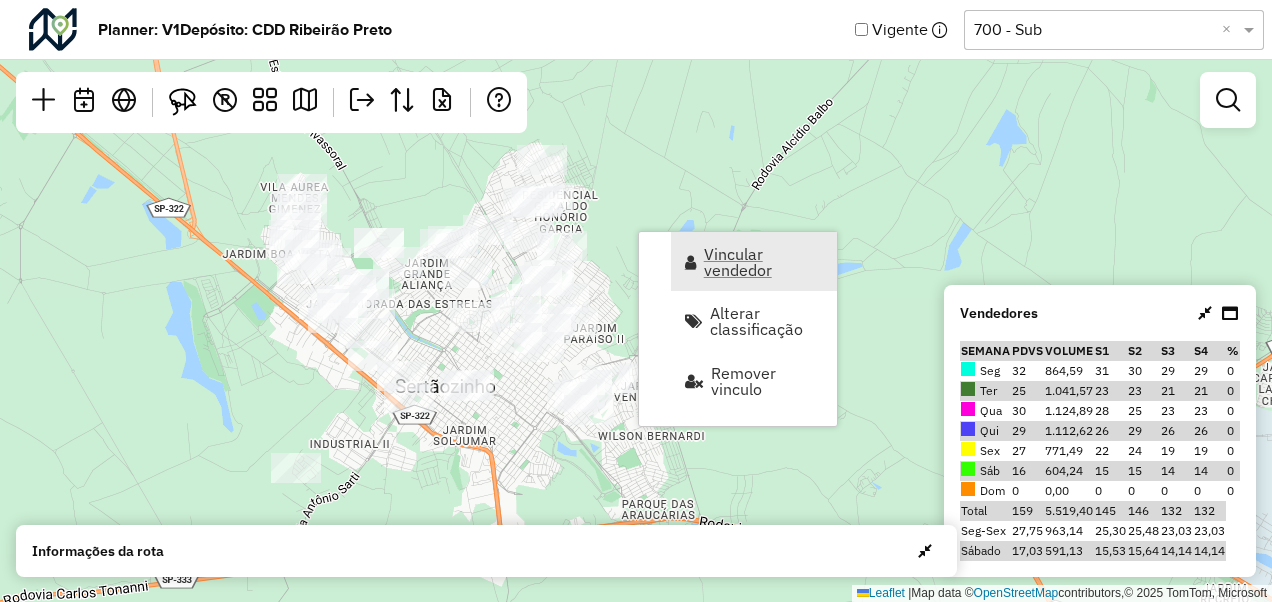 click on "Vincular vendedor" at bounding box center [764, 262] 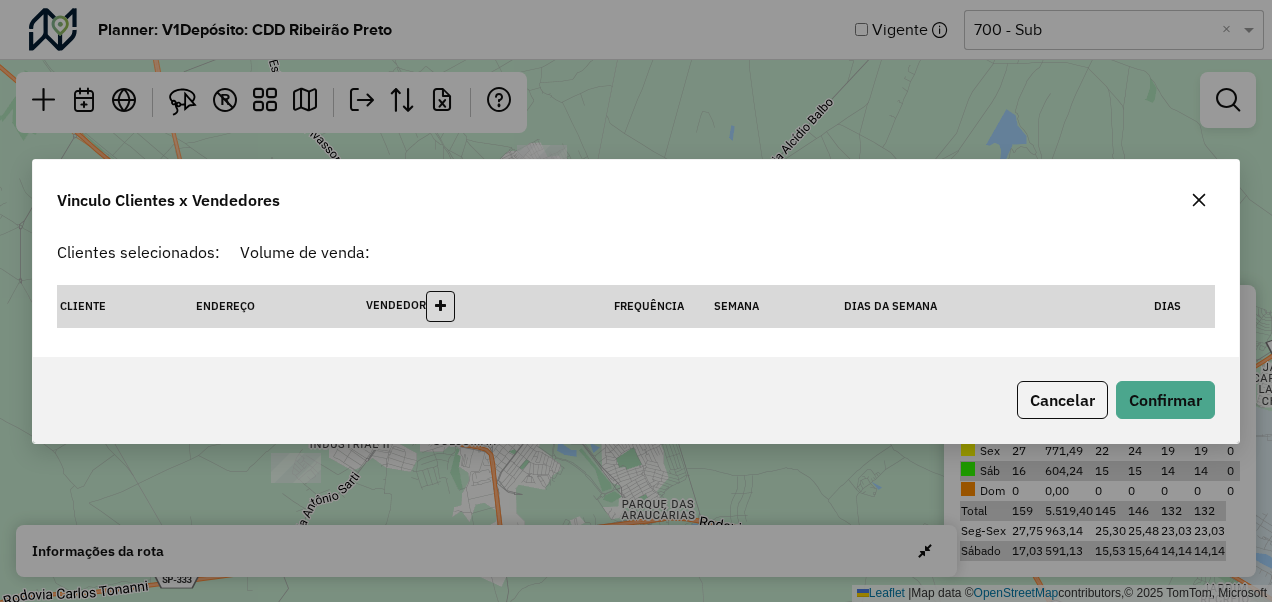 select on "*********" 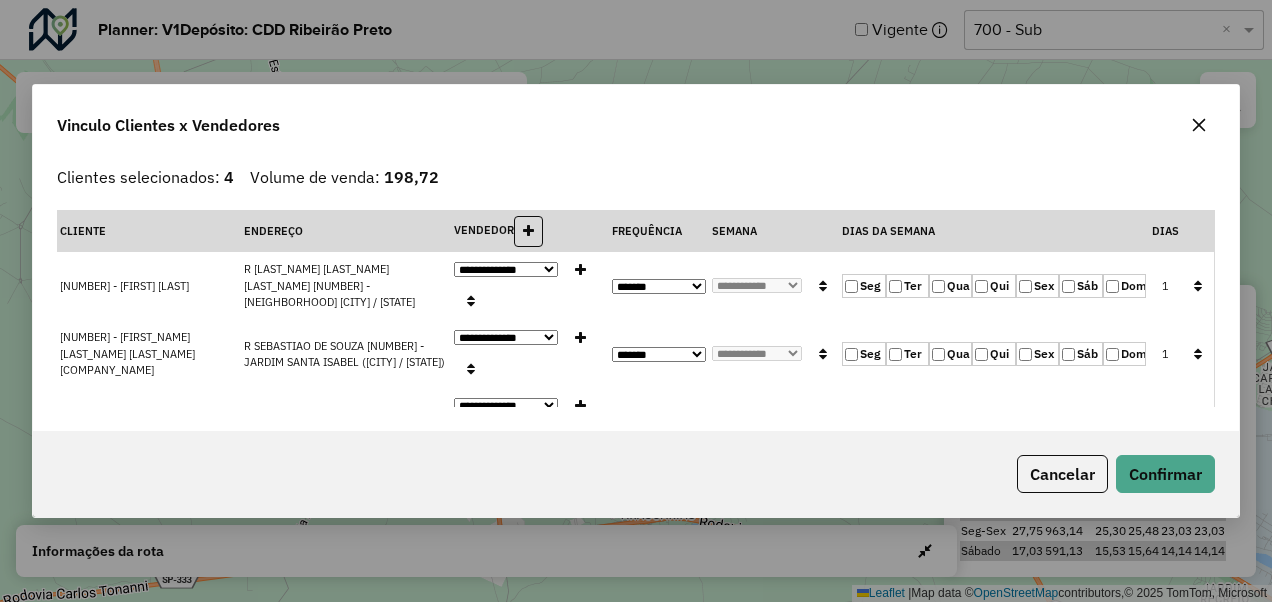 click 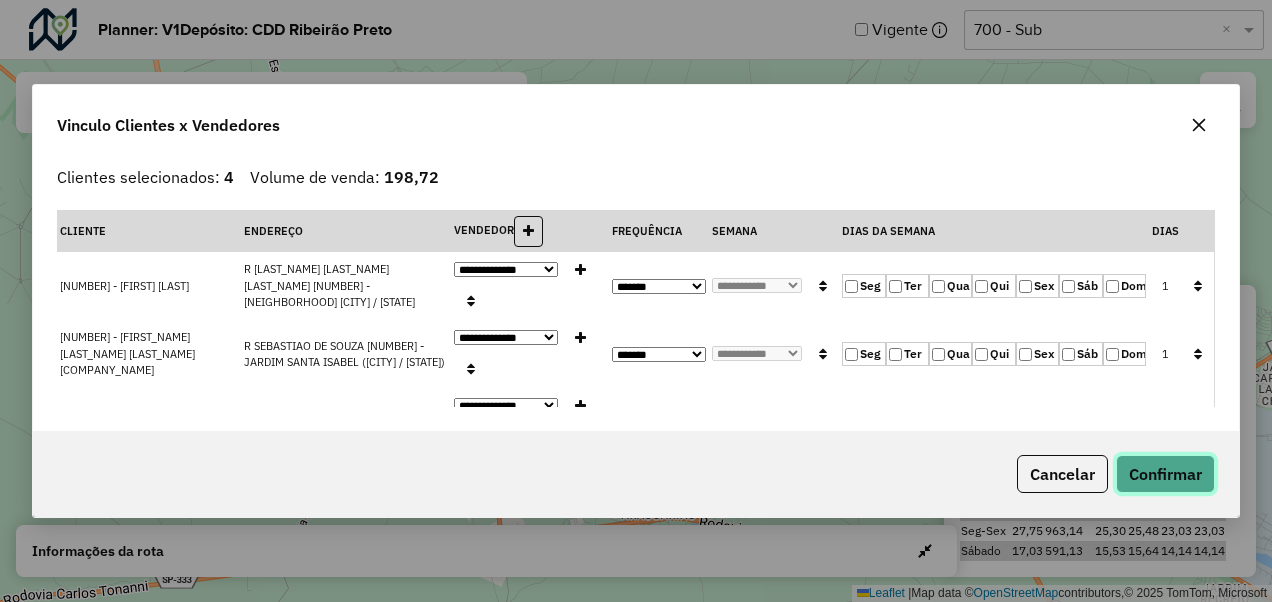 click on "Confirmar" 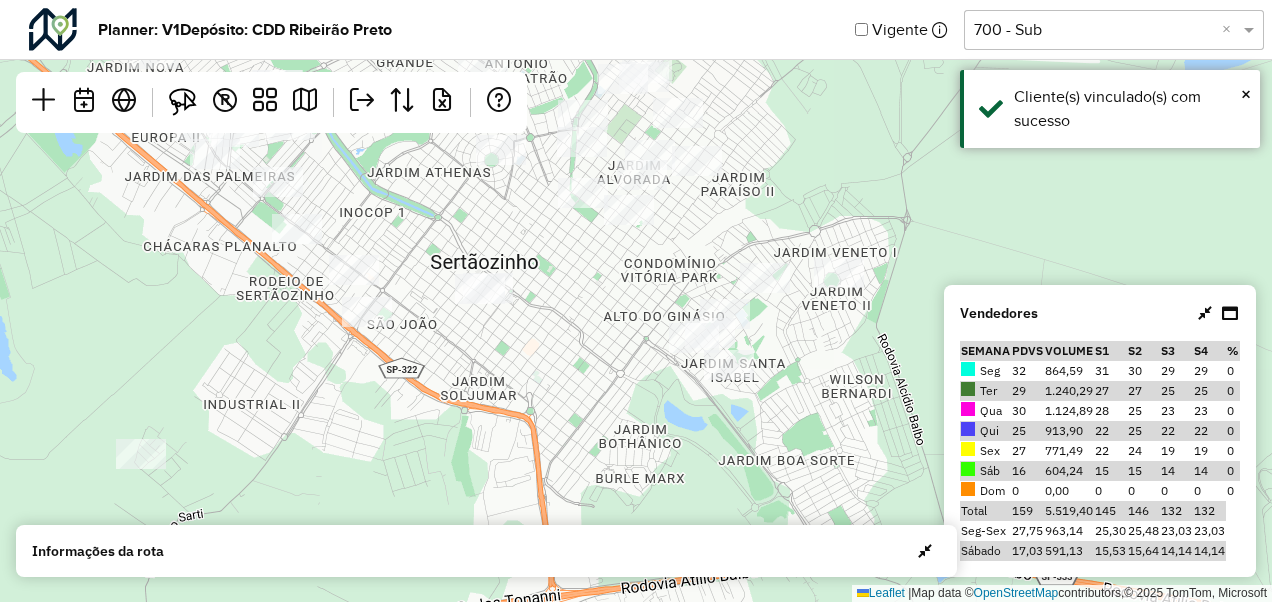 drag, startPoint x: 814, startPoint y: 268, endPoint x: 835, endPoint y: 237, distance: 37.44329 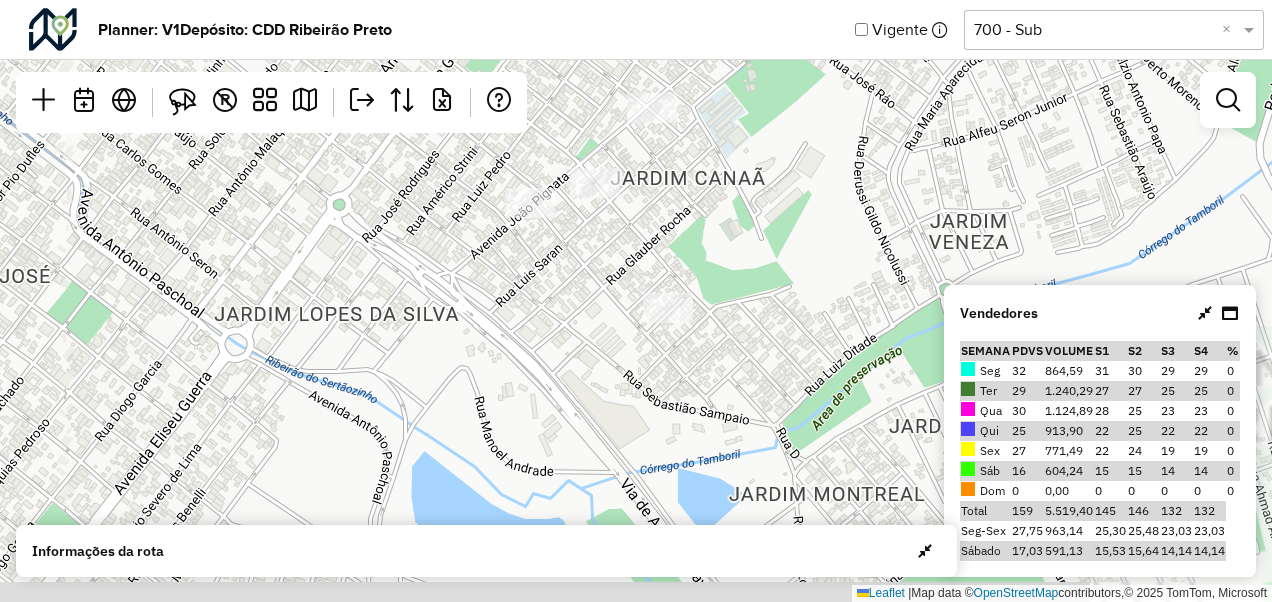 drag, startPoint x: 760, startPoint y: 376, endPoint x: 749, endPoint y: 136, distance: 240.25195 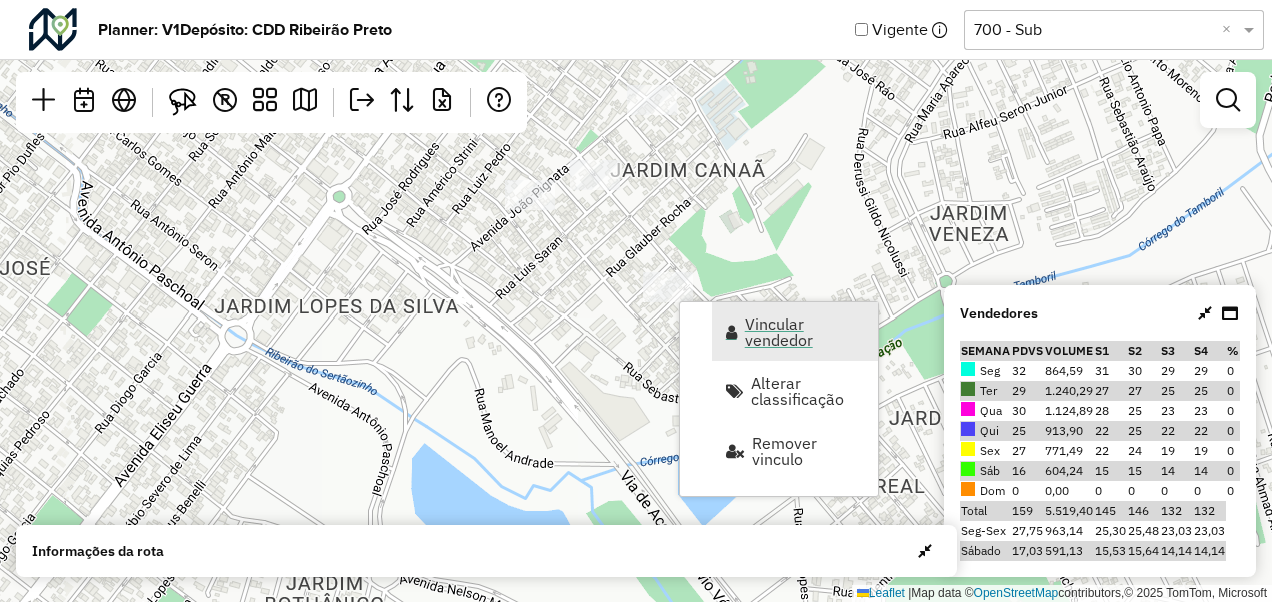 click on "Vincular vendedor" at bounding box center (805, 332) 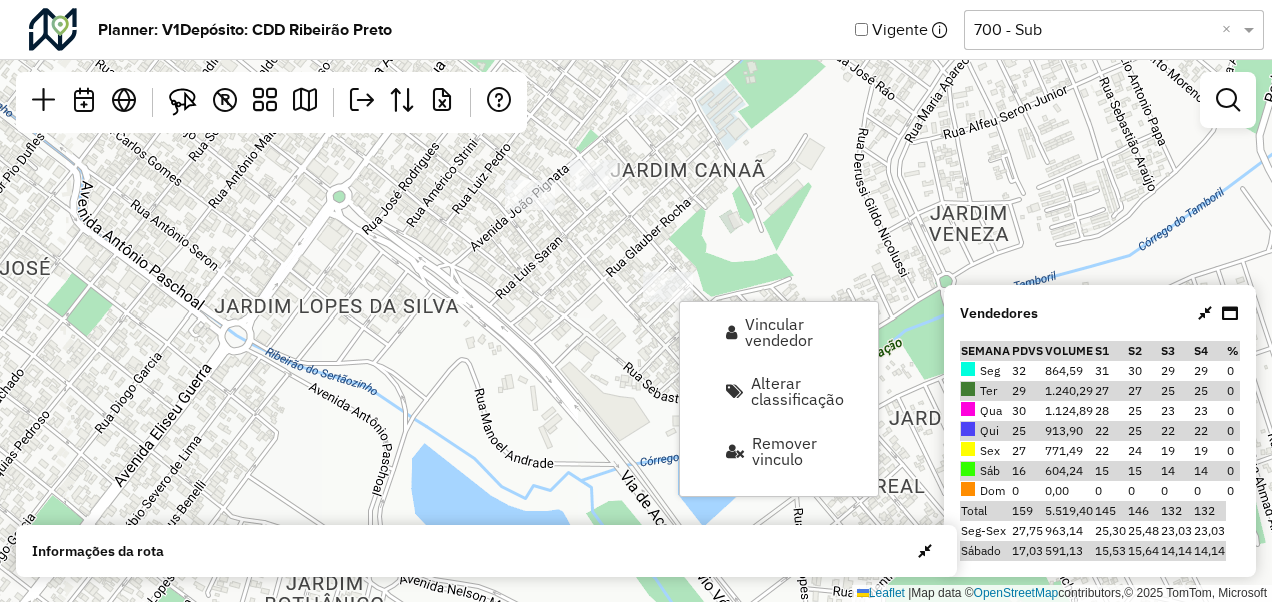 select on "*********" 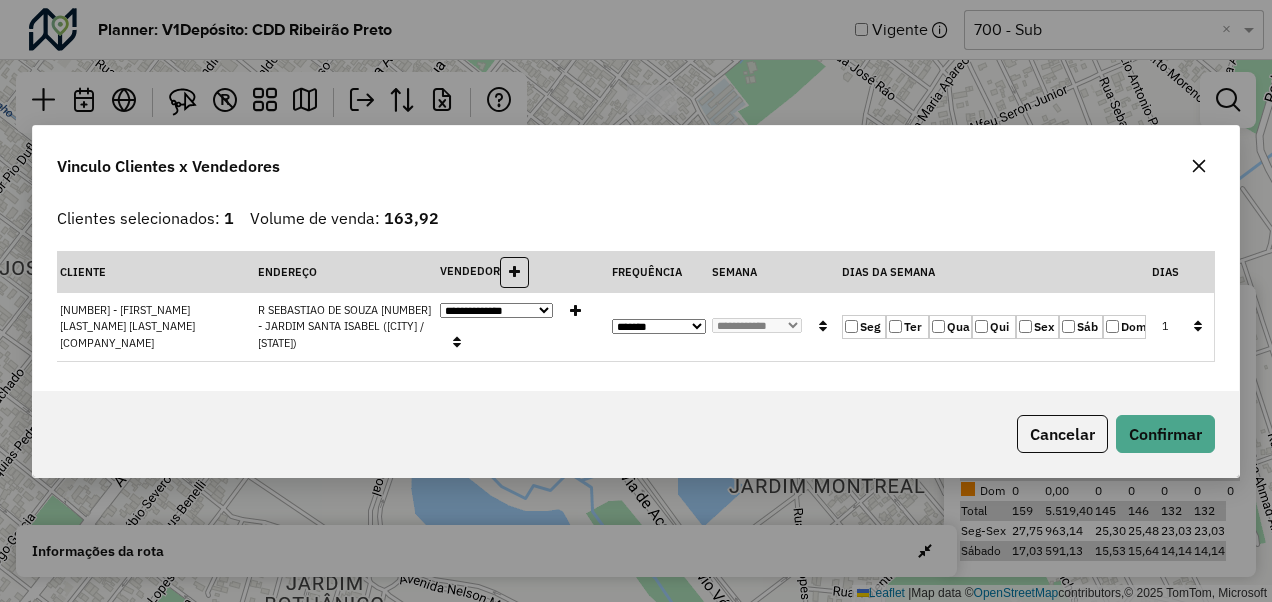 drag, startPoint x: 901, startPoint y: 334, endPoint x: 916, endPoint y: 325, distance: 17.492855 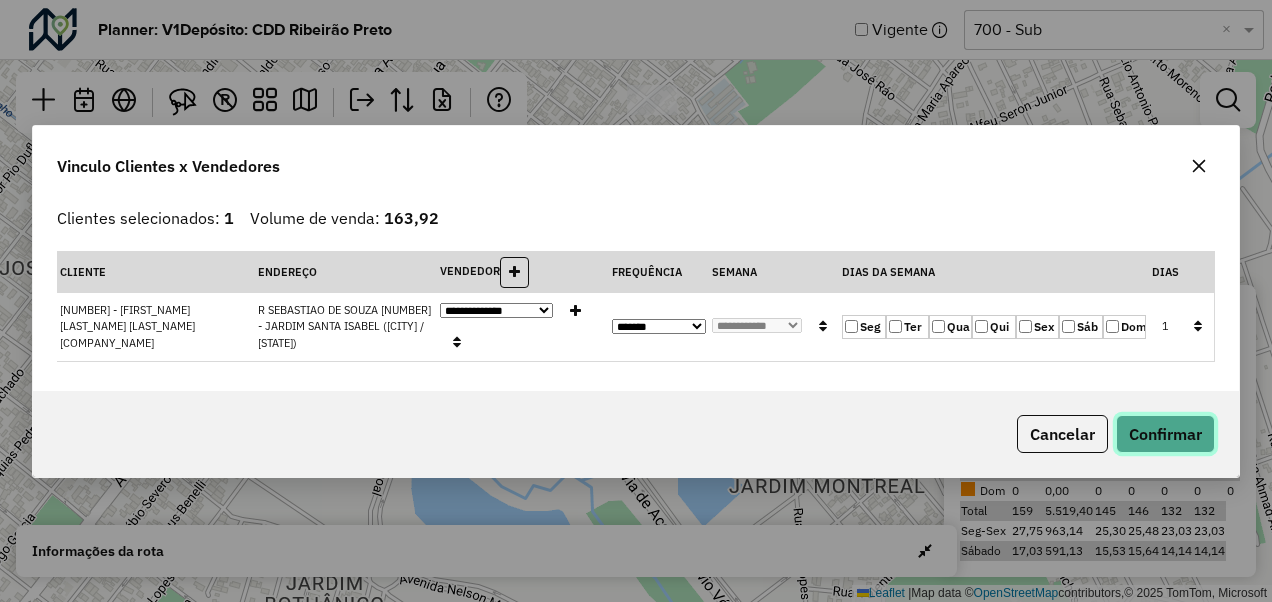 click on "Confirmar" 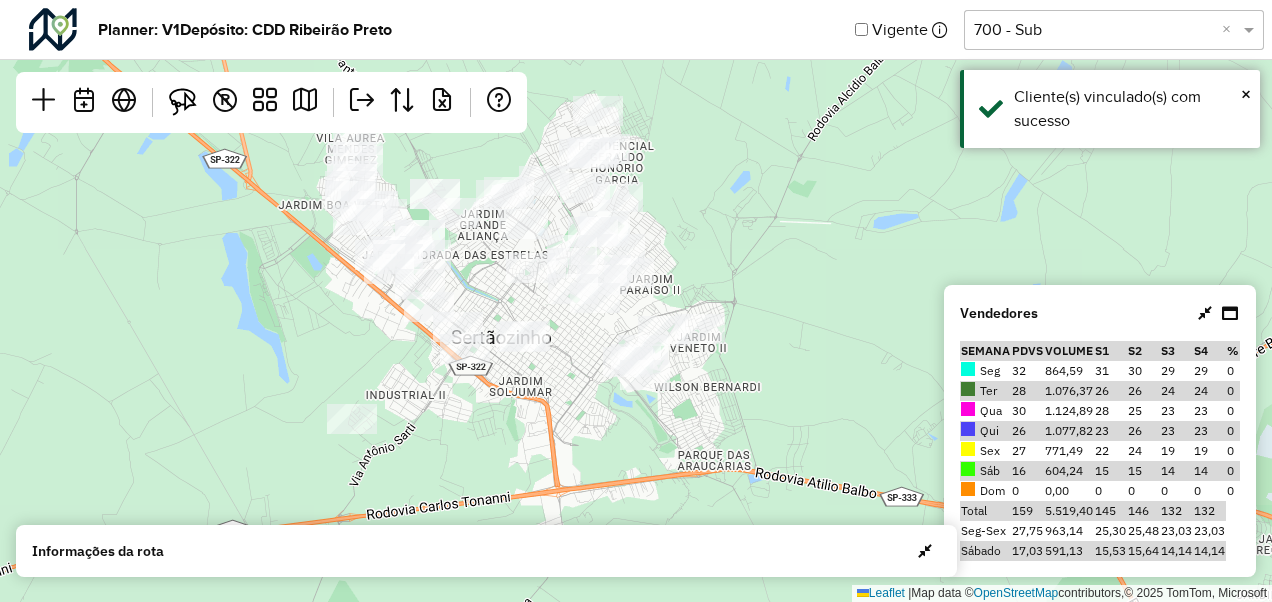 drag, startPoint x: 838, startPoint y: 280, endPoint x: 695, endPoint y: 399, distance: 186.03763 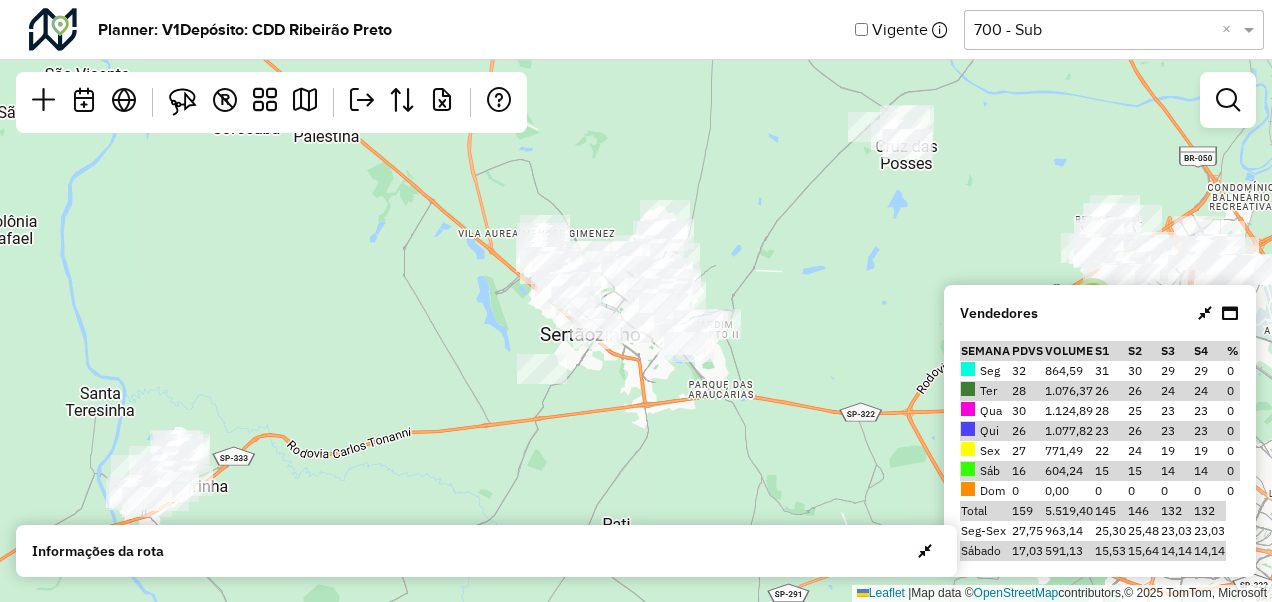 drag, startPoint x: 333, startPoint y: 385, endPoint x: 357, endPoint y: 357, distance: 36.878178 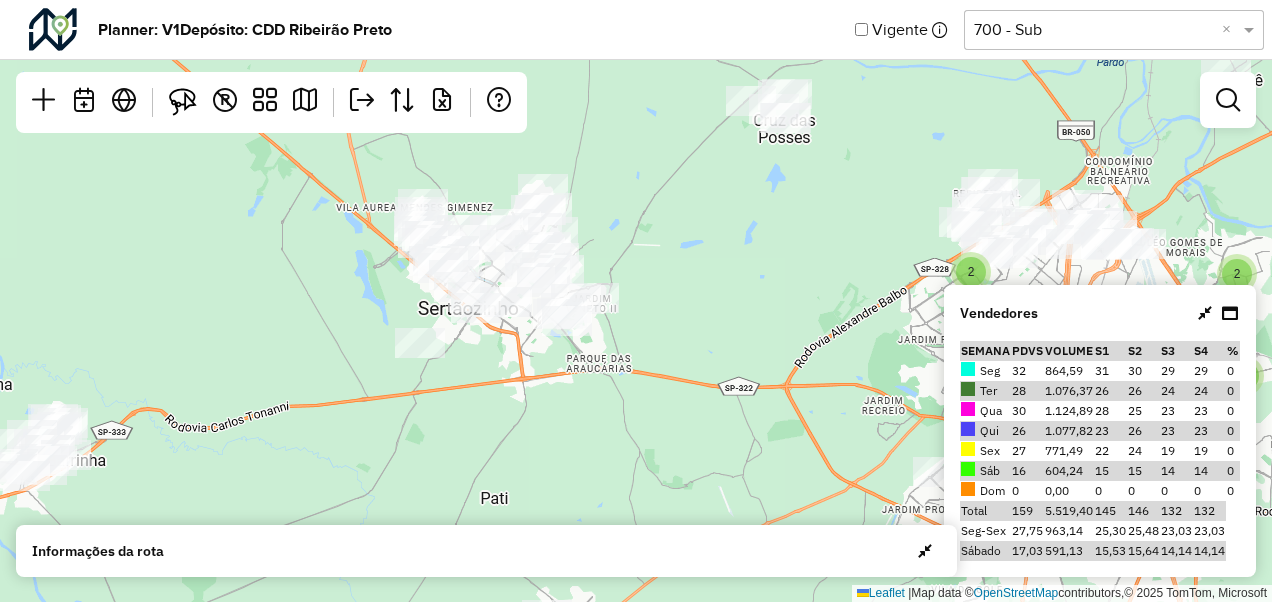 drag, startPoint x: 1050, startPoint y: 244, endPoint x: 925, endPoint y: 217, distance: 127.88276 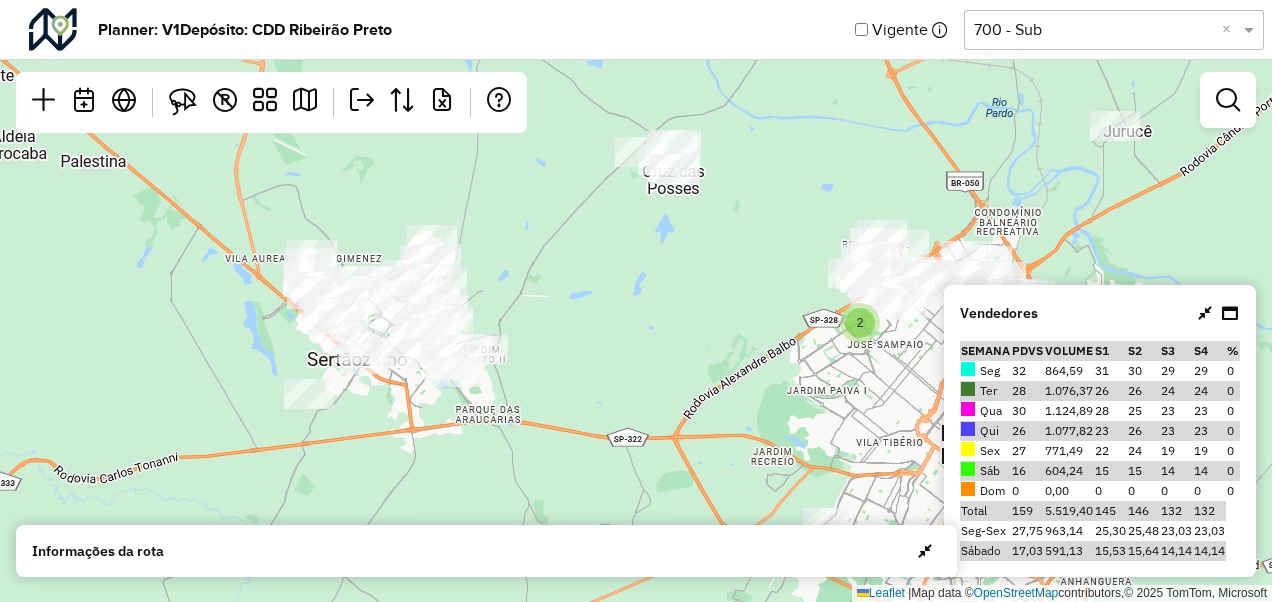 drag, startPoint x: 835, startPoint y: 325, endPoint x: 730, endPoint y: 377, distance: 117.170815 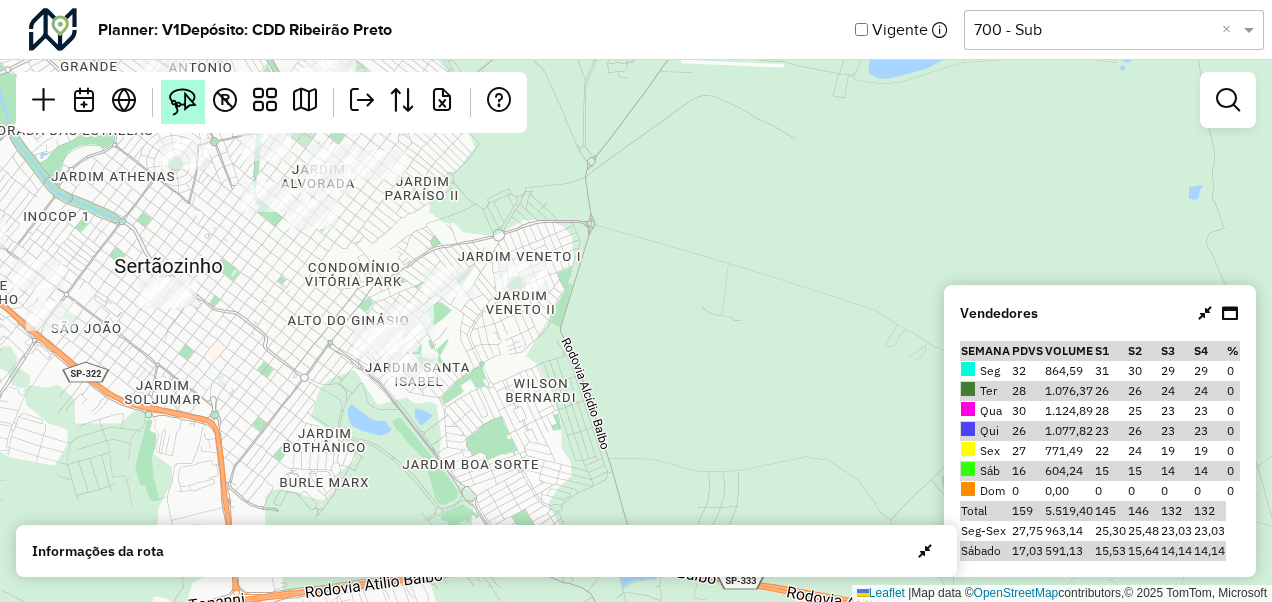 click at bounding box center [183, 102] 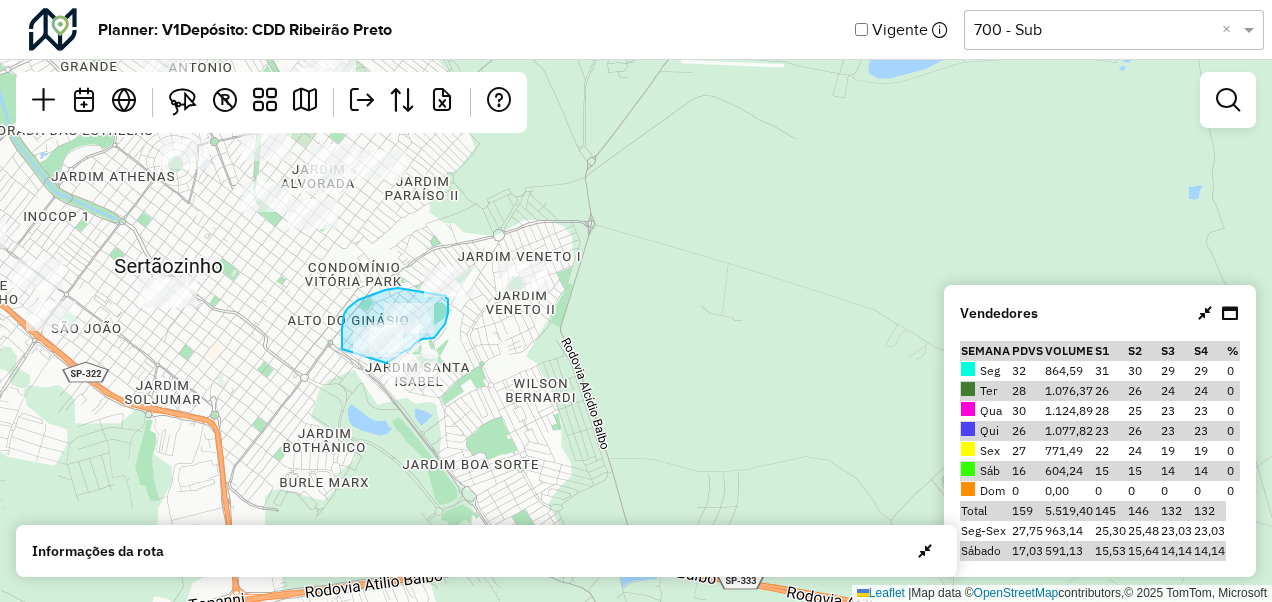 drag, startPoint x: 342, startPoint y: 349, endPoint x: 385, endPoint y: 364, distance: 45.54119 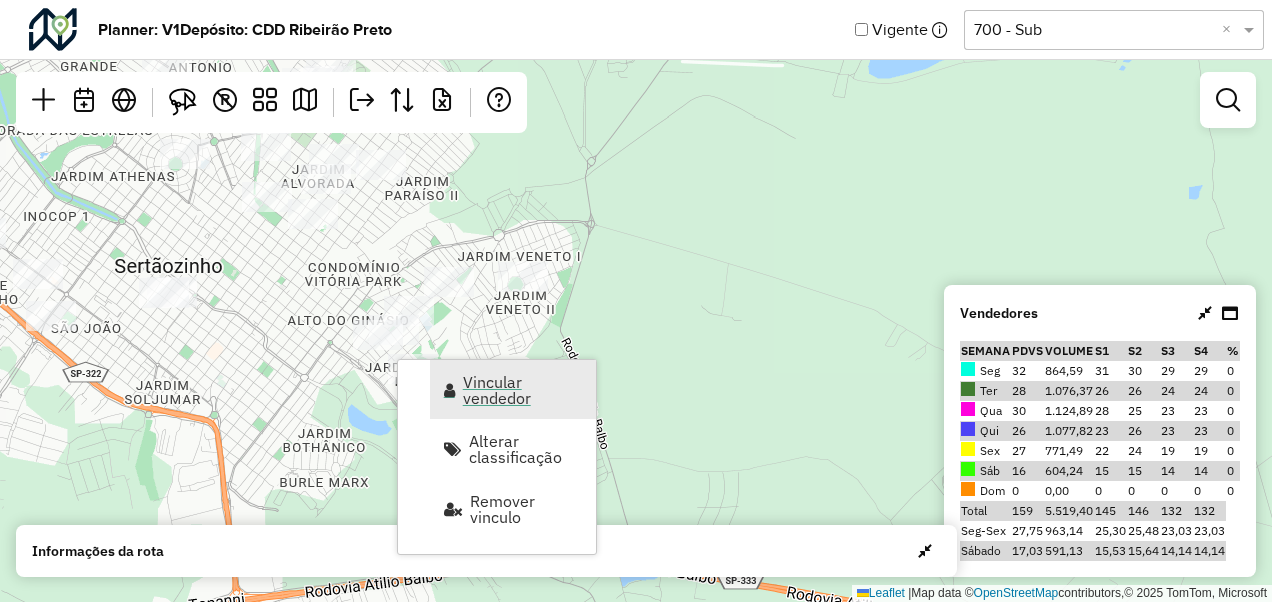 click on "Vincular vendedor" at bounding box center (523, 390) 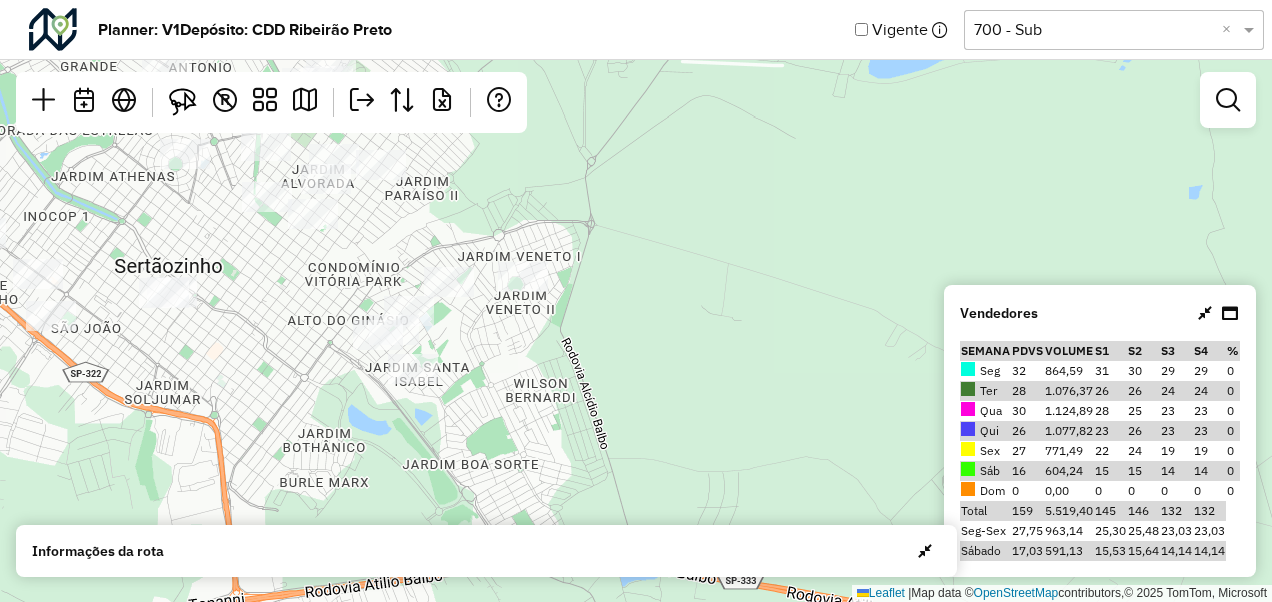 select on "*********" 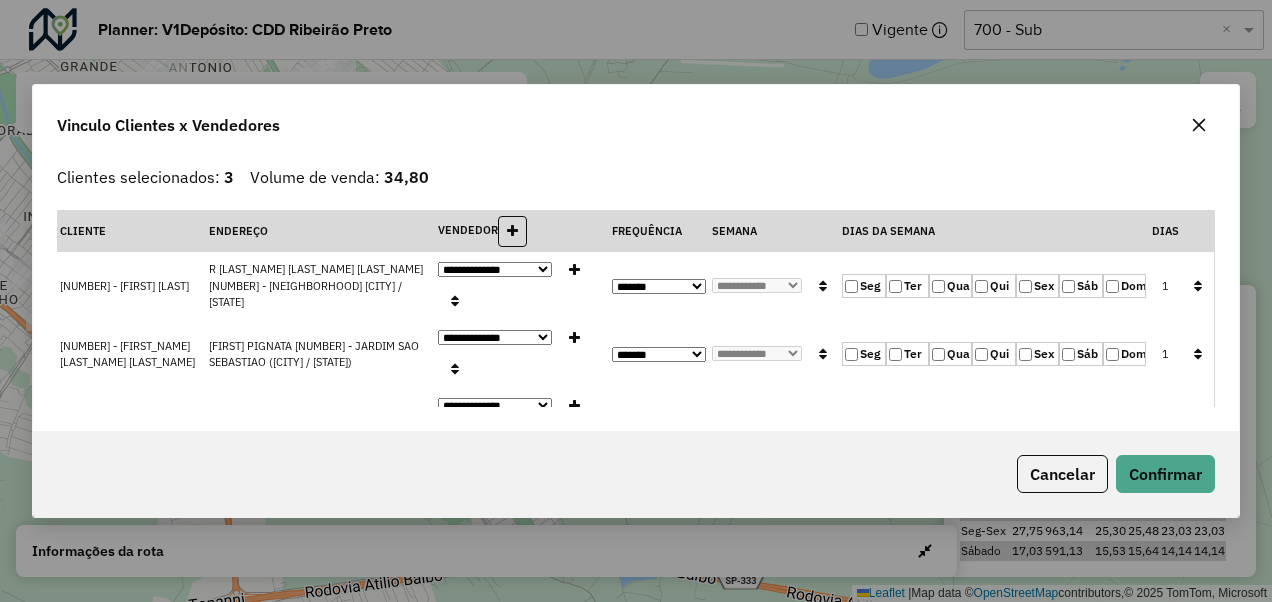 click on "Ter" 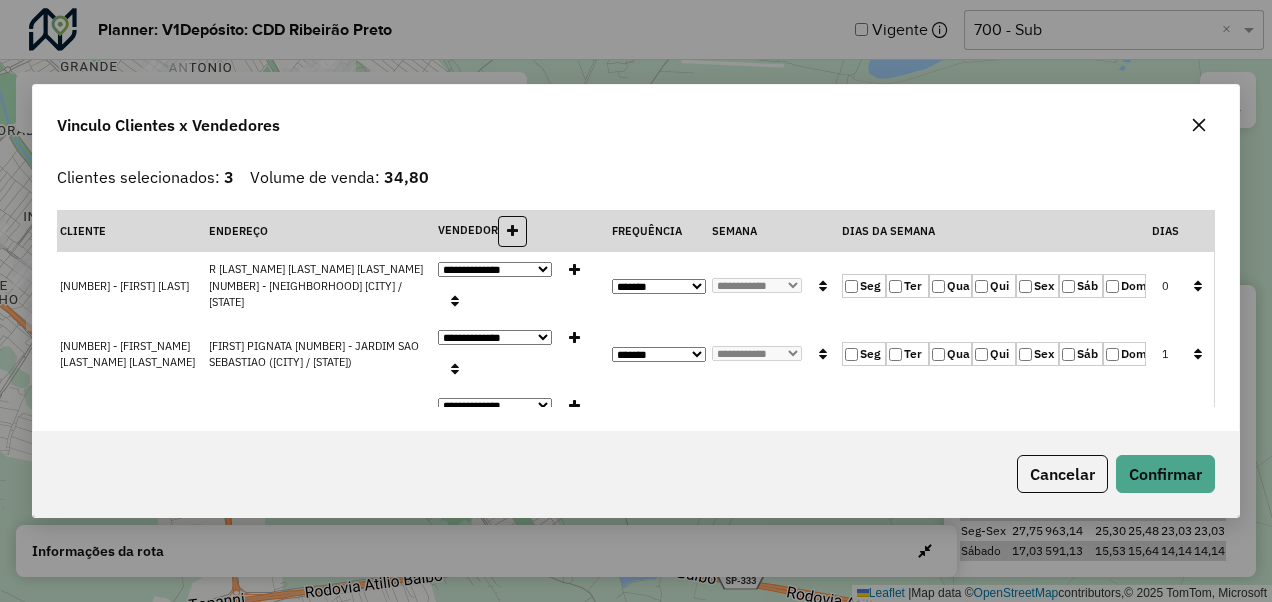 click on "Qui" 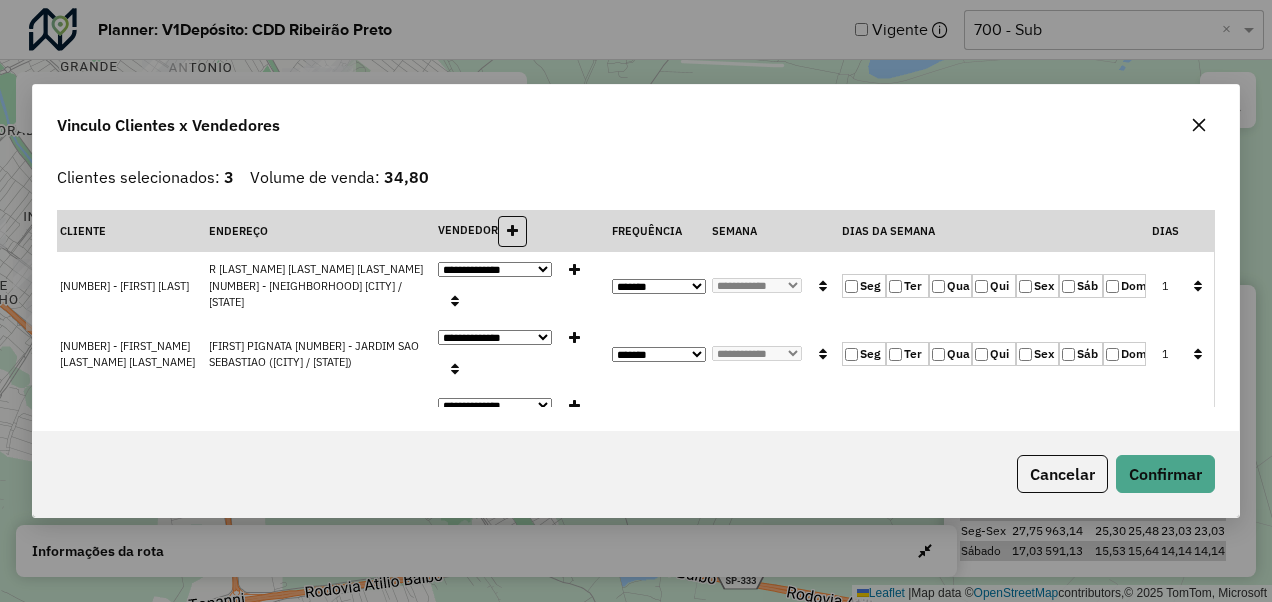 click 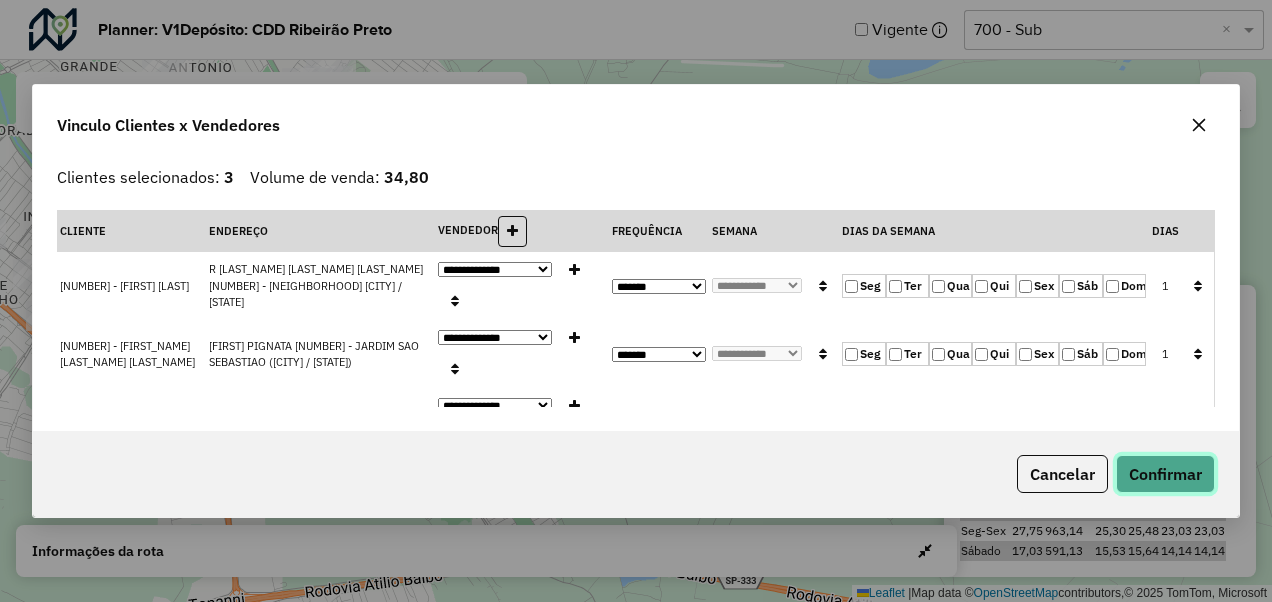 click on "Confirmar" 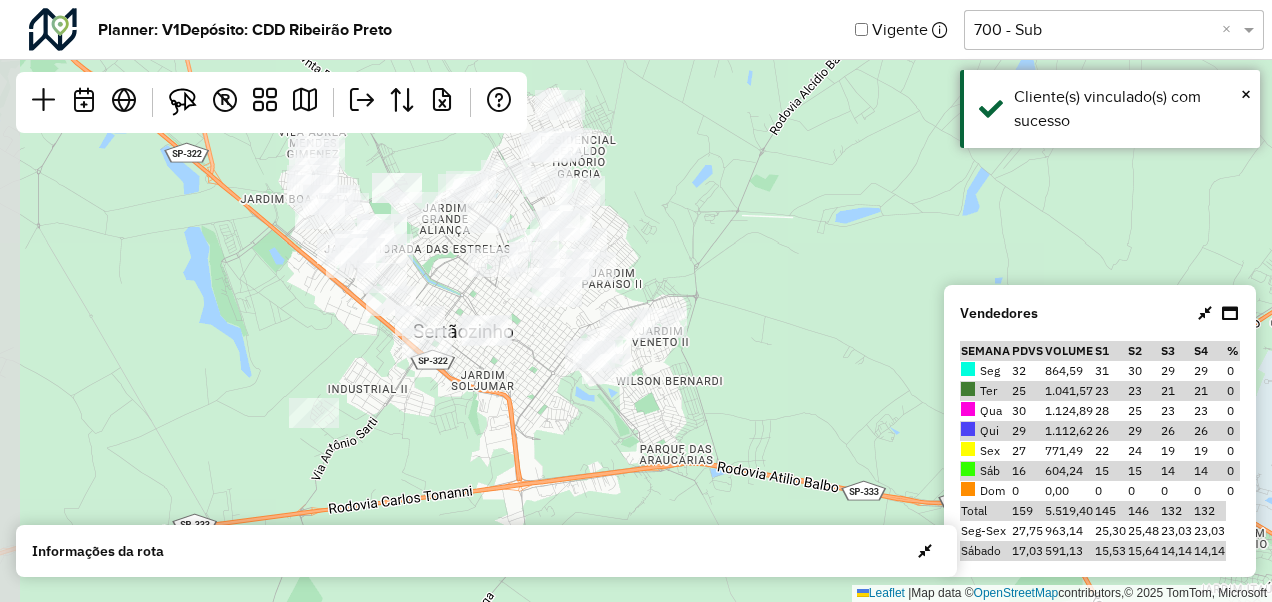 drag, startPoint x: 664, startPoint y: 390, endPoint x: 776, endPoint y: 394, distance: 112.0714 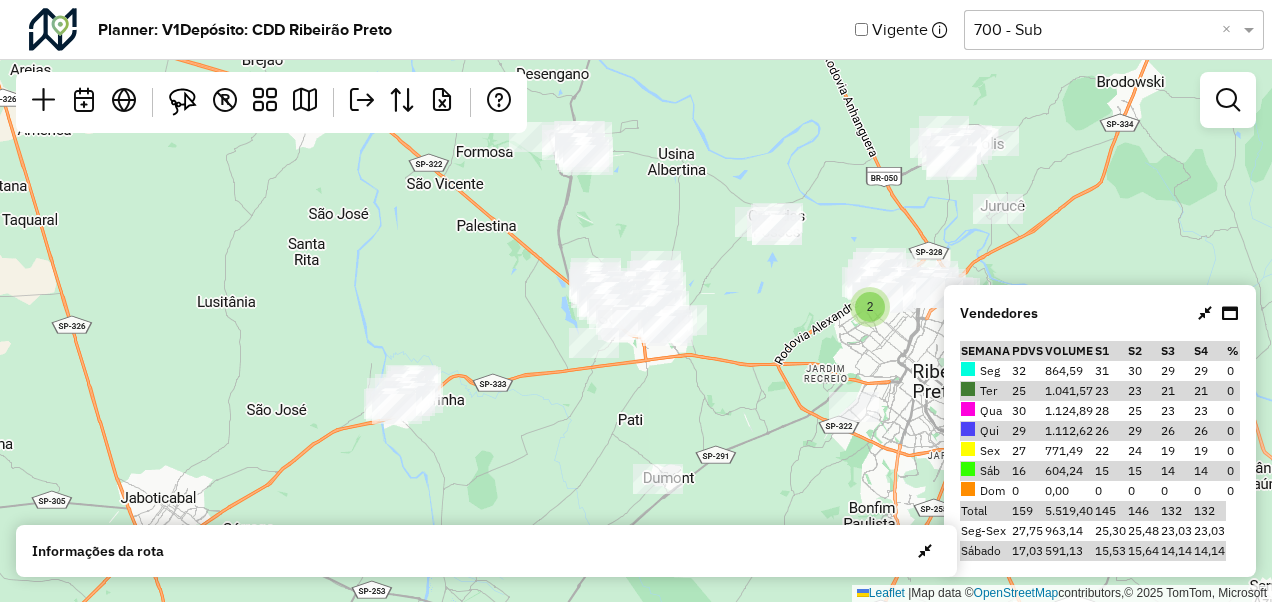 drag, startPoint x: 830, startPoint y: 327, endPoint x: 715, endPoint y: 339, distance: 115.62439 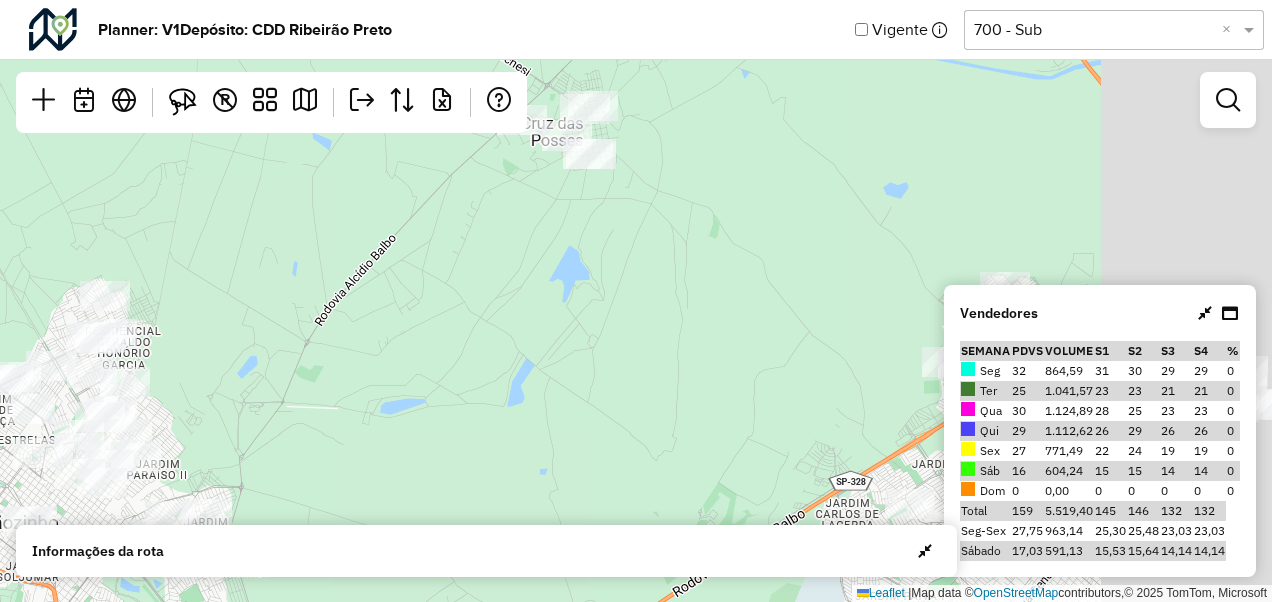 drag, startPoint x: 850, startPoint y: 274, endPoint x: 588, endPoint y: 230, distance: 265.66898 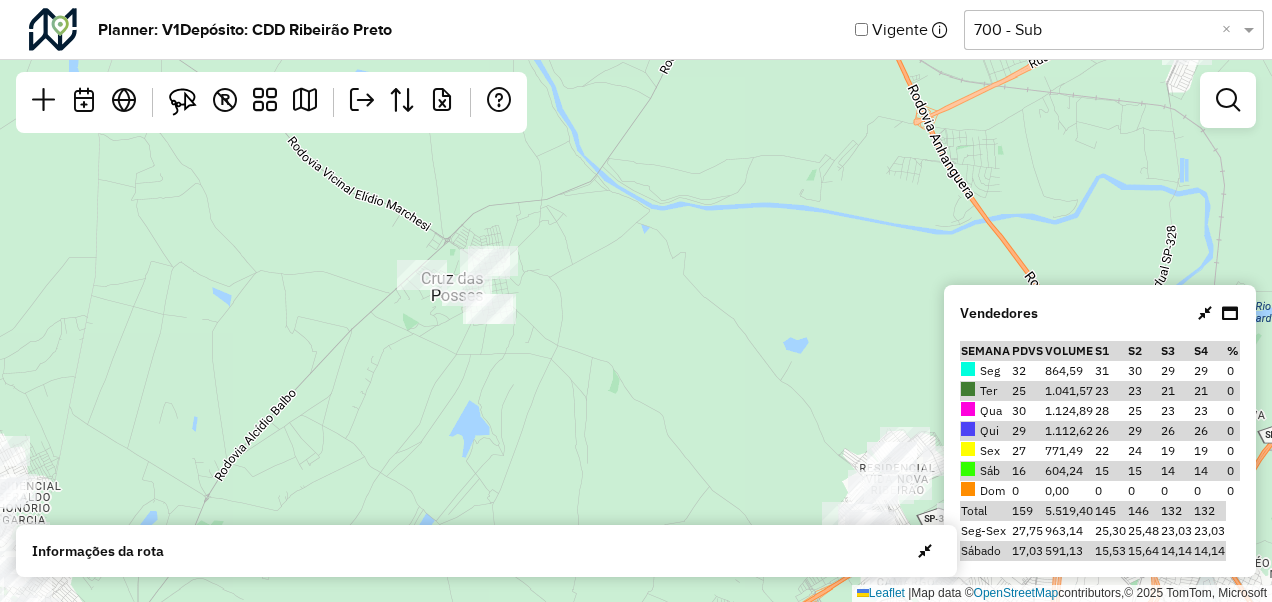 drag, startPoint x: 718, startPoint y: 246, endPoint x: 756, endPoint y: 375, distance: 134.48048 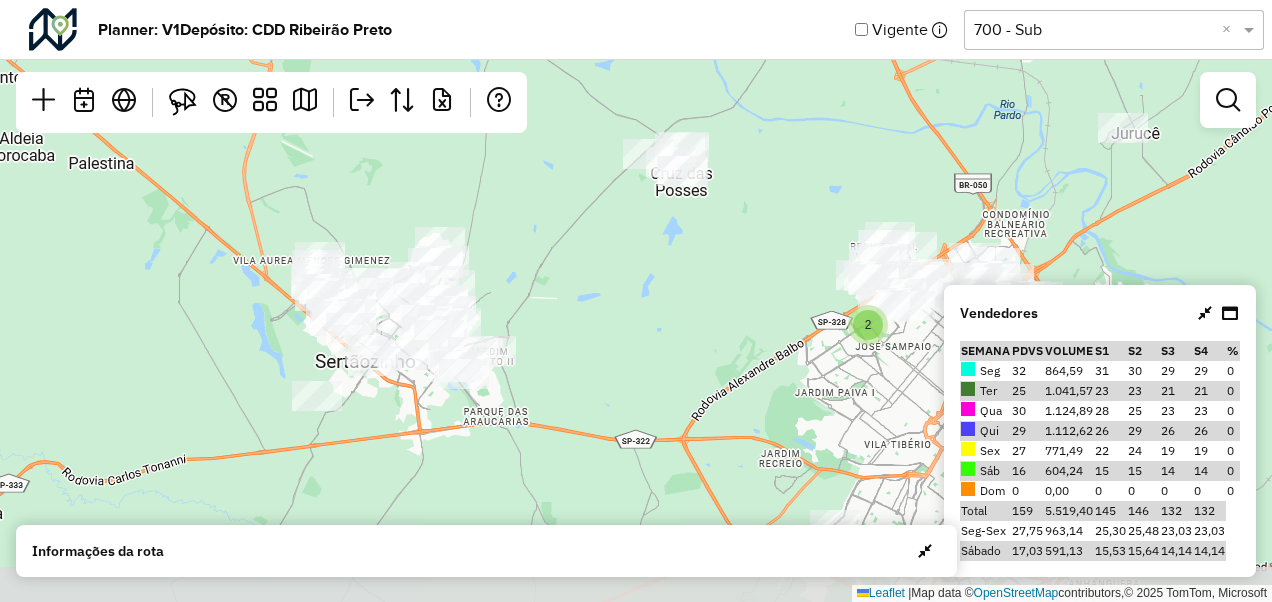 drag, startPoint x: 710, startPoint y: 431, endPoint x: 767, endPoint y: 262, distance: 178.35358 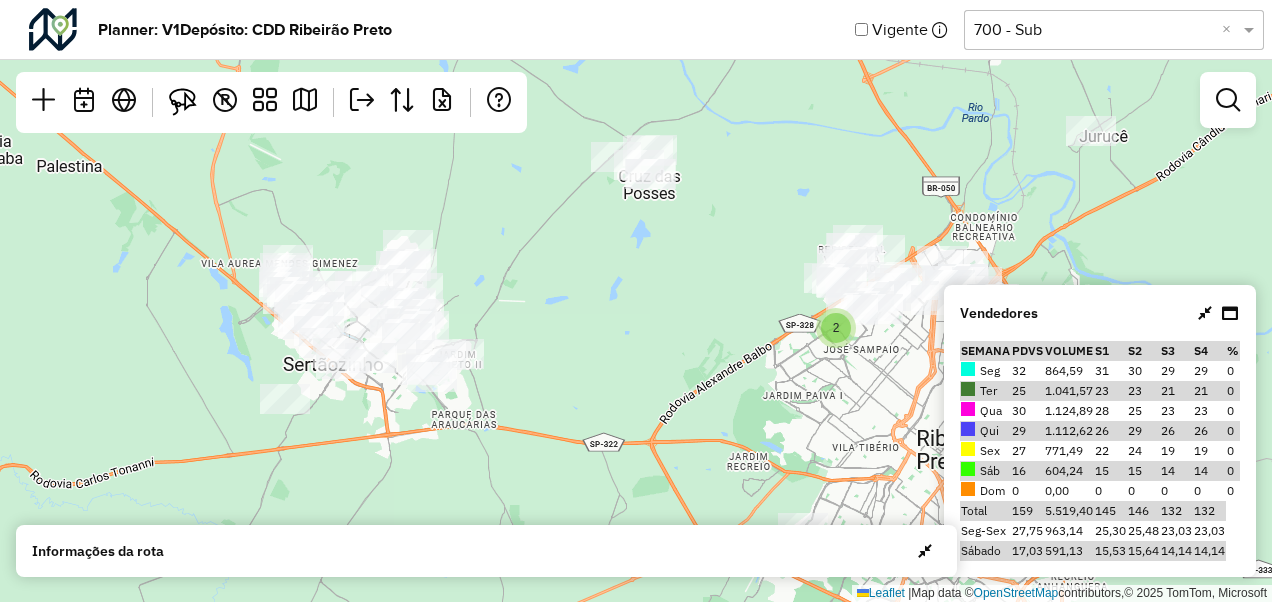 drag, startPoint x: 758, startPoint y: 335, endPoint x: 698, endPoint y: 338, distance: 60.074955 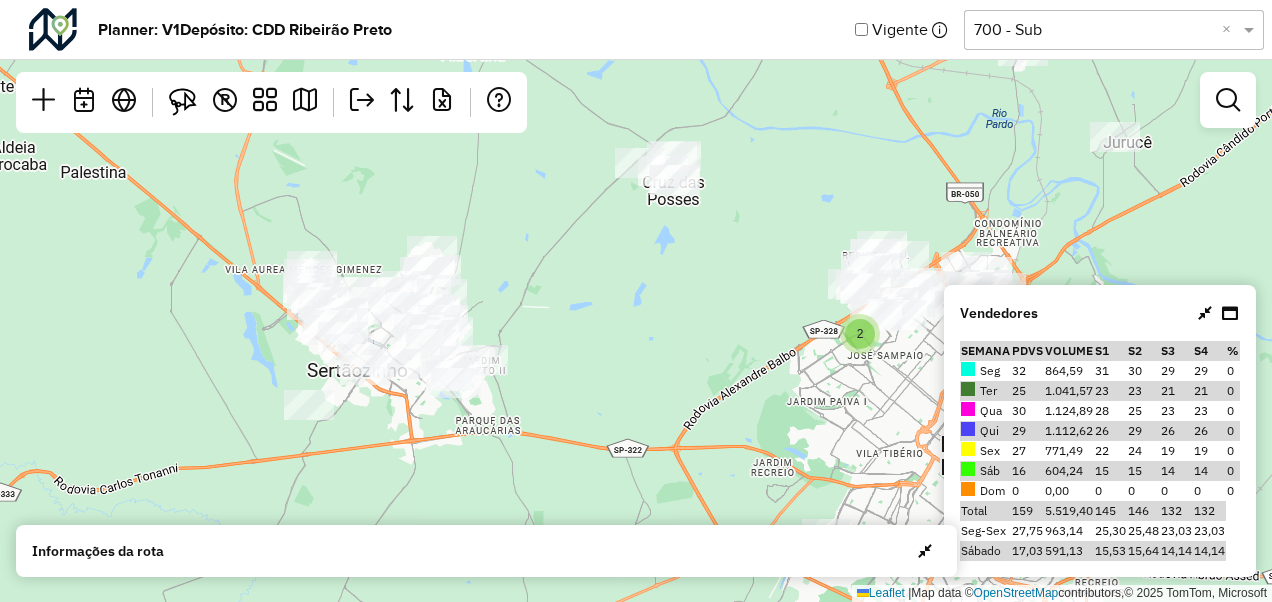 drag, startPoint x: 618, startPoint y: 322, endPoint x: 672, endPoint y: 329, distance: 54.451813 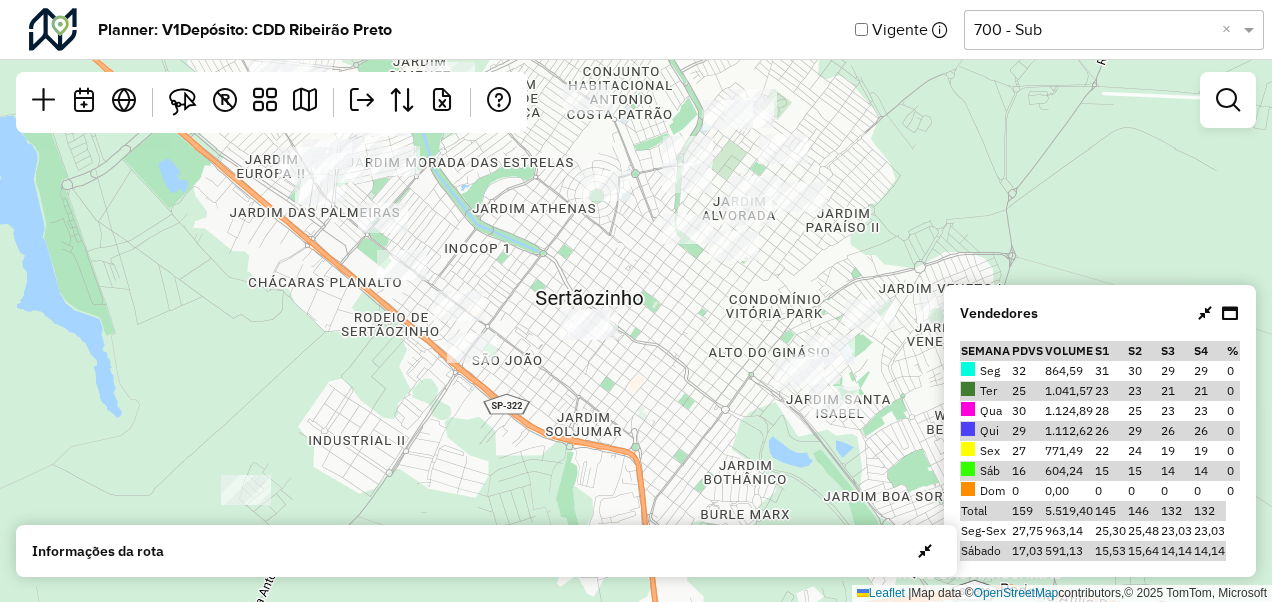 drag, startPoint x: 406, startPoint y: 479, endPoint x: 586, endPoint y: 363, distance: 214.14014 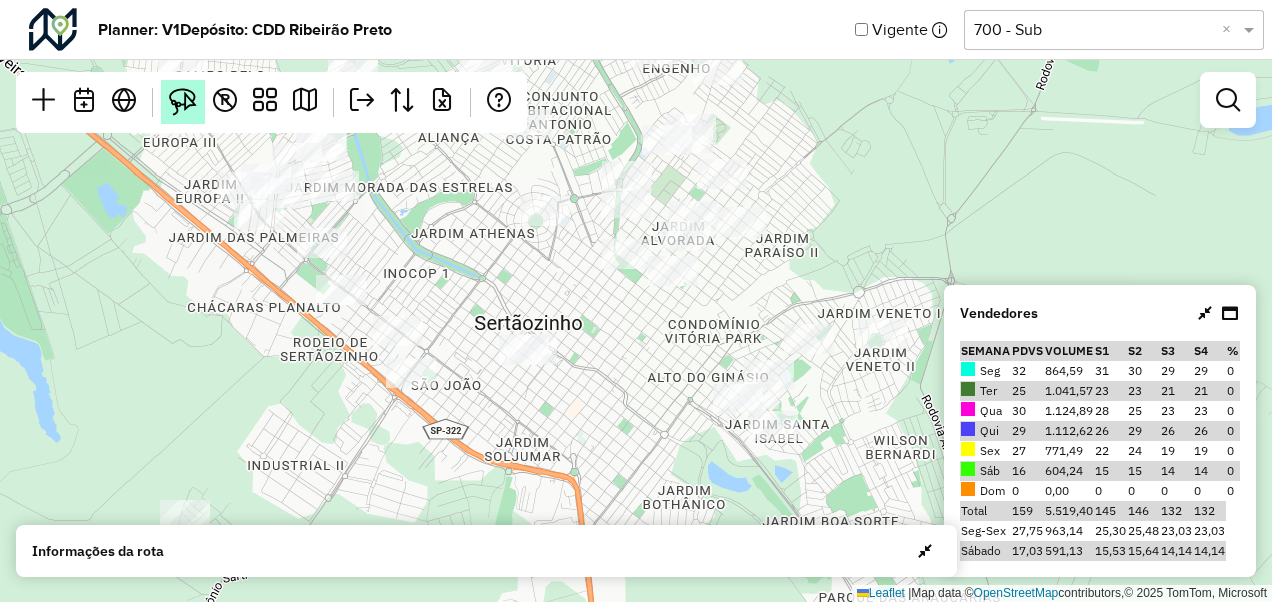 click at bounding box center [183, 102] 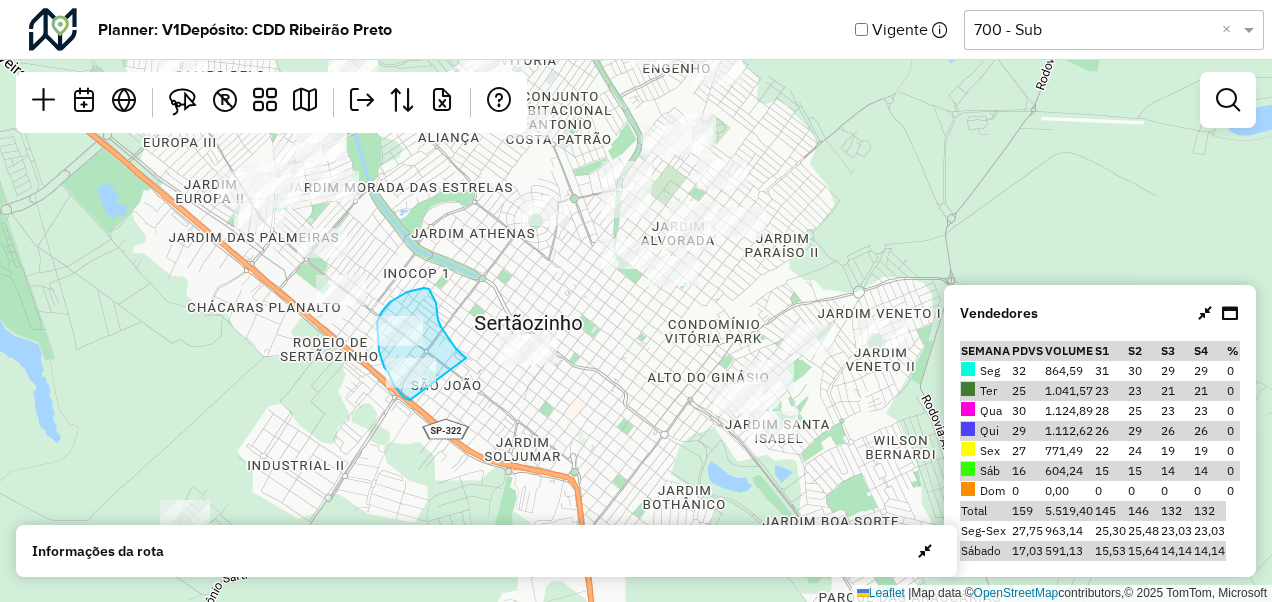 drag, startPoint x: 410, startPoint y: 400, endPoint x: 466, endPoint y: 358, distance: 70 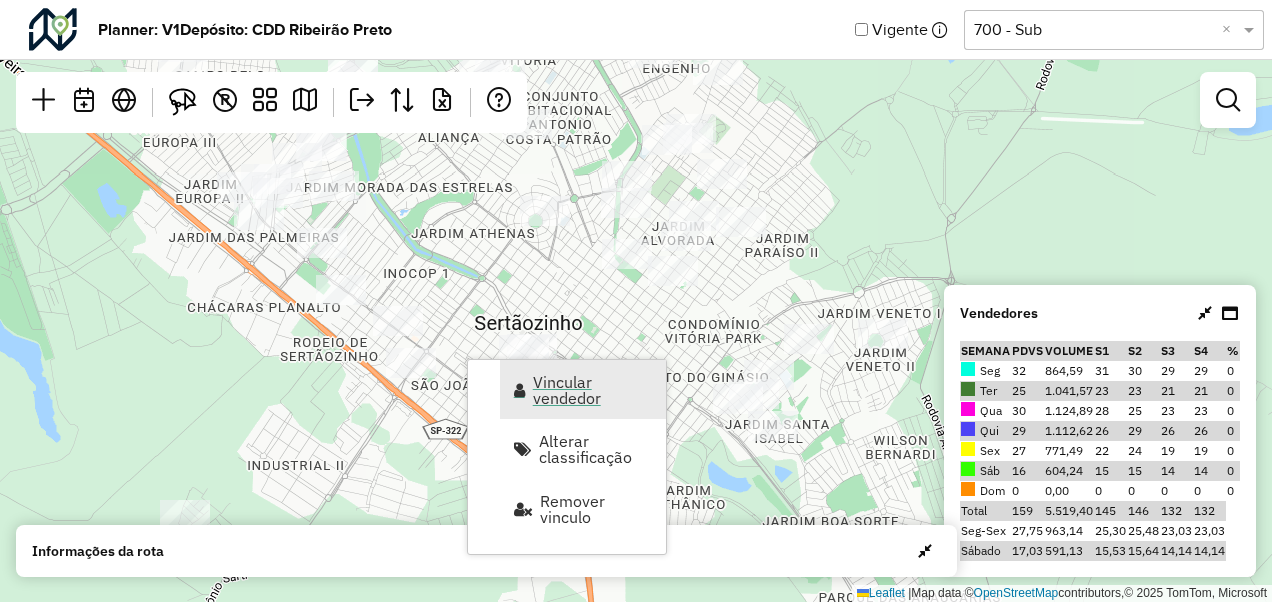 click on "Vincular vendedor" at bounding box center (593, 390) 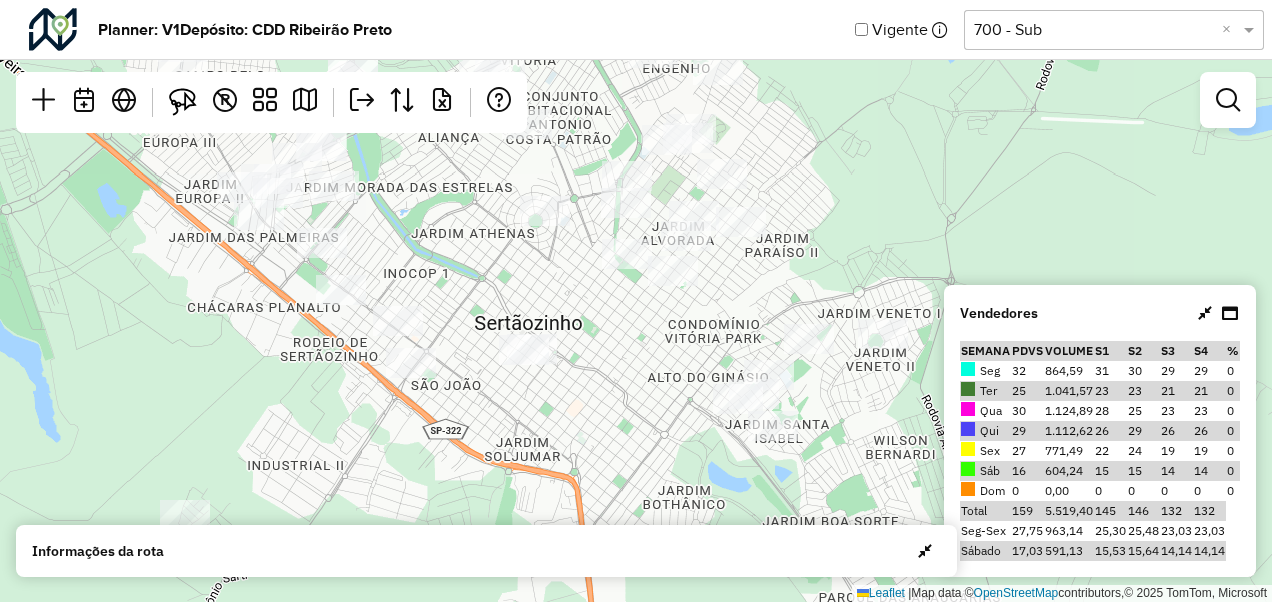 select on "*********" 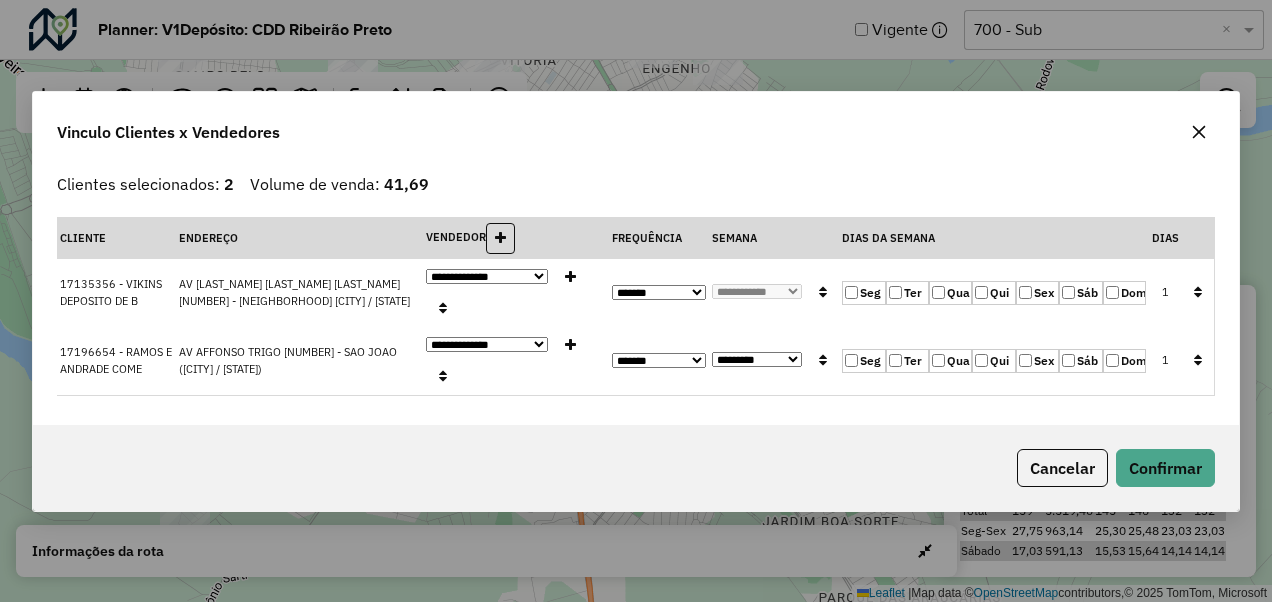 click on "Seg" 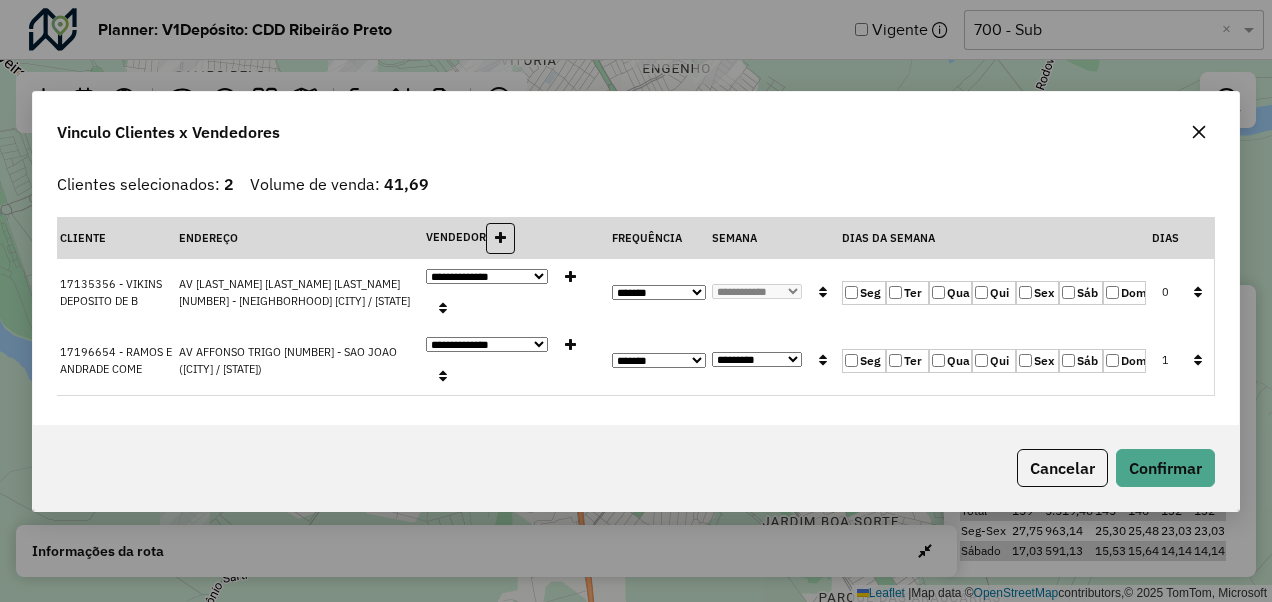 click on "Seg" 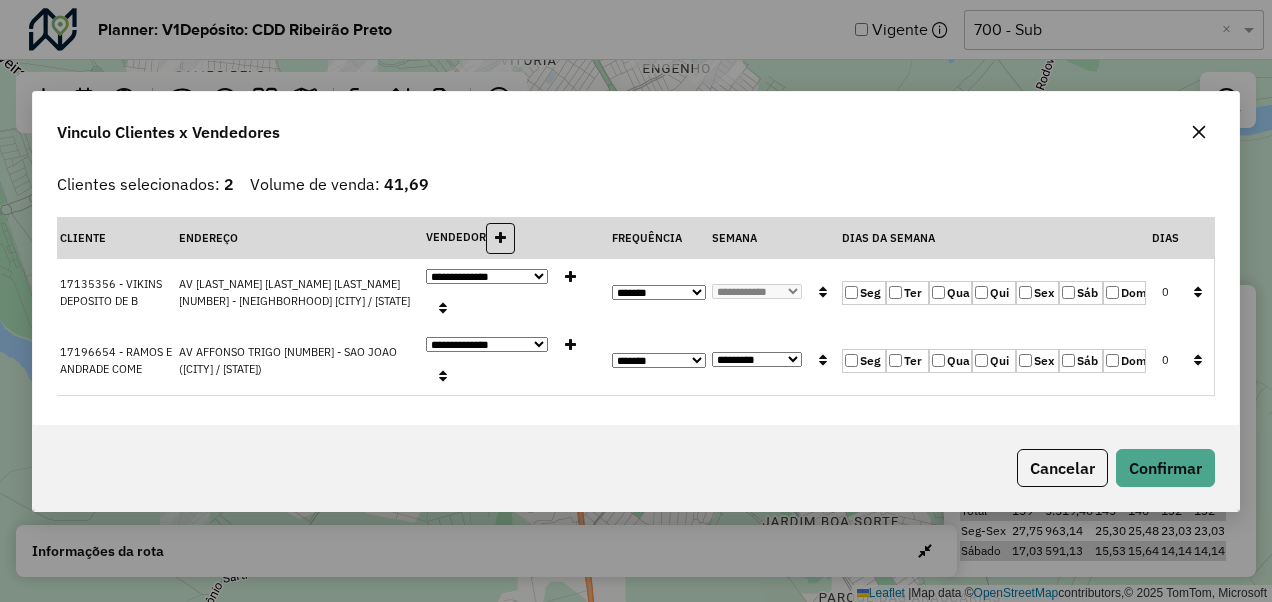 click on "Ter" 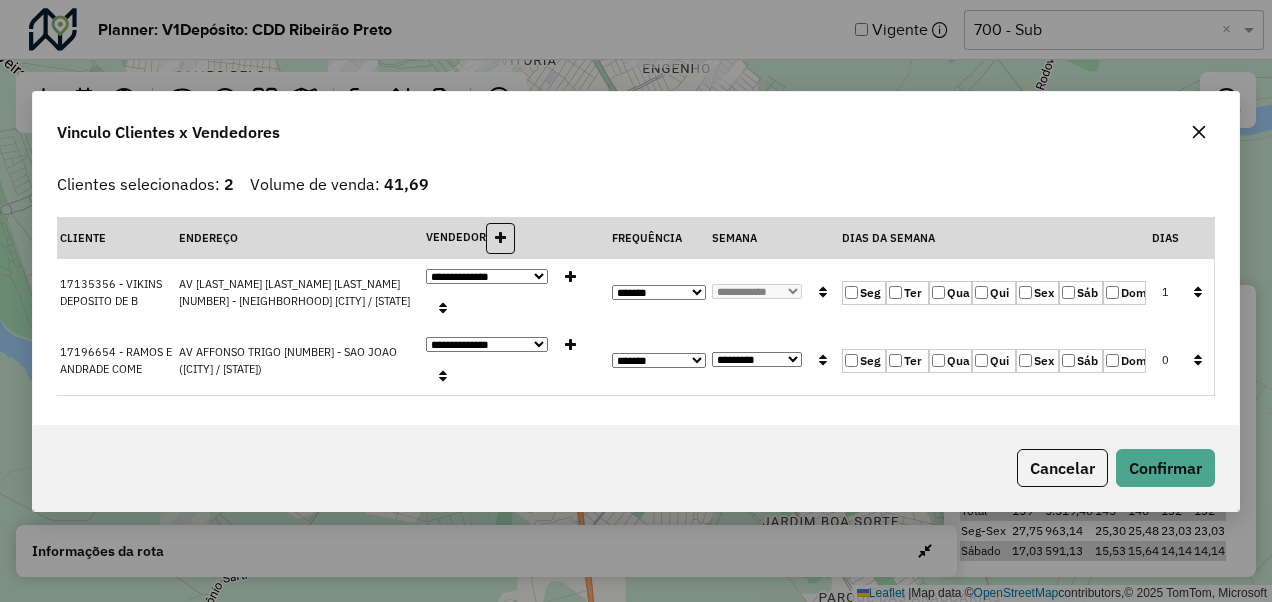 click on "Ter" 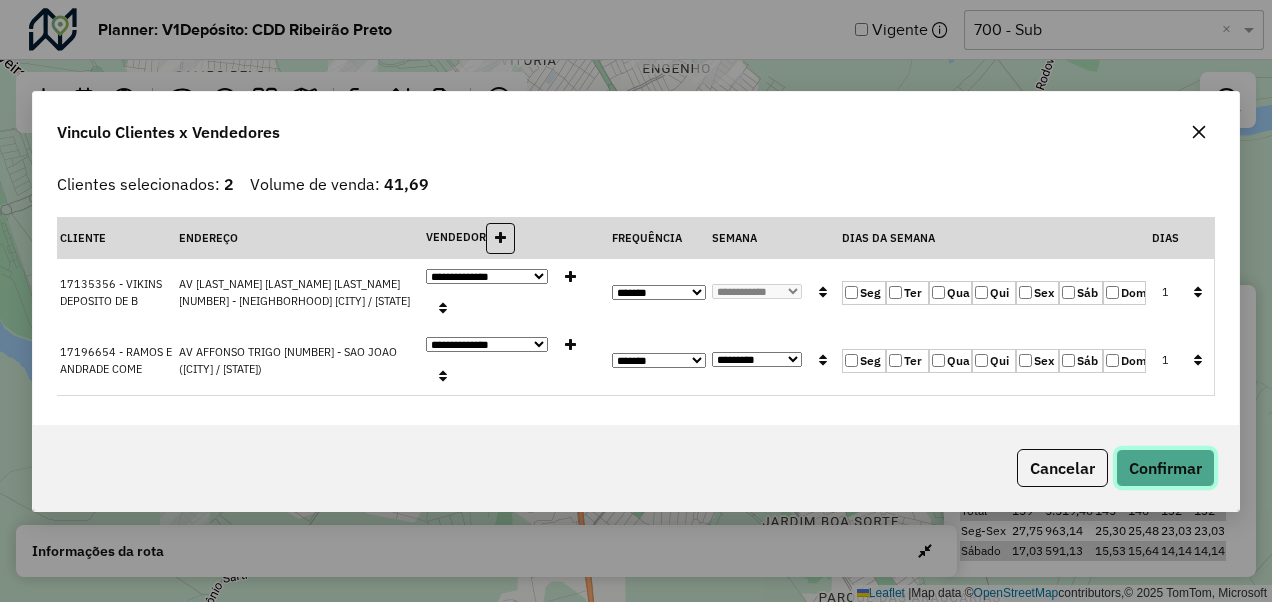 click on "Confirmar" 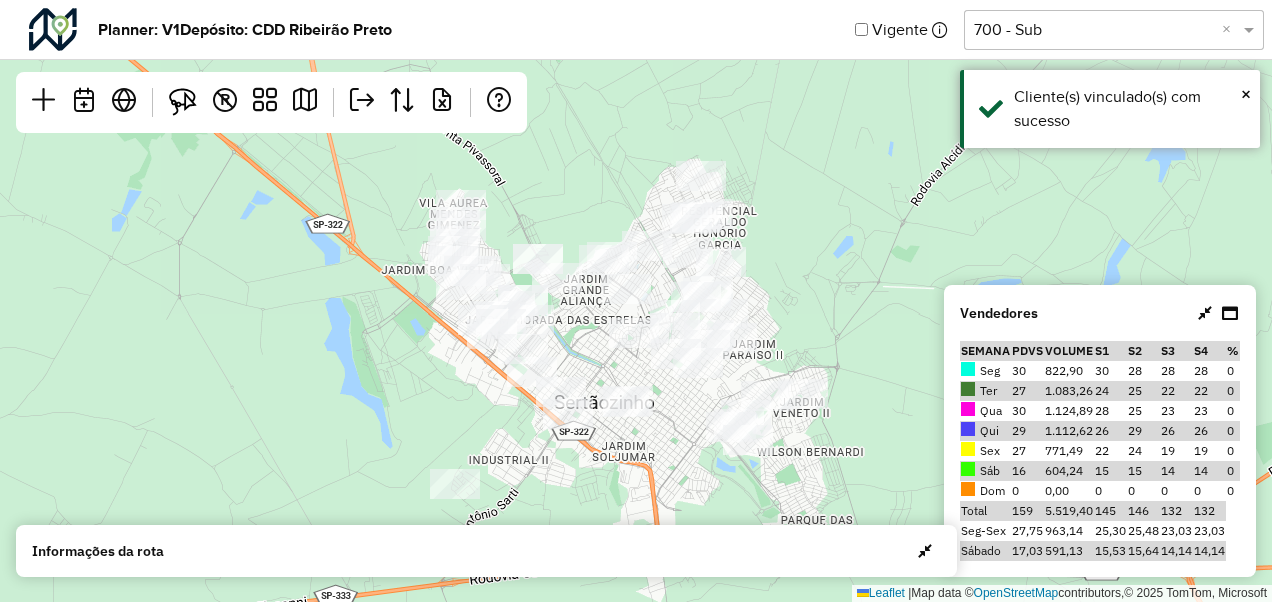 click on "2 2" 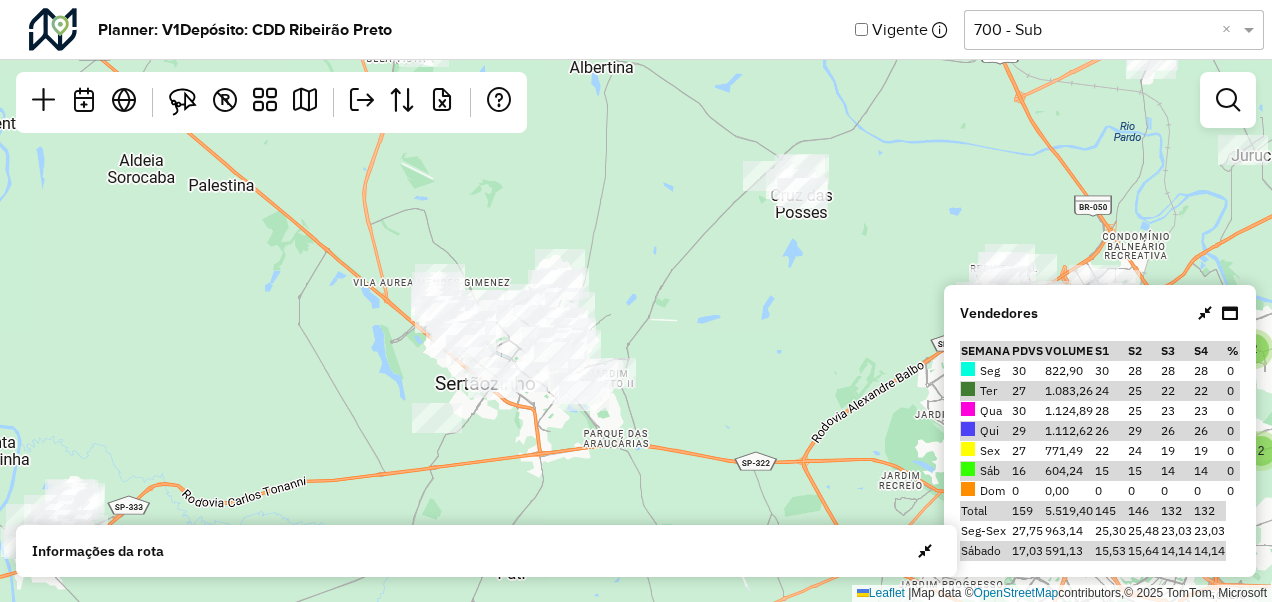 drag, startPoint x: 820, startPoint y: 280, endPoint x: 678, endPoint y: 286, distance: 142.12671 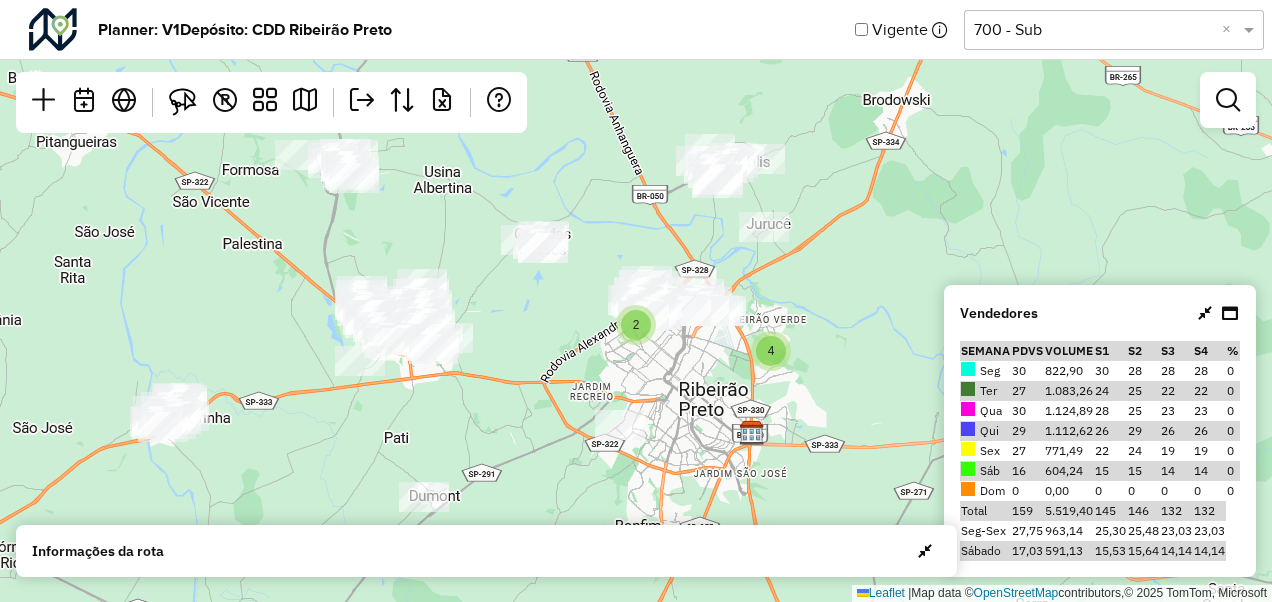 drag, startPoint x: 742, startPoint y: 296, endPoint x: 559, endPoint y: 304, distance: 183.17477 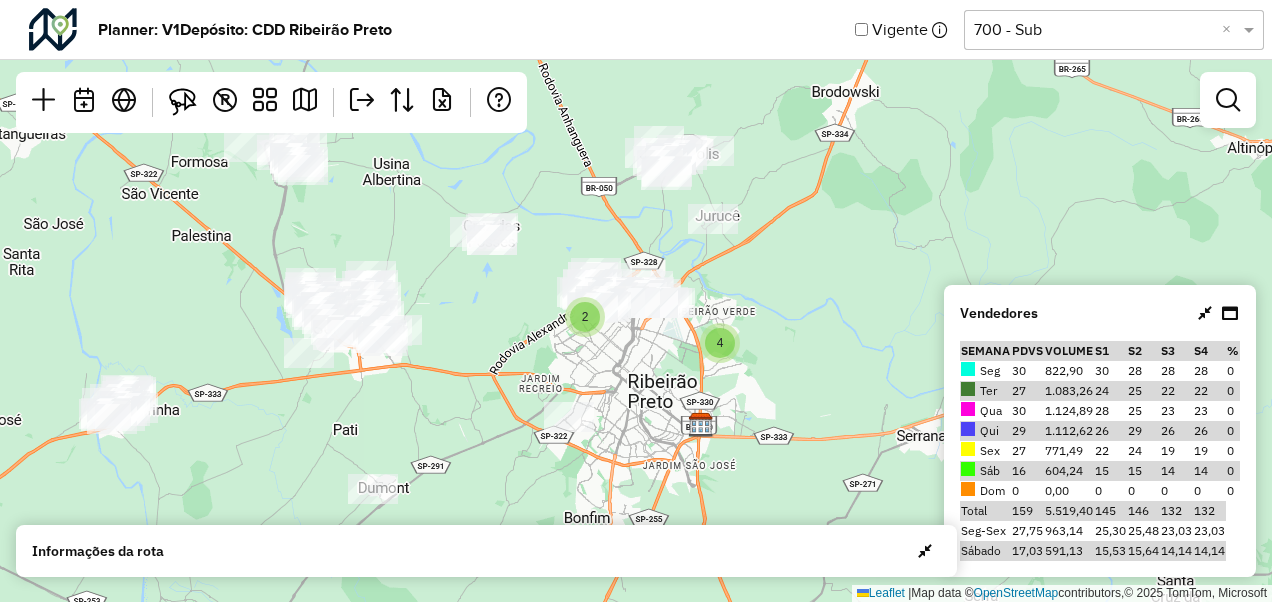 drag, startPoint x: 589, startPoint y: 372, endPoint x: 551, endPoint y: 364, distance: 38.832977 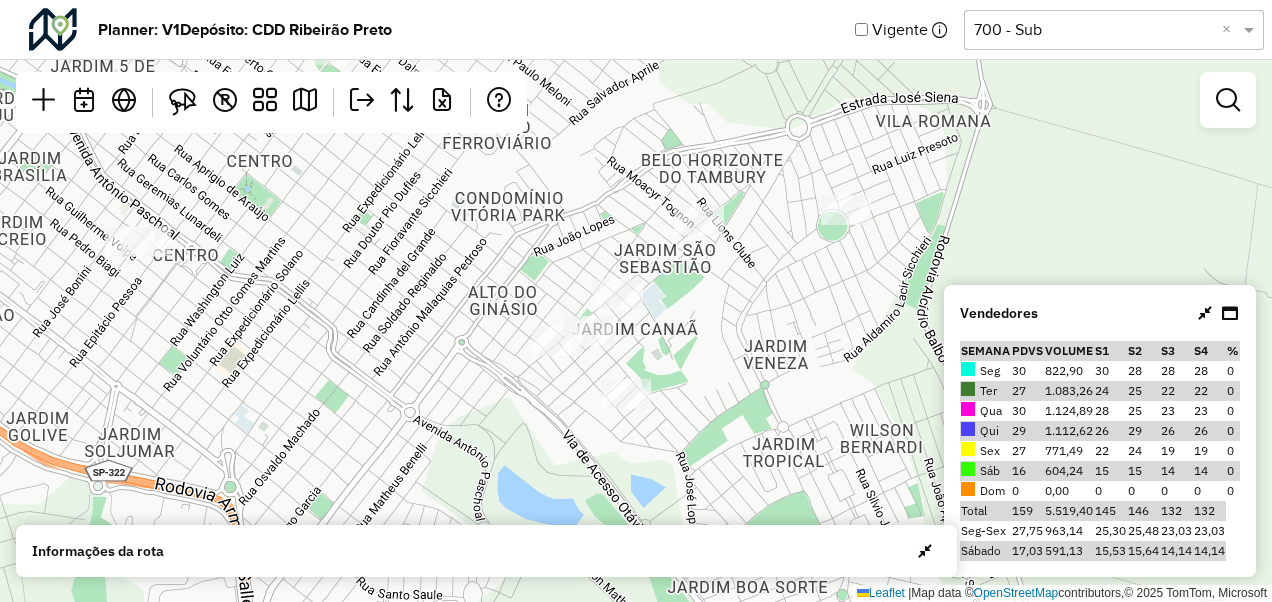 drag, startPoint x: 668, startPoint y: 413, endPoint x: 486, endPoint y: 392, distance: 183.20753 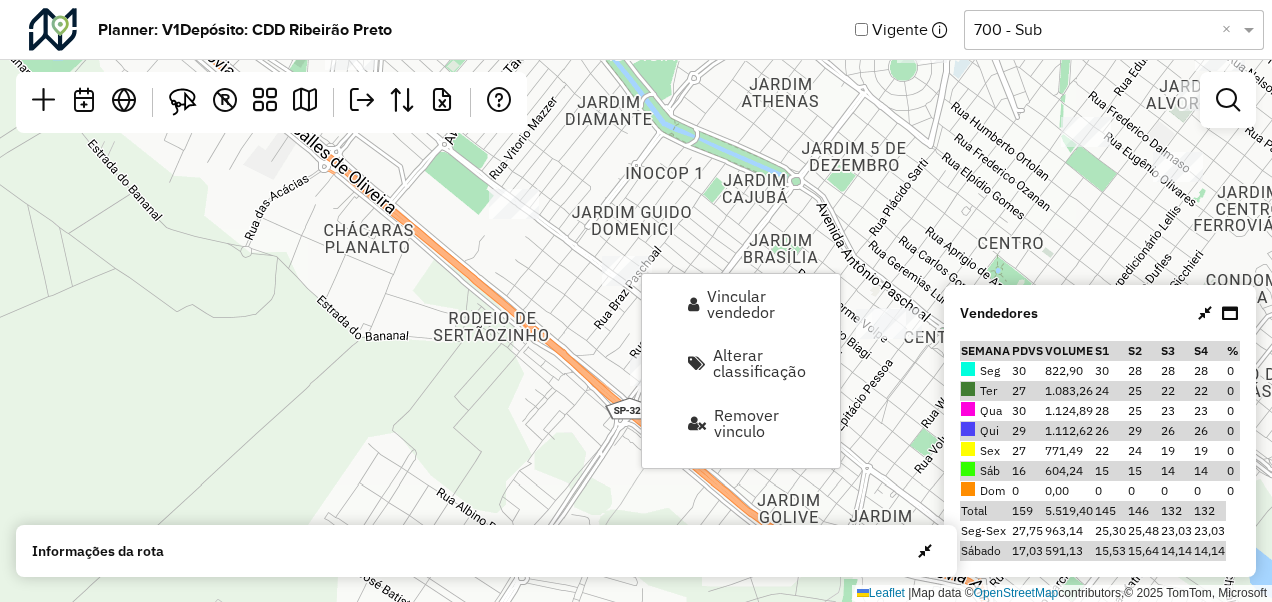 click on "Leaflet   |  Map data ©  OpenStreetMap  contributors,© 2025 TomTom, Microsoft" 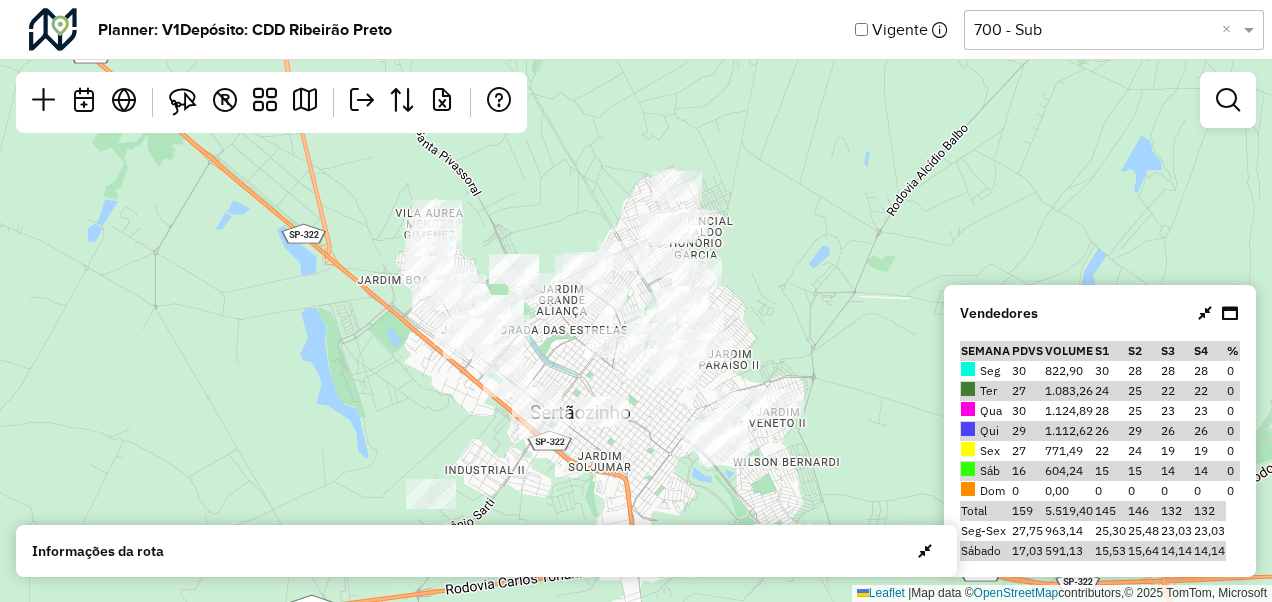 drag, startPoint x: 778, startPoint y: 378, endPoint x: 582, endPoint y: 536, distance: 251.75385 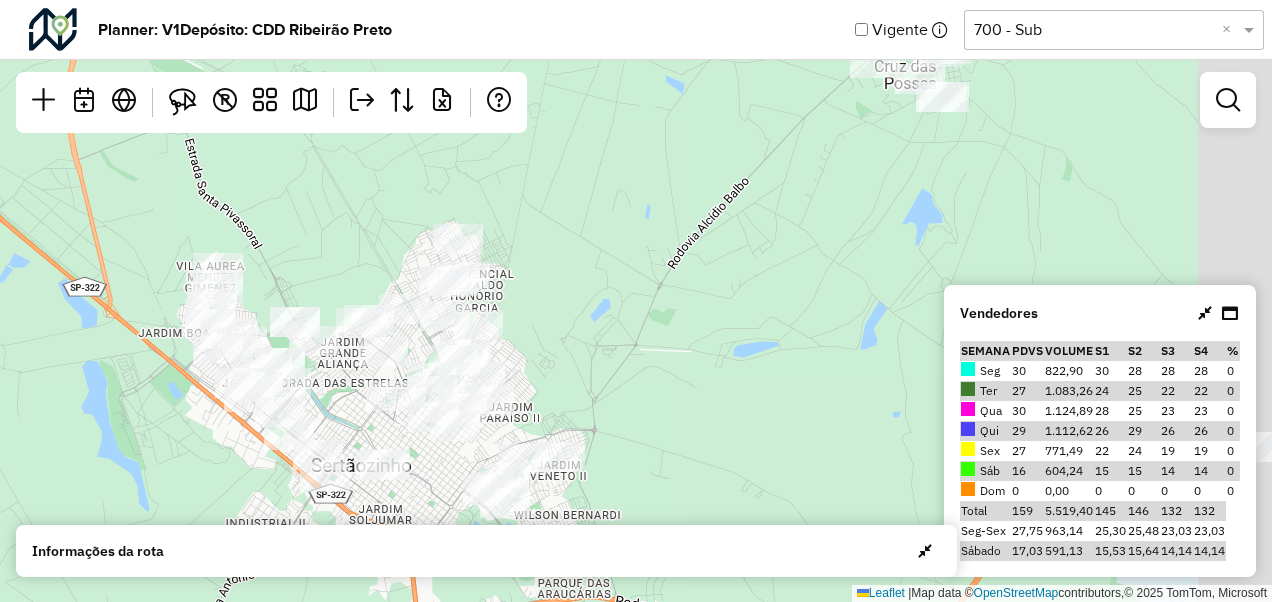 drag, startPoint x: 871, startPoint y: 266, endPoint x: 669, endPoint y: 300, distance: 204.8414 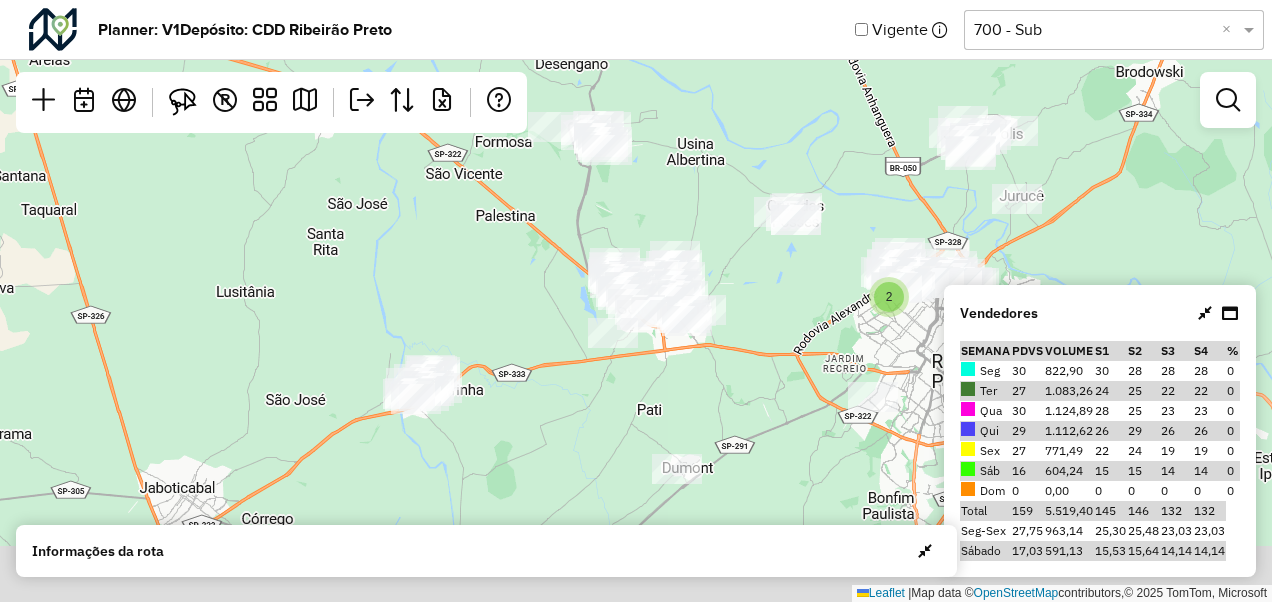 drag, startPoint x: 533, startPoint y: 479, endPoint x: 618, endPoint y: 392, distance: 121.630585 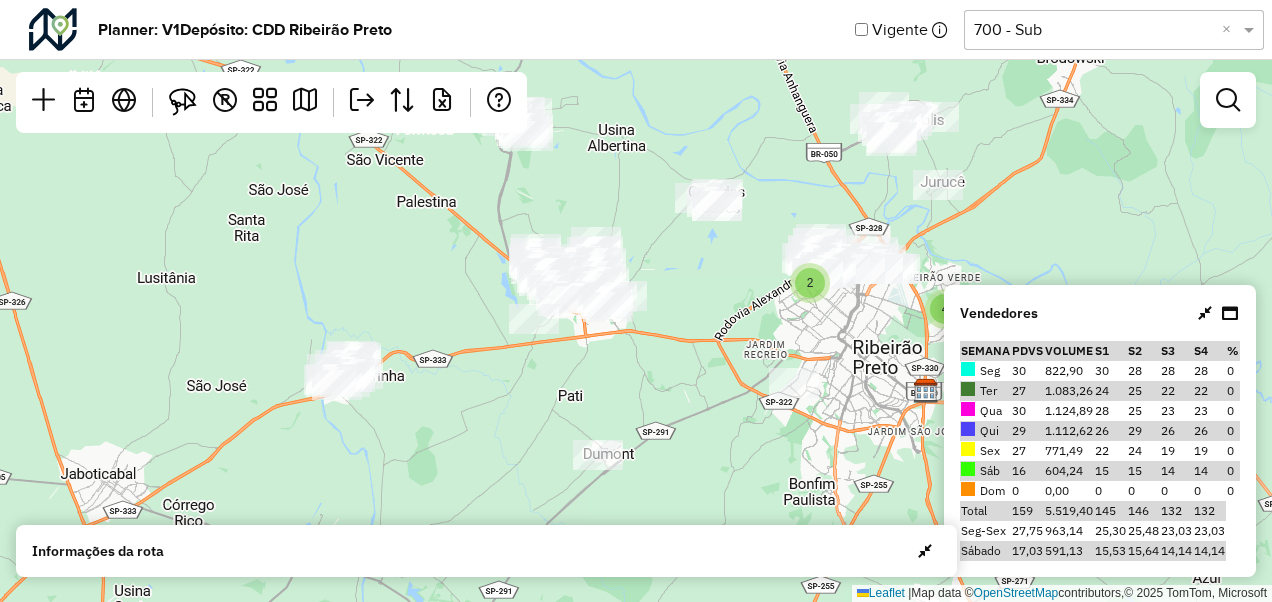 drag, startPoint x: 732, startPoint y: 328, endPoint x: 504, endPoint y: 360, distance: 230.23466 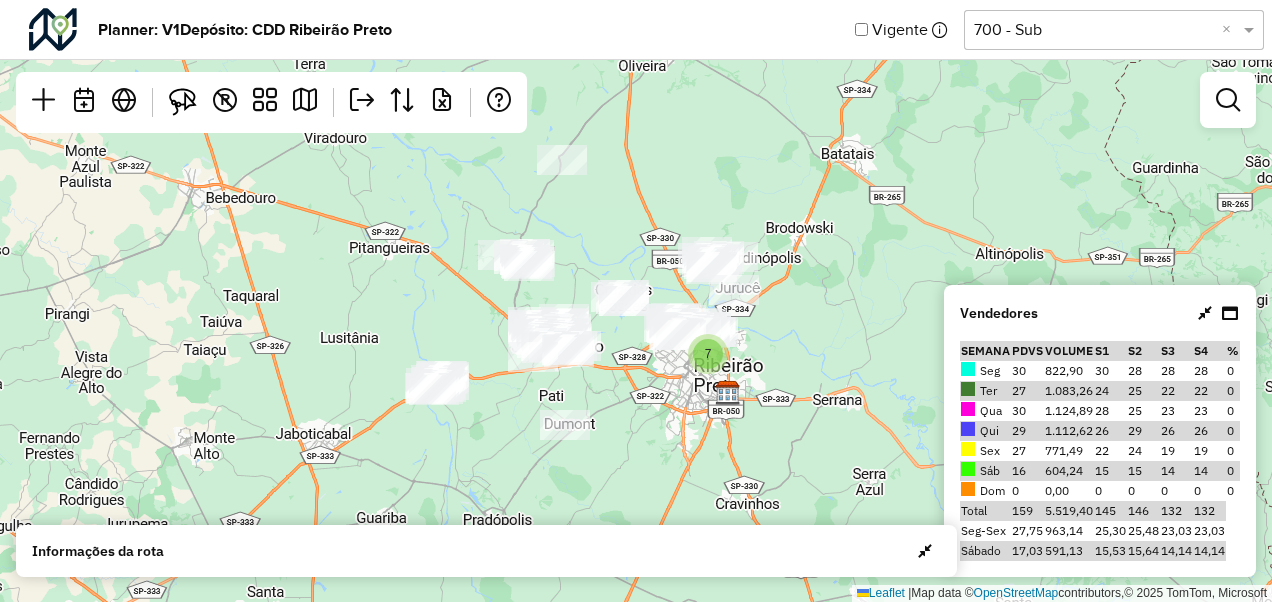 drag, startPoint x: 852, startPoint y: 264, endPoint x: 902, endPoint y: 294, distance: 58.30952 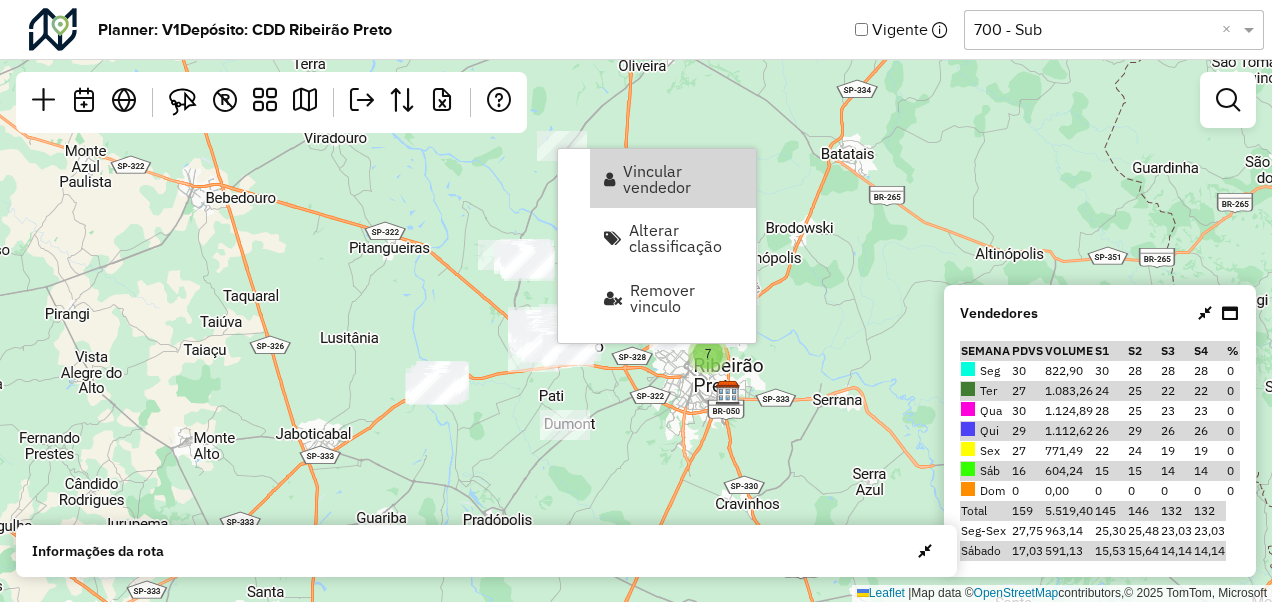 click on "7  Leaflet   |  Map data ©  OpenStreetMap  contributors,© 2025 TomTom, Microsoft" 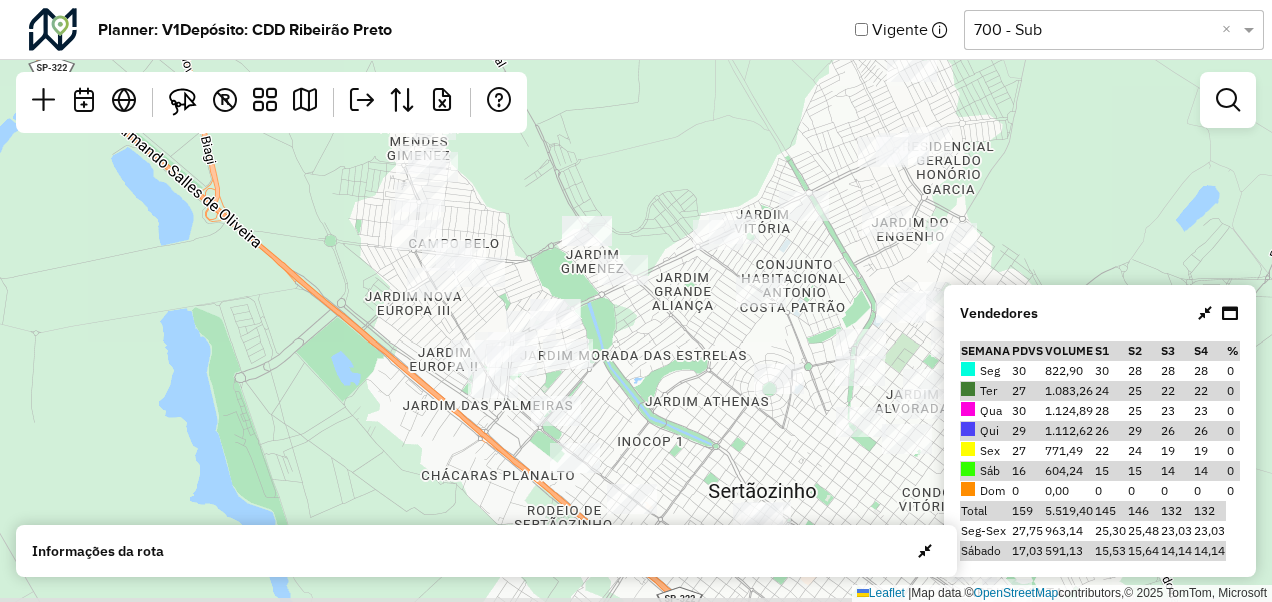 drag, startPoint x: 610, startPoint y: 377, endPoint x: 632, endPoint y: 324, distance: 57.384666 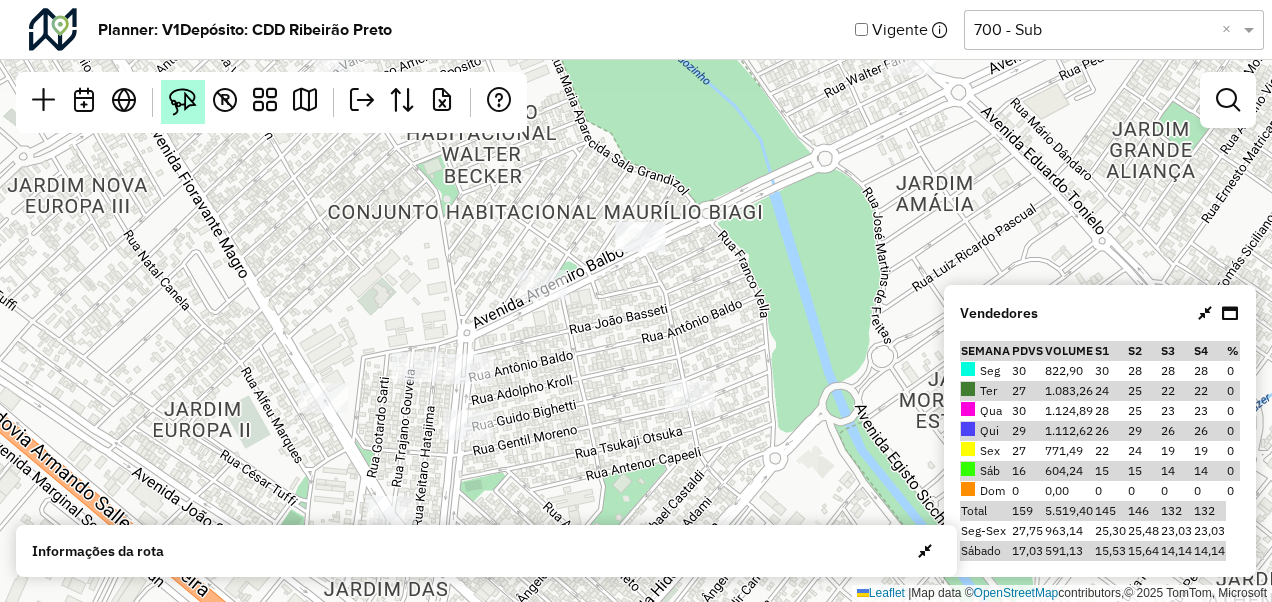 click at bounding box center [183, 102] 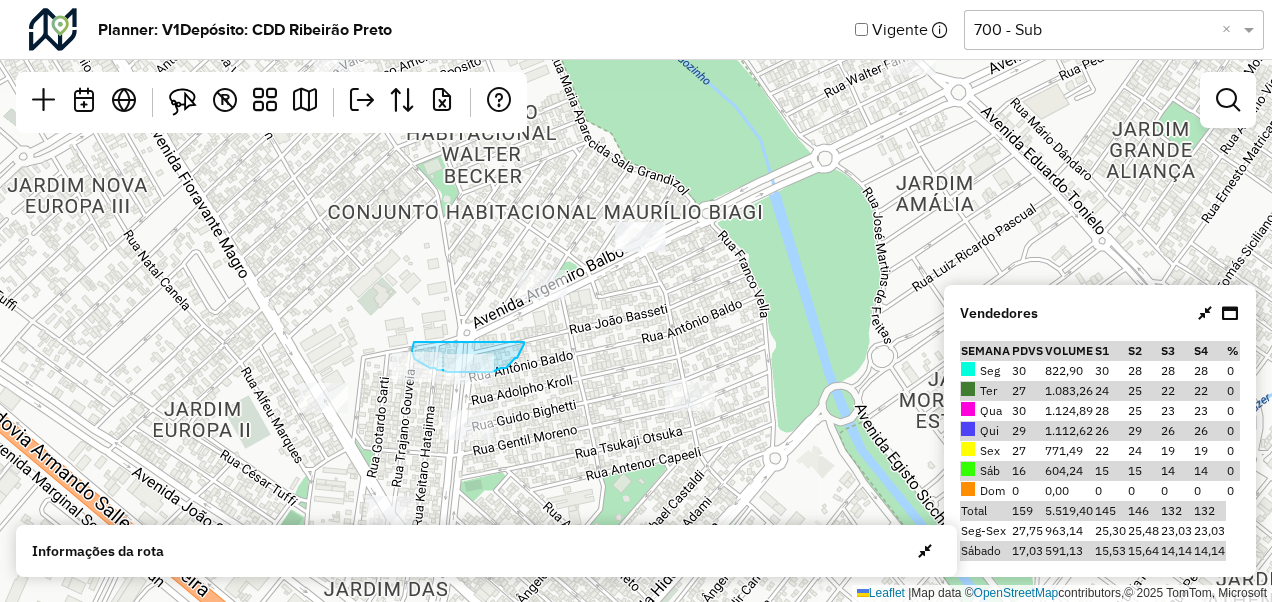 drag, startPoint x: 416, startPoint y: 342, endPoint x: 522, endPoint y: 342, distance: 106 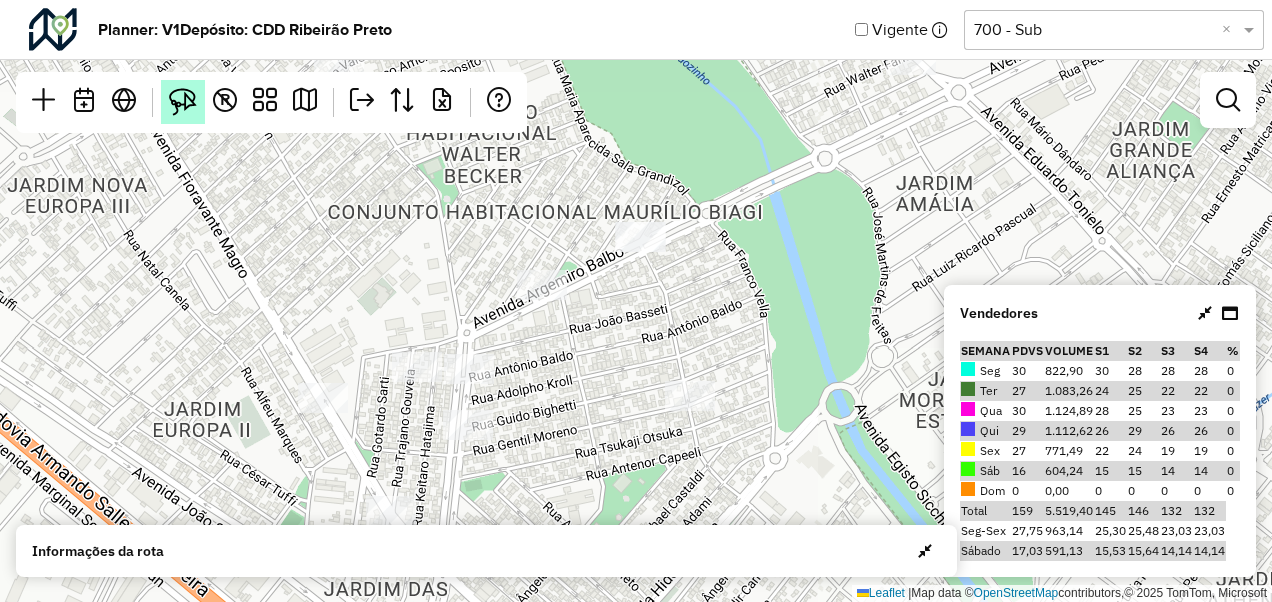 click at bounding box center (183, 102) 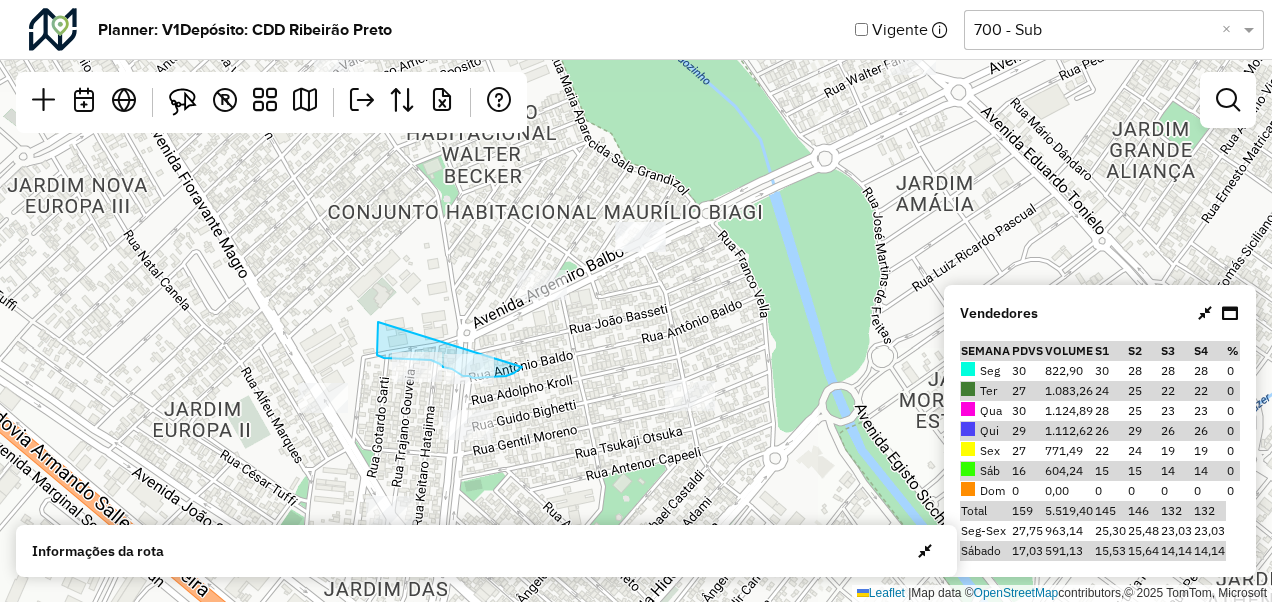 drag, startPoint x: 378, startPoint y: 322, endPoint x: 527, endPoint y: 362, distance: 154.27573 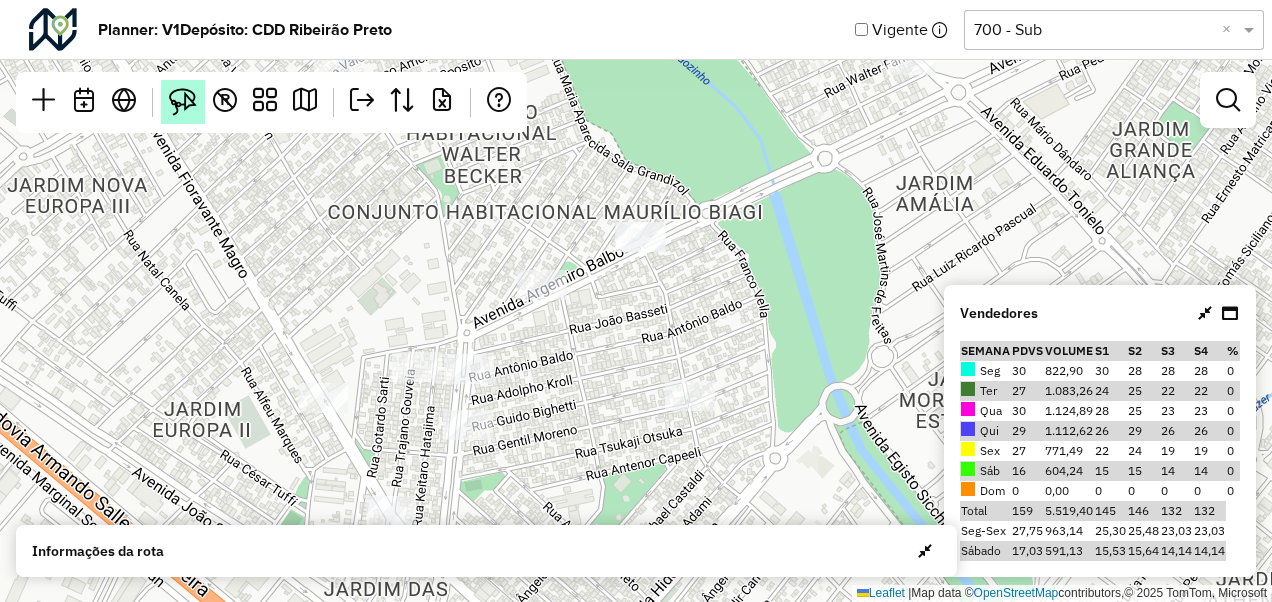 click at bounding box center [183, 102] 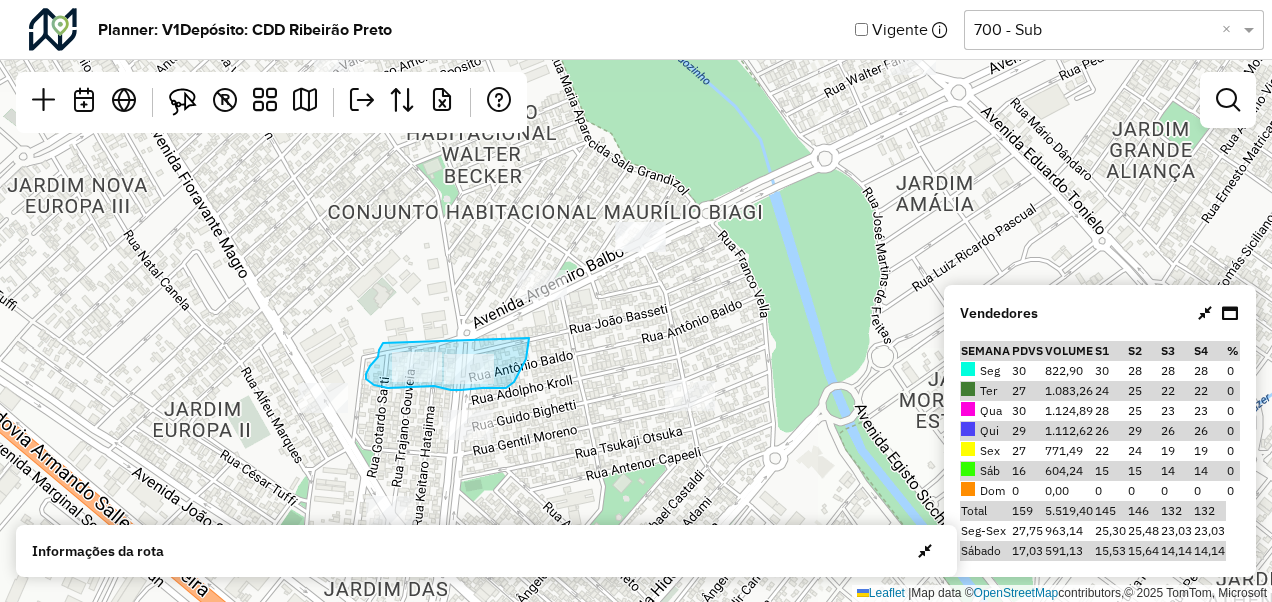 drag, startPoint x: 383, startPoint y: 343, endPoint x: 529, endPoint y: 338, distance: 146.08559 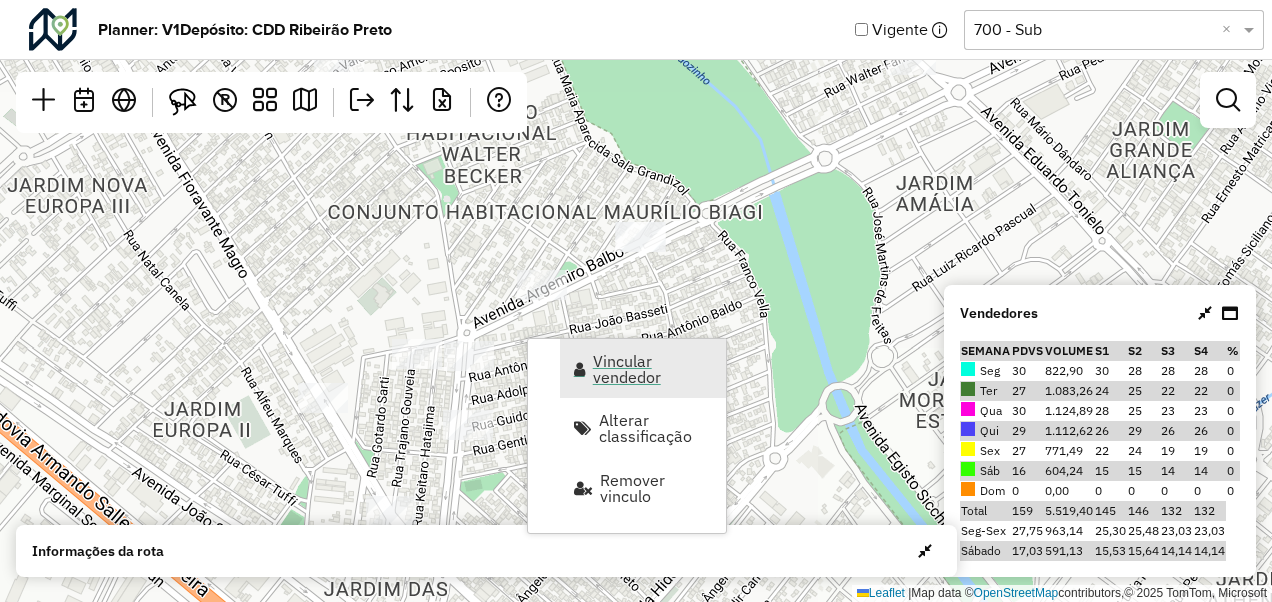 click on "Vincular vendedor" at bounding box center [653, 369] 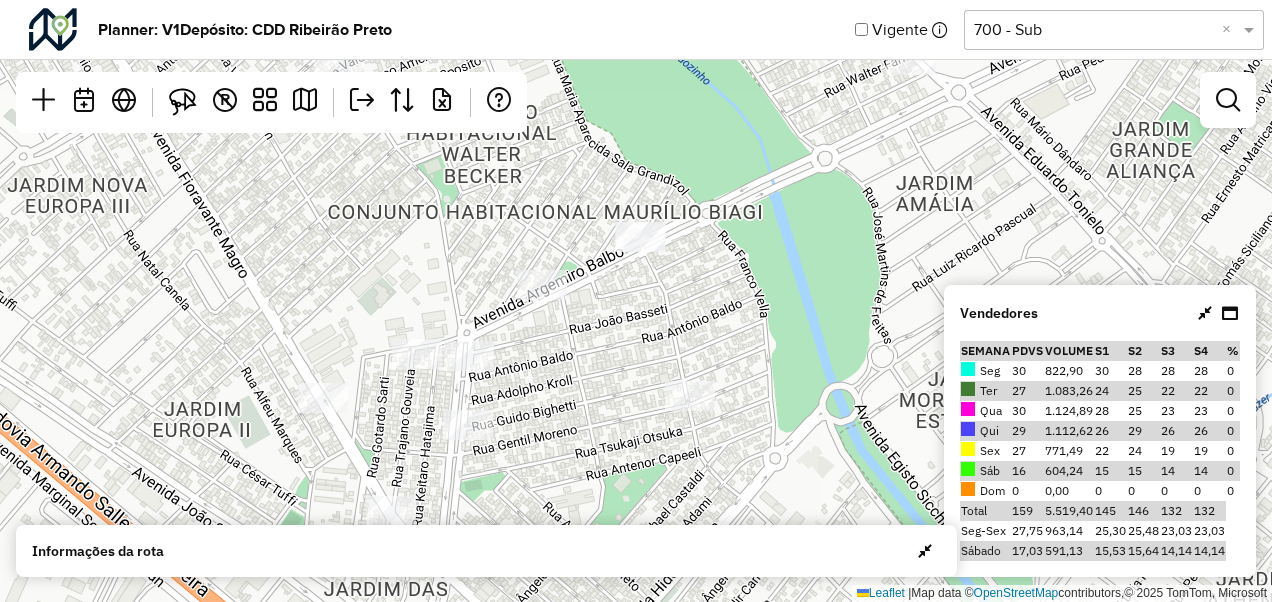 select on "*********" 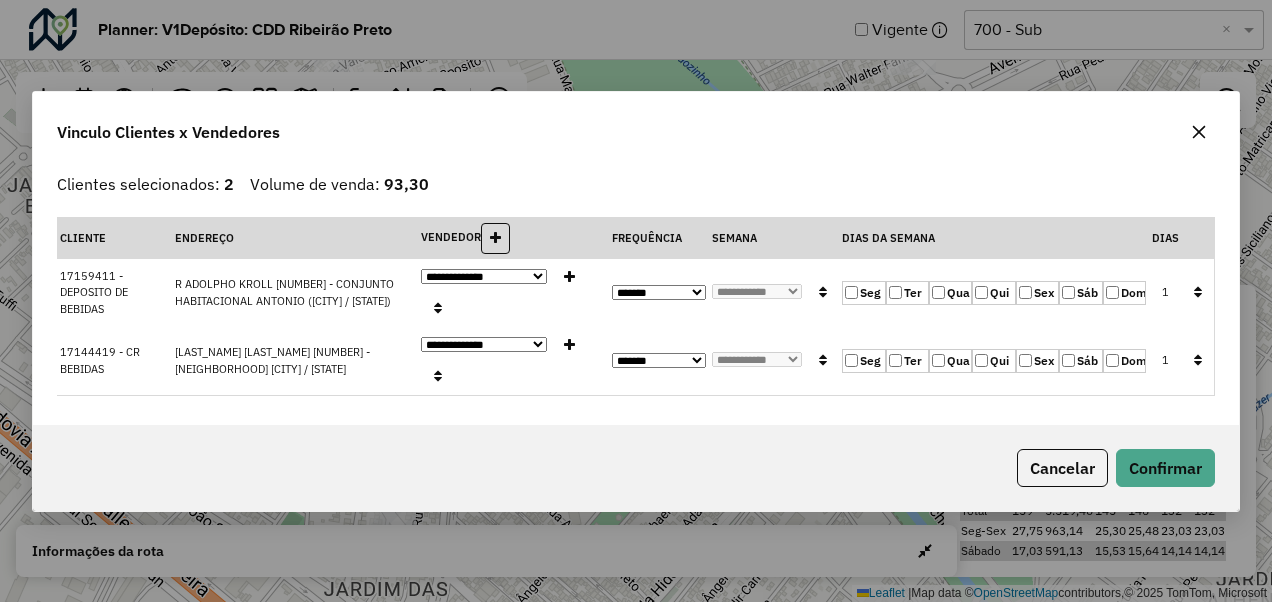 click on "Seg" 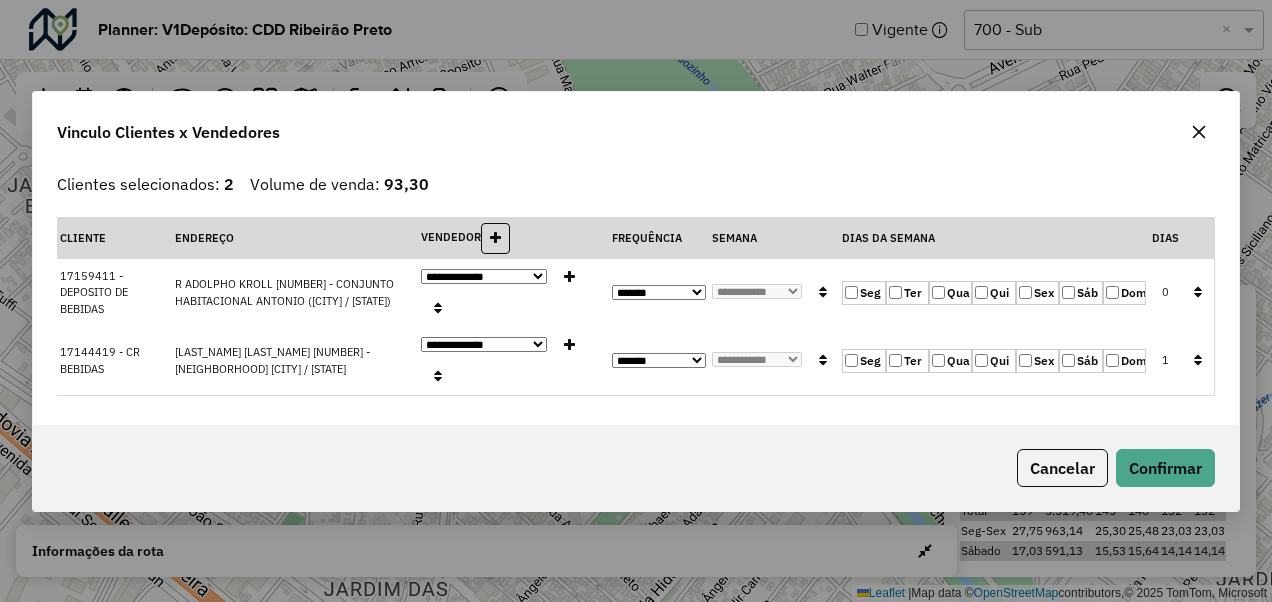 click on "Qua" 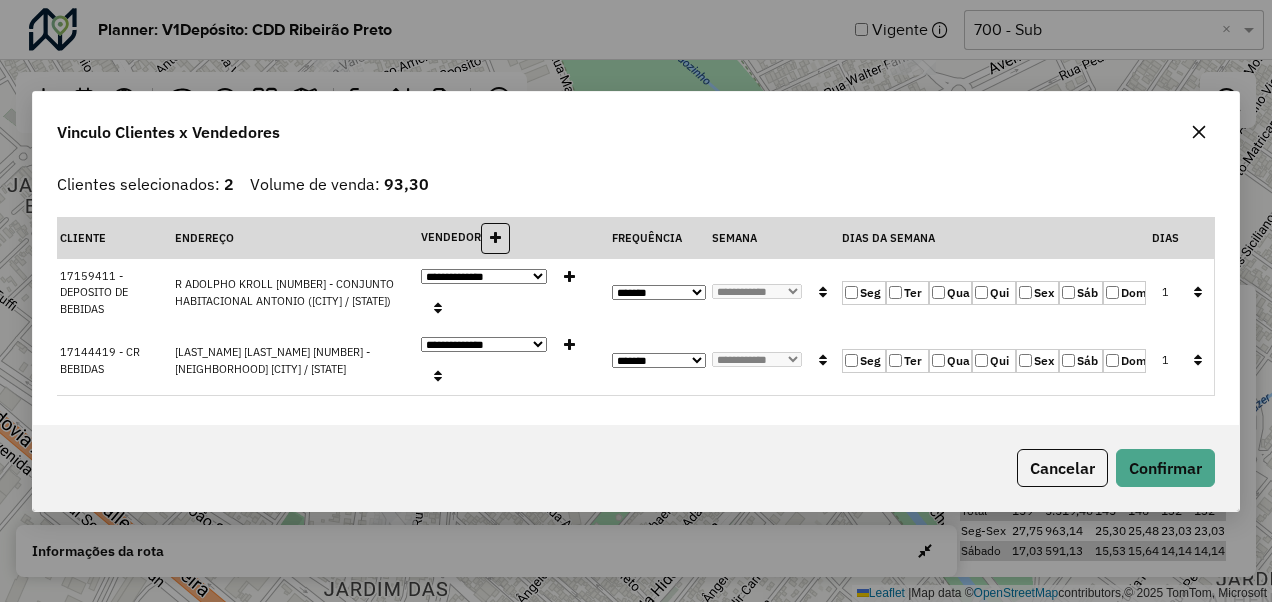 click 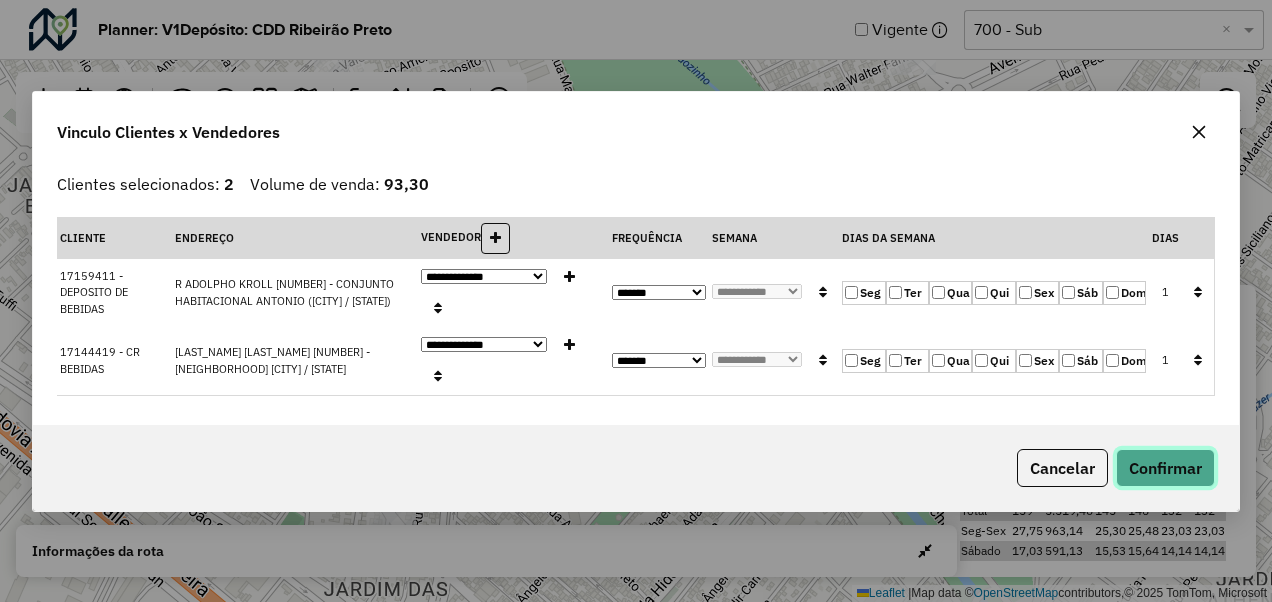click on "Confirmar" 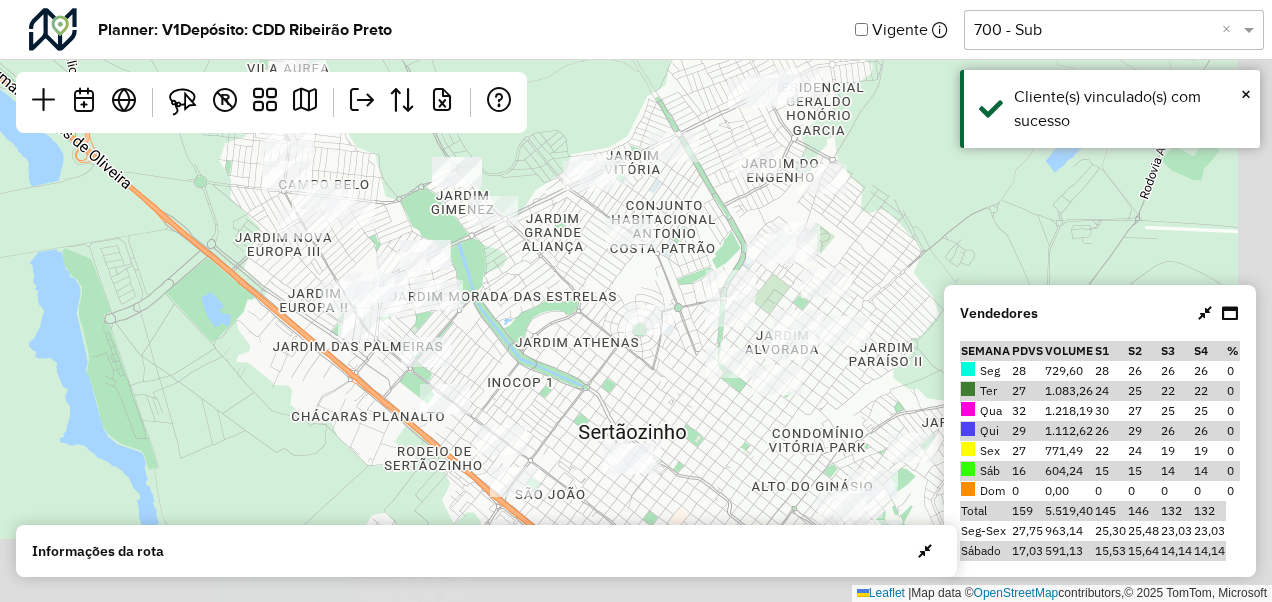 drag, startPoint x: 802, startPoint y: 368, endPoint x: 555, endPoint y: 286, distance: 260.25565 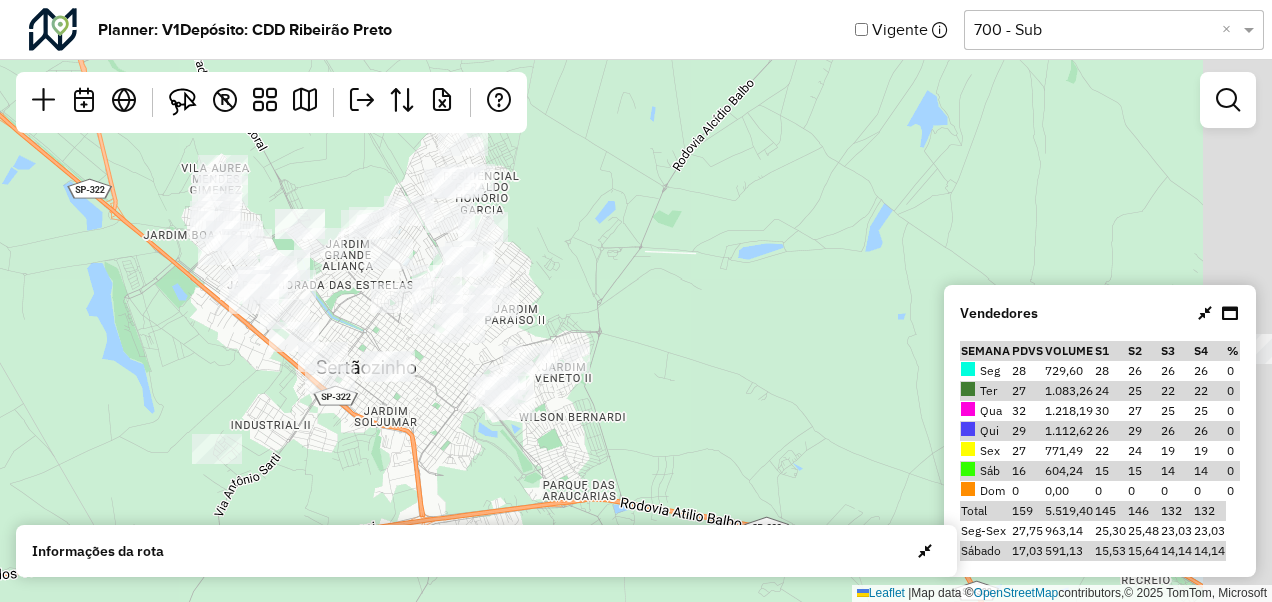 drag, startPoint x: 840, startPoint y: 291, endPoint x: 571, endPoint y: 262, distance: 270.5587 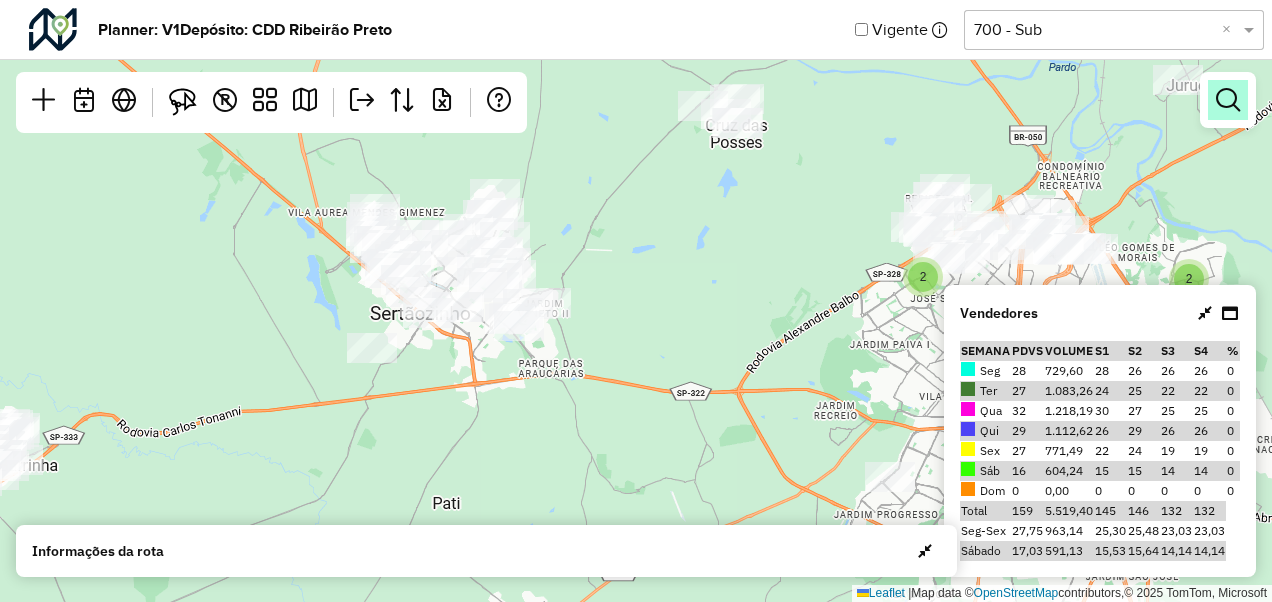 click at bounding box center (1228, 100) 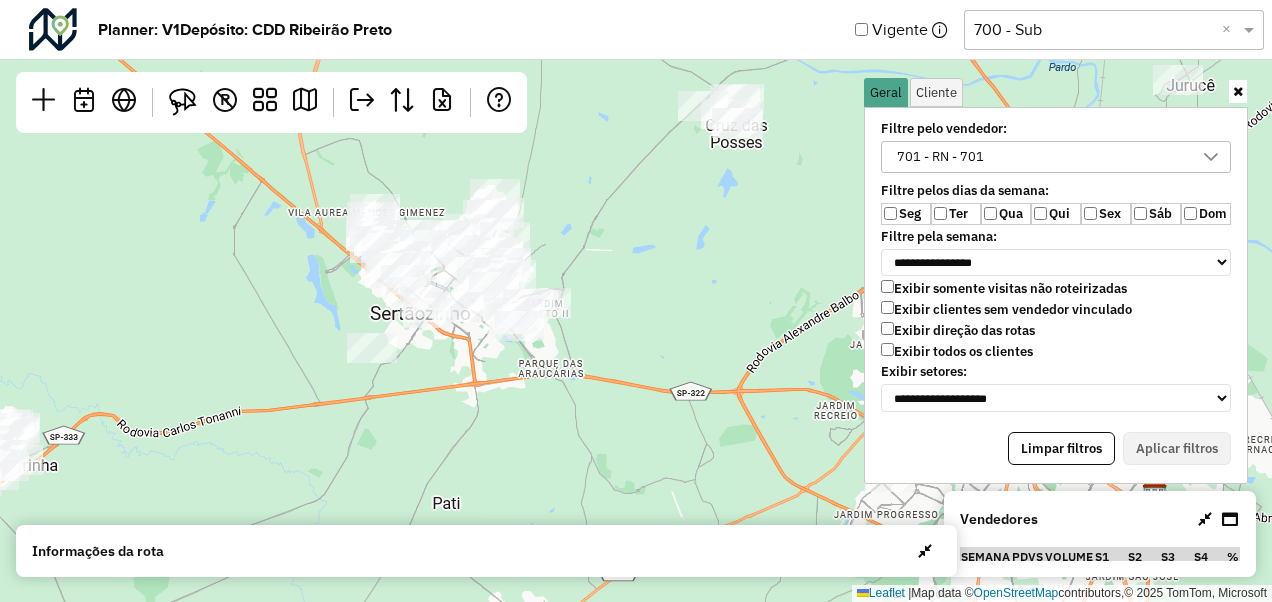 click on "701 - RN - 701" at bounding box center [940, 157] 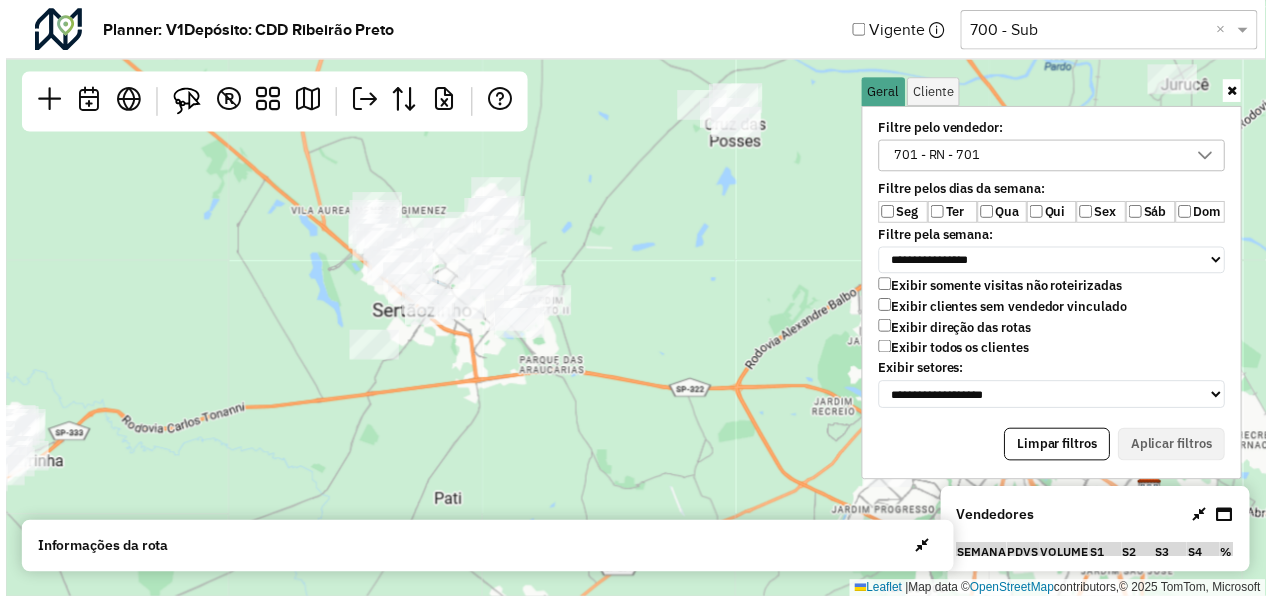 scroll, scrollTop: 10, scrollLeft: 74, axis: both 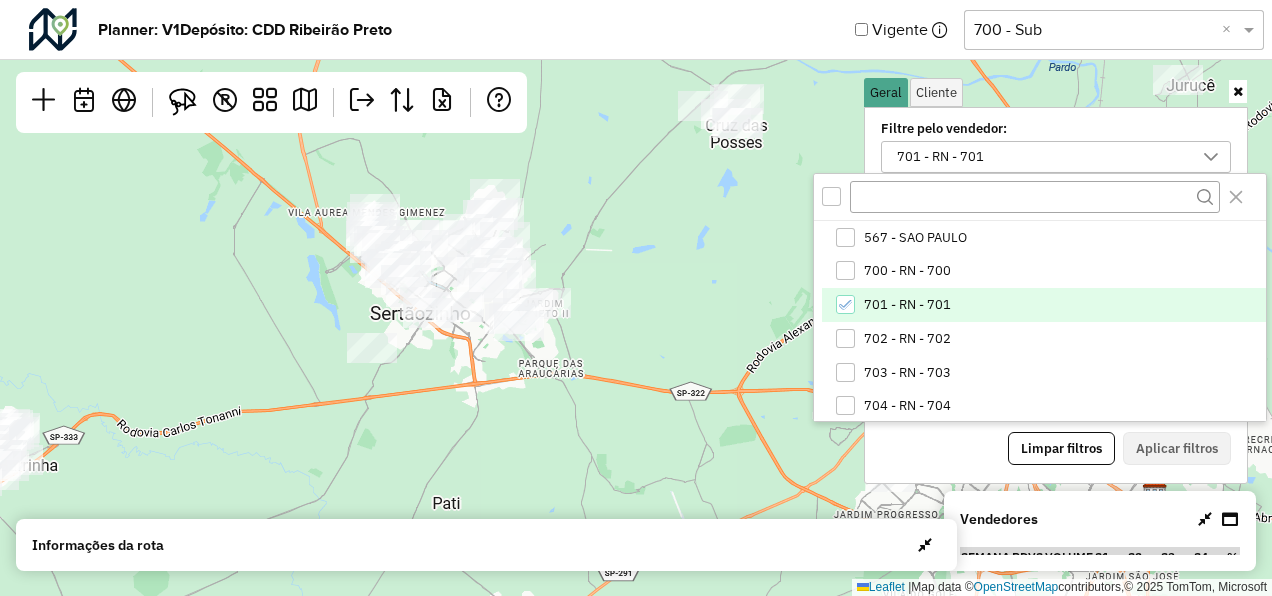 click on "701 - RN - 701" at bounding box center [907, 305] 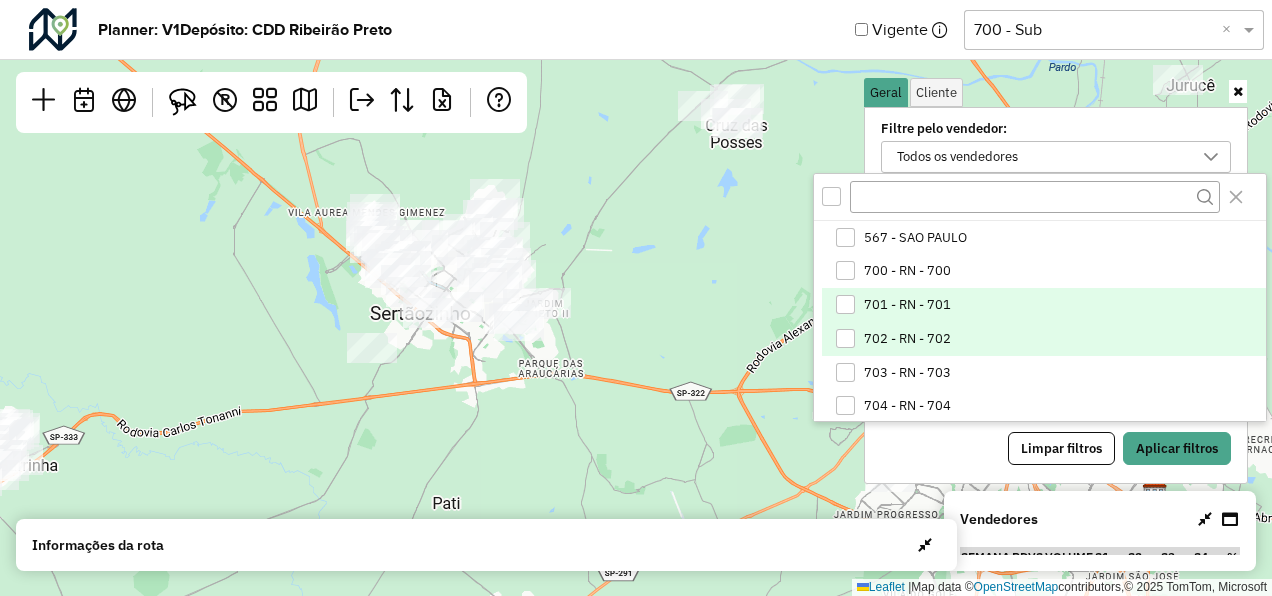 click on "702 - RN - 702" at bounding box center [907, 339] 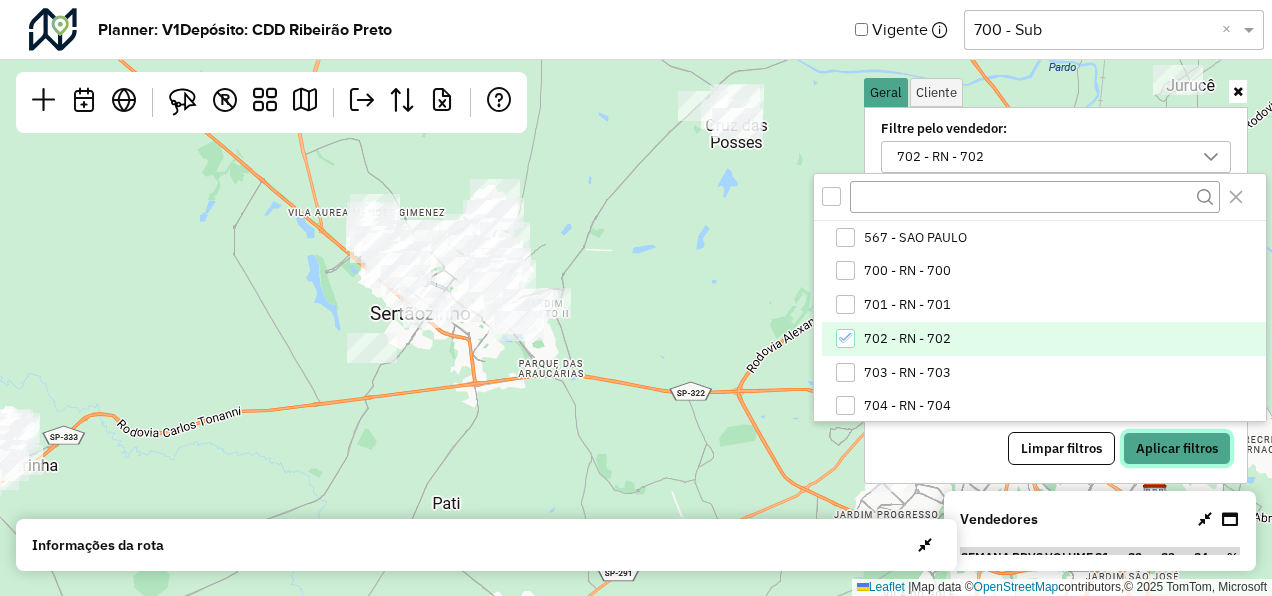 click on "Aplicar filtros" at bounding box center [1177, 449] 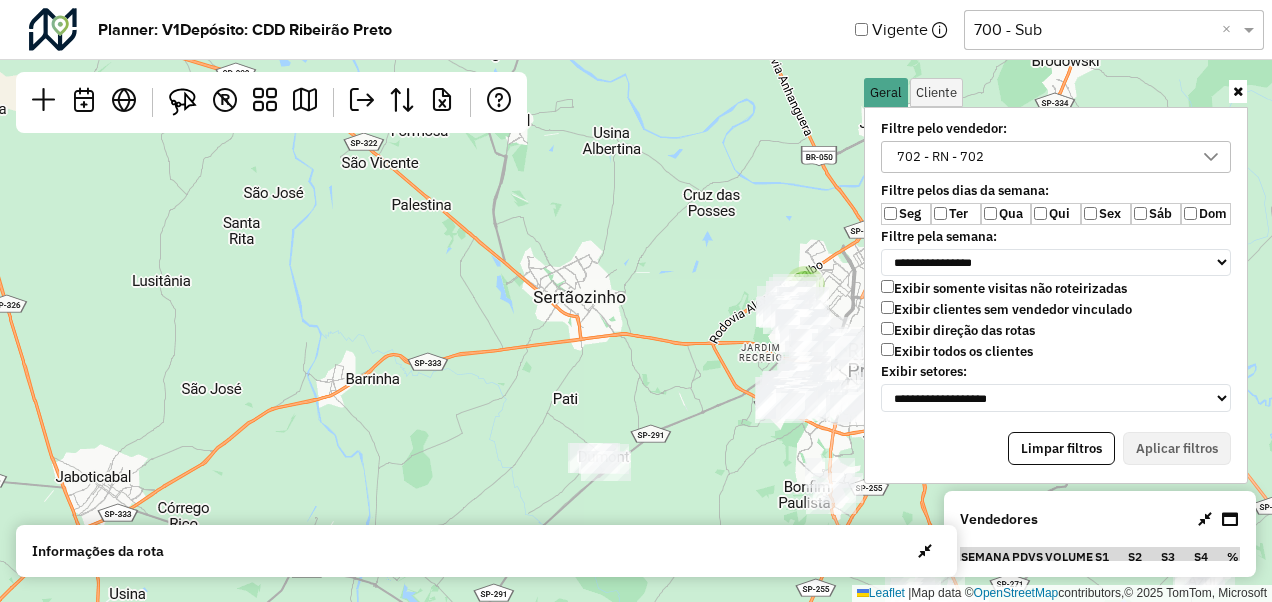 drag, startPoint x: 697, startPoint y: 304, endPoint x: 466, endPoint y: 257, distance: 235.7329 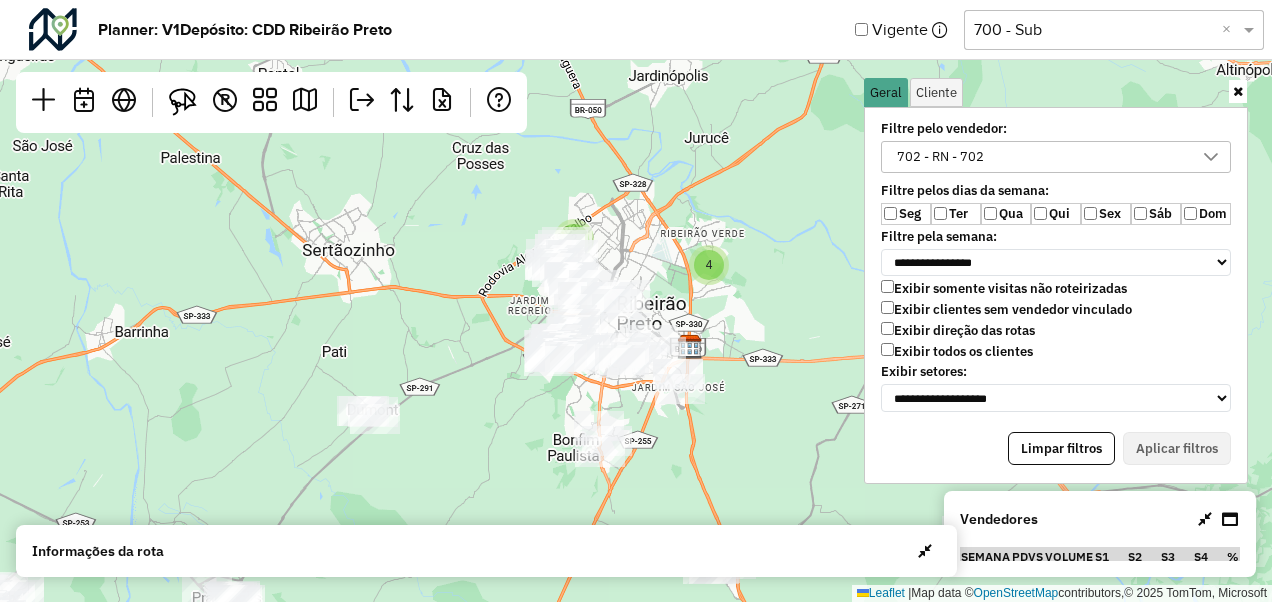 click at bounding box center [1238, 91] 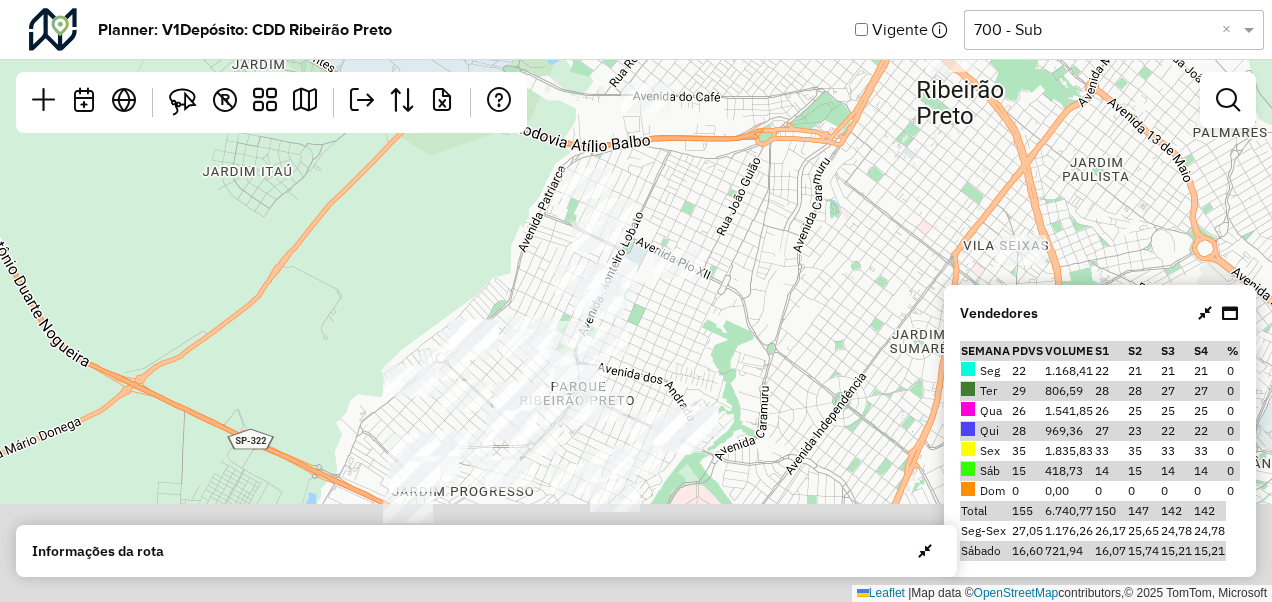 drag, startPoint x: 670, startPoint y: 452, endPoint x: 684, endPoint y: 328, distance: 124.78782 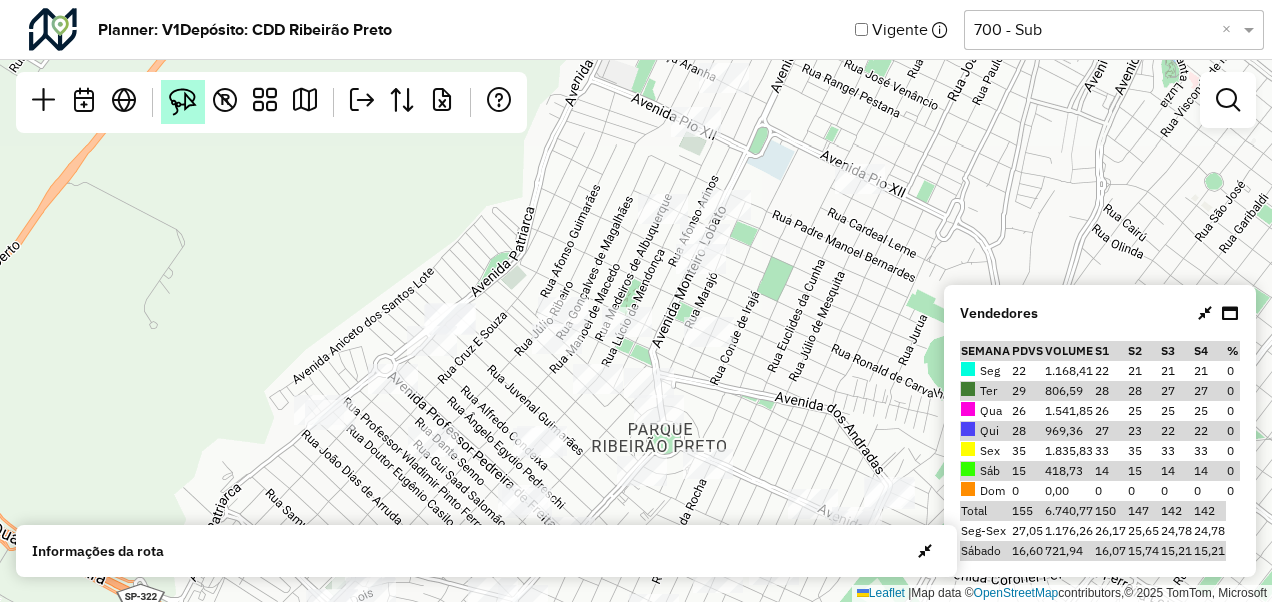 click at bounding box center (183, 102) 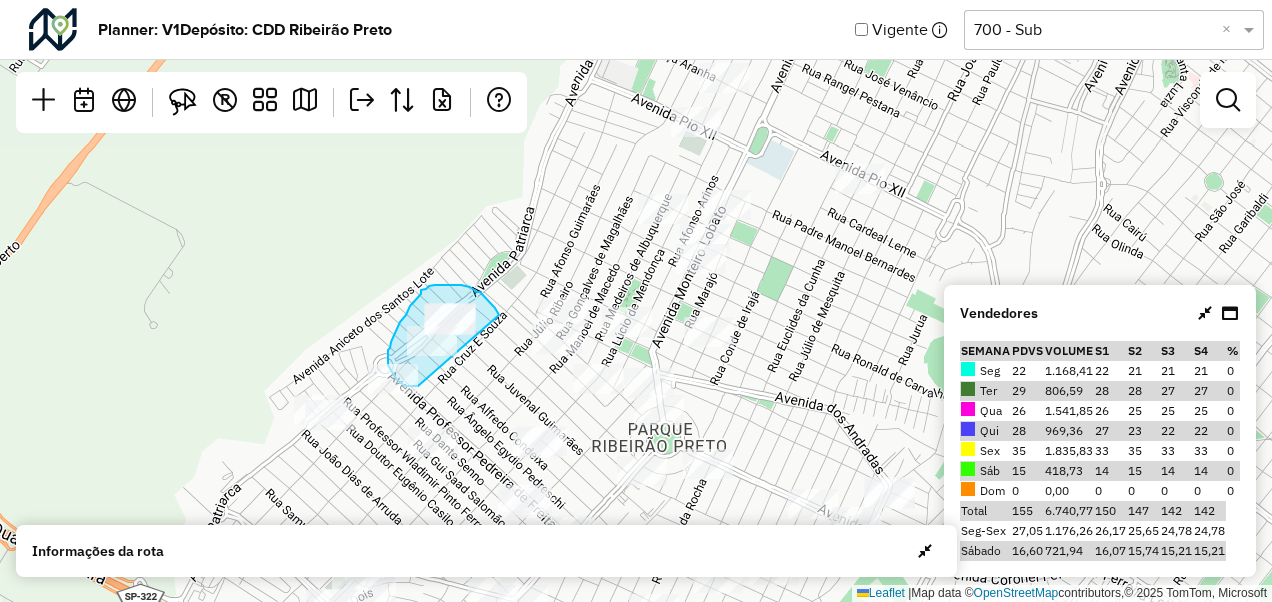 drag, startPoint x: 418, startPoint y: 386, endPoint x: 502, endPoint y: 320, distance: 106.826965 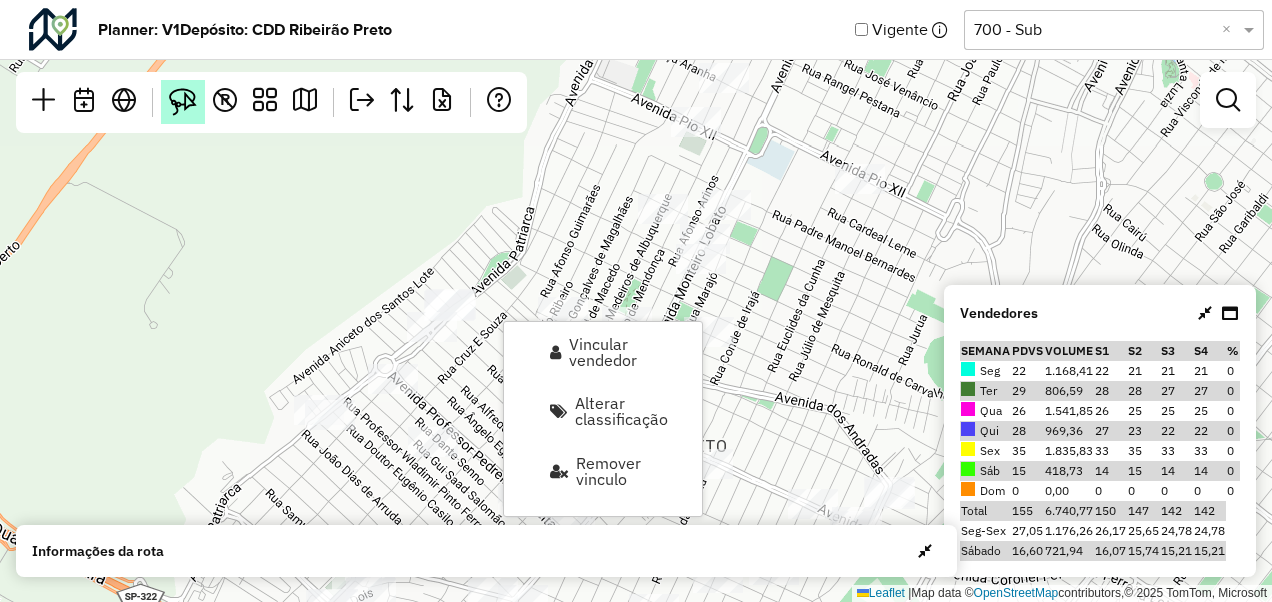 click at bounding box center (183, 102) 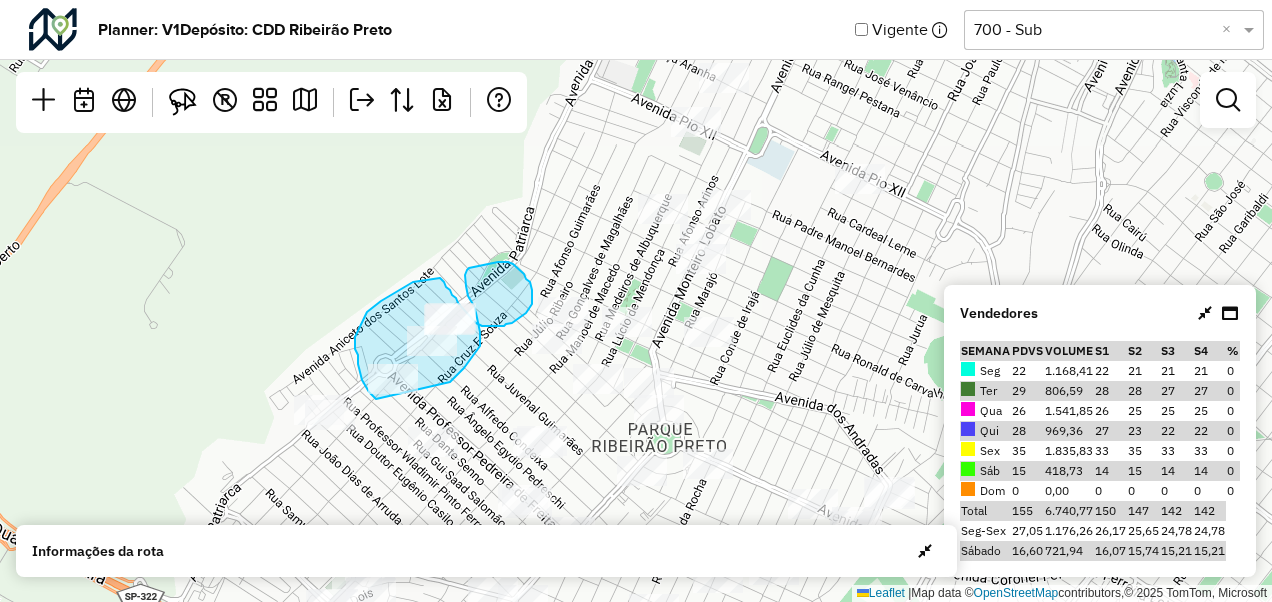 drag, startPoint x: 376, startPoint y: 399, endPoint x: 446, endPoint y: 384, distance: 71.5891 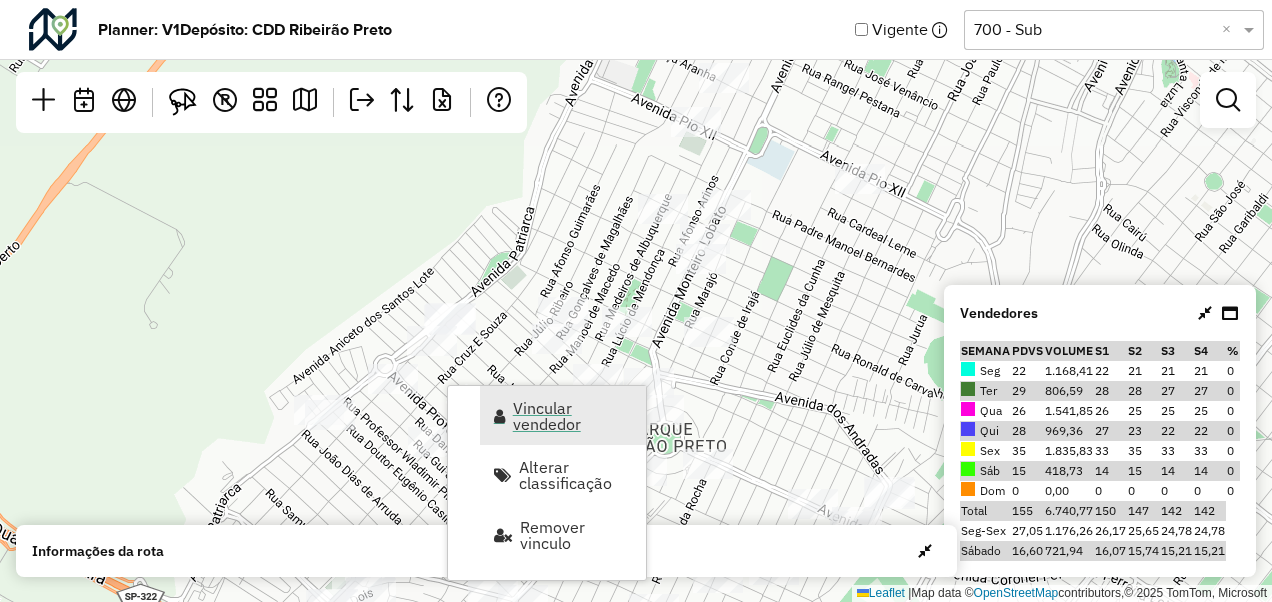 click on "Vincular vendedor" at bounding box center [573, 416] 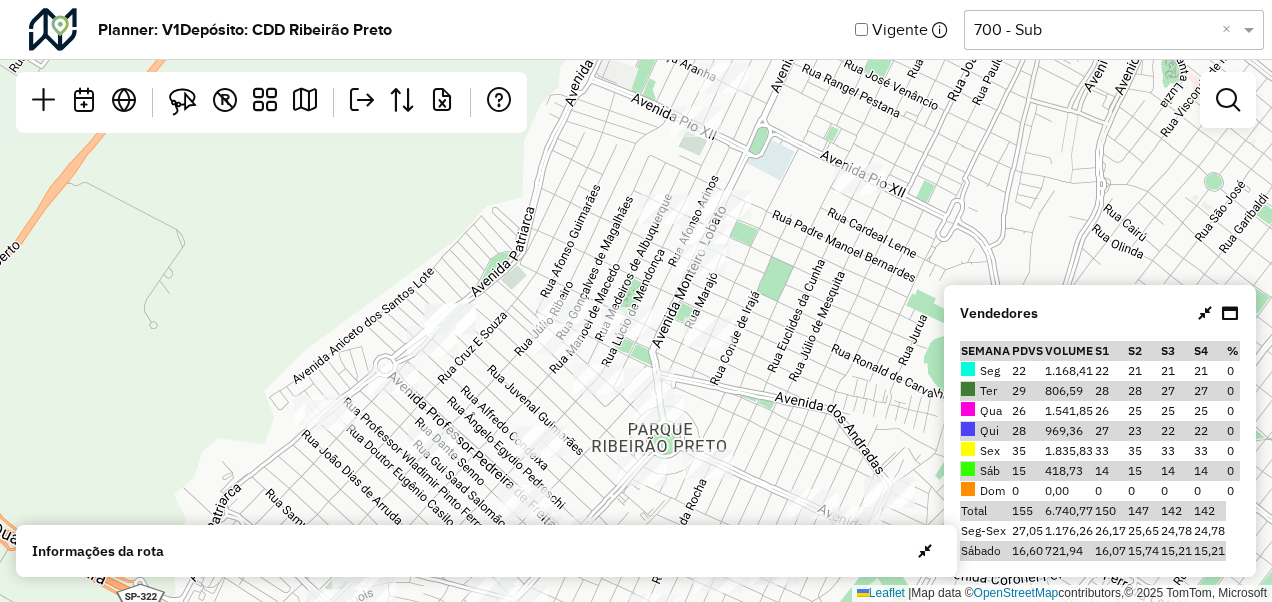 select on "*********" 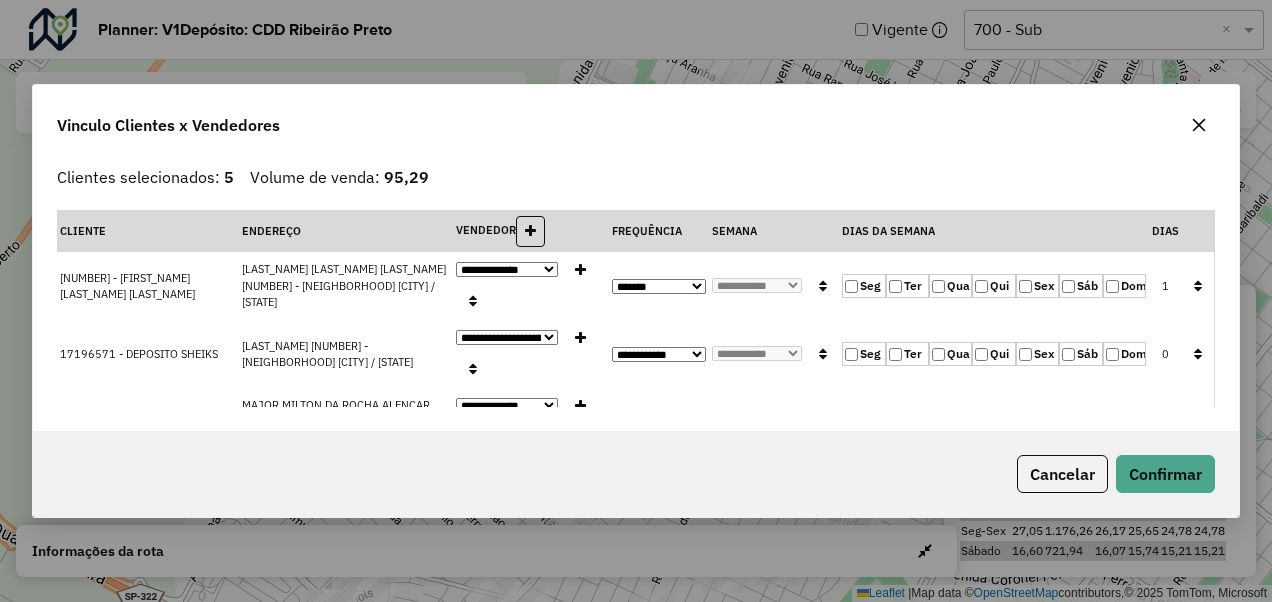 click 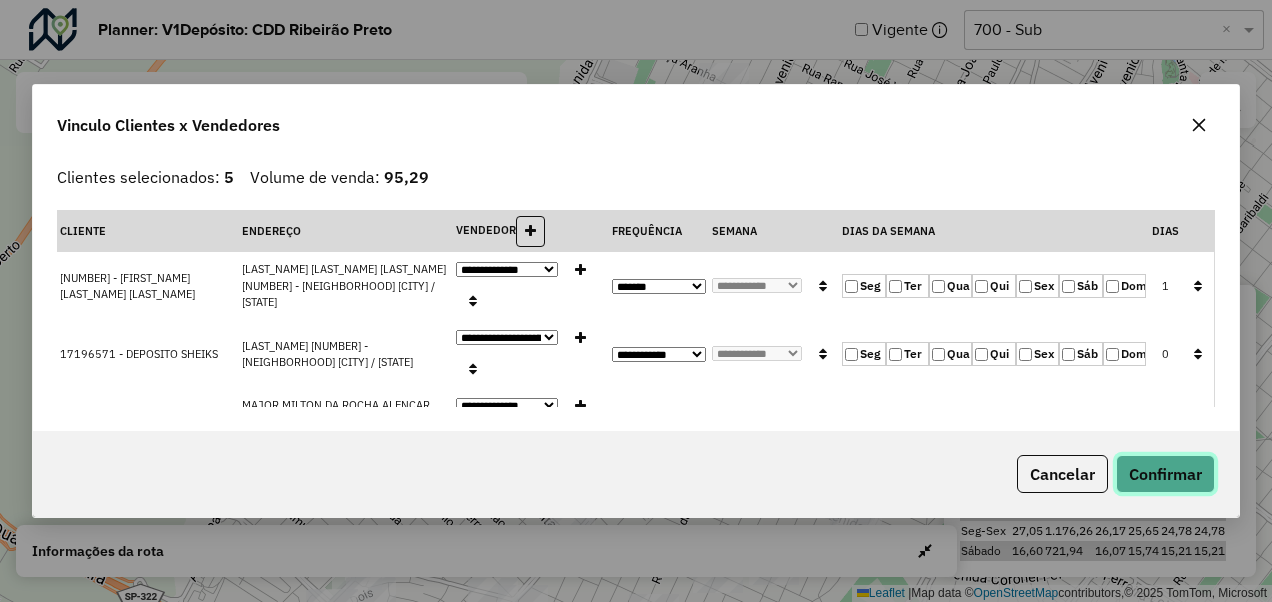 click on "Confirmar" 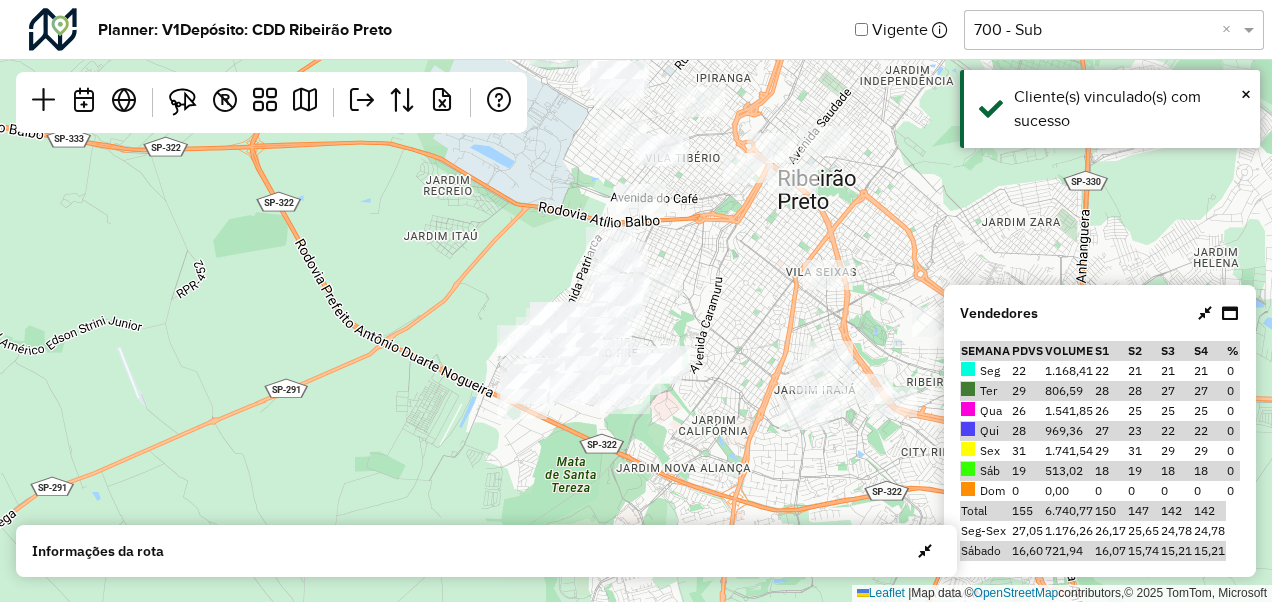 drag, startPoint x: 874, startPoint y: 315, endPoint x: 659, endPoint y: 304, distance: 215.2812 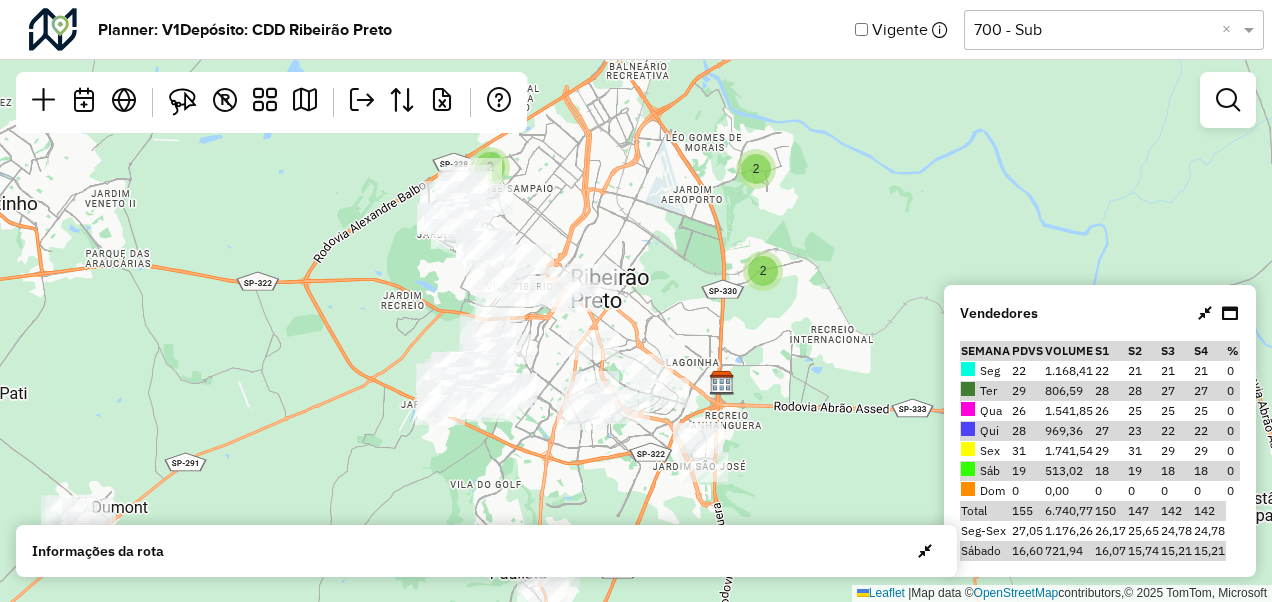 drag, startPoint x: 854, startPoint y: 263, endPoint x: 686, endPoint y: 286, distance: 169.5671 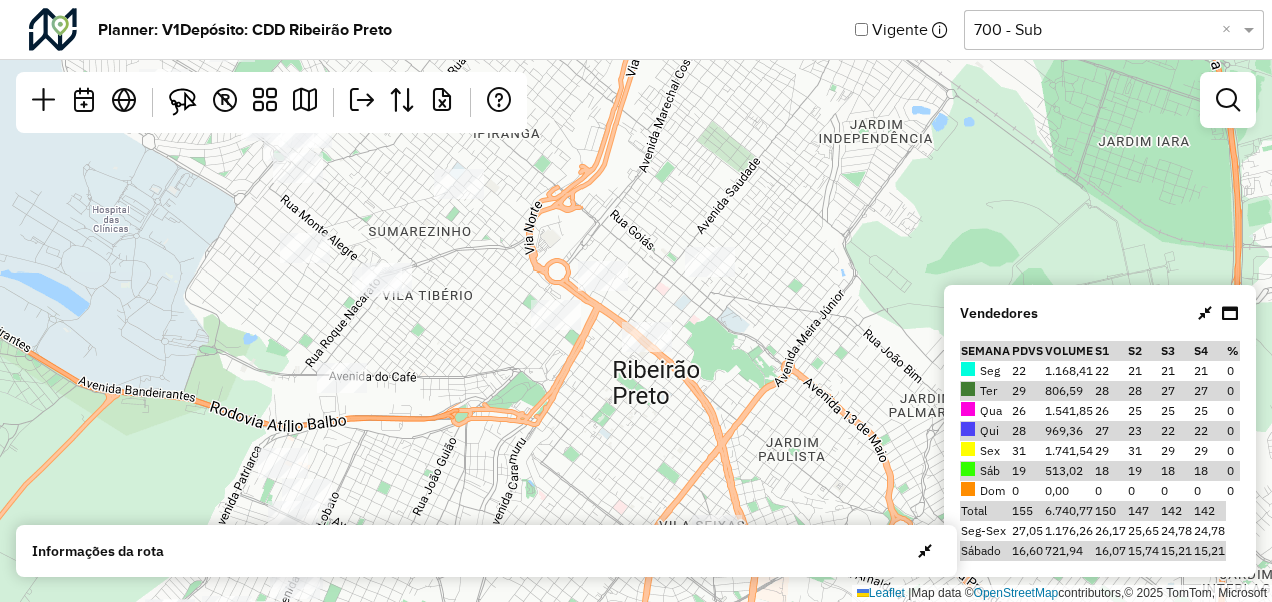 drag, startPoint x: 606, startPoint y: 297, endPoint x: 550, endPoint y: 352, distance: 78.492035 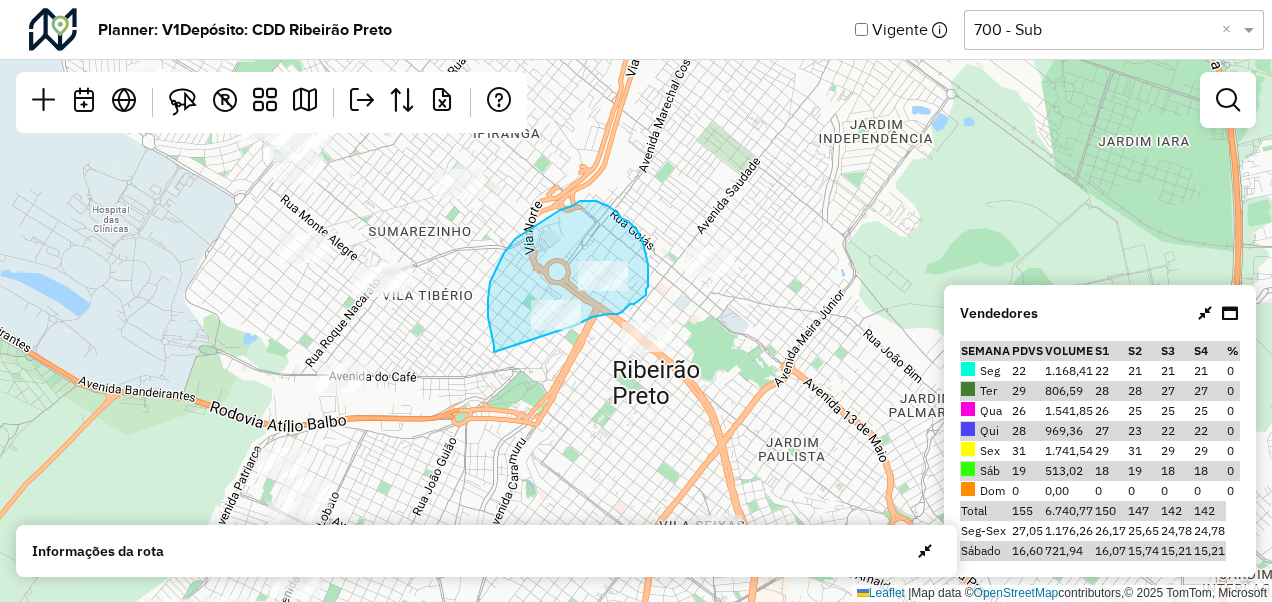 click on "Leaflet   |  Map data ©  OpenStreetMap  contributors,© 2025 TomTom, Microsoft" 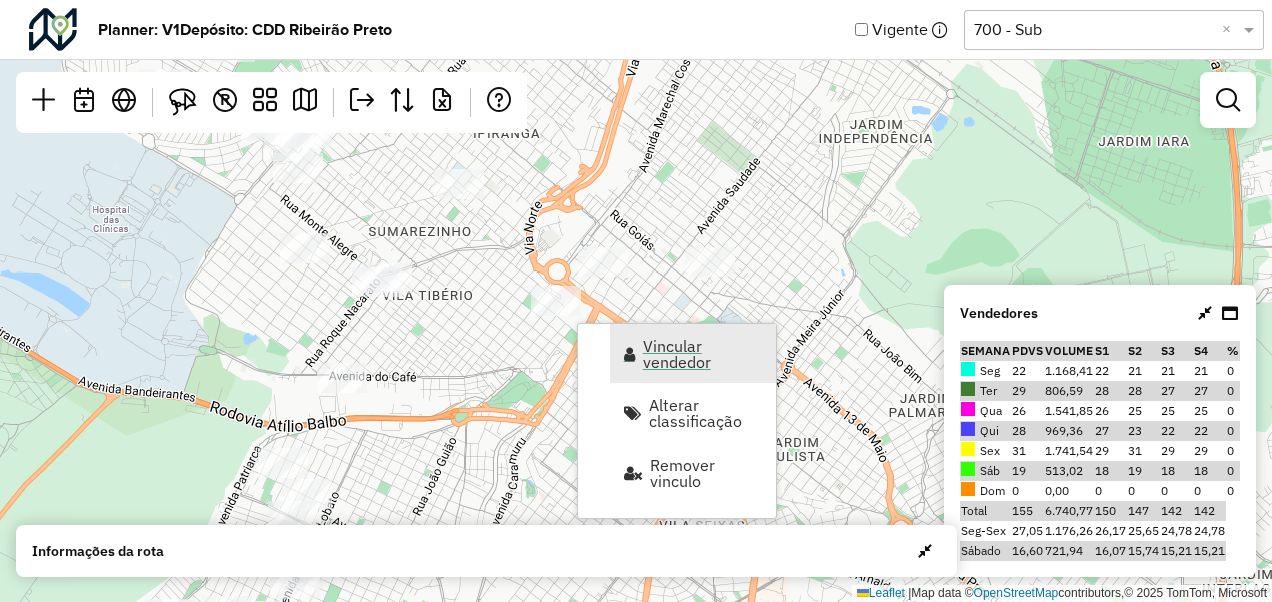 click on "Vincular vendedor" at bounding box center (703, 354) 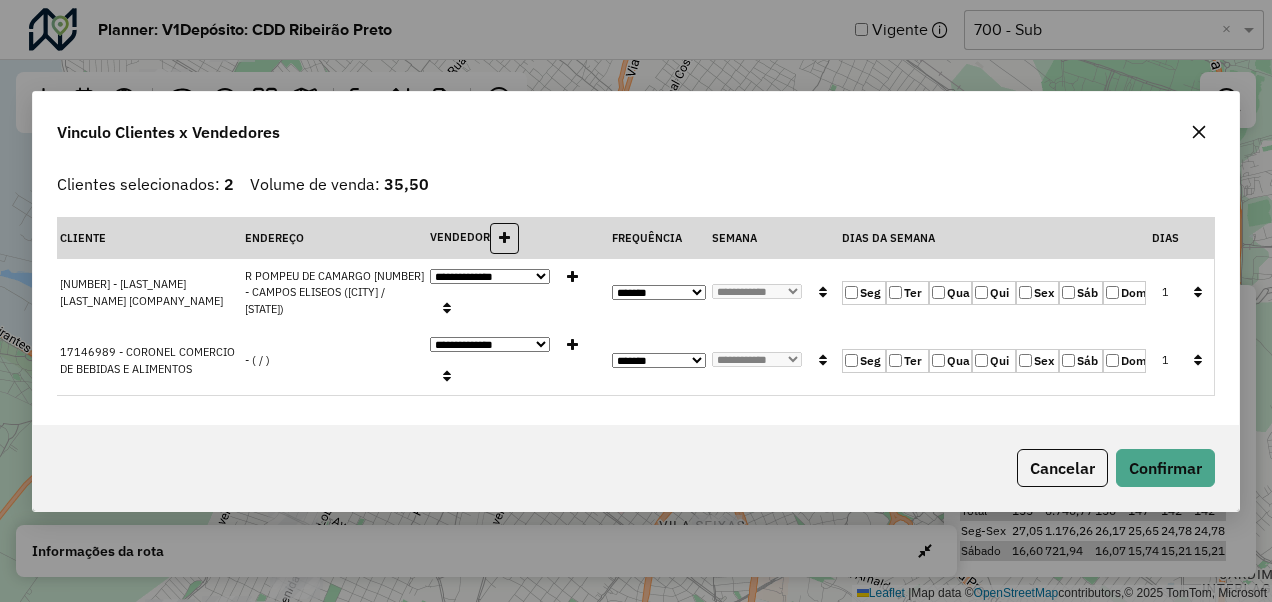click on "Ter" 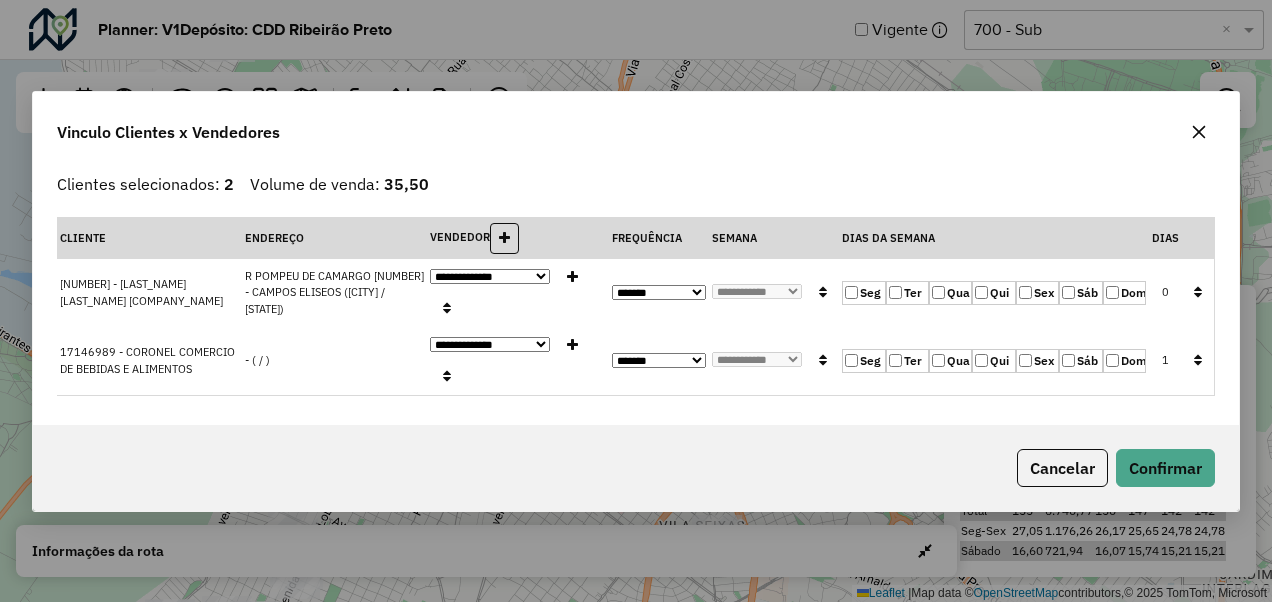 click on "Ter" 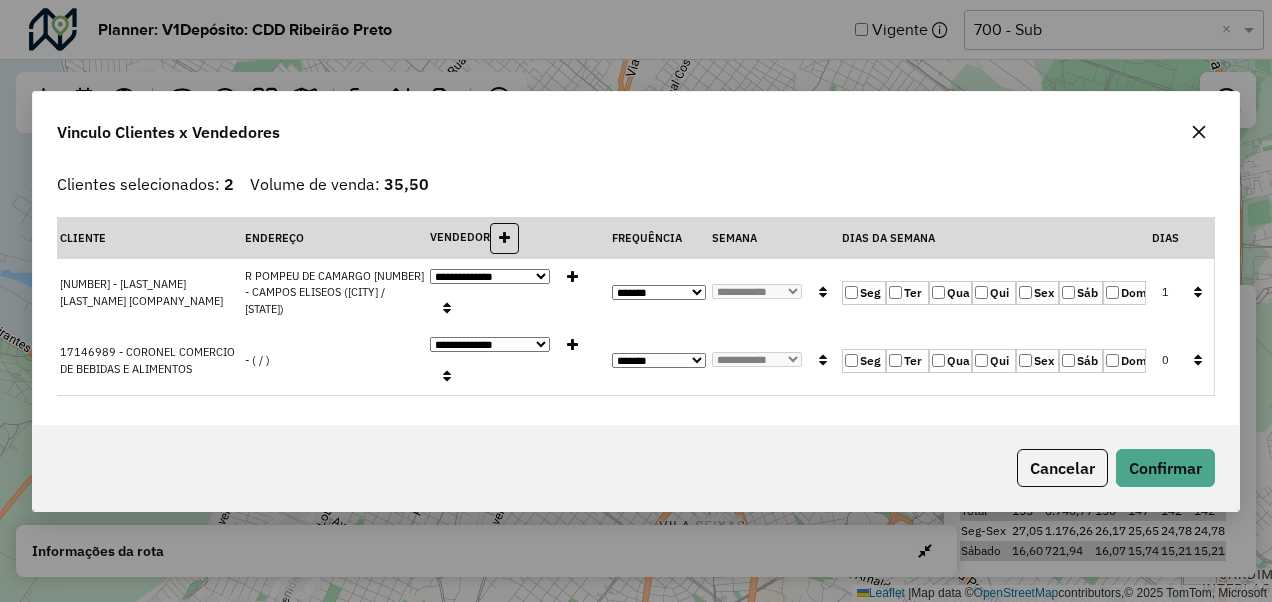 click on "Qui" 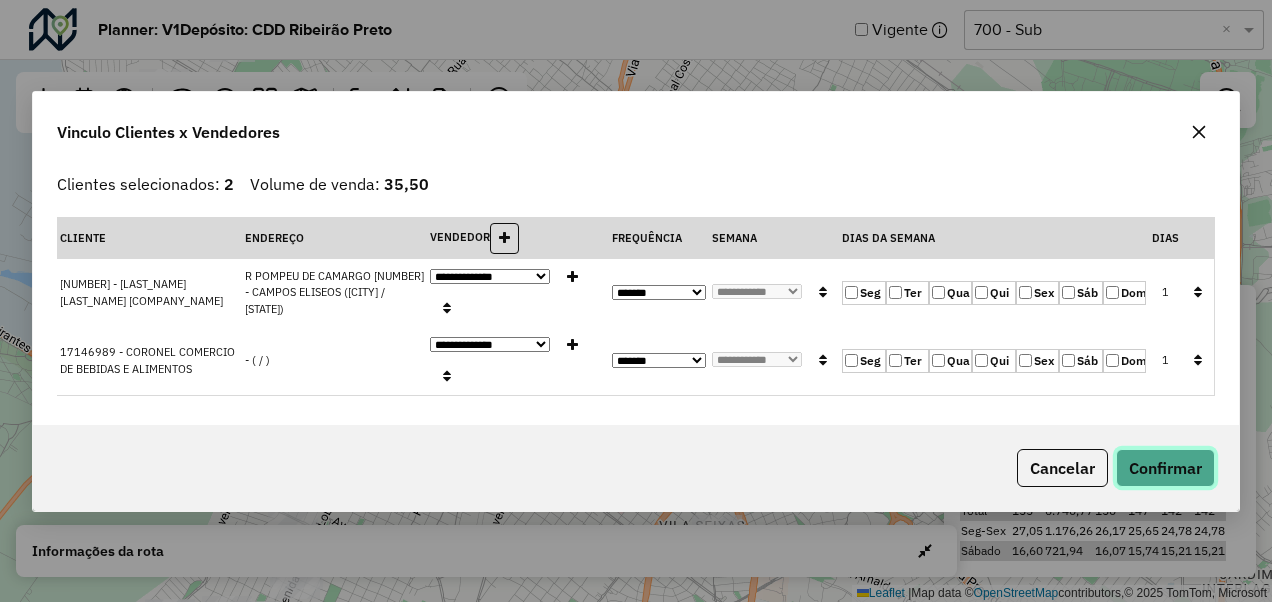 click on "Confirmar" 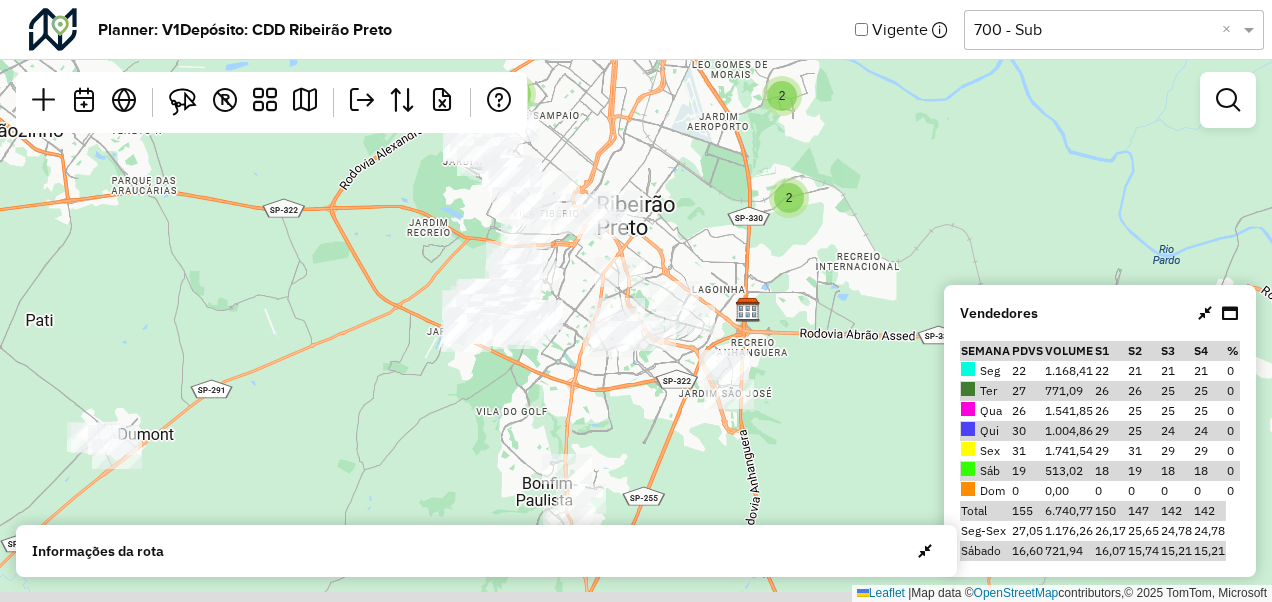 drag, startPoint x: 861, startPoint y: 290, endPoint x: 690, endPoint y: 210, distance: 188.78824 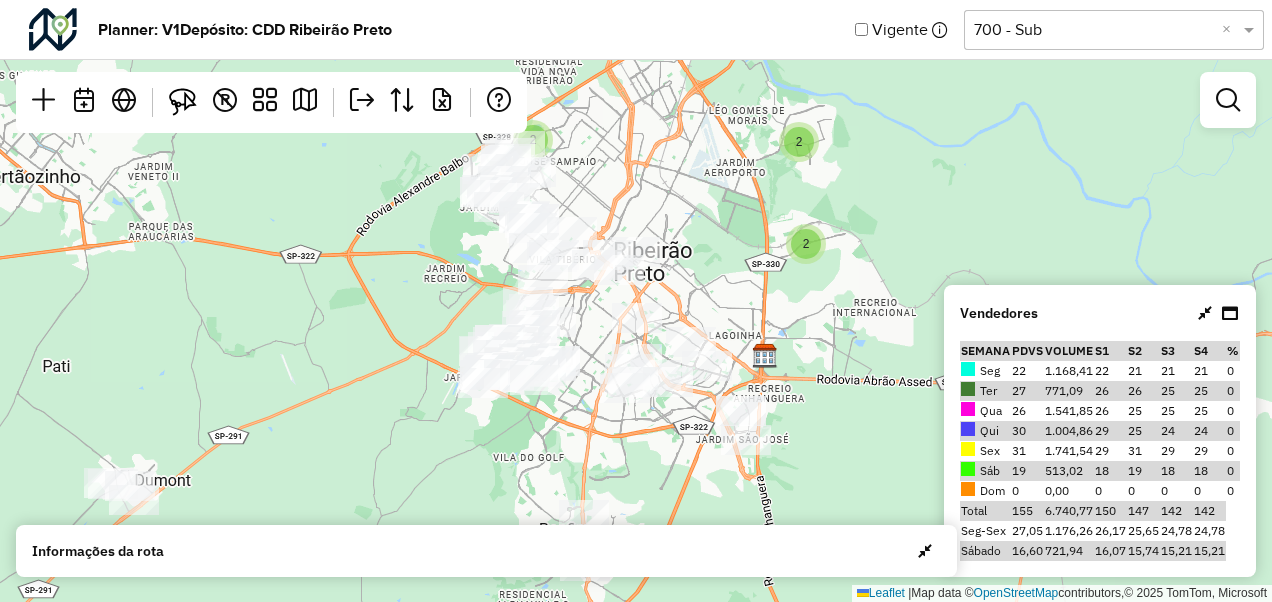 drag, startPoint x: 797, startPoint y: 185, endPoint x: 728, endPoint y: 250, distance: 94.79452 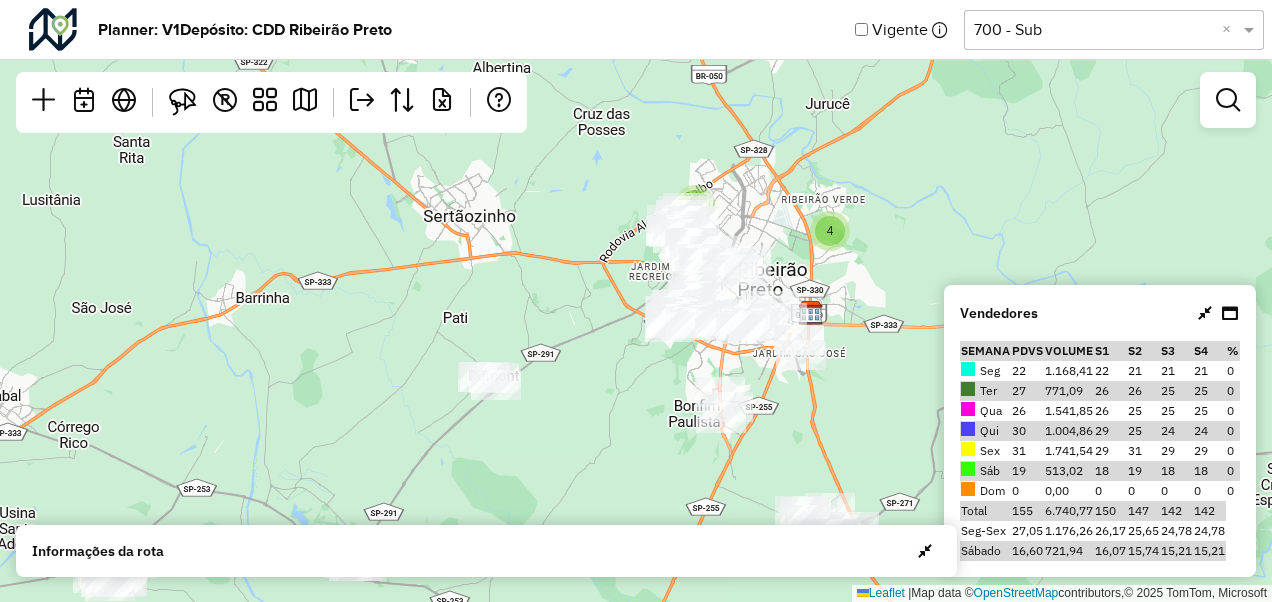 drag, startPoint x: 587, startPoint y: 428, endPoint x: 666, endPoint y: 220, distance: 222.4972 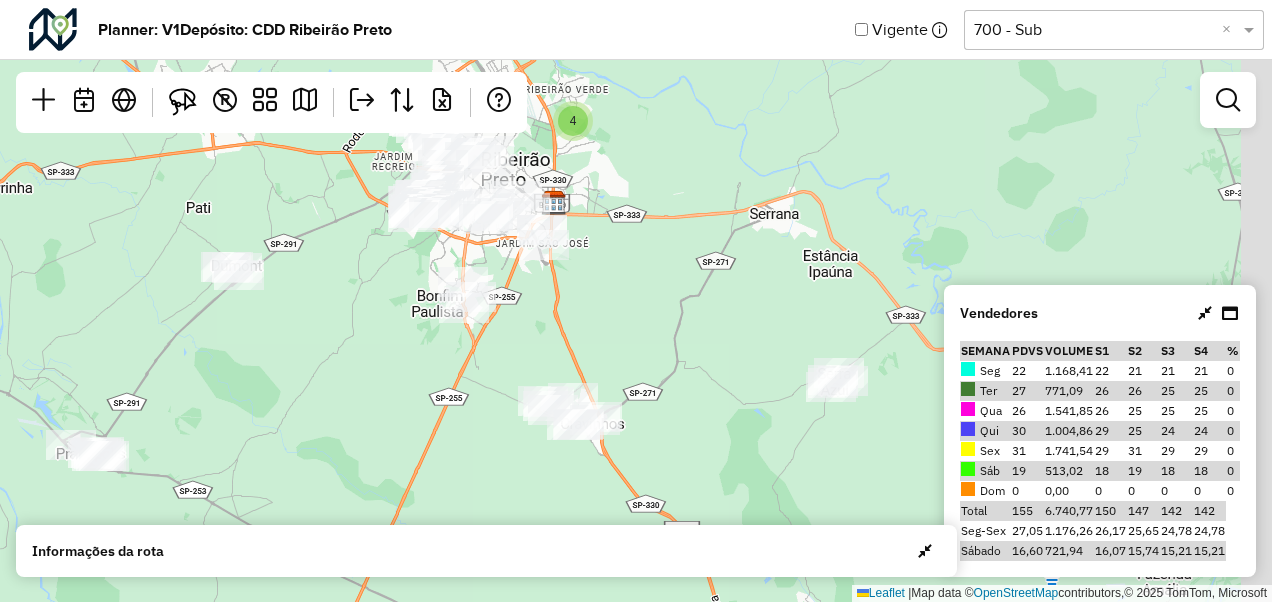 drag, startPoint x: 694, startPoint y: 364, endPoint x: 329, endPoint y: 412, distance: 368.14264 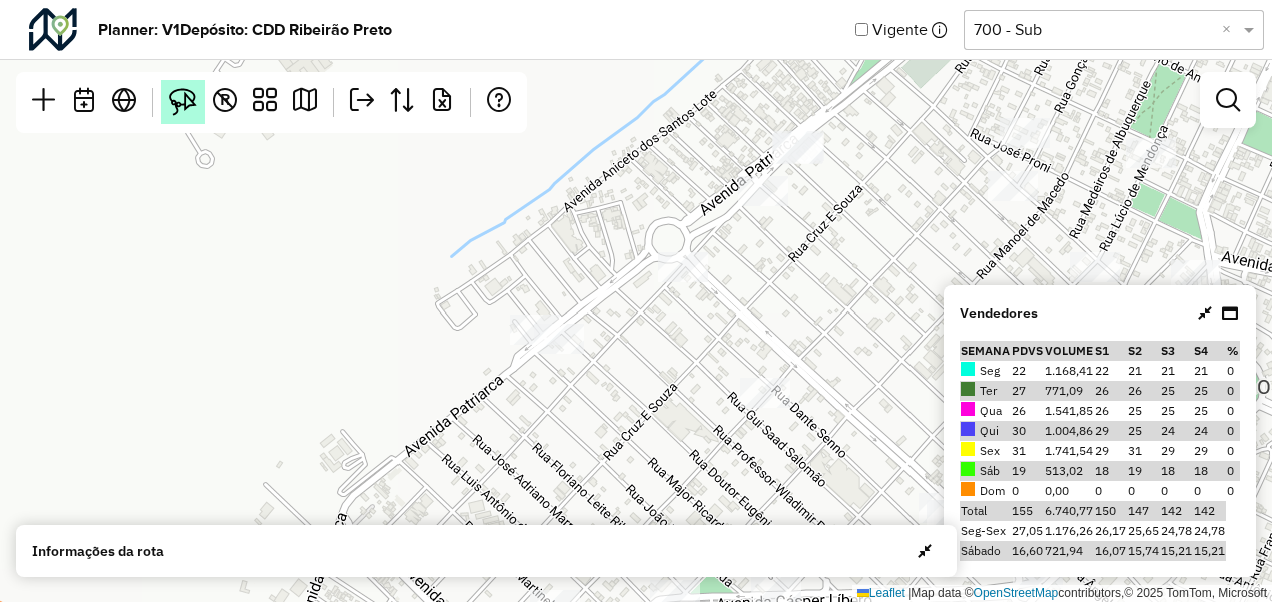 click at bounding box center (183, 102) 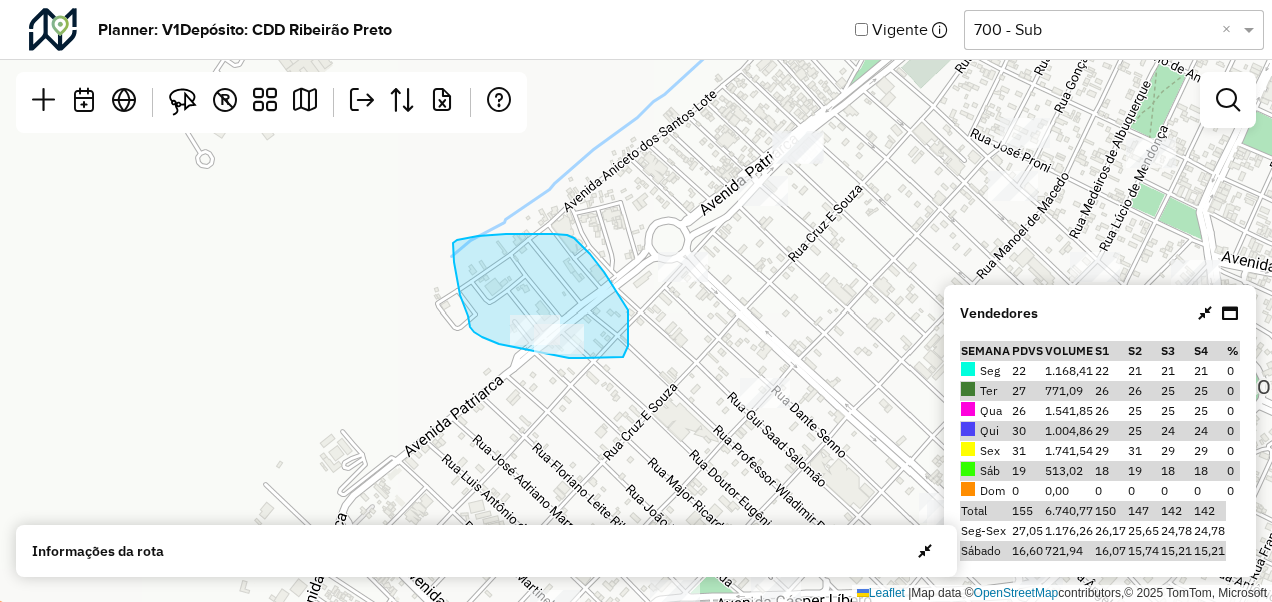 drag, startPoint x: 583, startPoint y: 358, endPoint x: 623, endPoint y: 357, distance: 40.012497 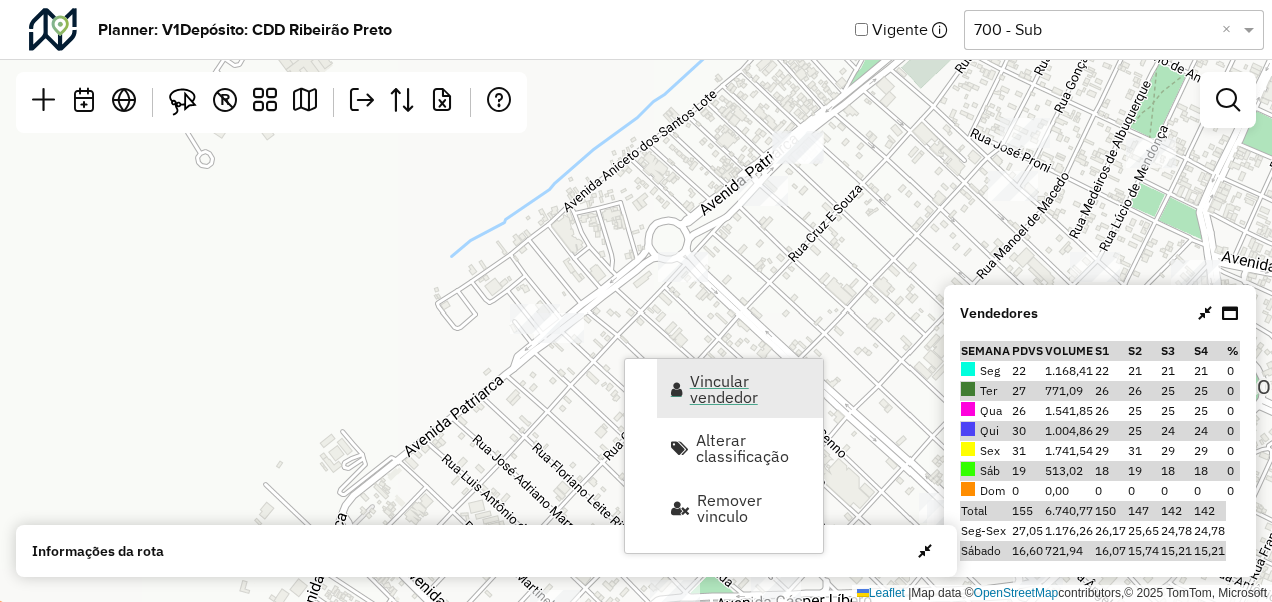 click on "Vincular vendedor" at bounding box center (750, 389) 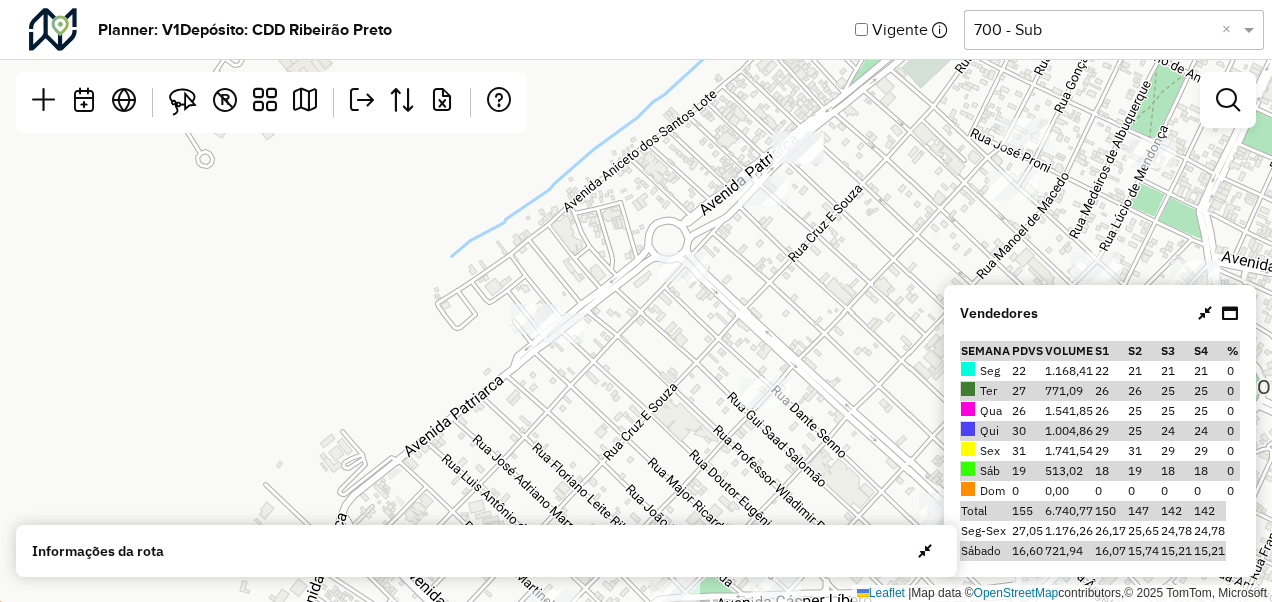 select on "*********" 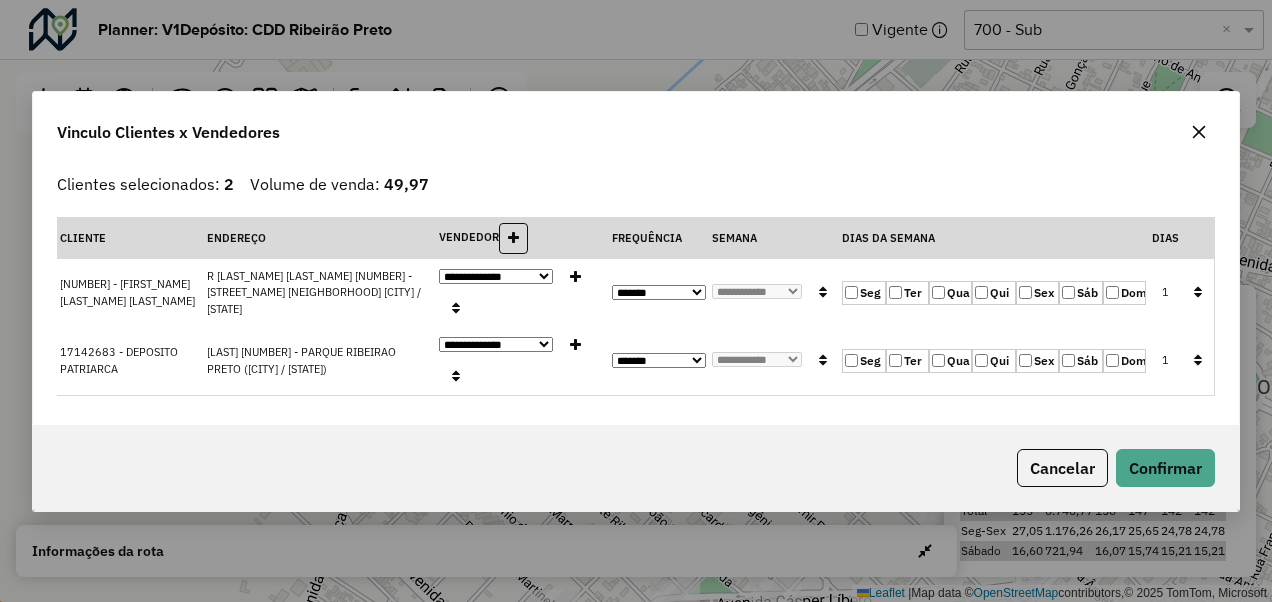 click on "Sáb" 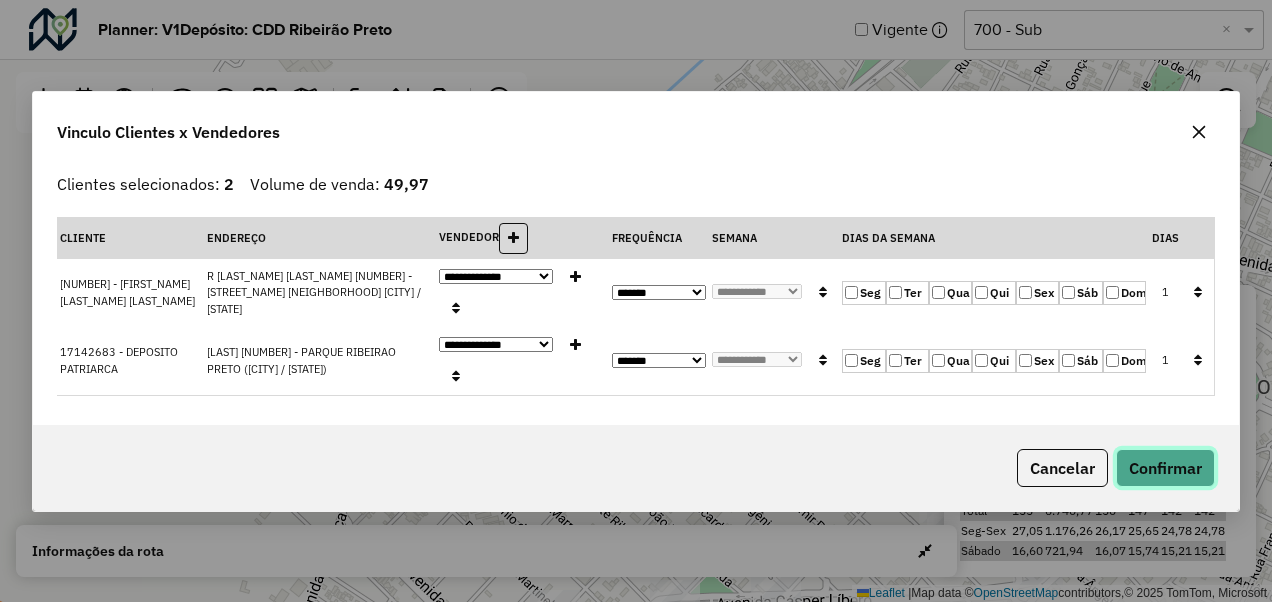 click on "Confirmar" 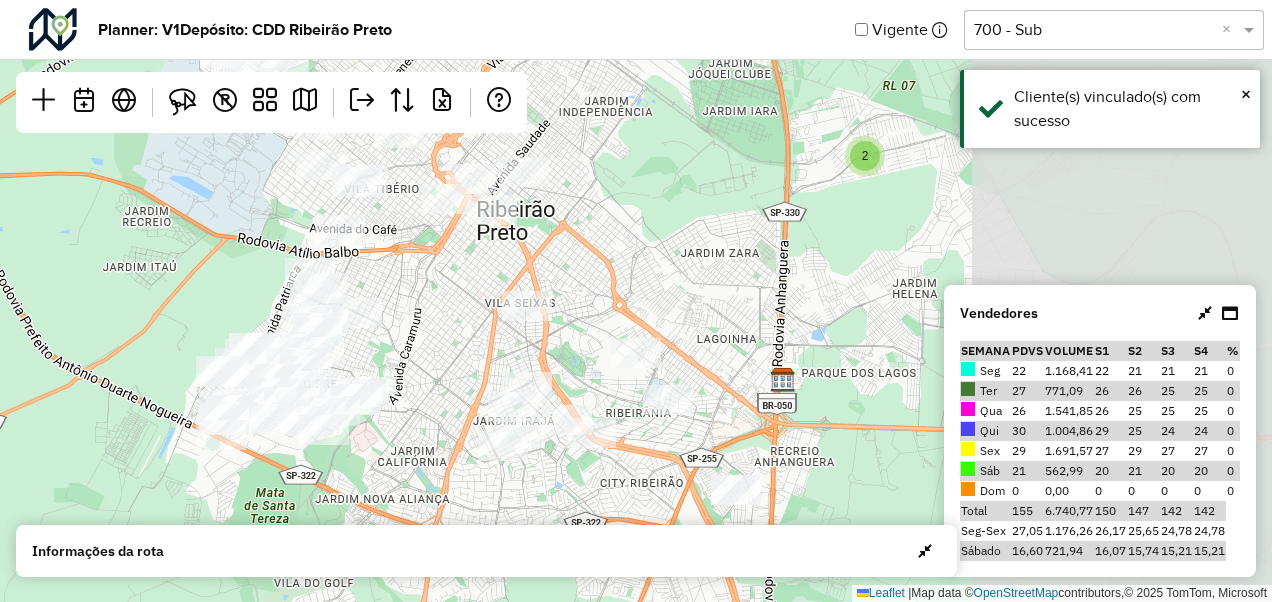 drag, startPoint x: 1028, startPoint y: 215, endPoint x: 477, endPoint y: 320, distance: 560.91534 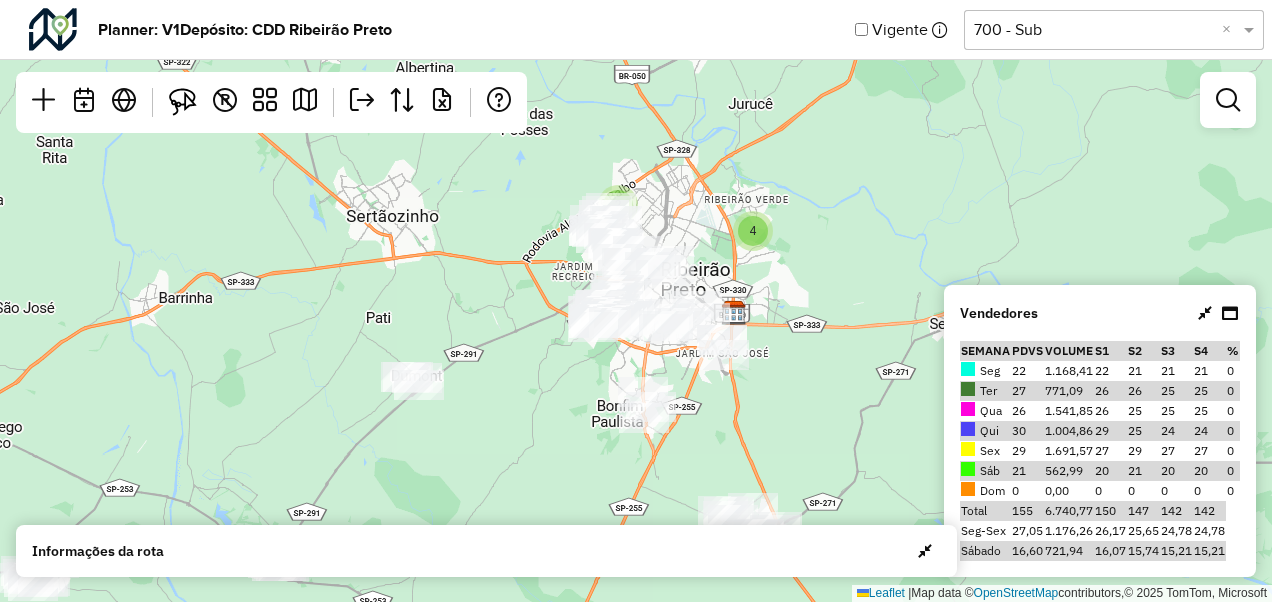 drag, startPoint x: 801, startPoint y: 286, endPoint x: 830, endPoint y: 280, distance: 29.614185 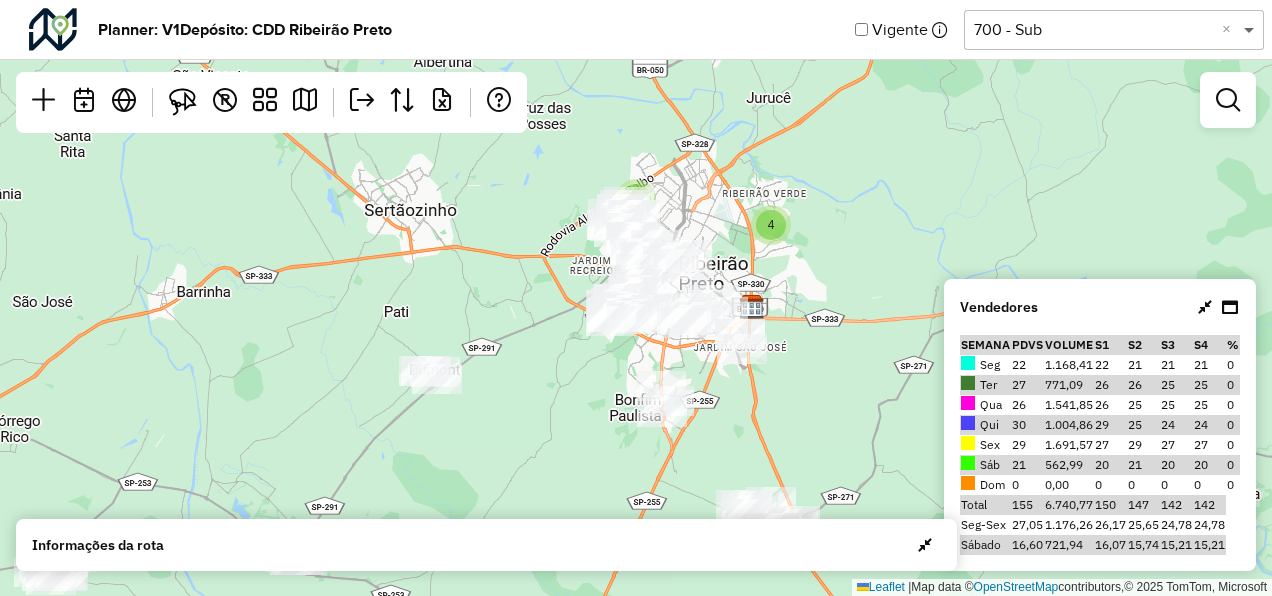 click 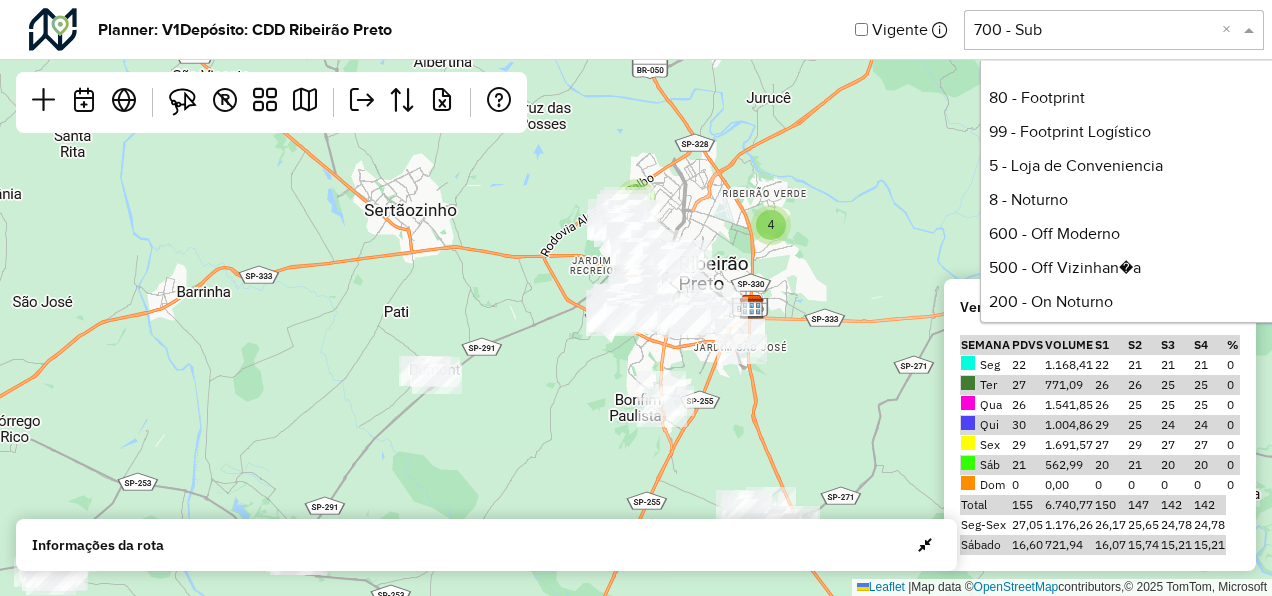 scroll, scrollTop: 600, scrollLeft: 0, axis: vertical 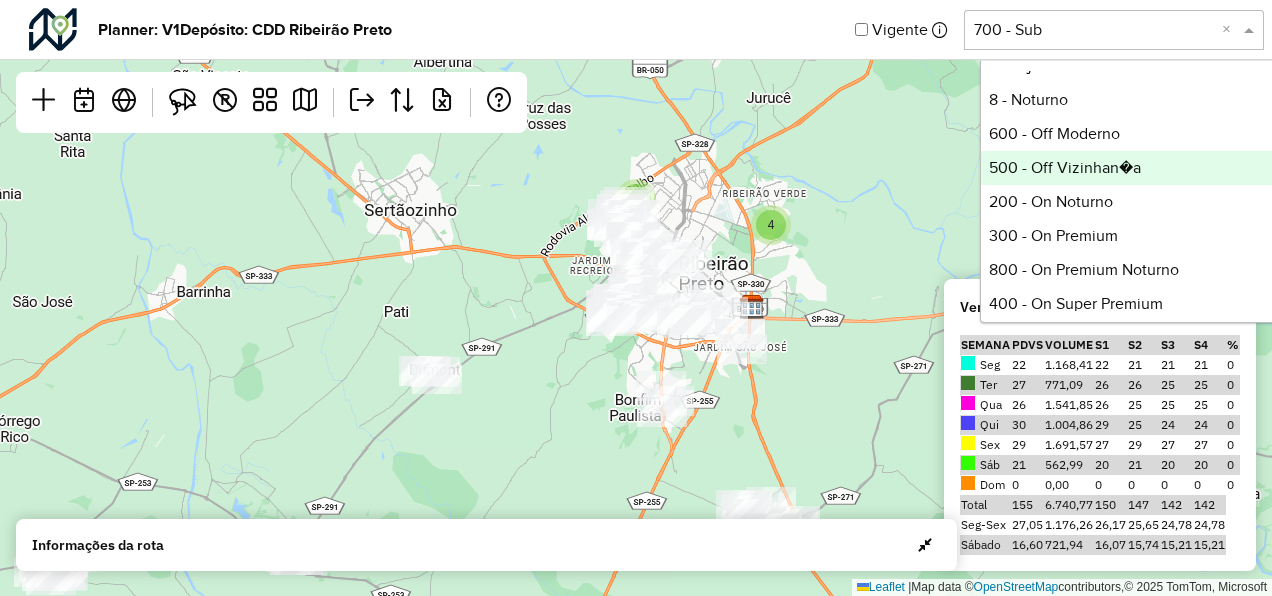 click on "500 - Off Vizinhan�a" at bounding box center (1130, 168) 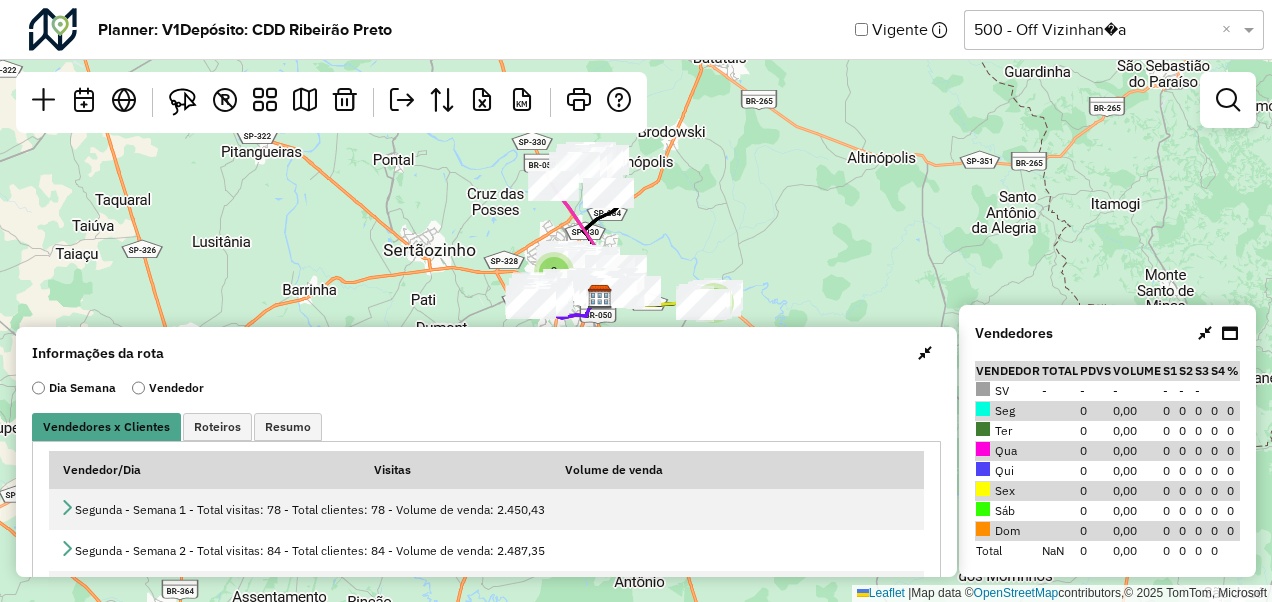 click at bounding box center (925, 353) 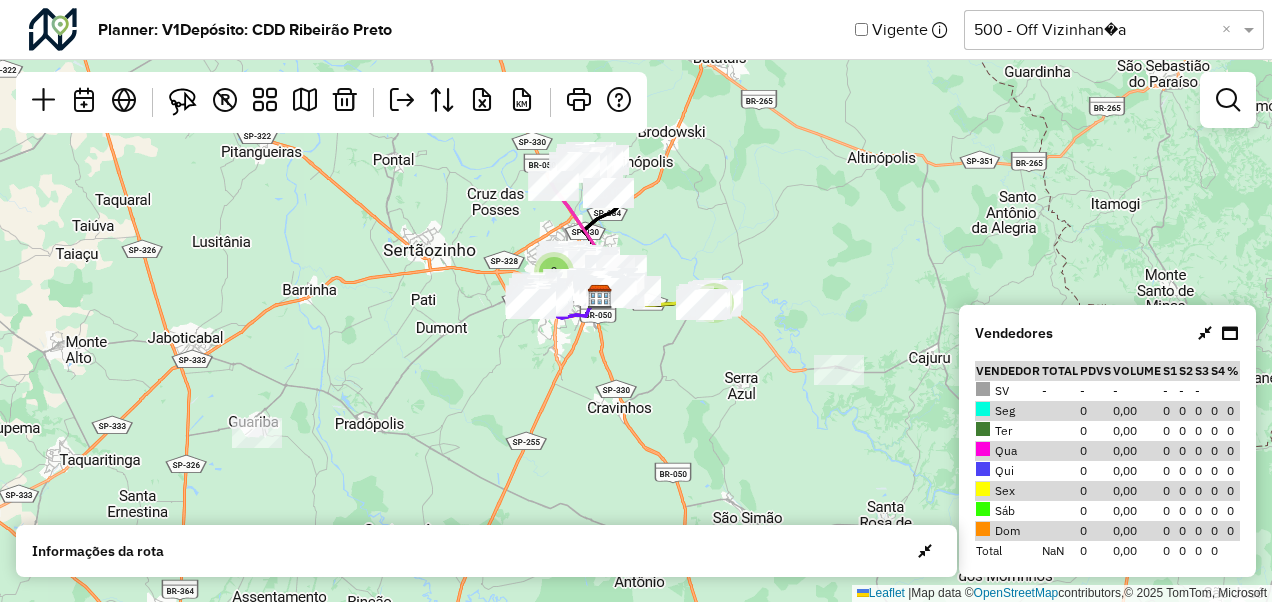type 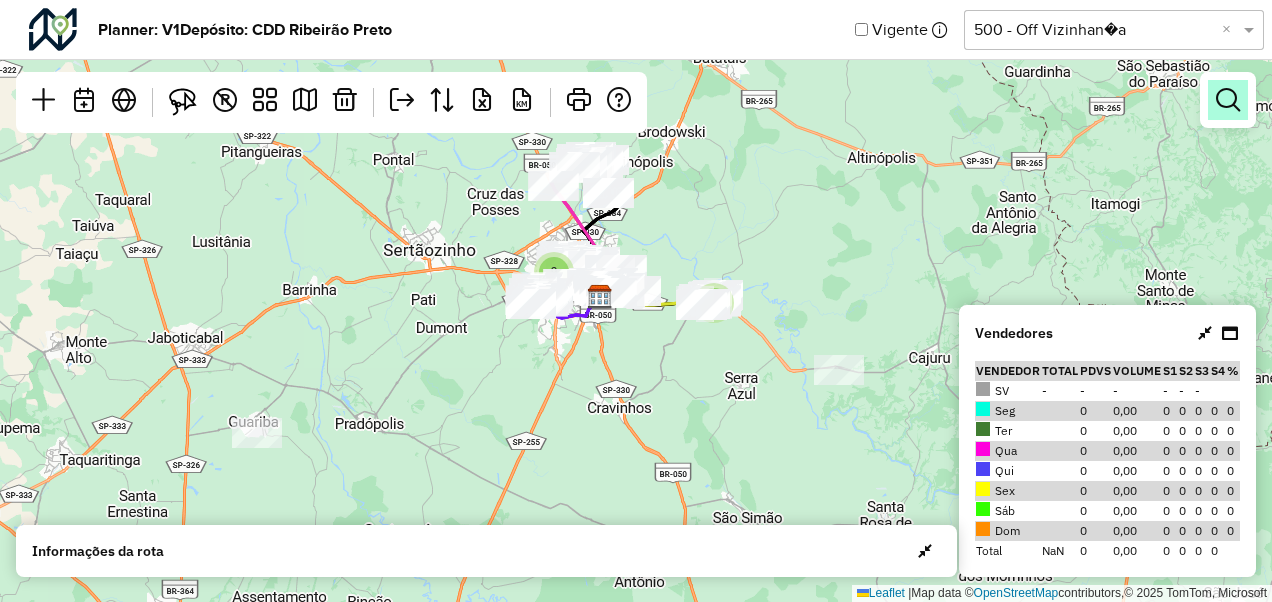 click at bounding box center [1228, 100] 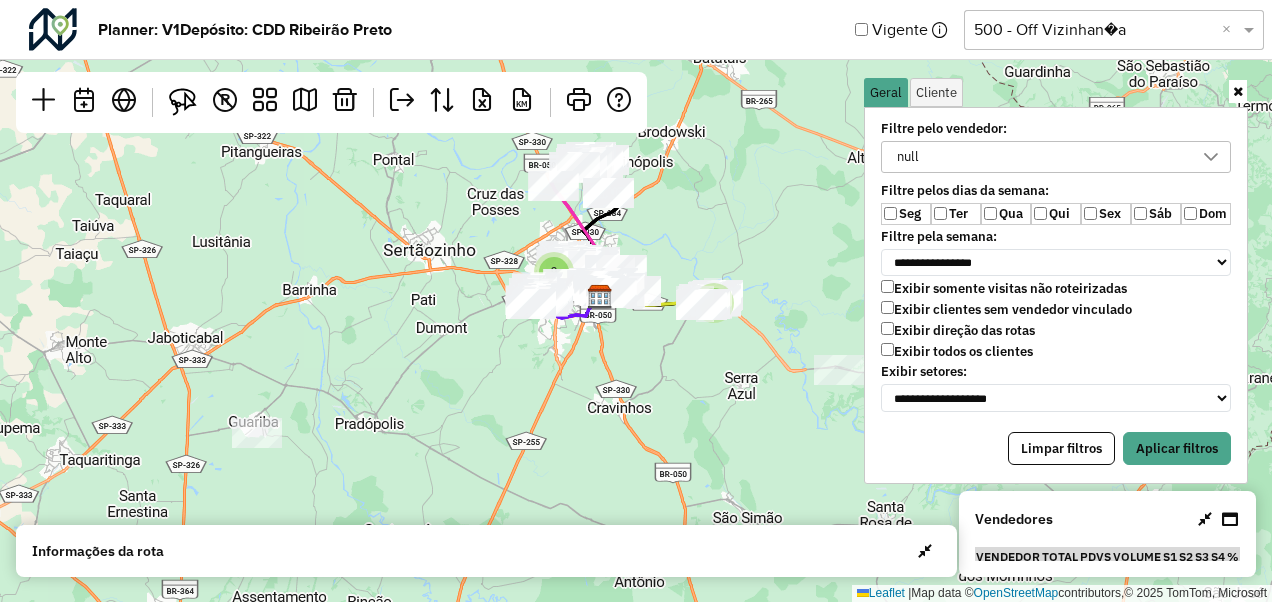 click on "Qua" at bounding box center [1006, 214] 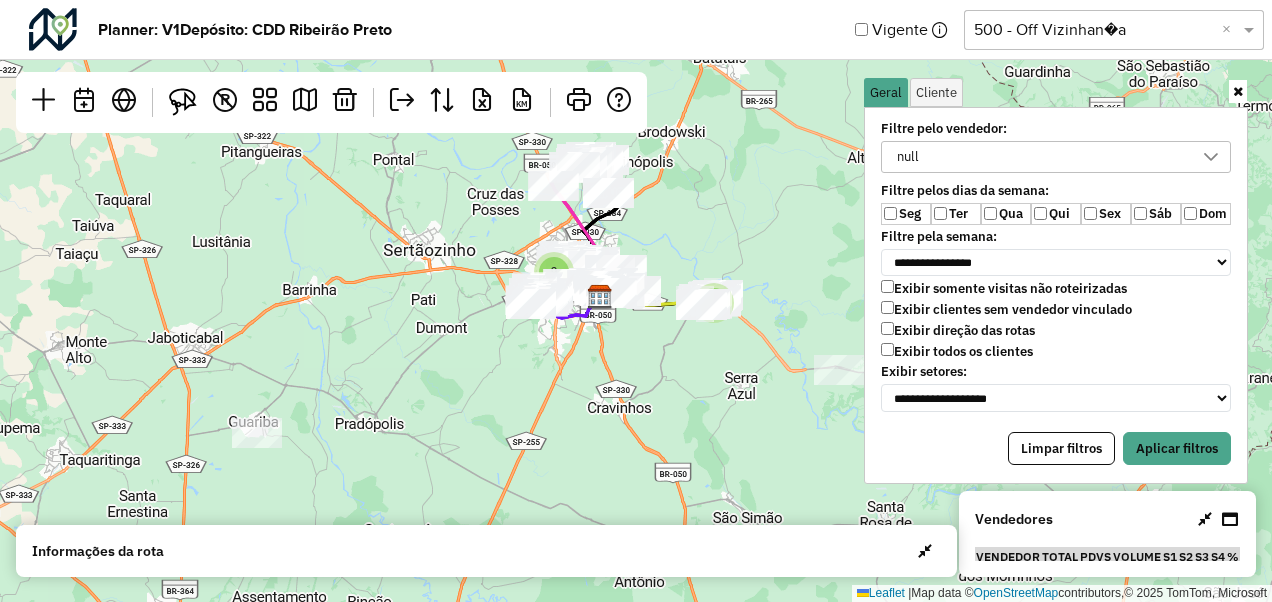 click on "Exibir todos os clientes" at bounding box center [957, 351] 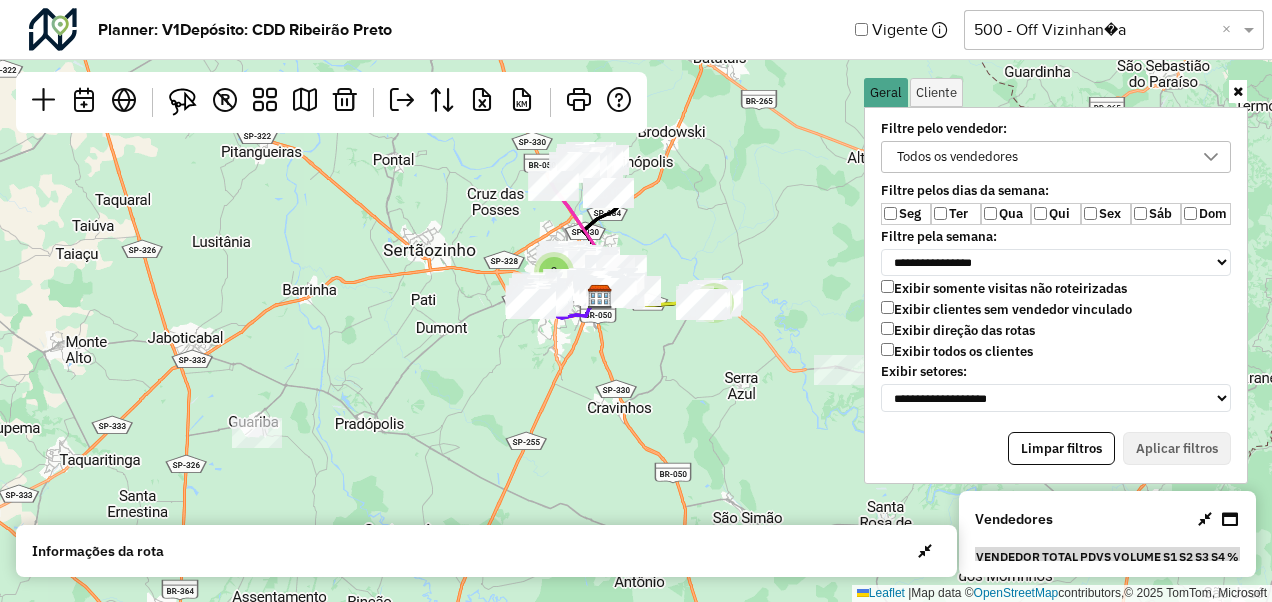click on "Ter" at bounding box center (956, 214) 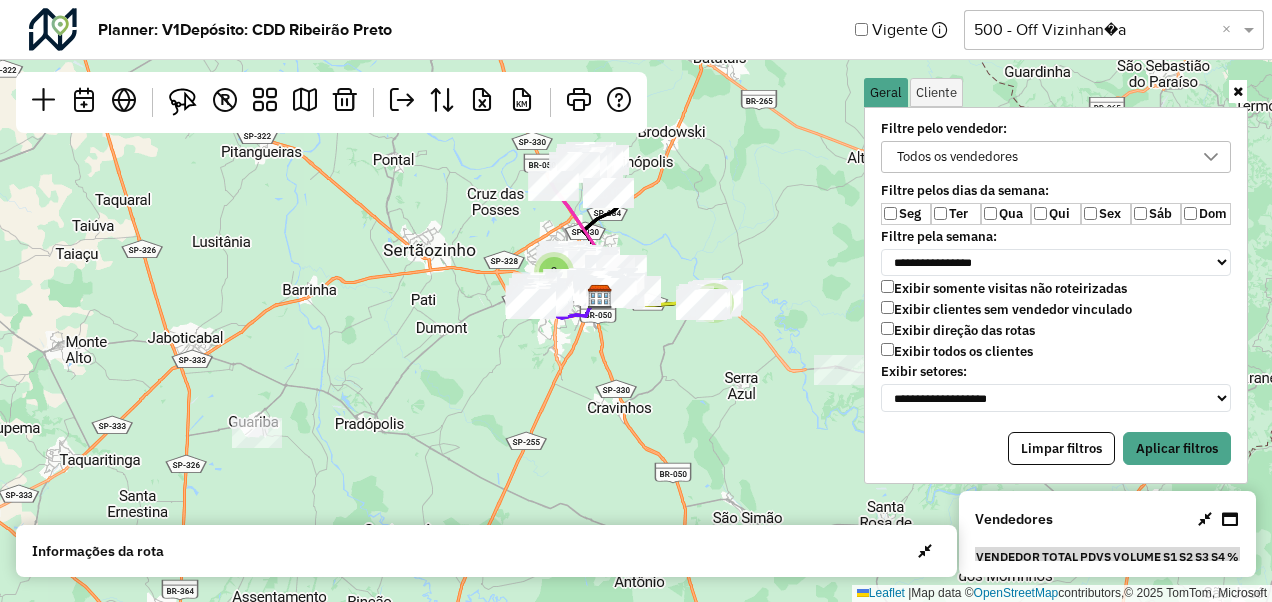 click on "Qua" at bounding box center [1006, 214] 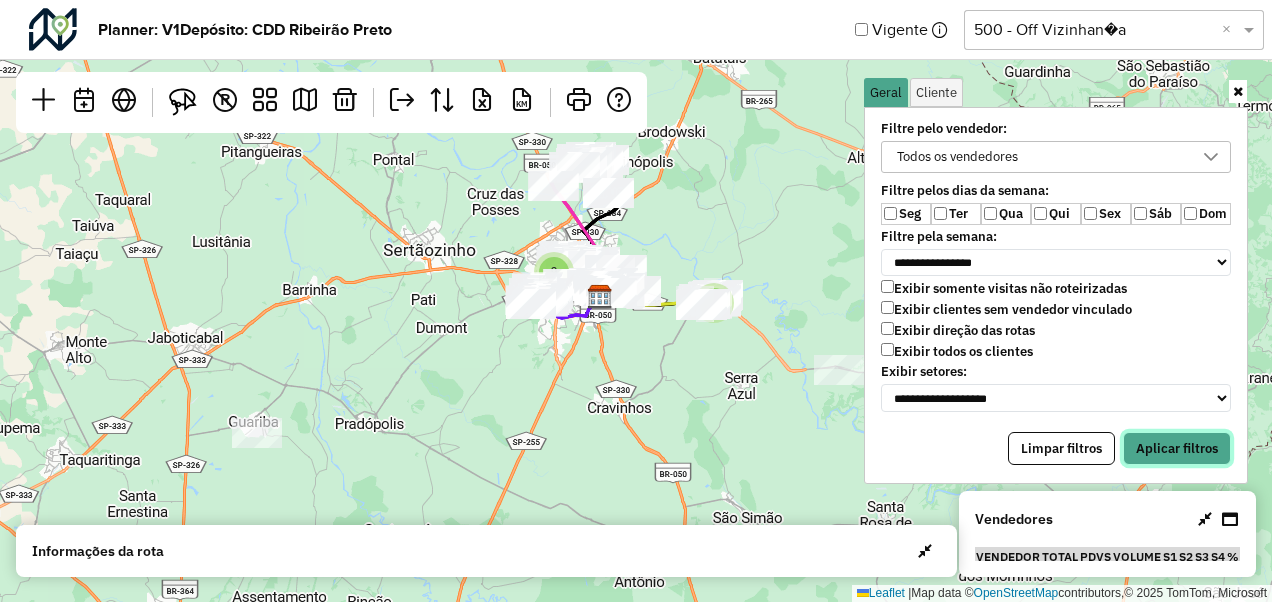 click on "Aplicar filtros" at bounding box center (1177, 449) 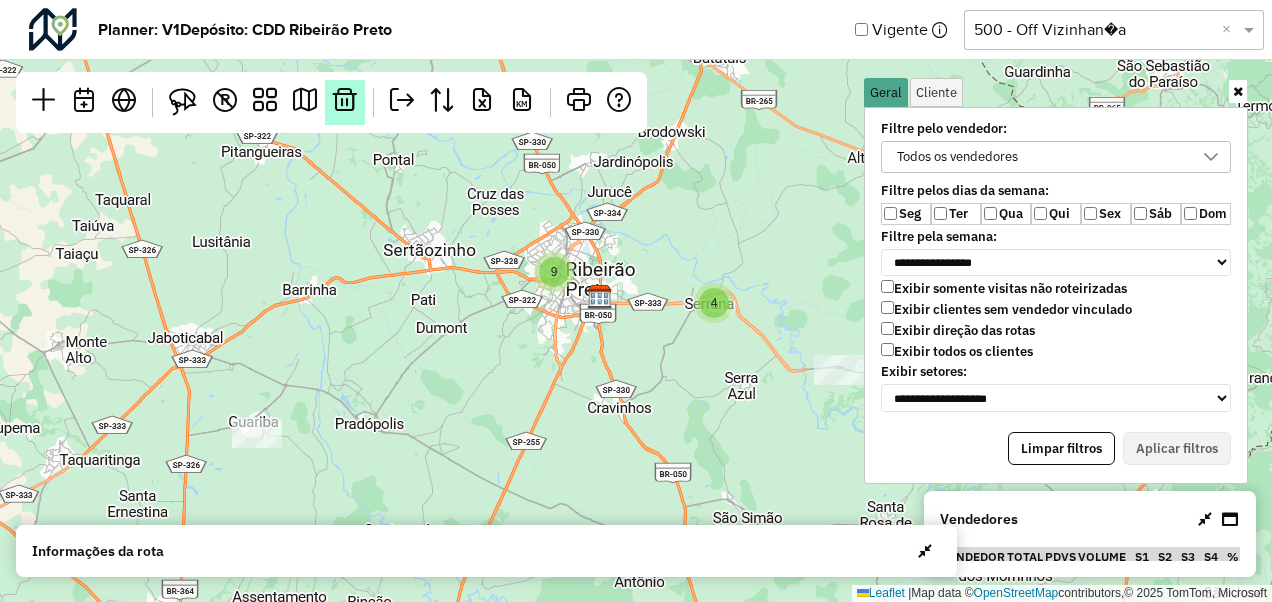 click at bounding box center [345, 102] 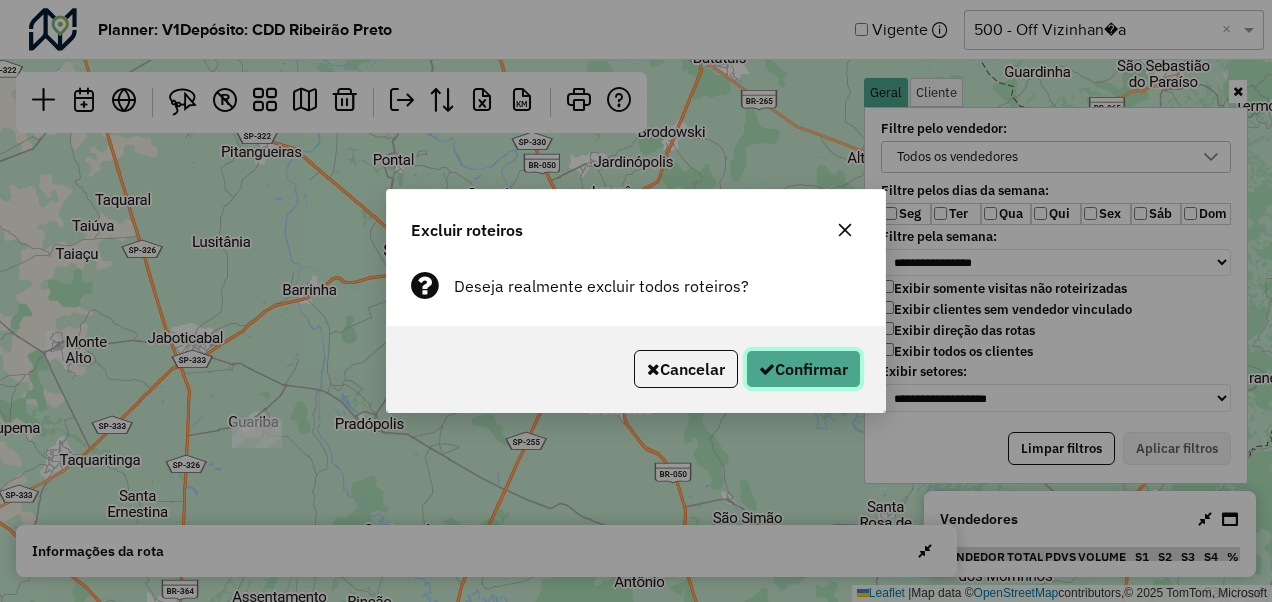 click on "Confirmar" 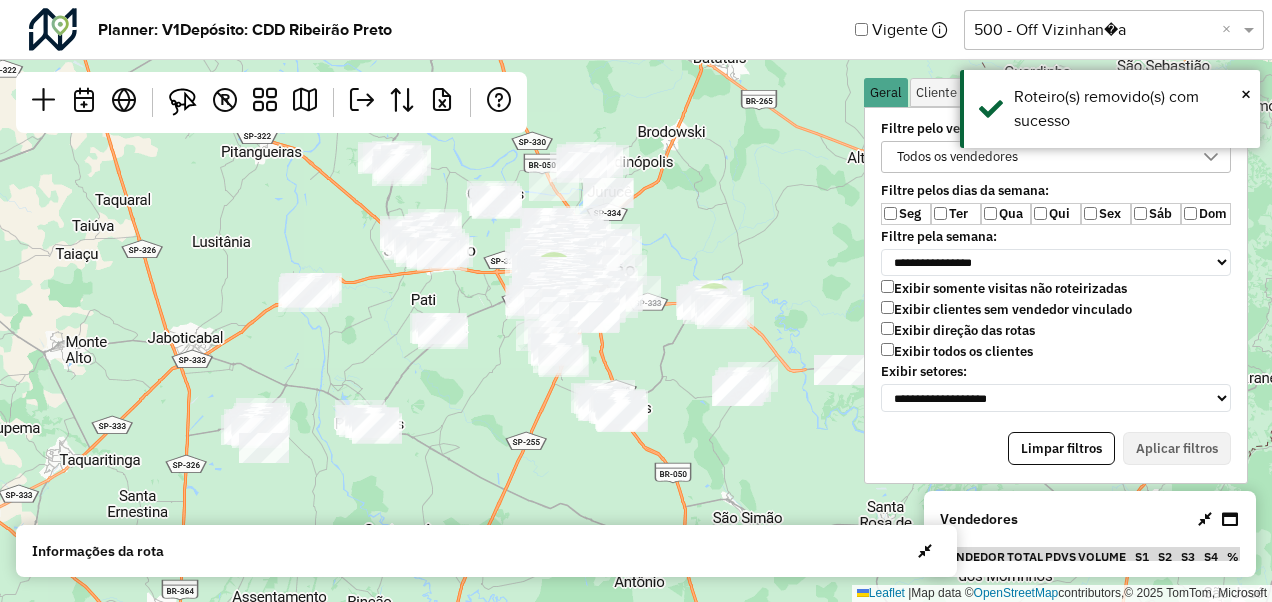 click 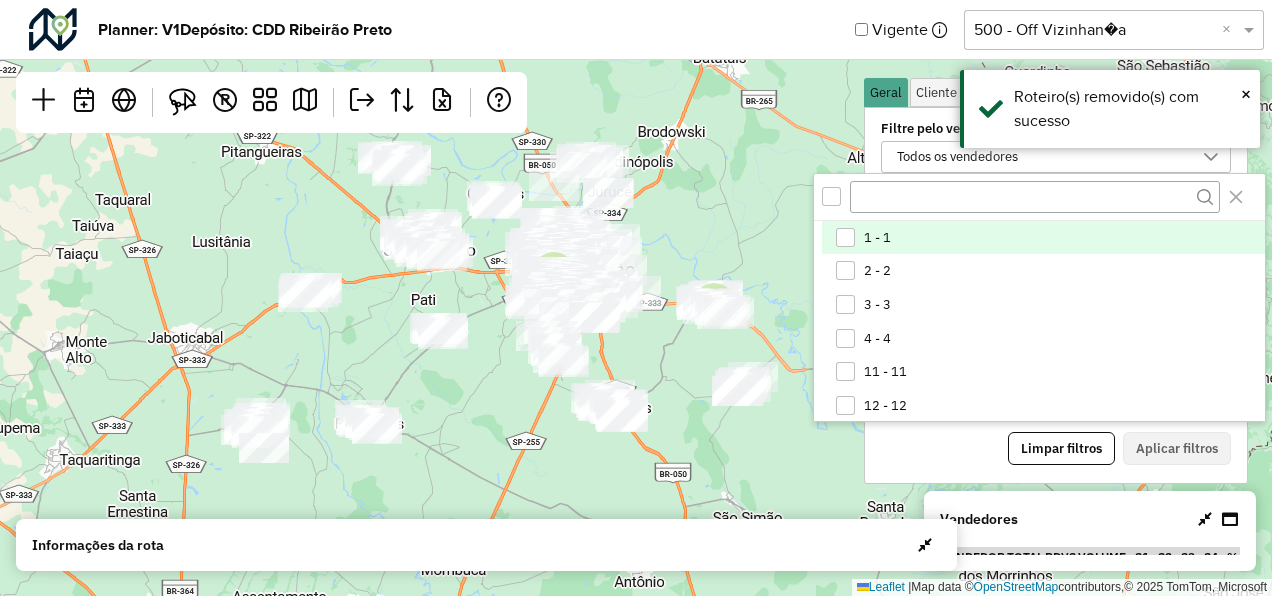 scroll, scrollTop: 10, scrollLeft: 74, axis: both 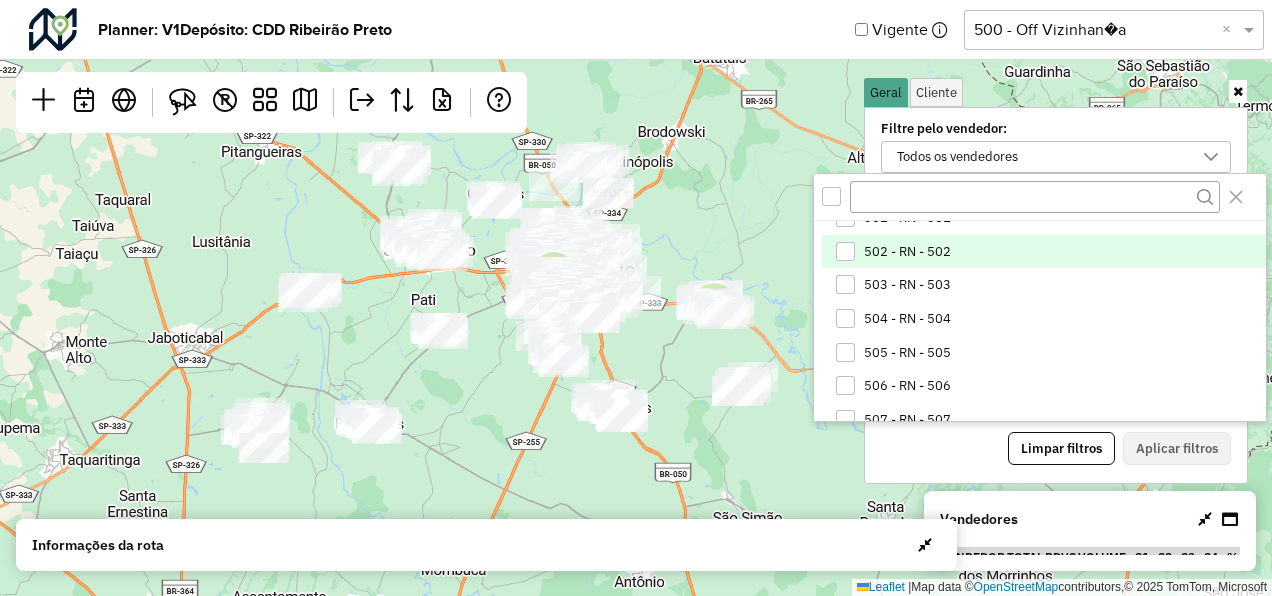 click on "502 - RN - 502" at bounding box center [1043, 252] 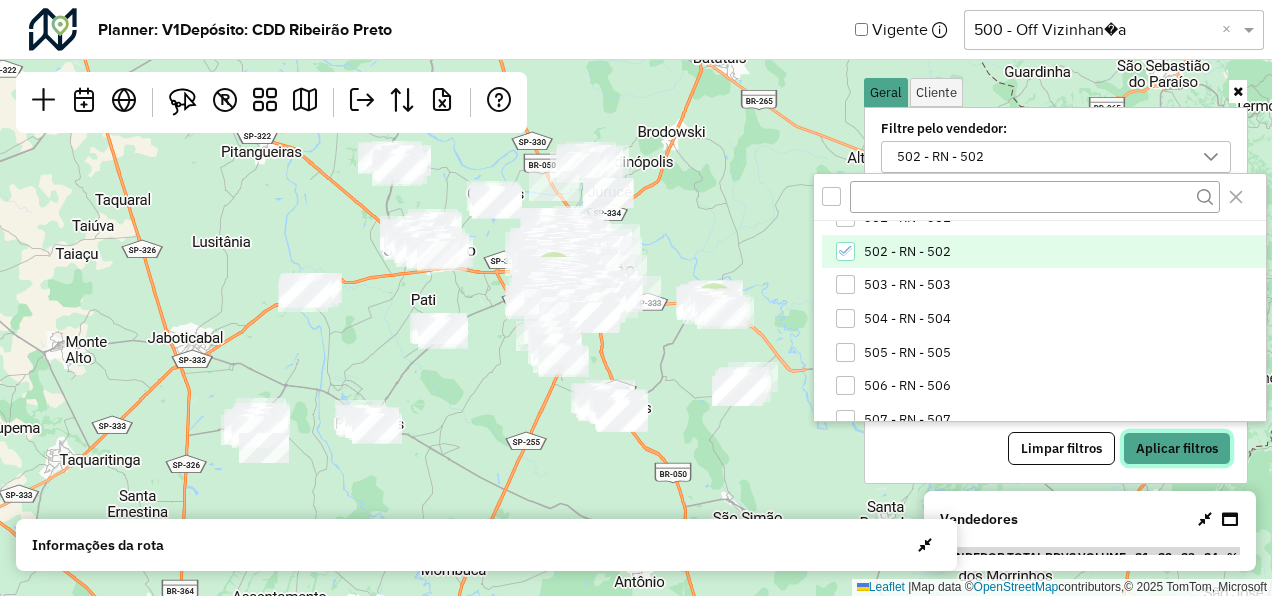 click on "Aplicar filtros" at bounding box center [1177, 449] 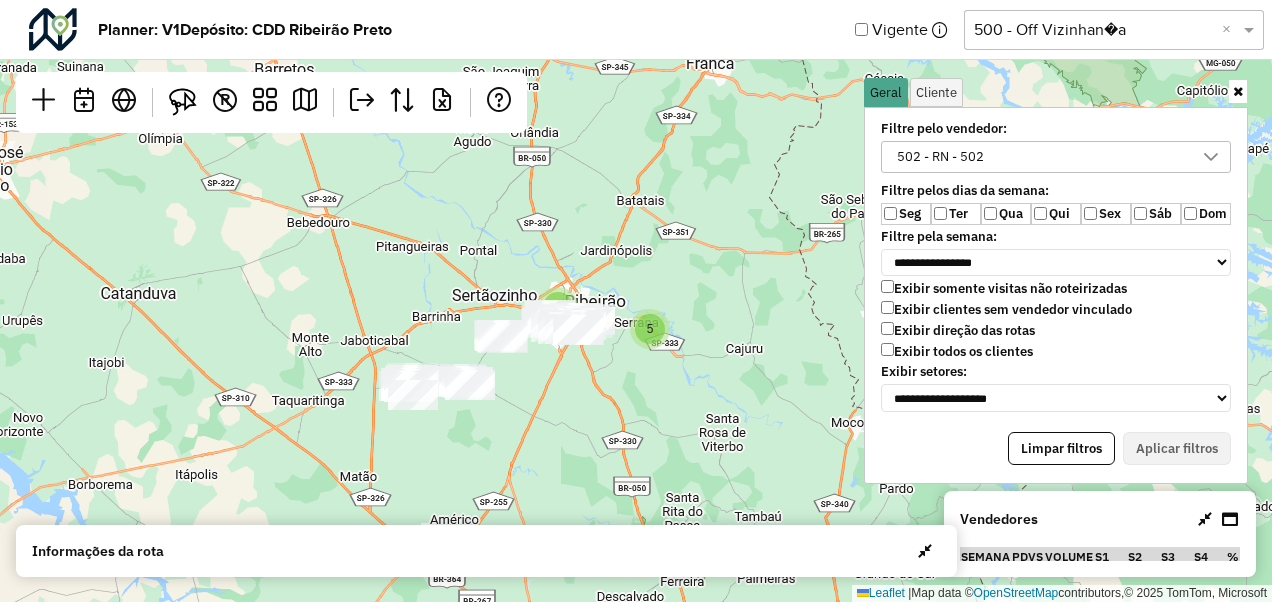 drag, startPoint x: 513, startPoint y: 367, endPoint x: 614, endPoint y: 306, distance: 117.99152 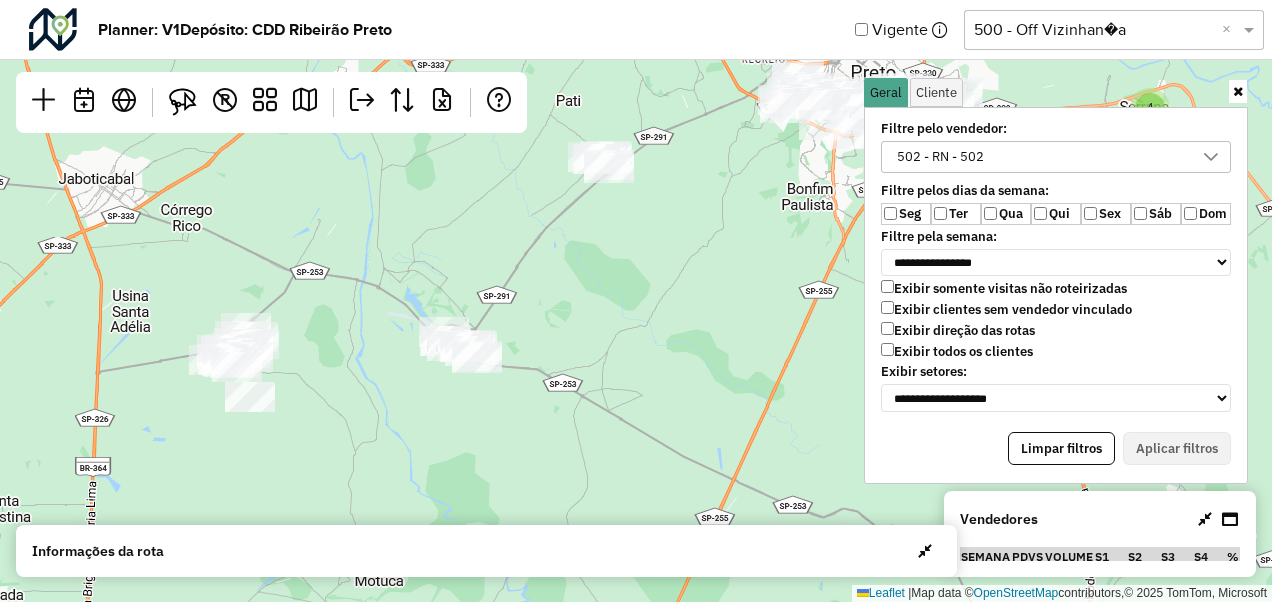click on "Geral Cliente" at bounding box center [1056, 92] 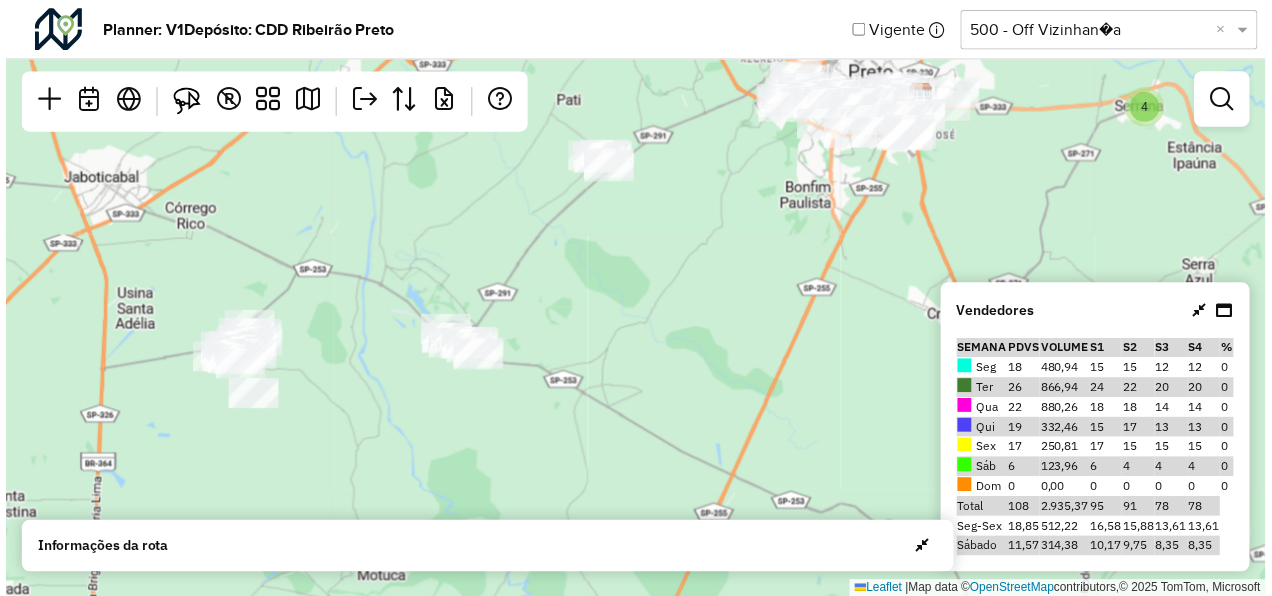 scroll, scrollTop: 0, scrollLeft: 0, axis: both 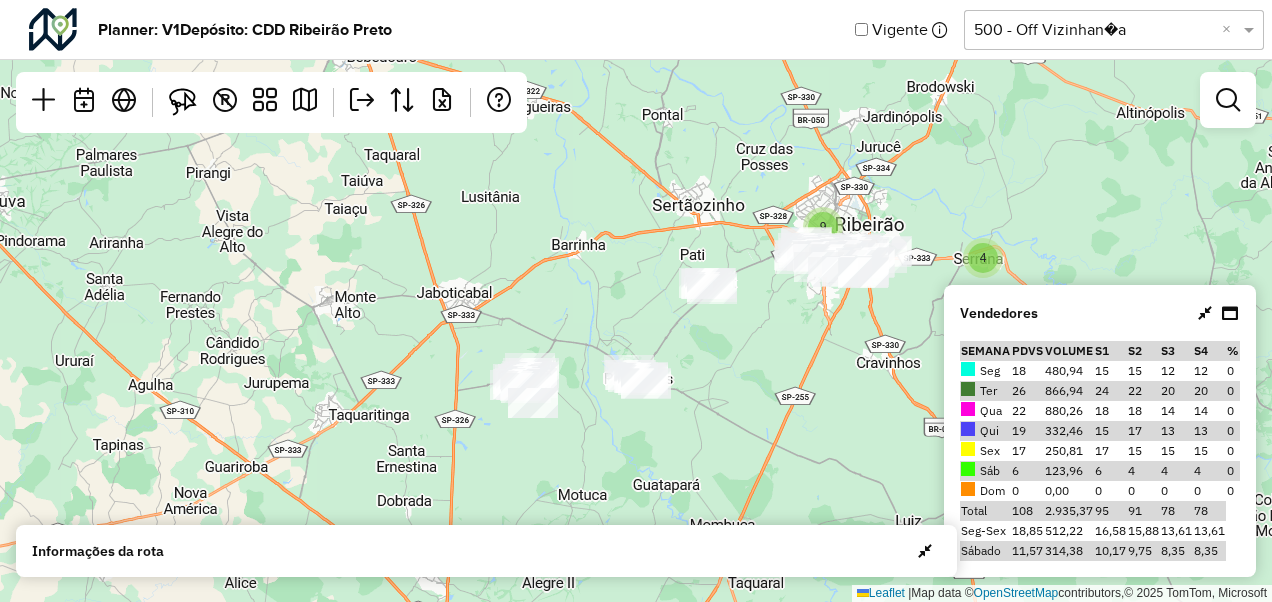 drag, startPoint x: 802, startPoint y: 294, endPoint x: 752, endPoint y: 322, distance: 57.306194 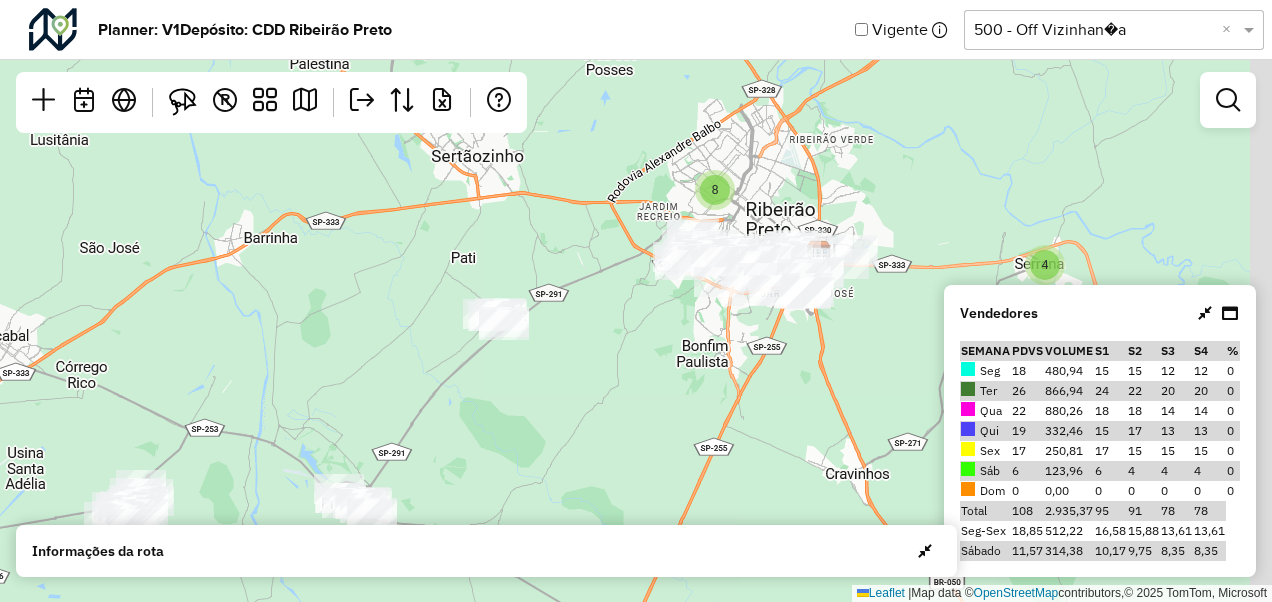 drag, startPoint x: 730, startPoint y: 382, endPoint x: 610, endPoint y: 334, distance: 129.24396 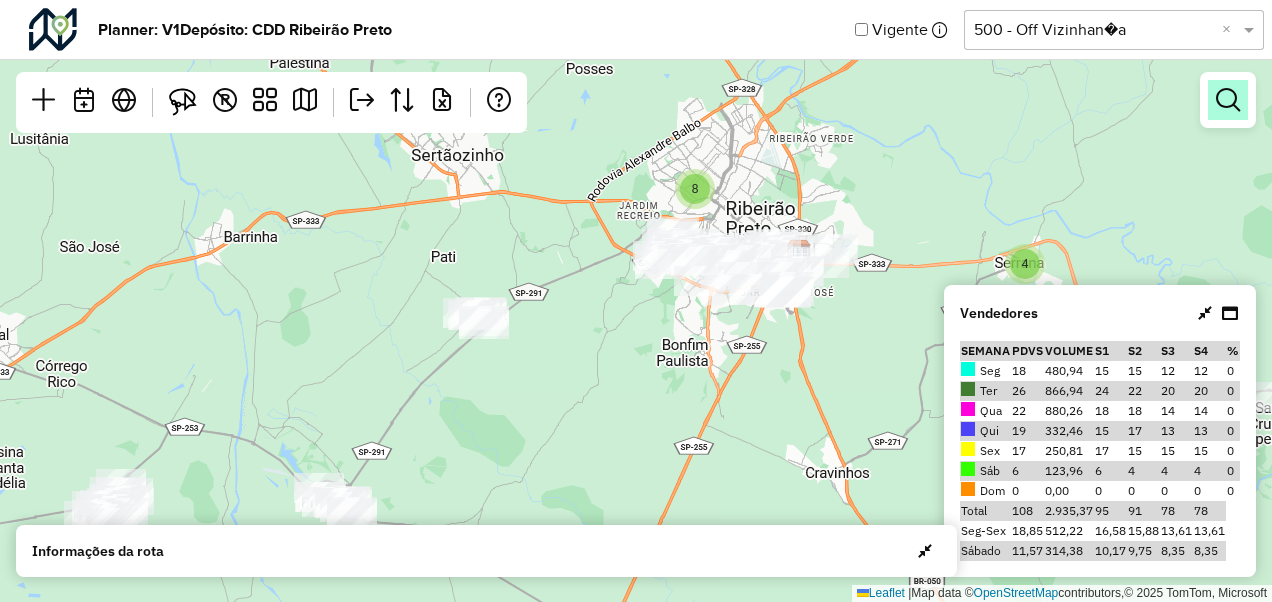 click at bounding box center [1228, 100] 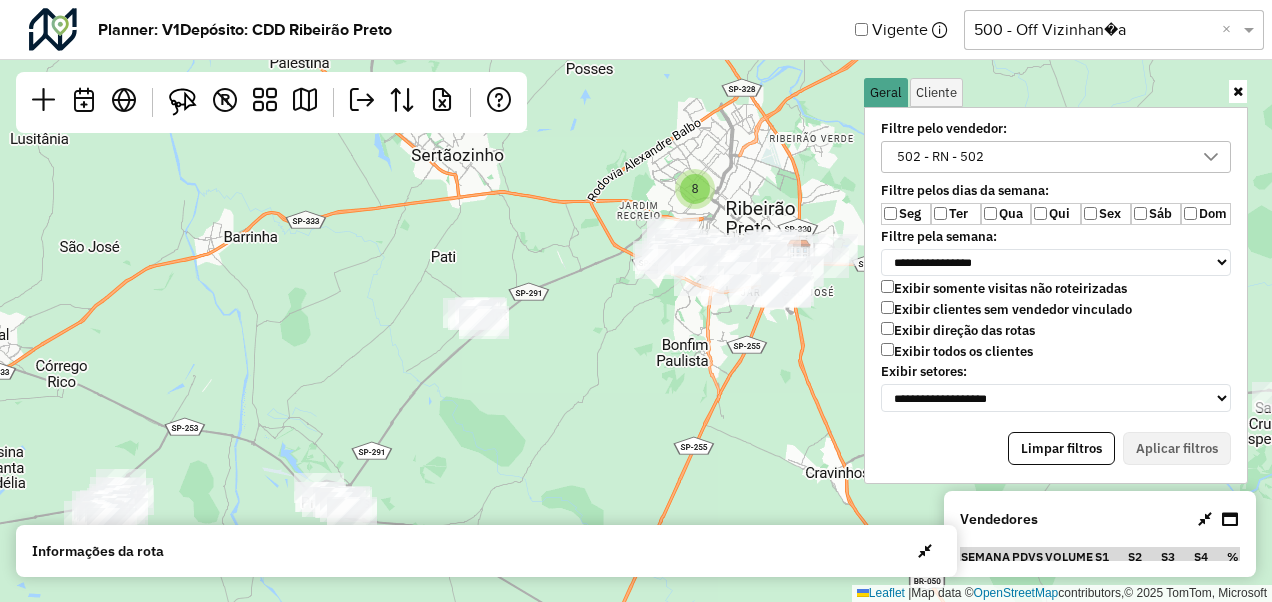 click 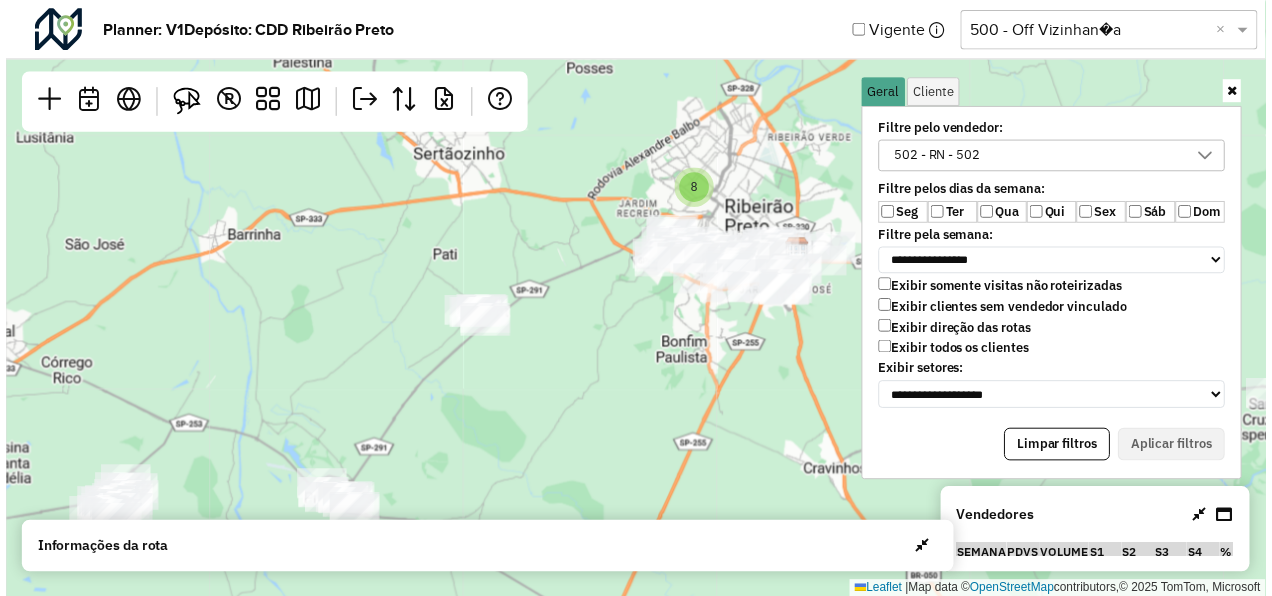 scroll, scrollTop: 10, scrollLeft: 74, axis: both 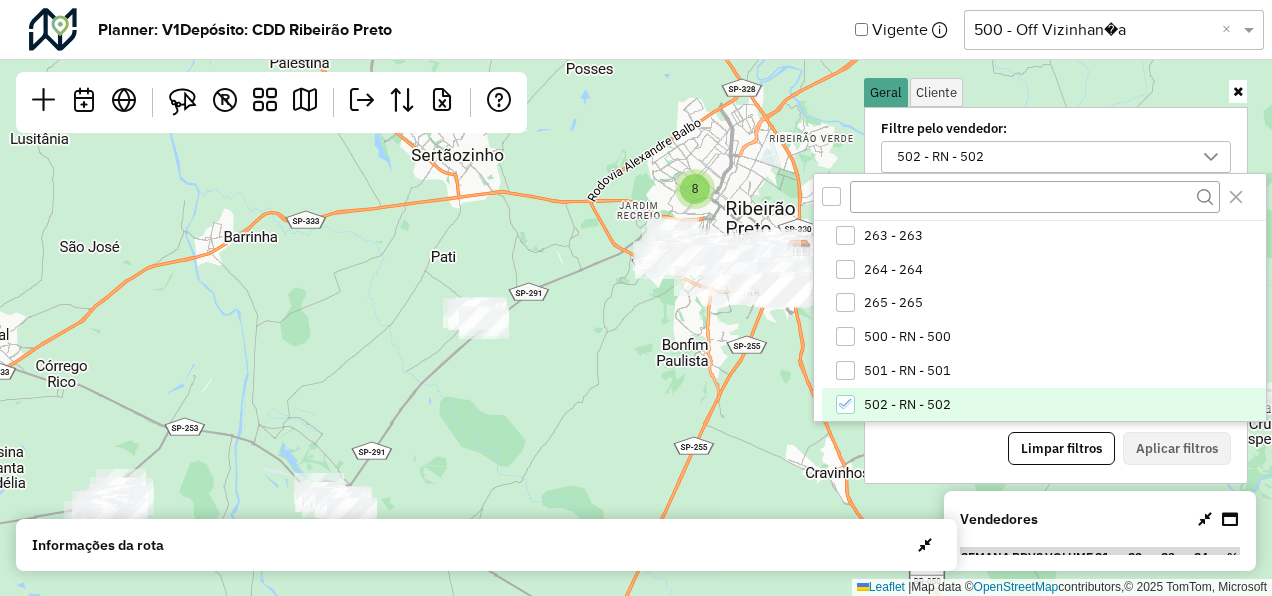 click on "502 - RN - 502" at bounding box center [907, 405] 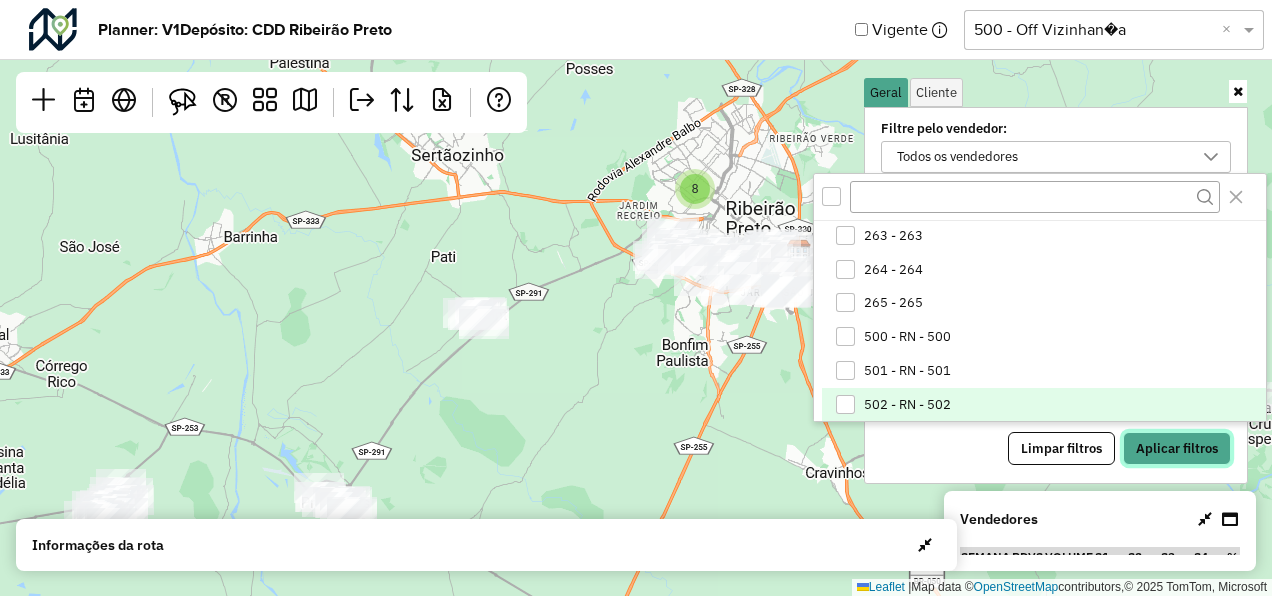 click on "Aplicar filtros" at bounding box center [1177, 449] 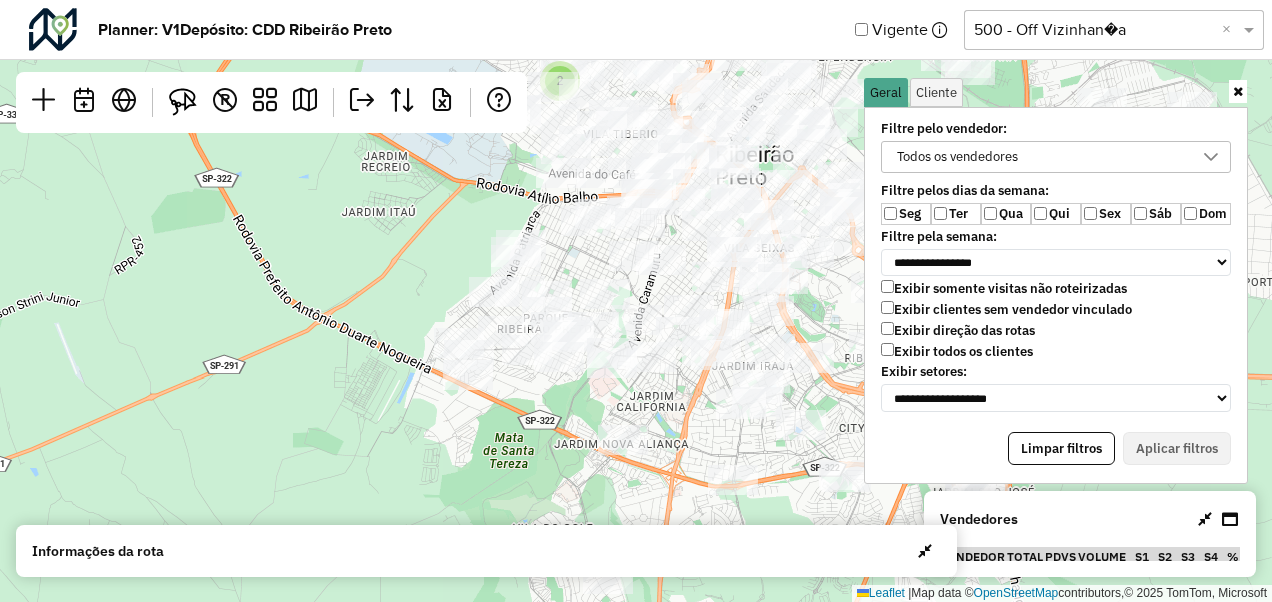 drag, startPoint x: 623, startPoint y: 274, endPoint x: 612, endPoint y: 274, distance: 11 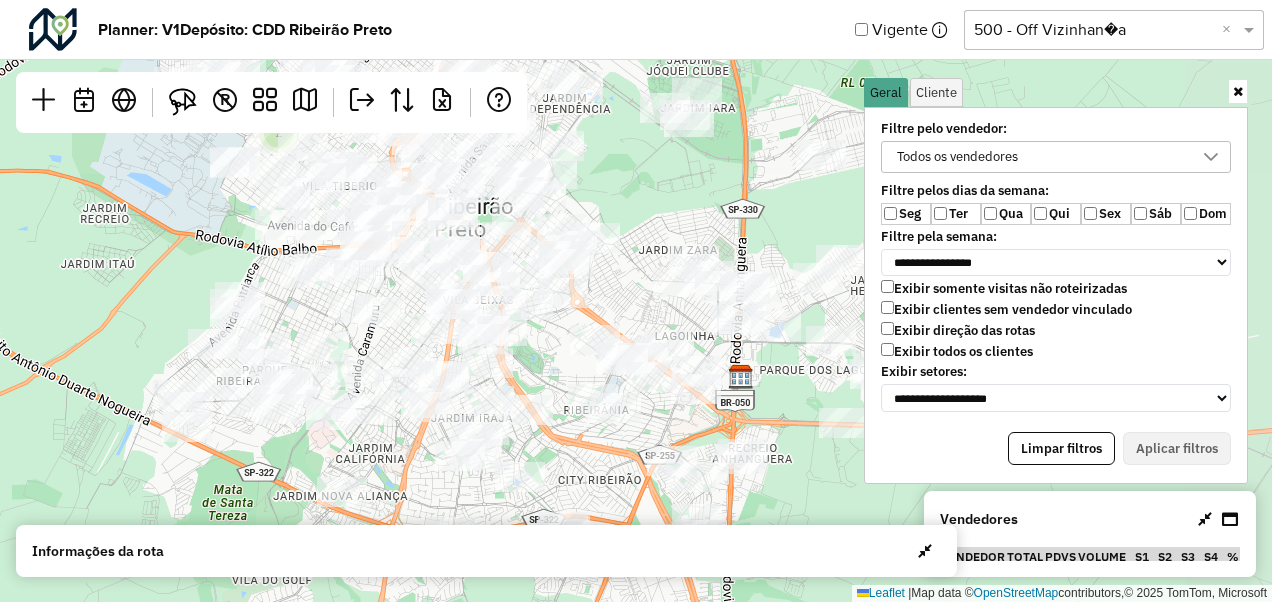 drag, startPoint x: 822, startPoint y: 310, endPoint x: 541, endPoint y: 362, distance: 285.77087 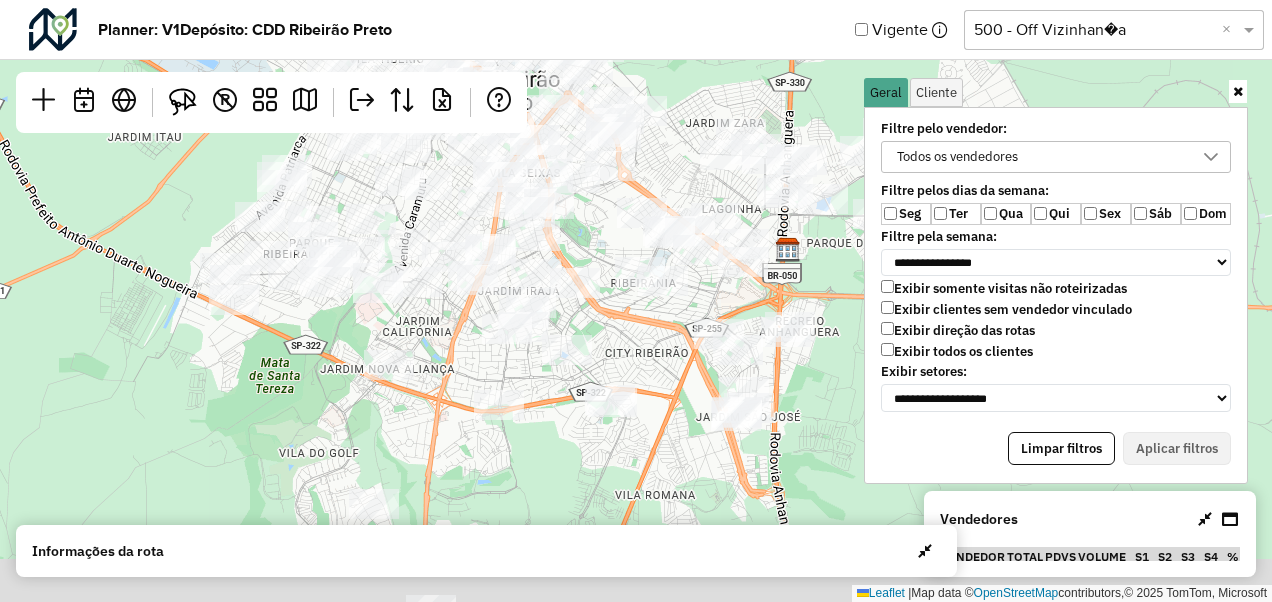 drag, startPoint x: 607, startPoint y: 356, endPoint x: 588, endPoint y: 245, distance: 112.61439 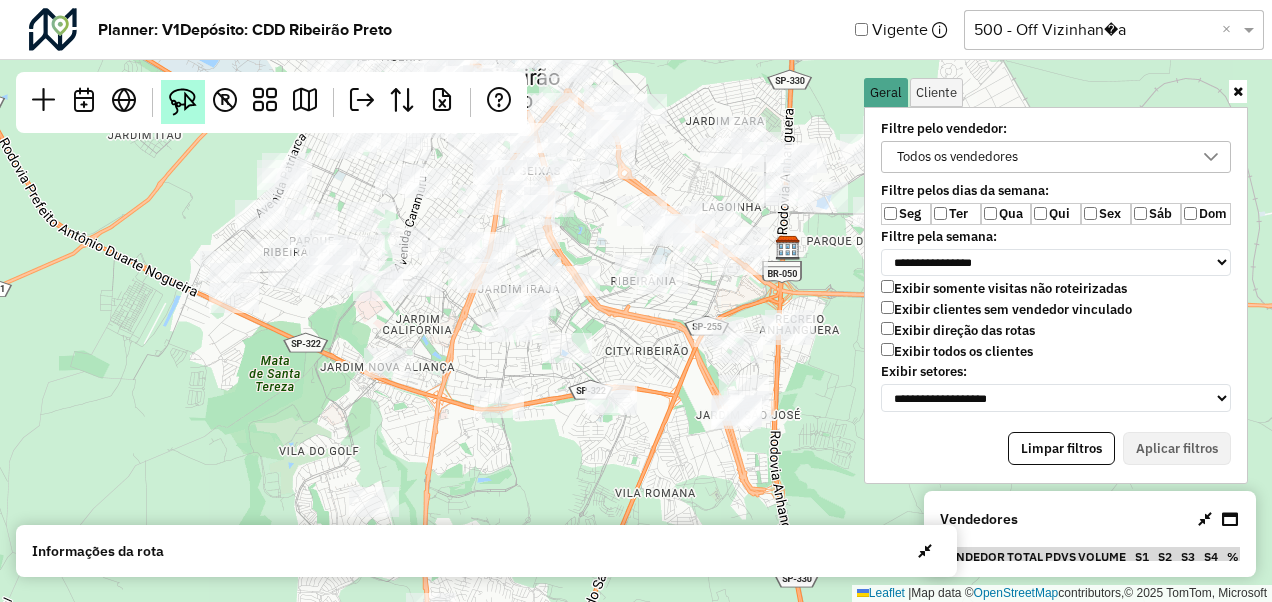 drag, startPoint x: 184, startPoint y: 102, endPoint x: 198, endPoint y: 119, distance: 22.022715 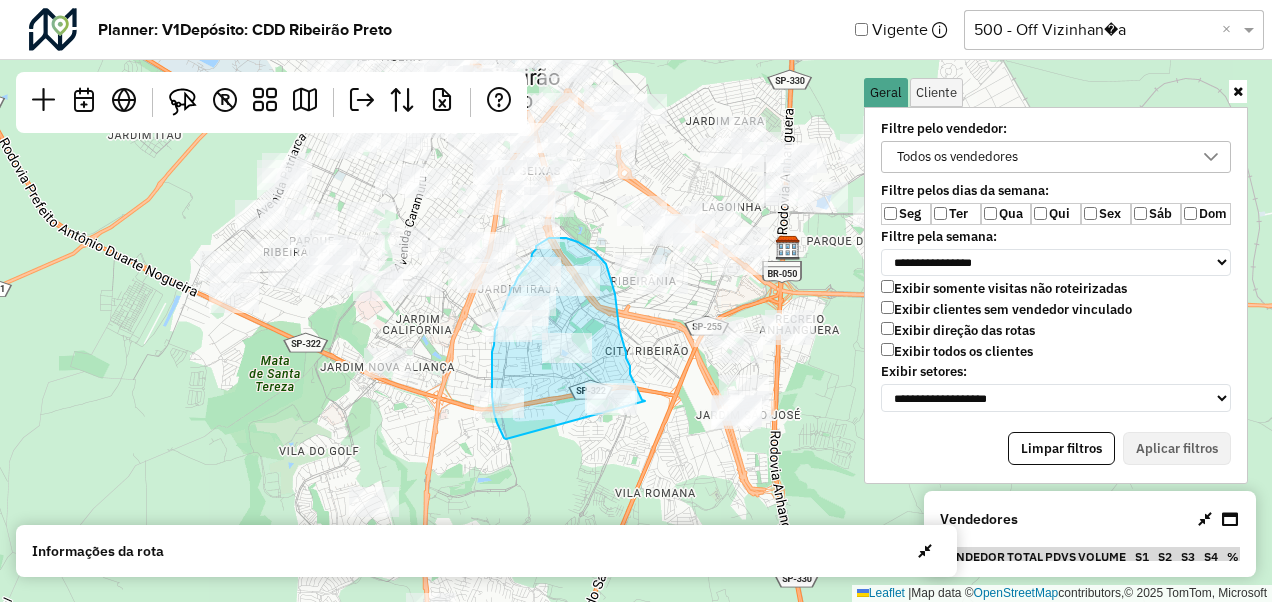 drag, startPoint x: 506, startPoint y: 439, endPoint x: 645, endPoint y: 401, distance: 144.10066 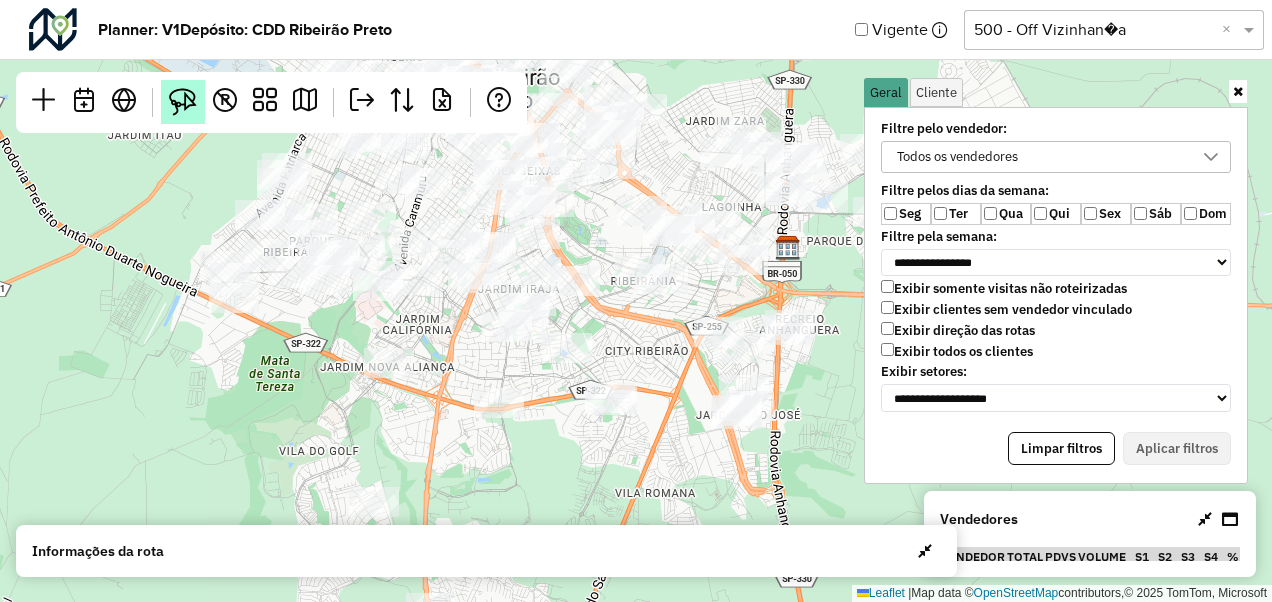 click at bounding box center [183, 102] 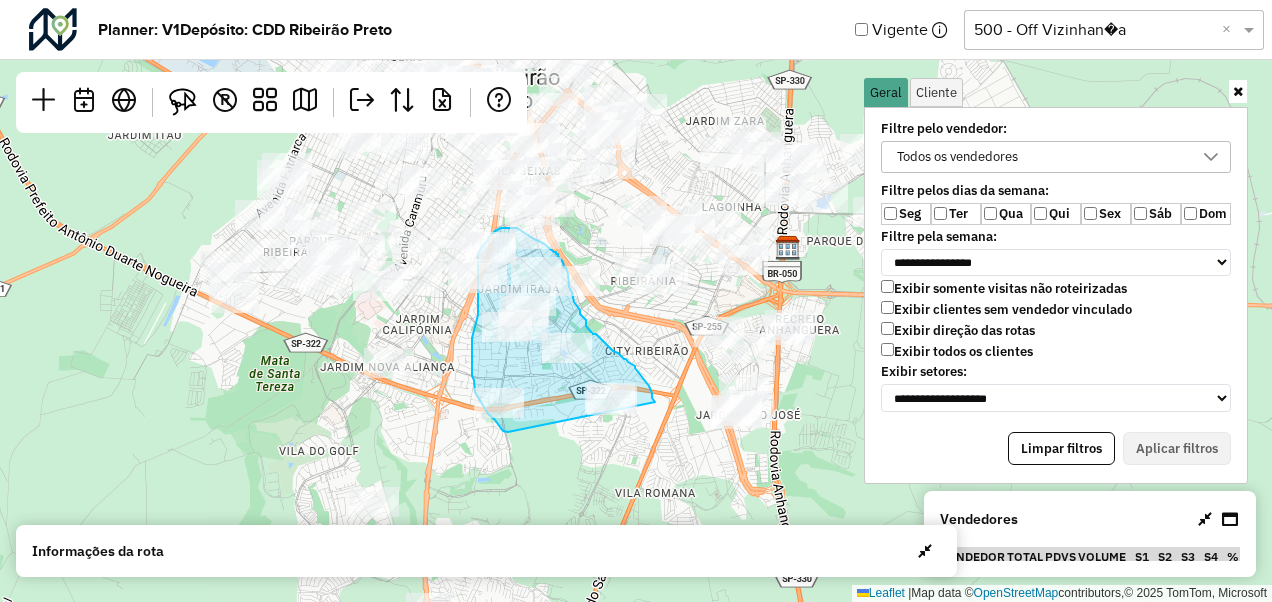 drag, startPoint x: 508, startPoint y: 432, endPoint x: 655, endPoint y: 402, distance: 150.03 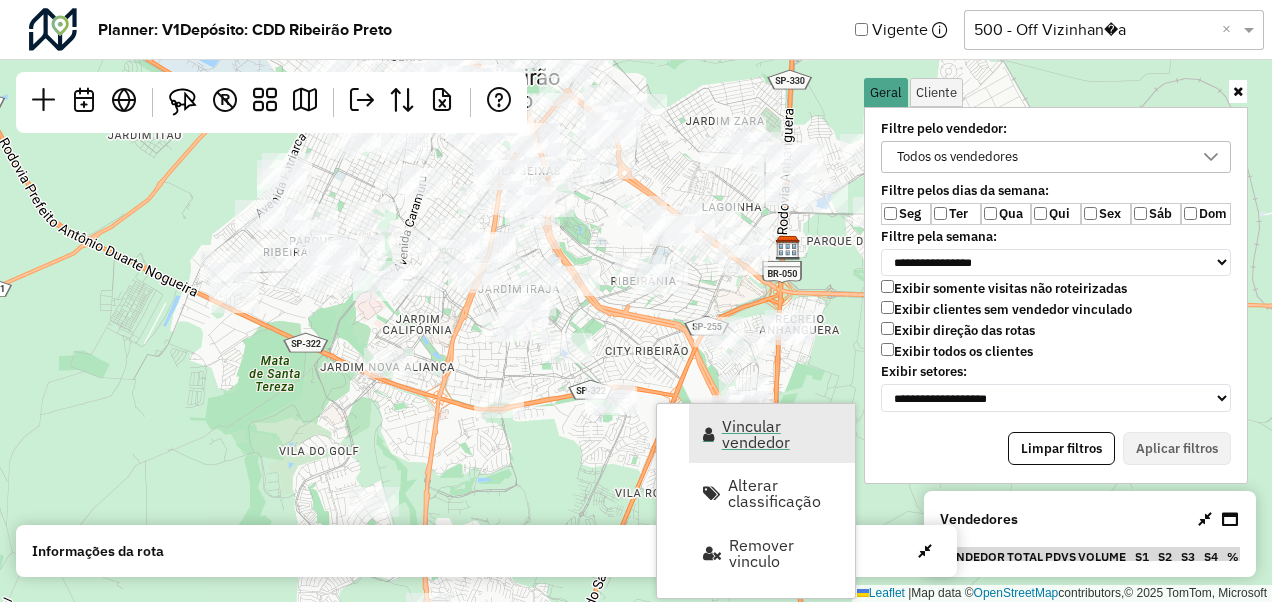 click on "Vincular vendedor" at bounding box center [782, 434] 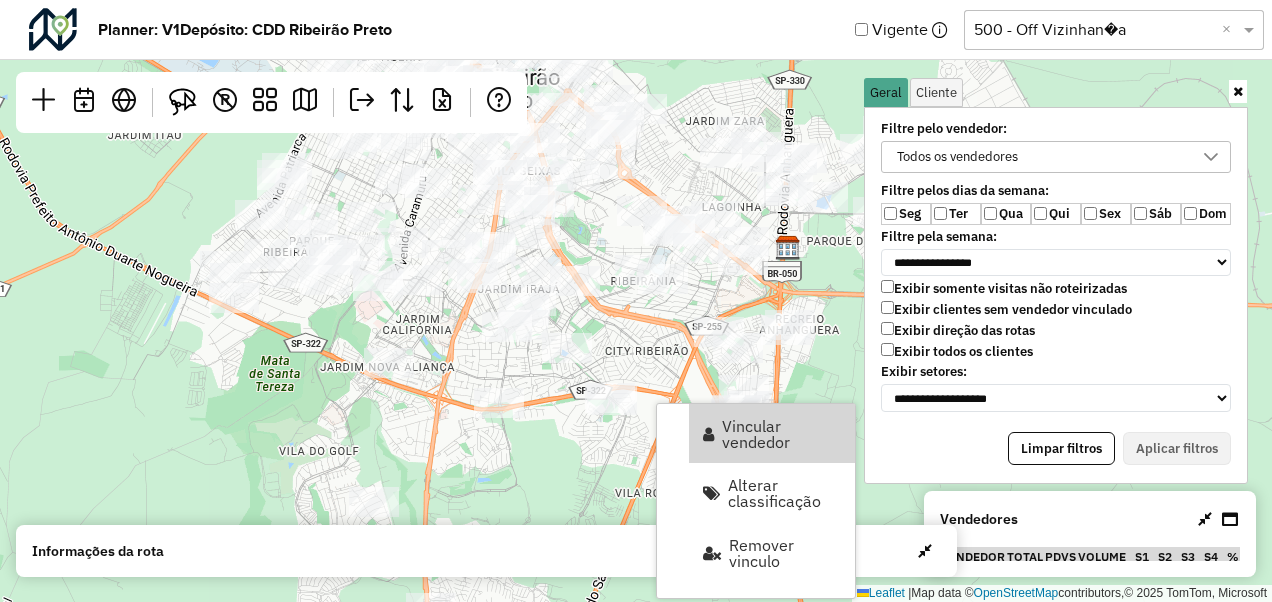 select on "*********" 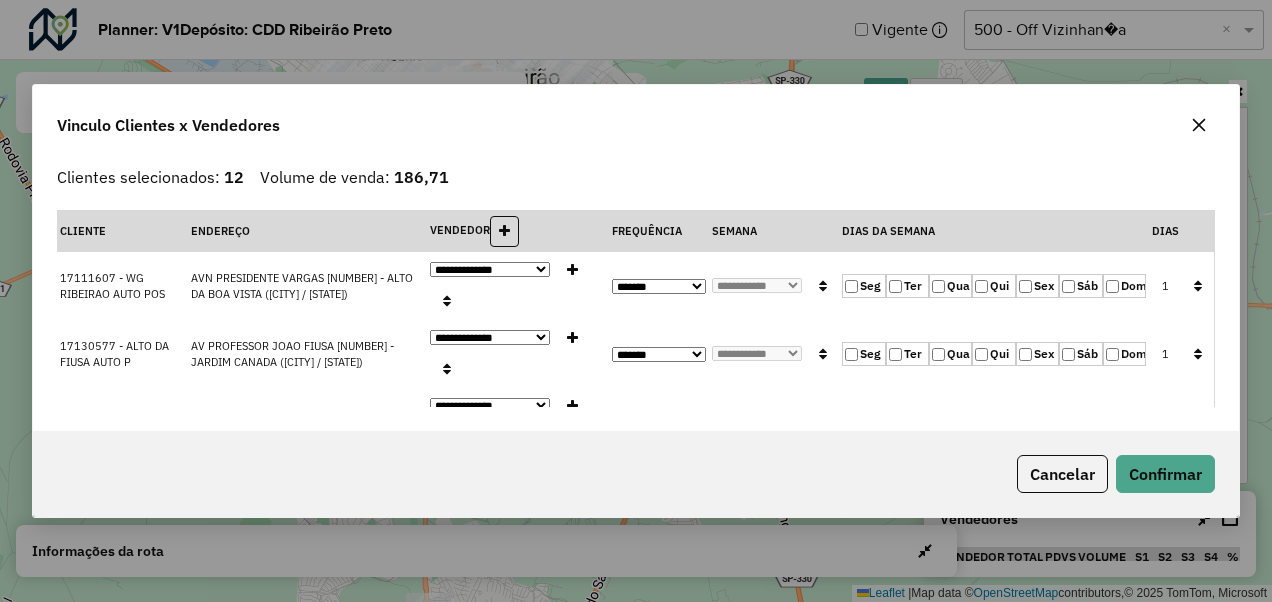 click on "**********" 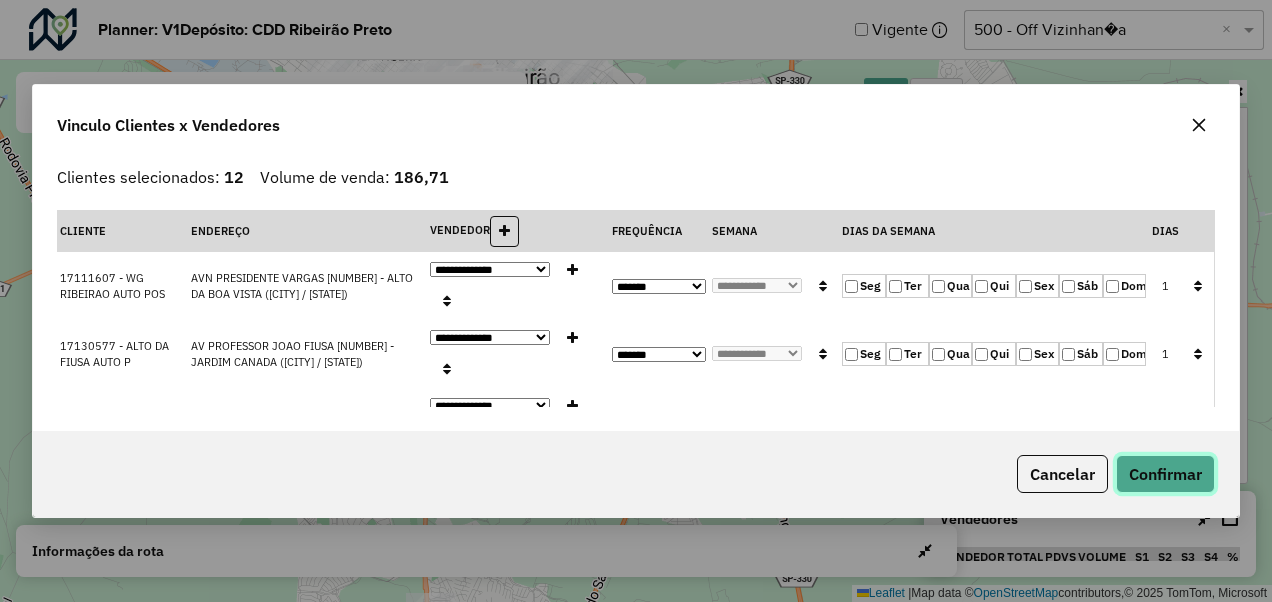click on "Confirmar" 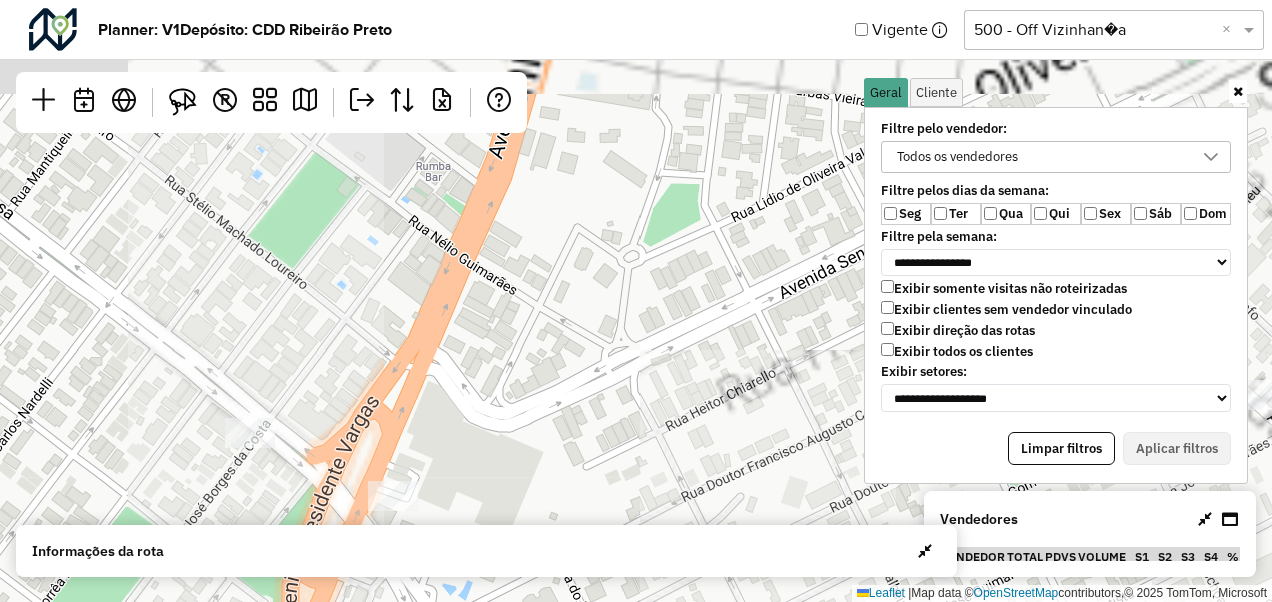 drag, startPoint x: 510, startPoint y: 245, endPoint x: 511, endPoint y: 470, distance: 225.00223 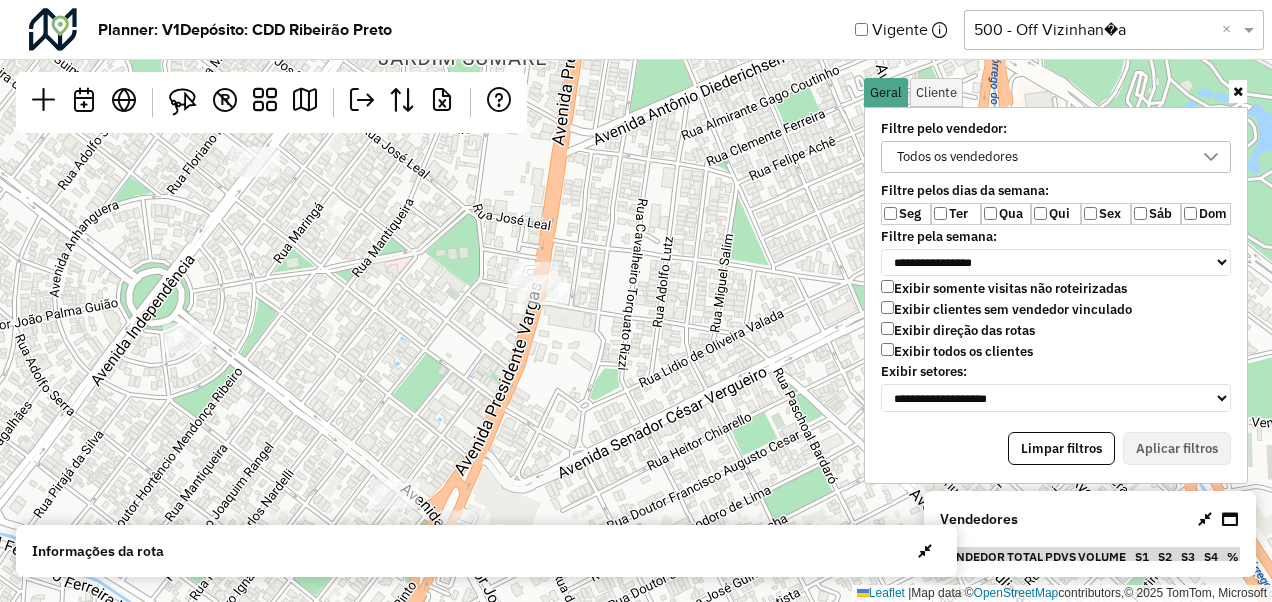 drag, startPoint x: 574, startPoint y: 245, endPoint x: 578, endPoint y: 355, distance: 110.0727 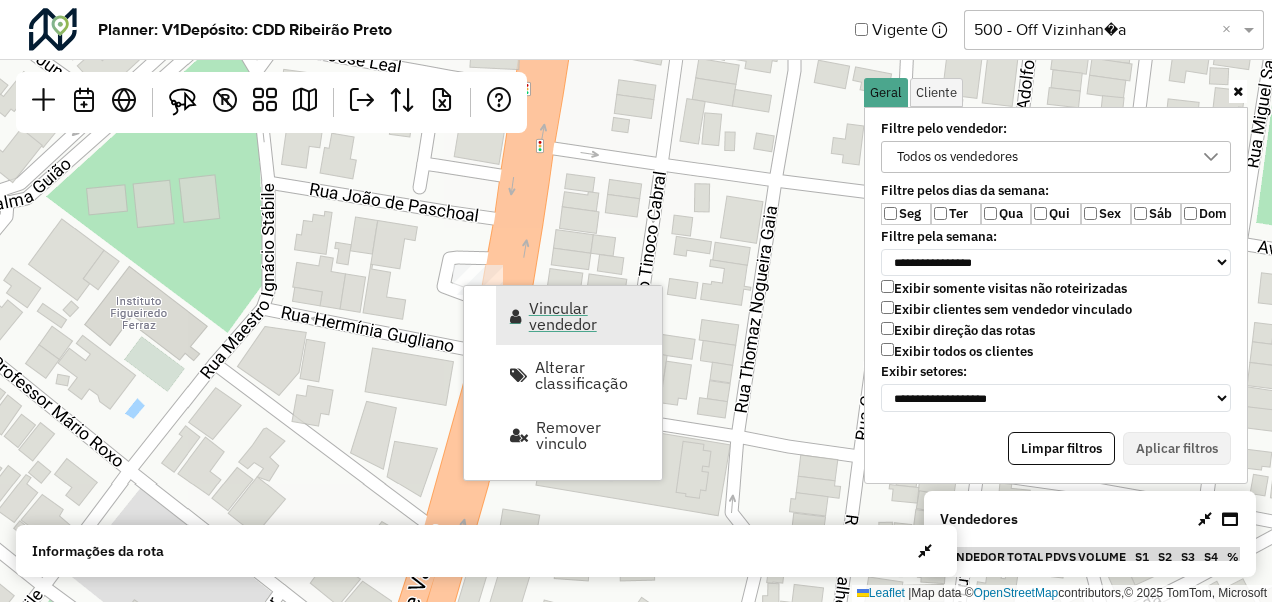 click on "Vincular vendedor" at bounding box center [579, 315] 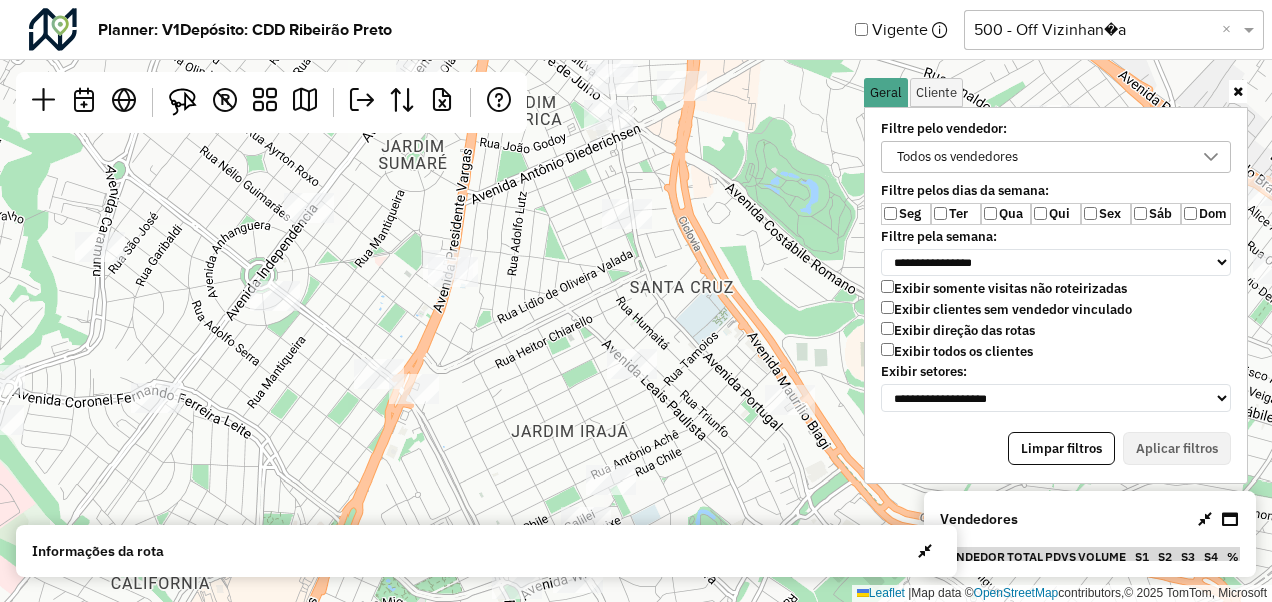 drag, startPoint x: 752, startPoint y: 344, endPoint x: 478, endPoint y: 343, distance: 274.00183 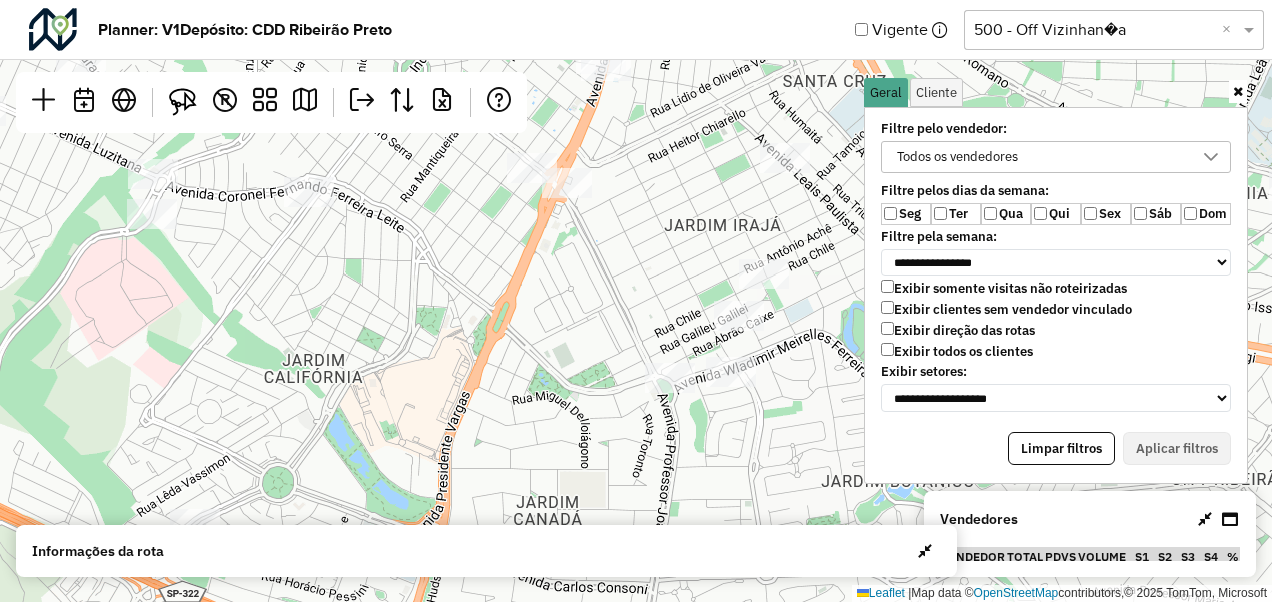 drag, startPoint x: 459, startPoint y: 478, endPoint x: 488, endPoint y: 429, distance: 56.938564 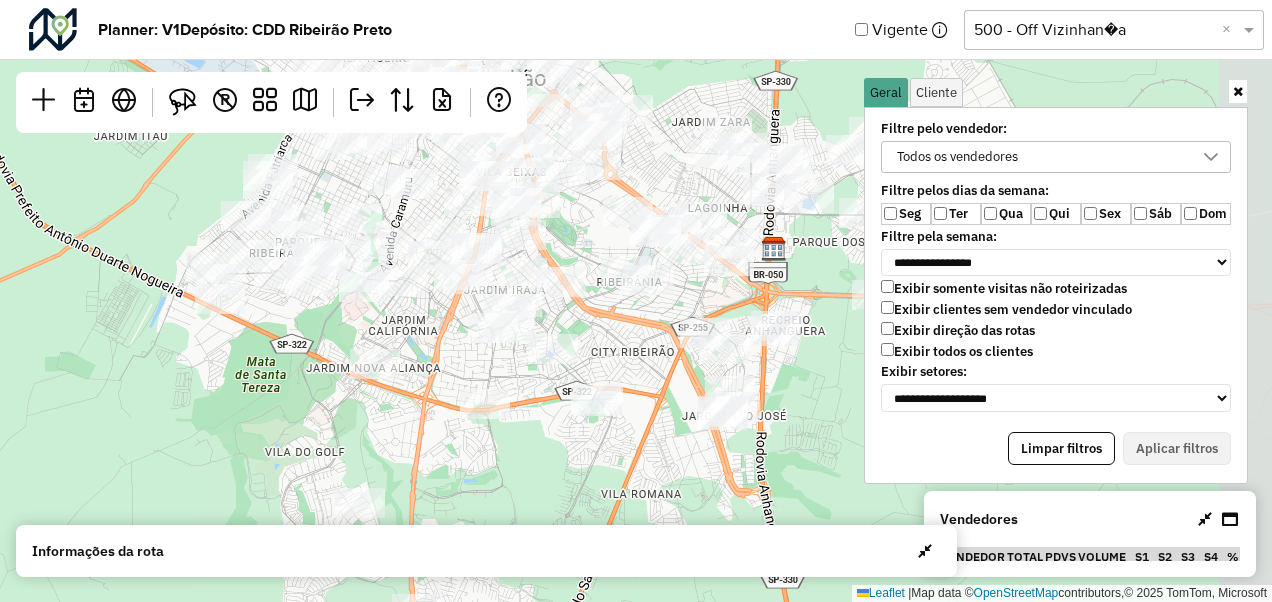 drag, startPoint x: 722, startPoint y: 342, endPoint x: 616, endPoint y: 319, distance: 108.46658 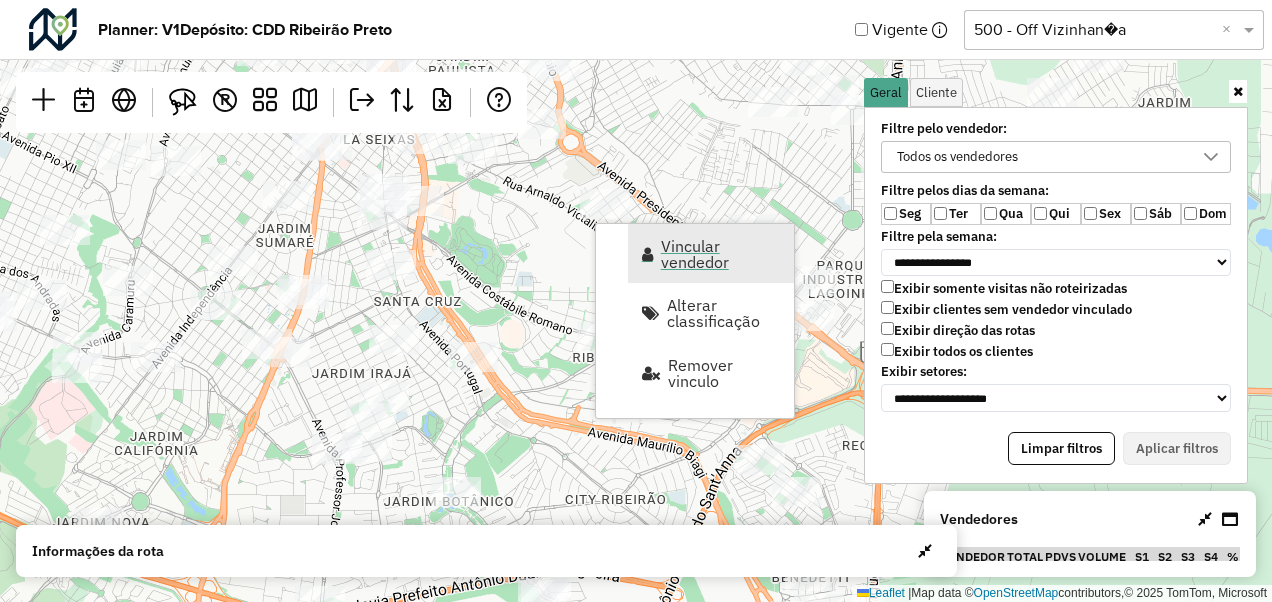 click on "Vincular vendedor" at bounding box center (721, 254) 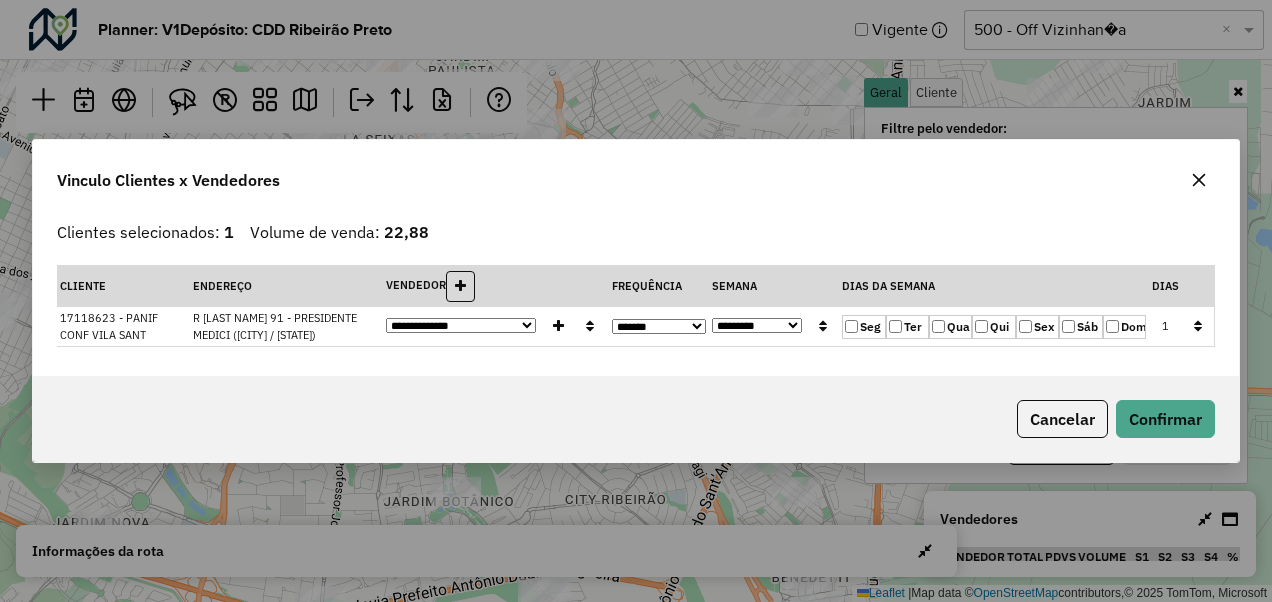 click on "**********" 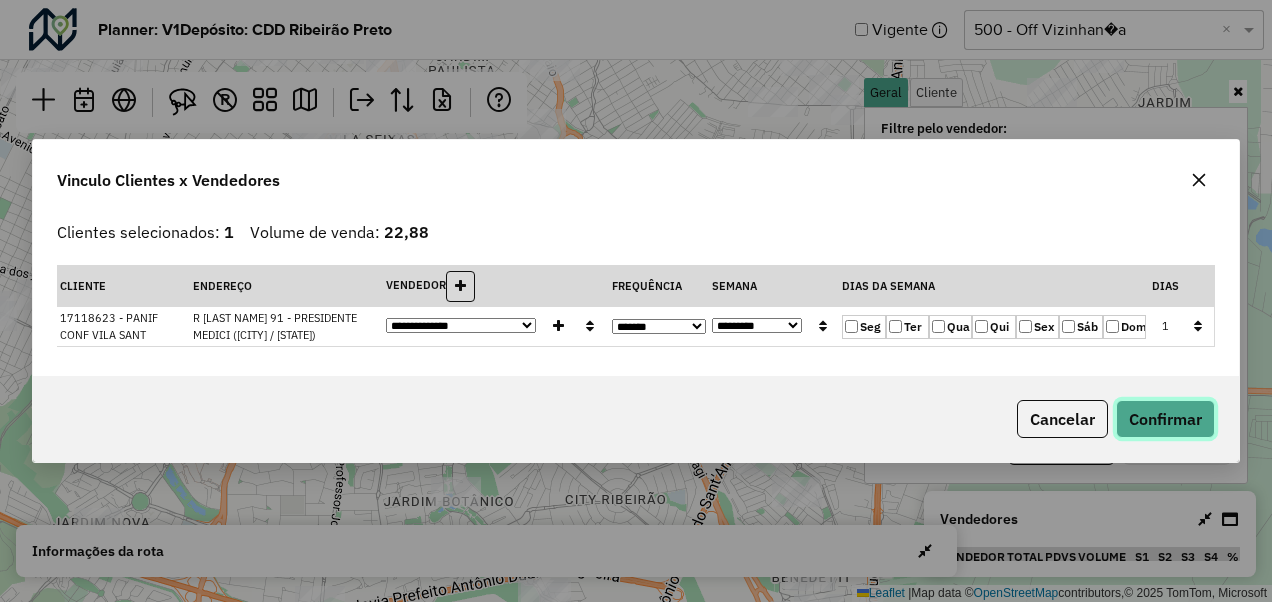 click on "Confirmar" 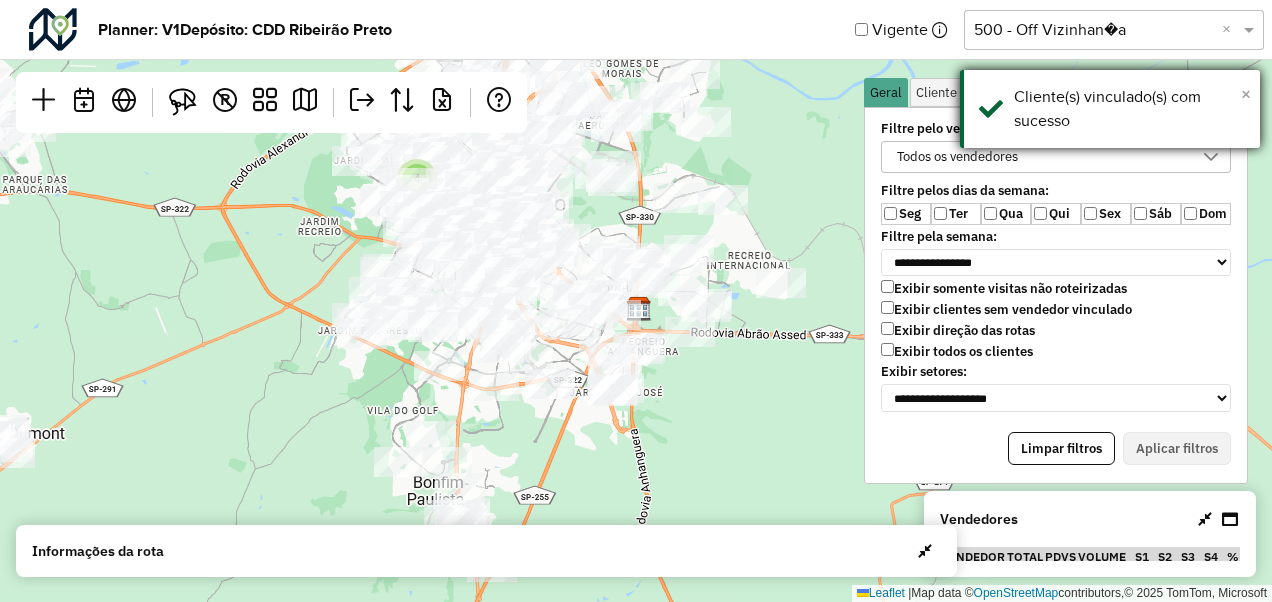 click on "×" at bounding box center [1246, 94] 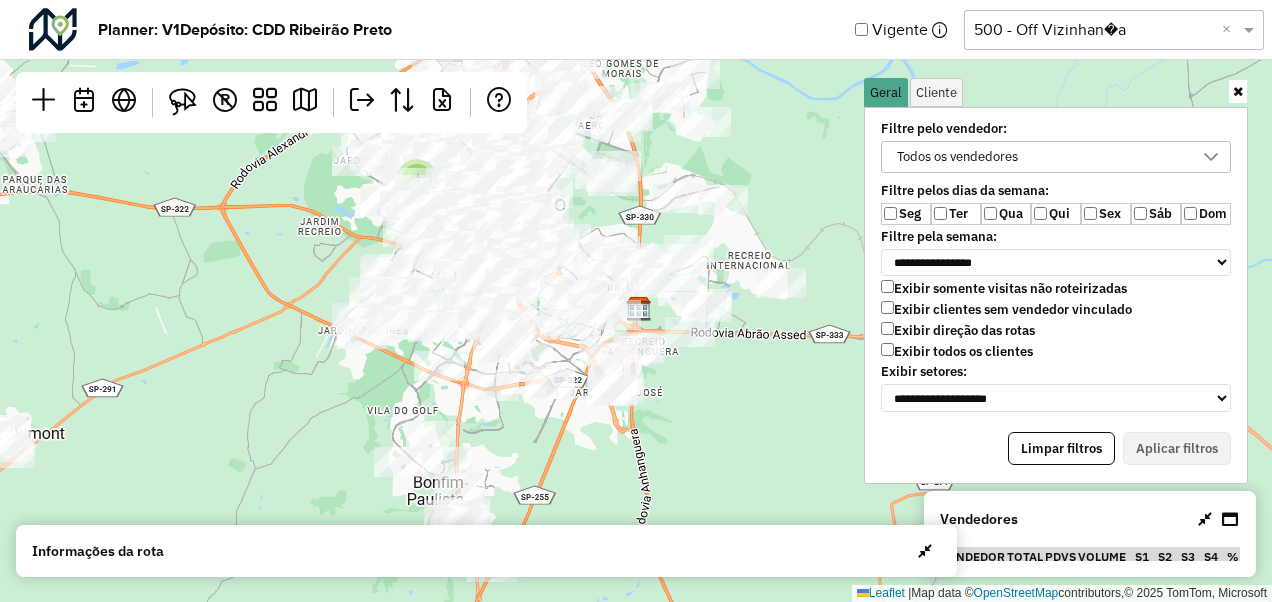 click at bounding box center (1238, 91) 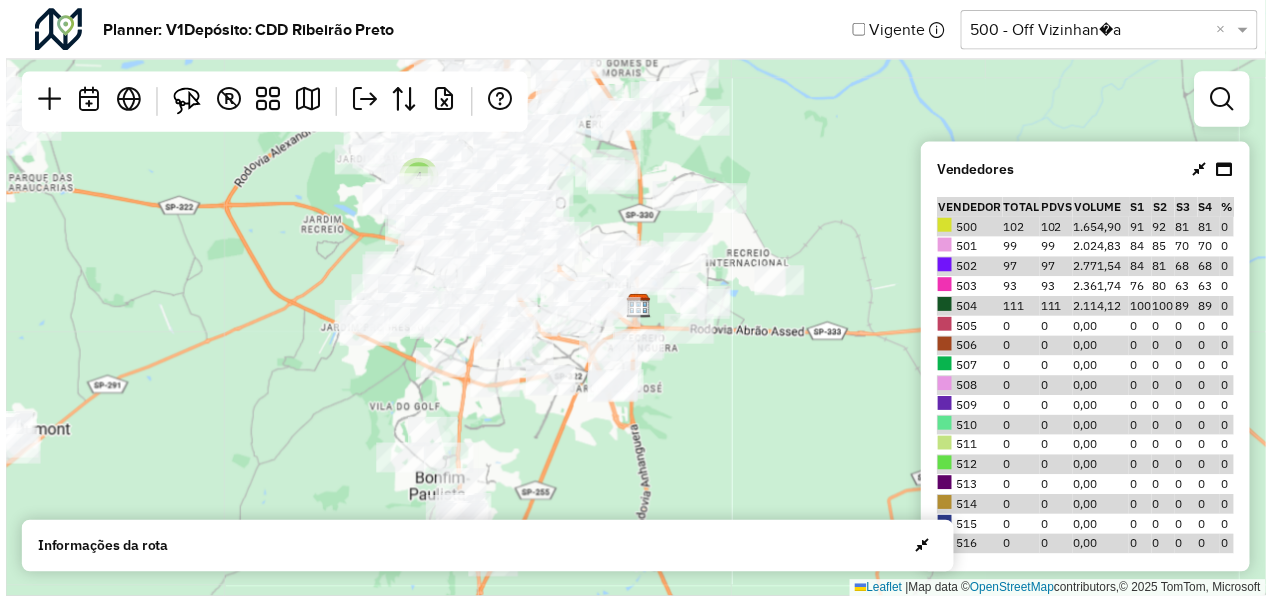 scroll, scrollTop: 600, scrollLeft: 0, axis: vertical 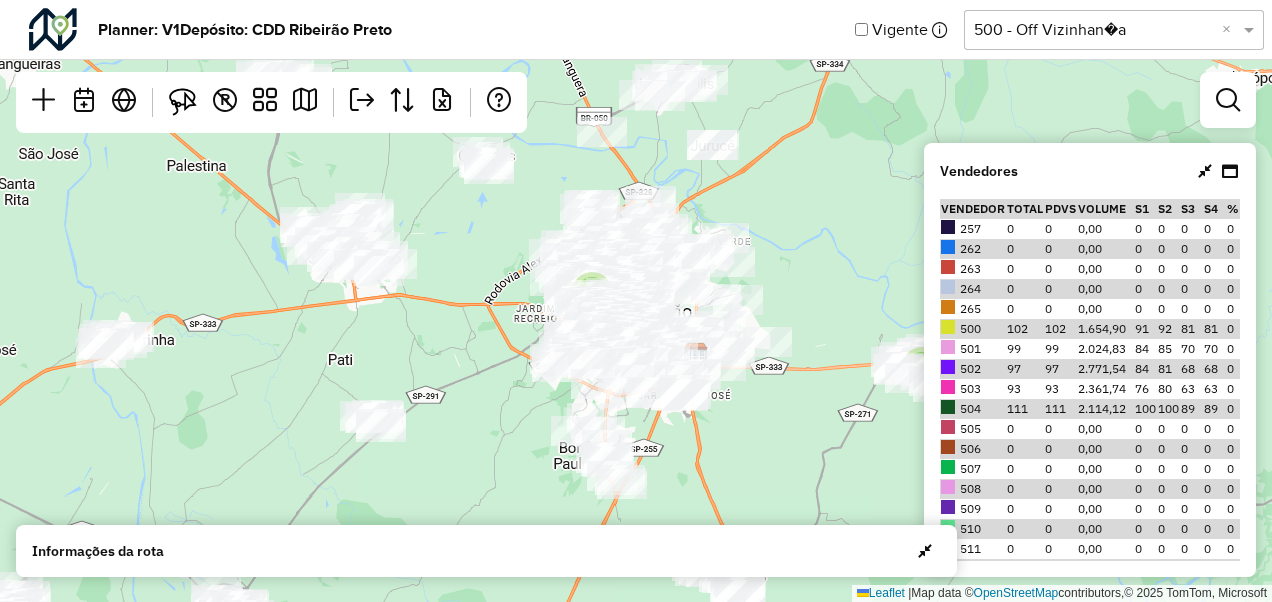 drag, startPoint x: 777, startPoint y: 431, endPoint x: 750, endPoint y: 416, distance: 30.88689 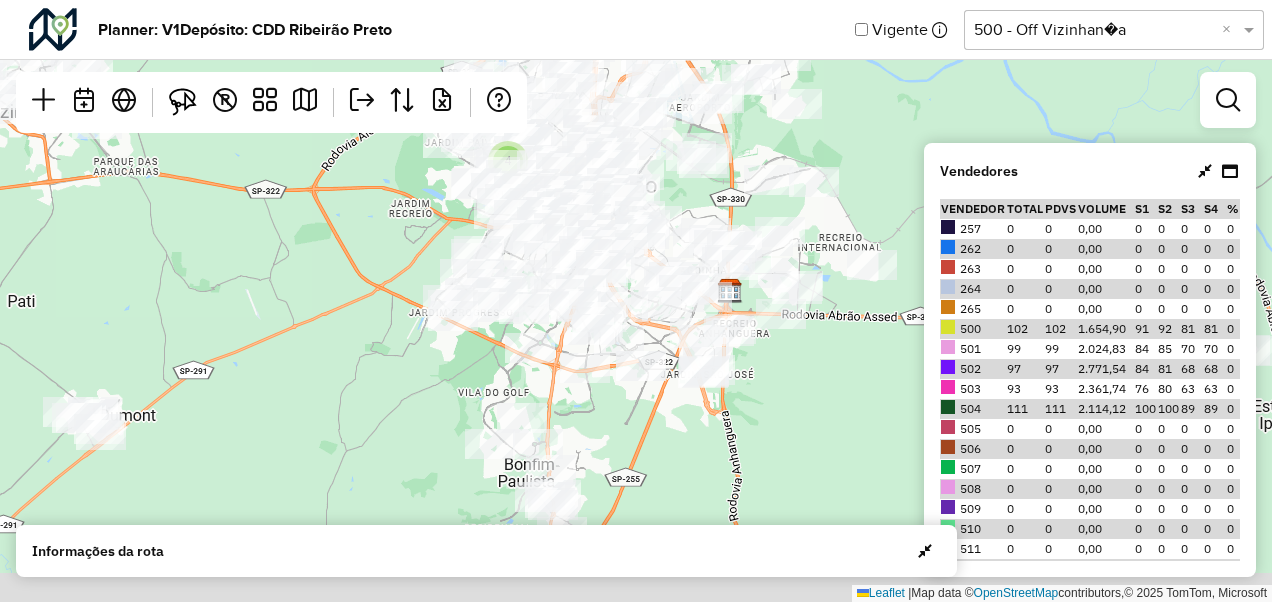 drag, startPoint x: 515, startPoint y: 327, endPoint x: 347, endPoint y: 274, distance: 176.16185 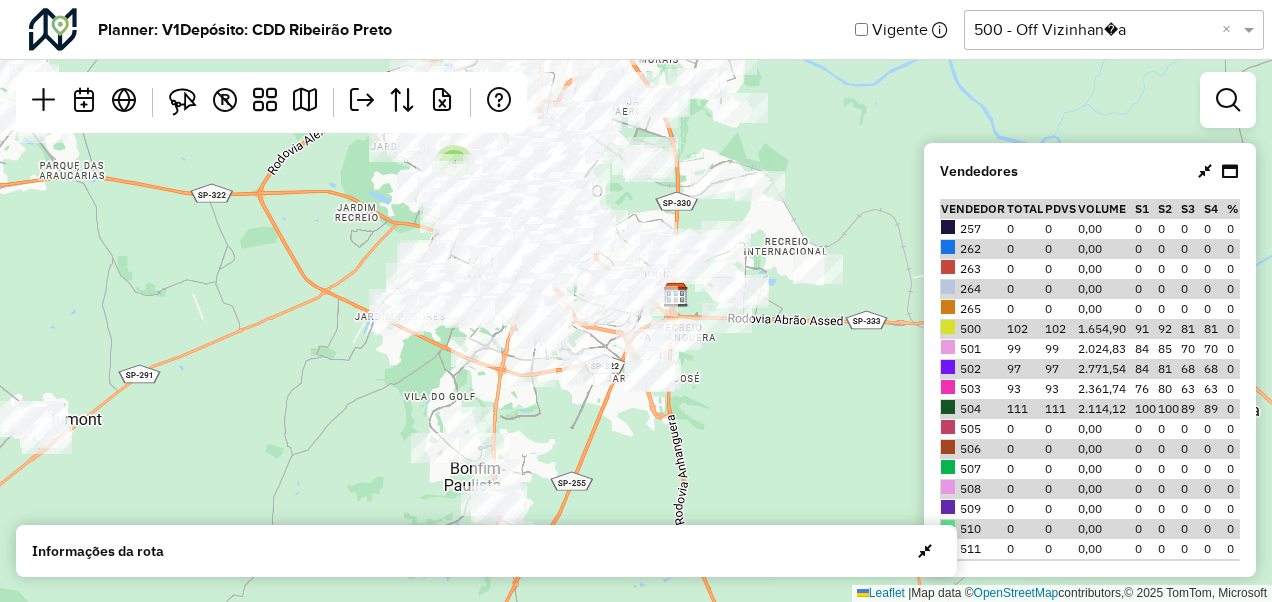 drag, startPoint x: 358, startPoint y: 364, endPoint x: 320, endPoint y: 372, distance: 38.832977 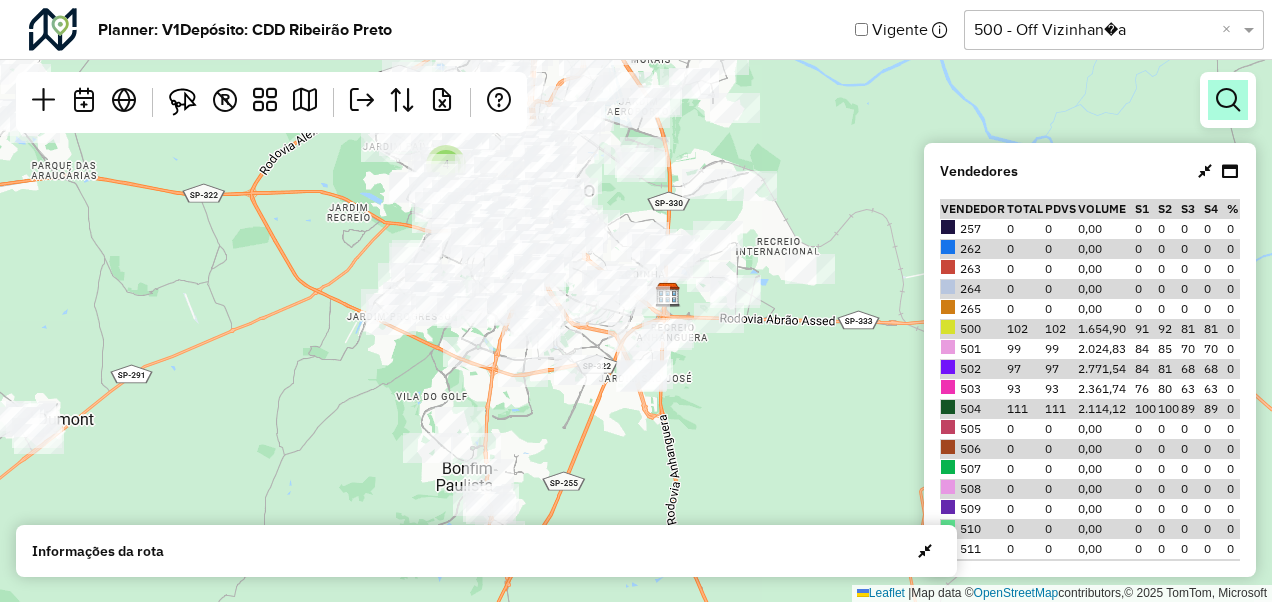 click at bounding box center [1228, 100] 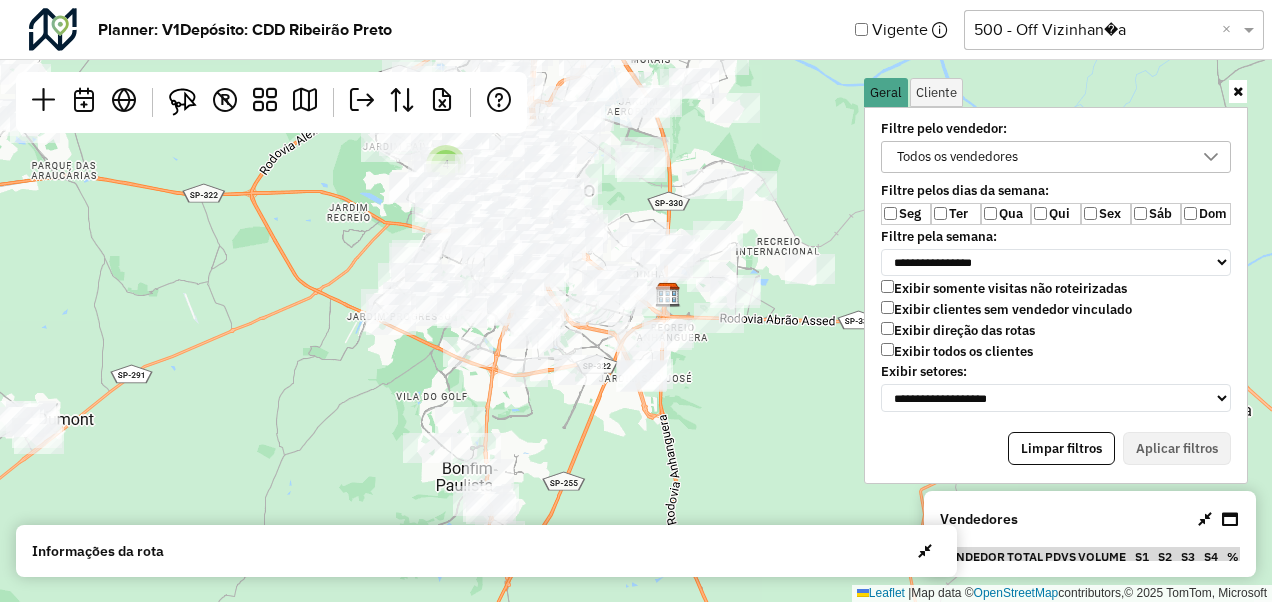 click on "Todos os vendedores" at bounding box center [1041, 157] 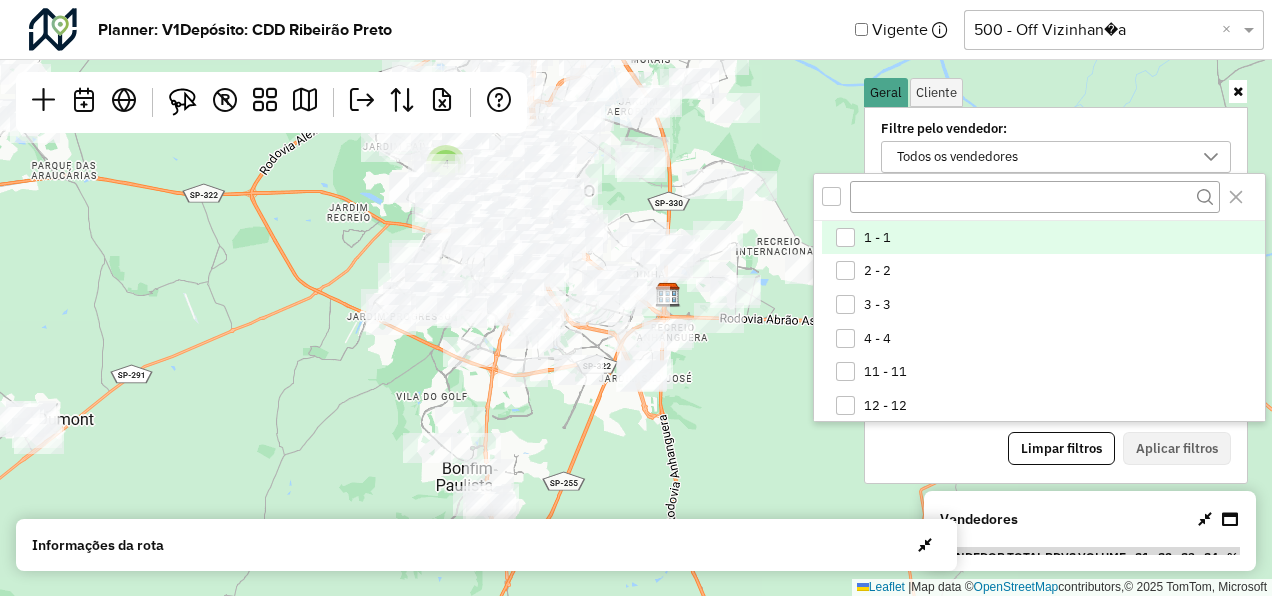 scroll, scrollTop: 10, scrollLeft: 74, axis: both 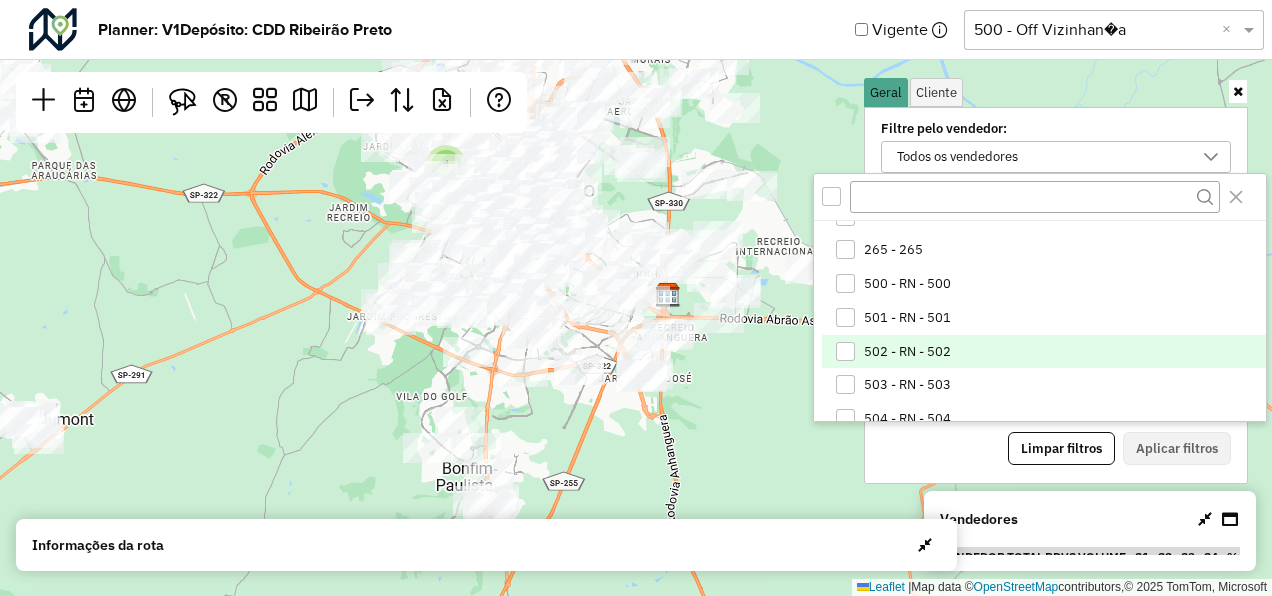 click on "502 - RN - 502" at bounding box center (1043, 352) 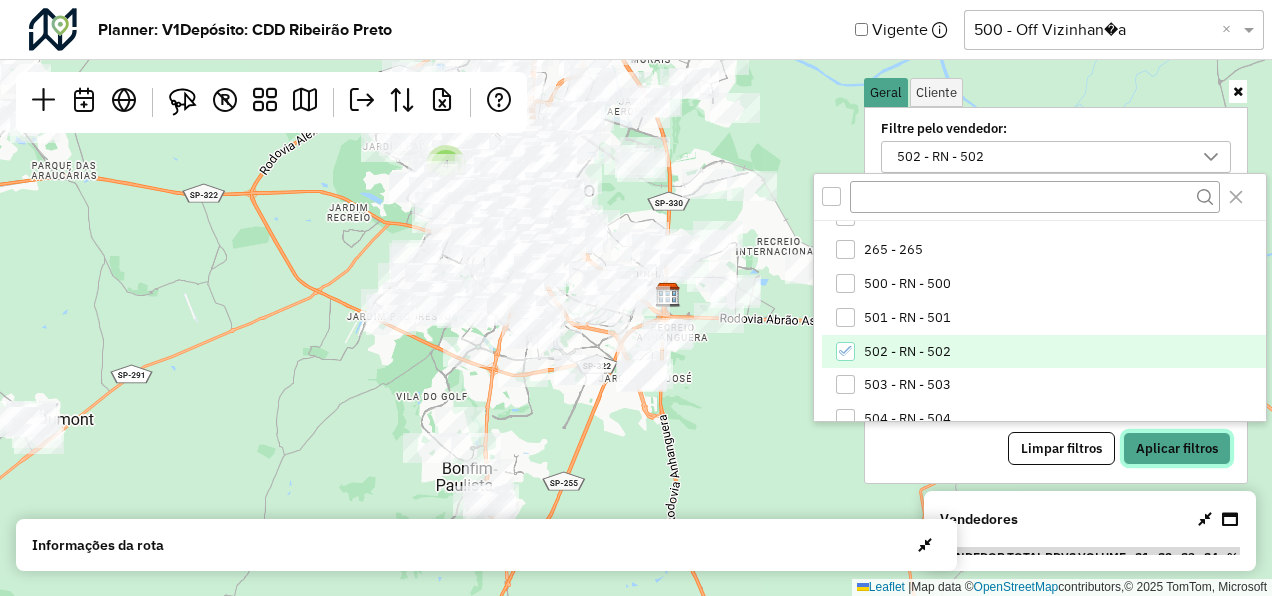 click on "Aplicar filtros" at bounding box center [1177, 449] 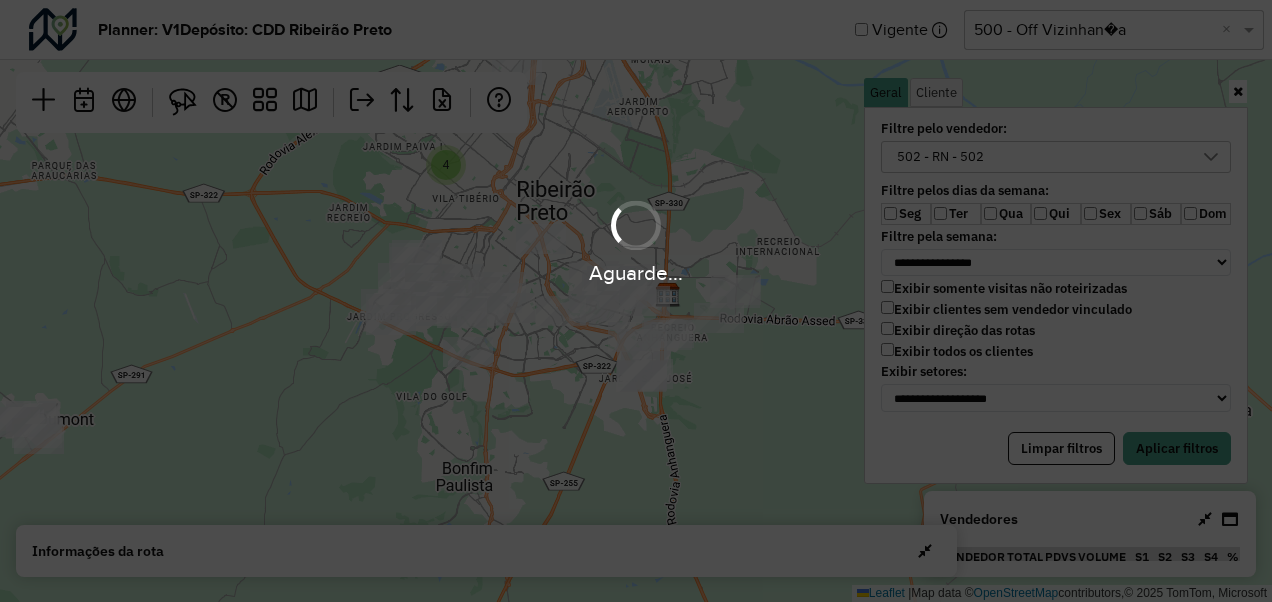 scroll, scrollTop: 206, scrollLeft: 0, axis: vertical 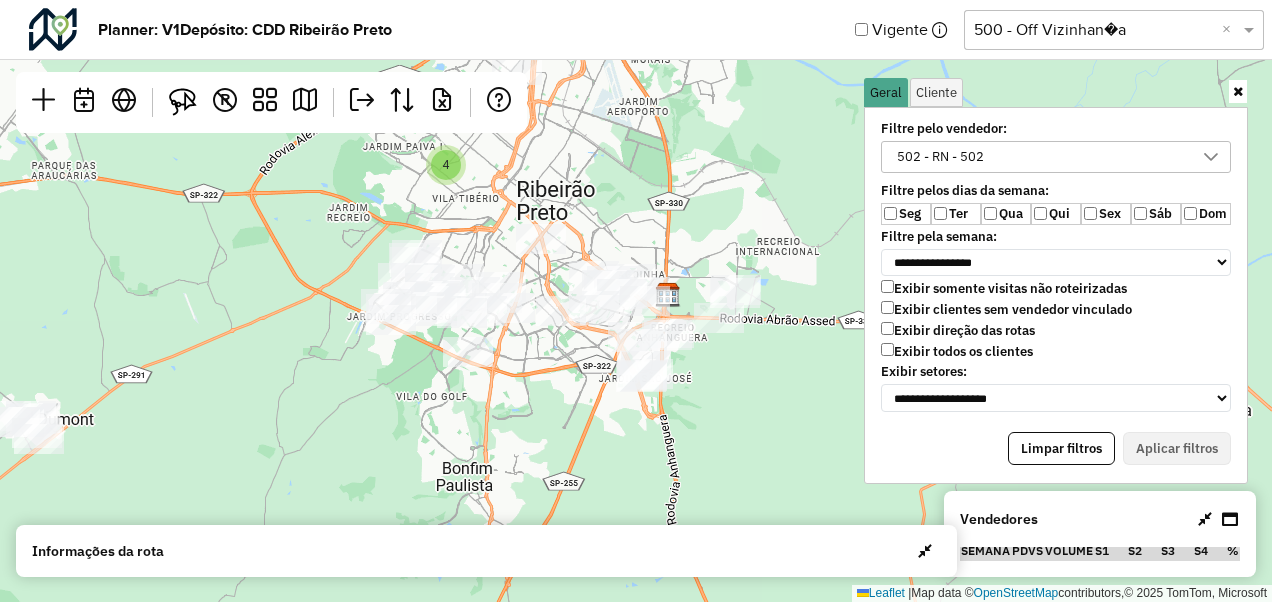 click at bounding box center [1238, 91] 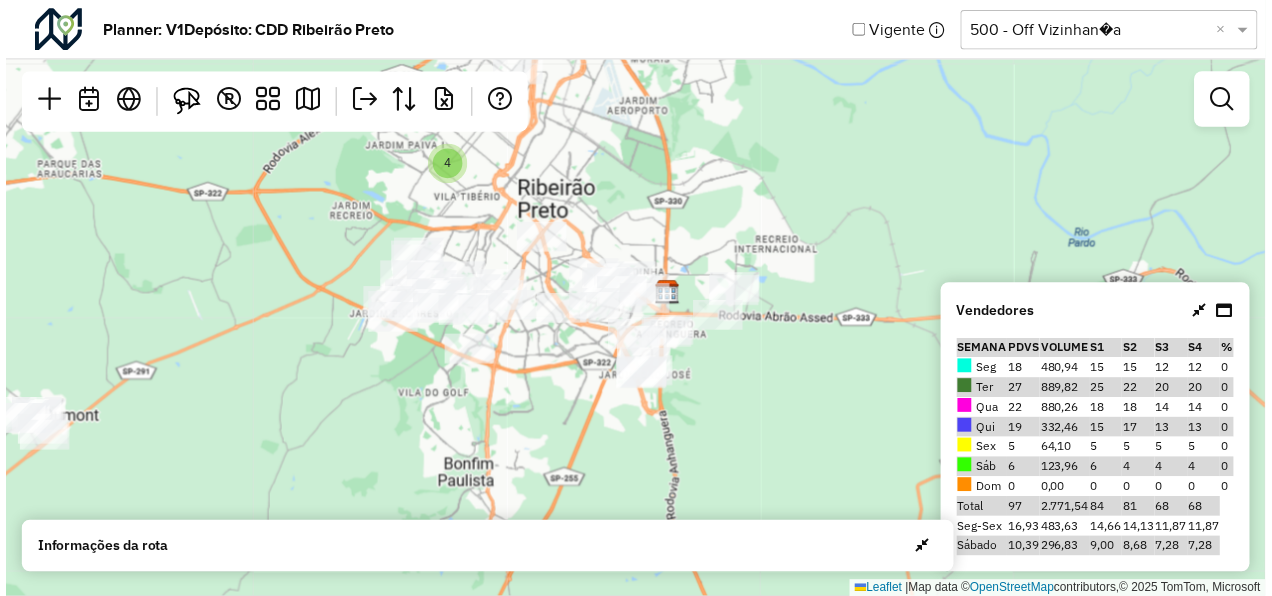 scroll, scrollTop: 0, scrollLeft: 0, axis: both 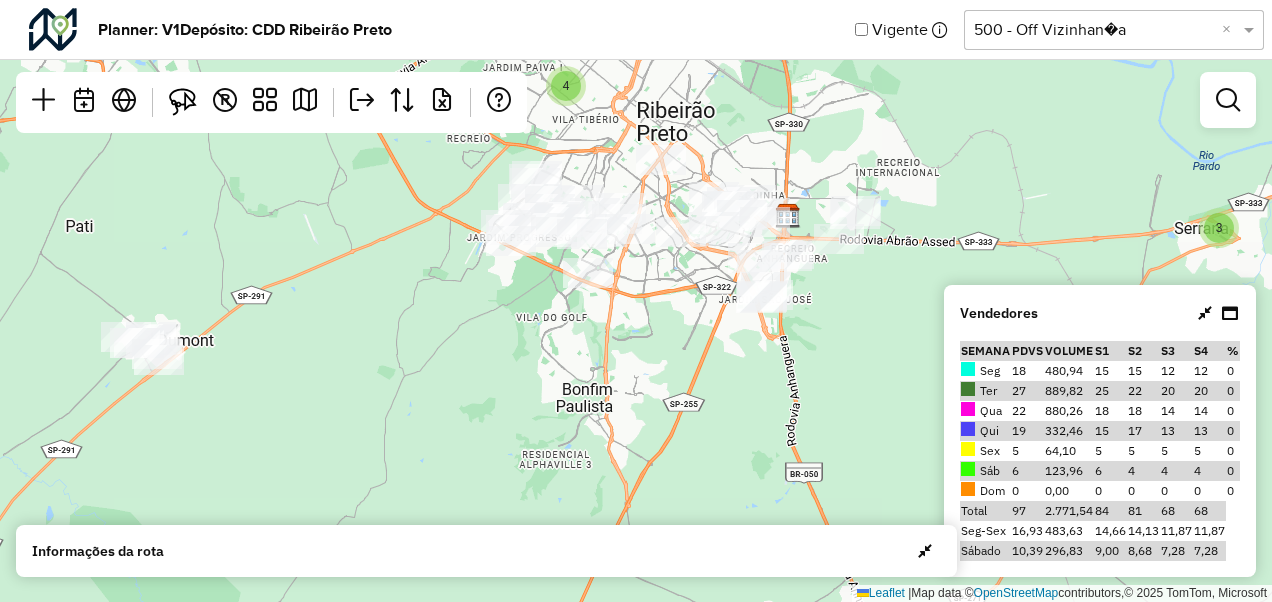 drag, startPoint x: 786, startPoint y: 427, endPoint x: 884, endPoint y: 353, distance: 122.80065 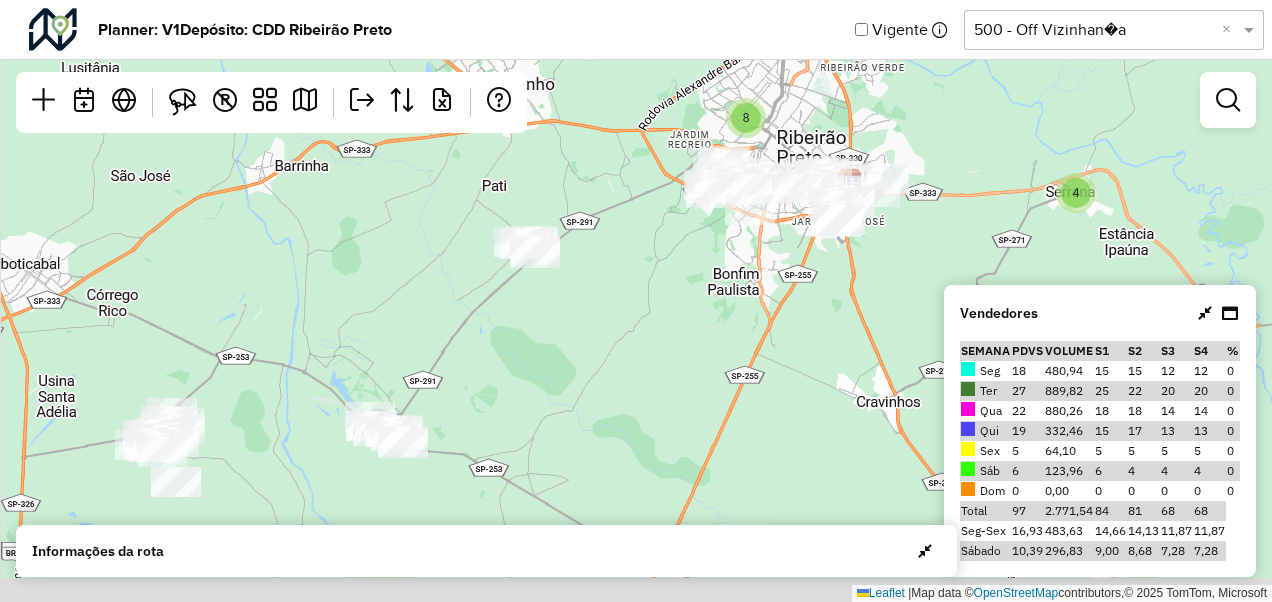 drag, startPoint x: 540, startPoint y: 390, endPoint x: 698, endPoint y: 282, distance: 191.38443 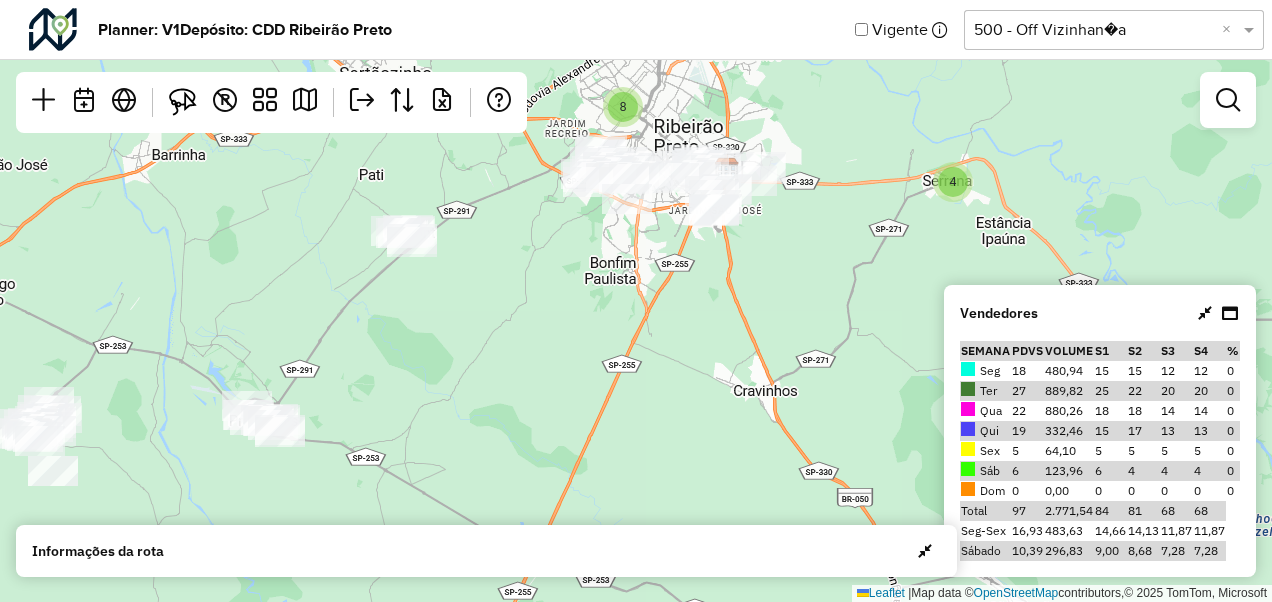 drag, startPoint x: 368, startPoint y: 372, endPoint x: 241, endPoint y: 362, distance: 127.39309 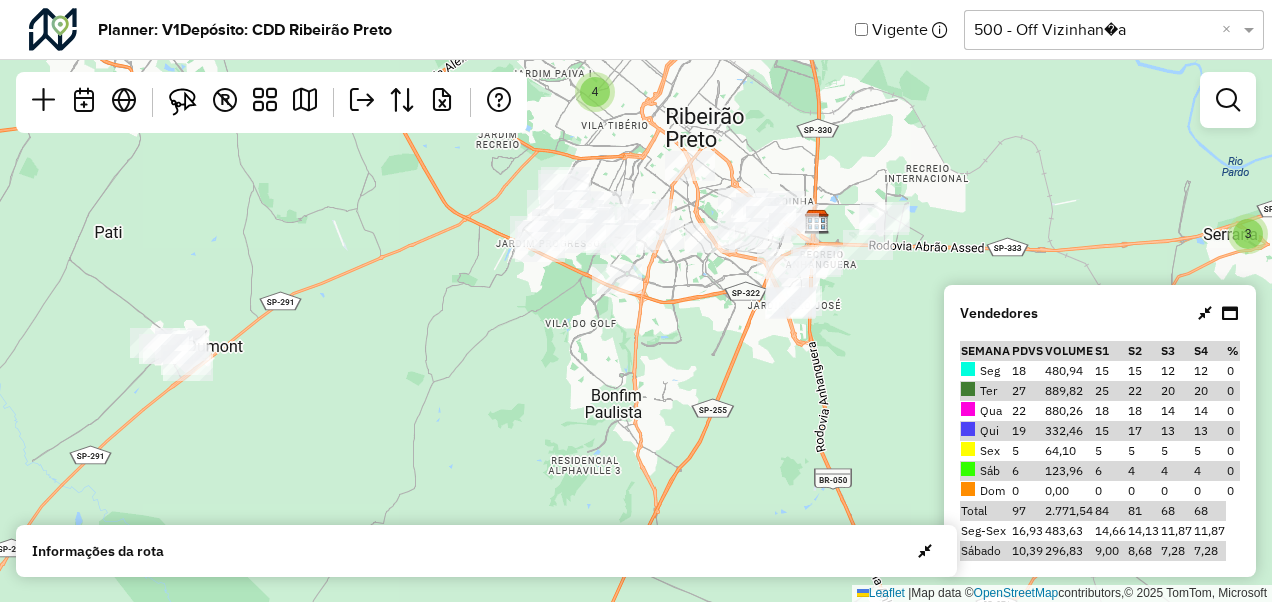 drag, startPoint x: 738, startPoint y: 362, endPoint x: 724, endPoint y: 364, distance: 14.142136 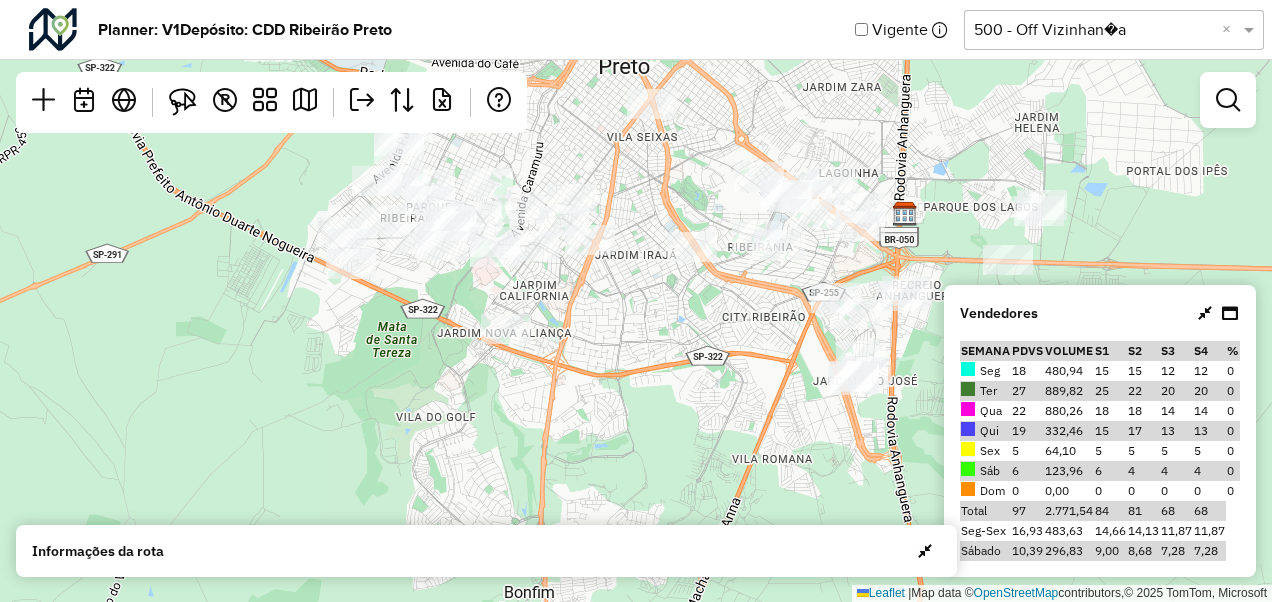 drag, startPoint x: 854, startPoint y: 335, endPoint x: 720, endPoint y: 322, distance: 134.62912 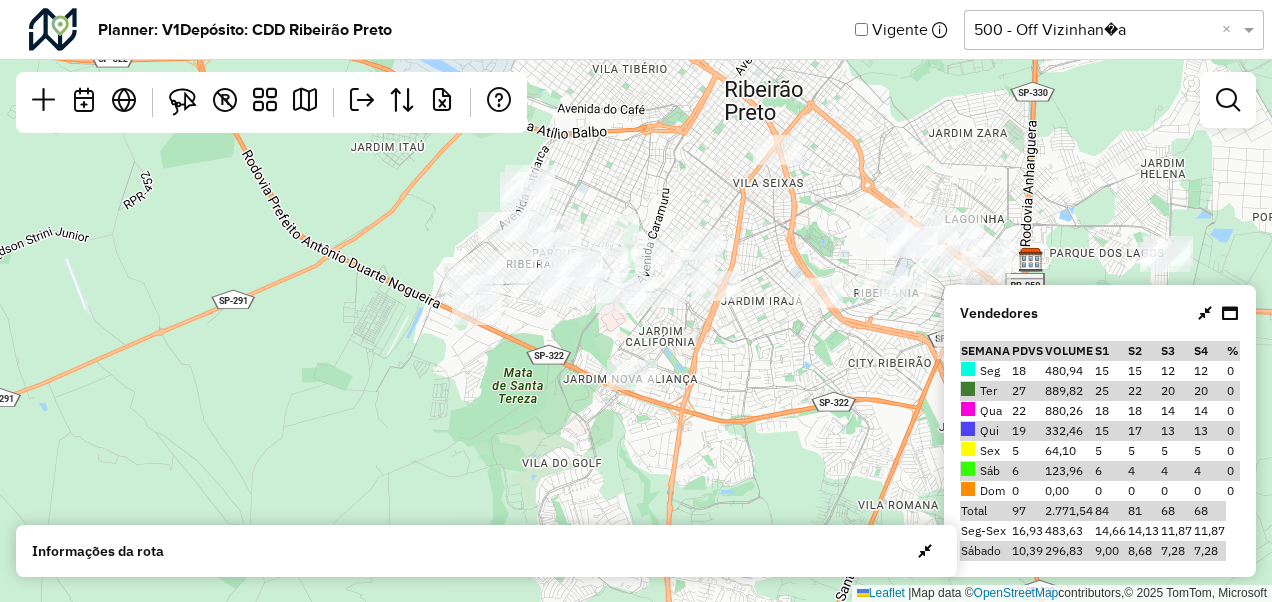 drag, startPoint x: 634, startPoint y: 380, endPoint x: 754, endPoint y: 422, distance: 127.13772 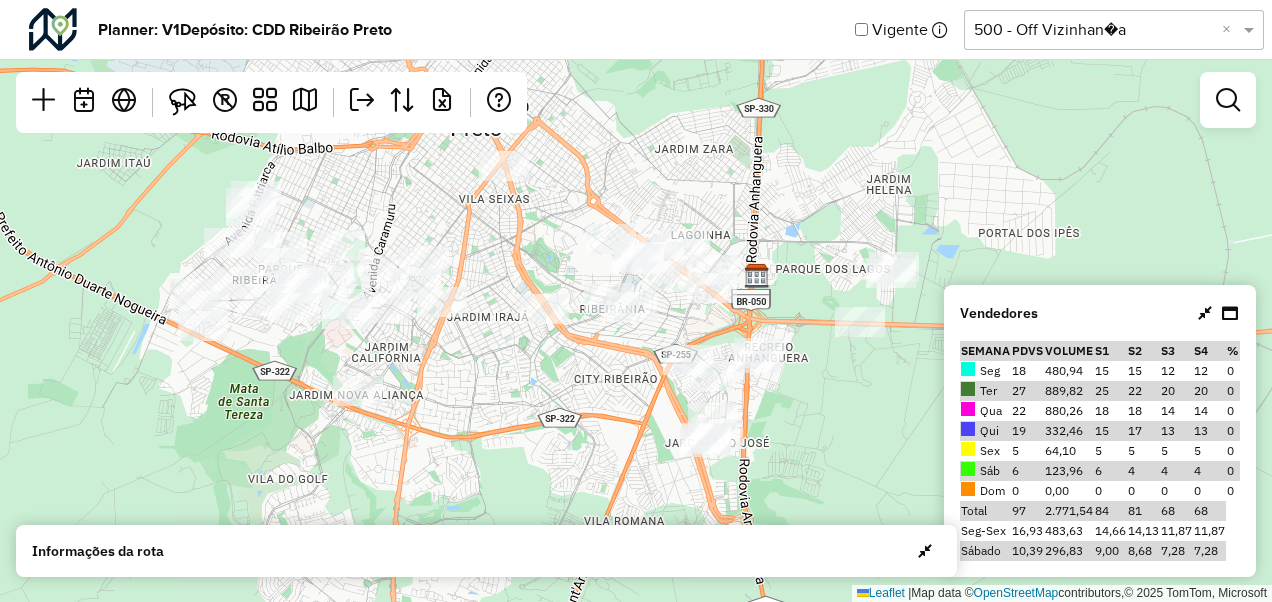 drag, startPoint x: 770, startPoint y: 374, endPoint x: 496, endPoint y: 390, distance: 274.46677 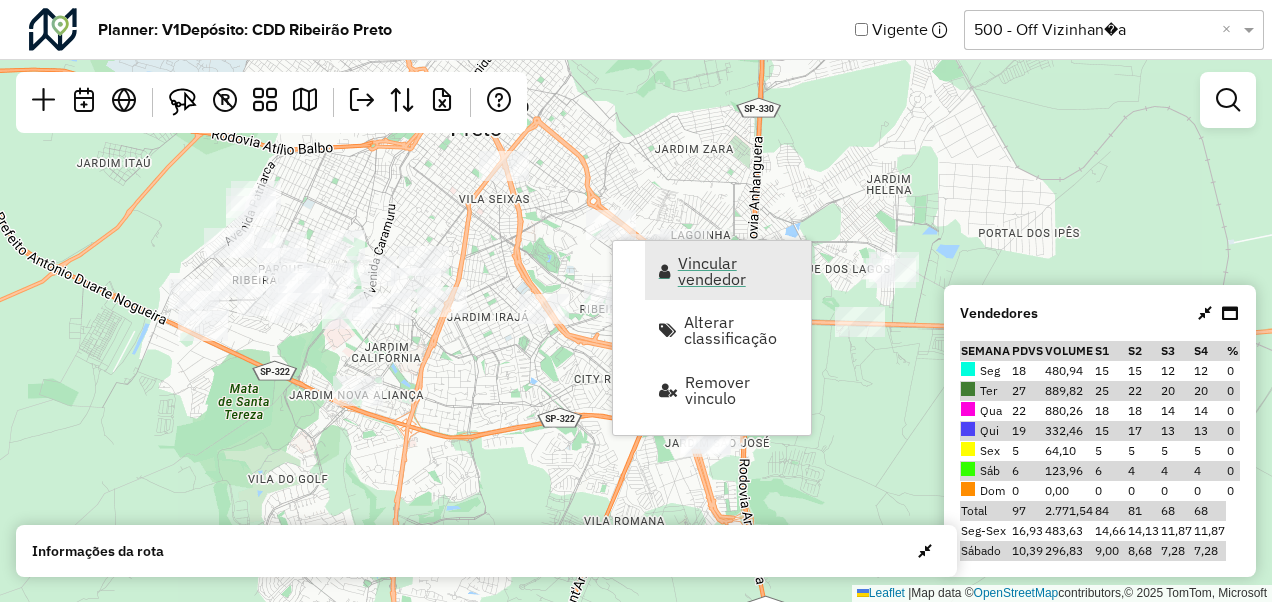 click on "Vincular vendedor" at bounding box center [738, 271] 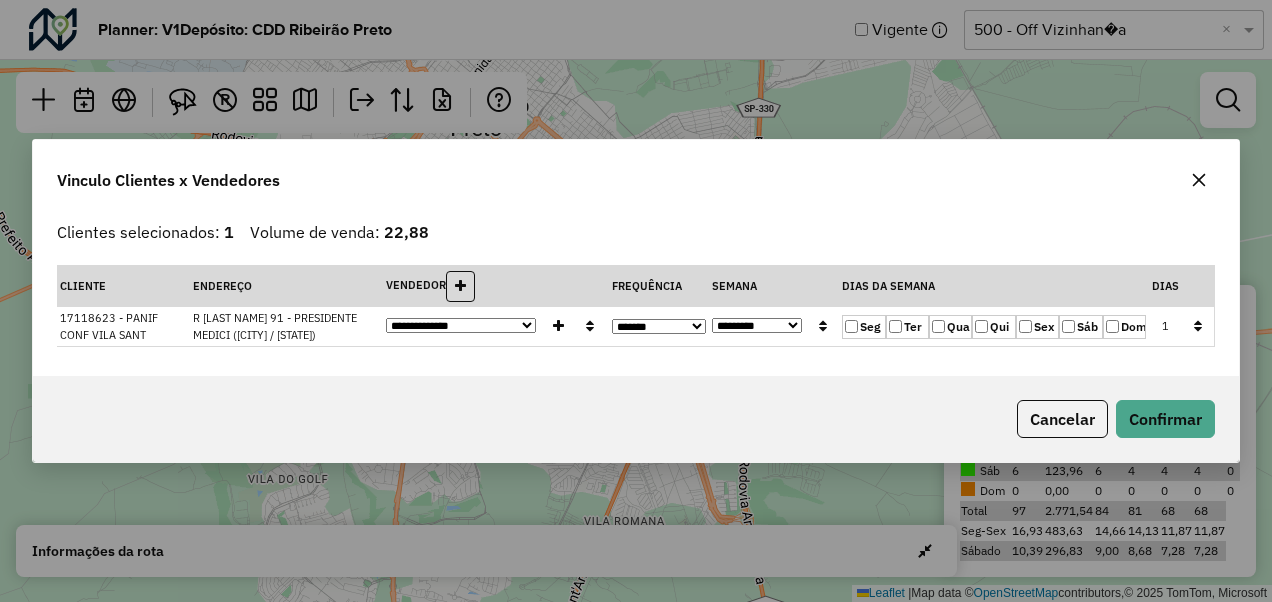 click on "Ter" 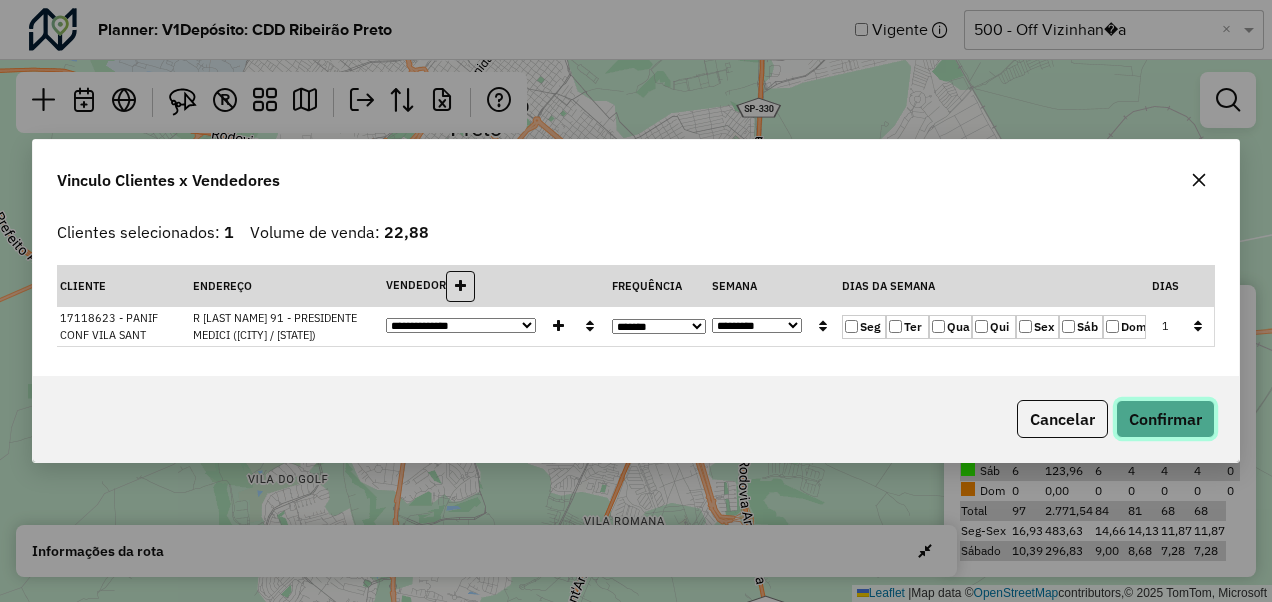 click on "Confirmar" 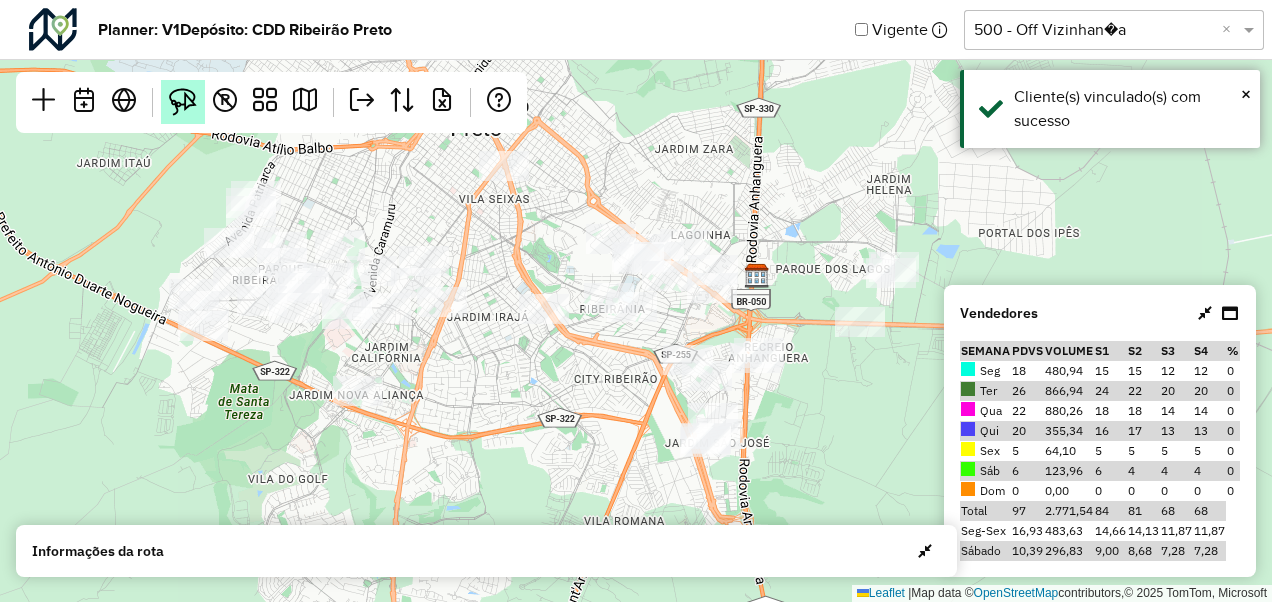 click at bounding box center (183, 102) 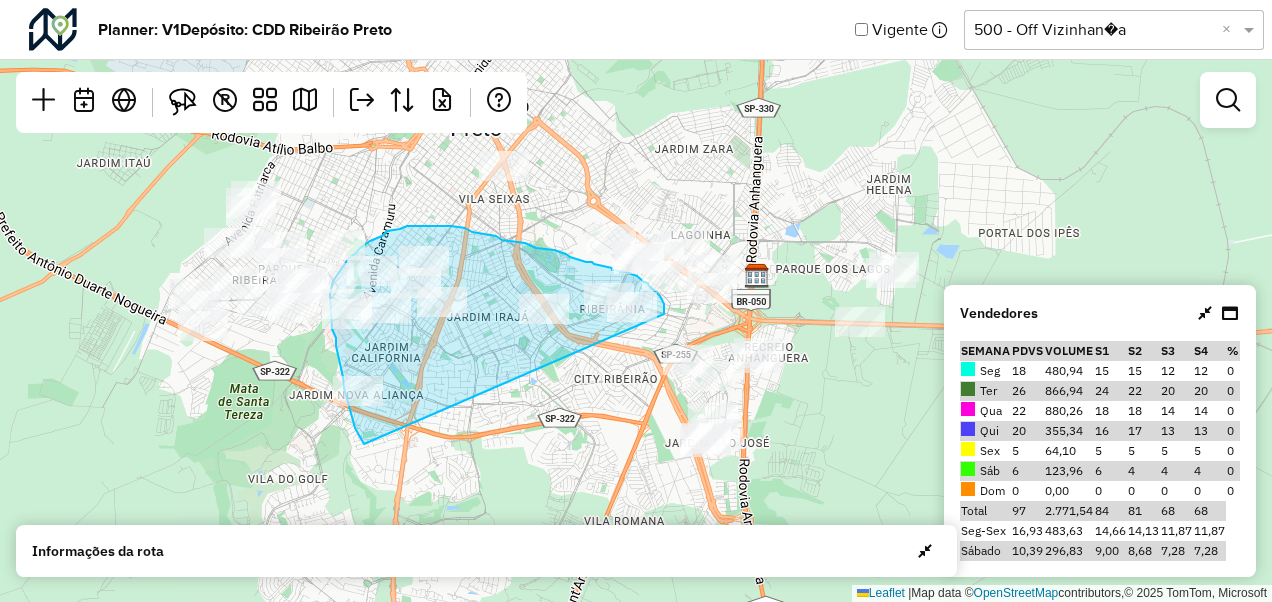 drag, startPoint x: 364, startPoint y: 444, endPoint x: 664, endPoint y: 314, distance: 326.95566 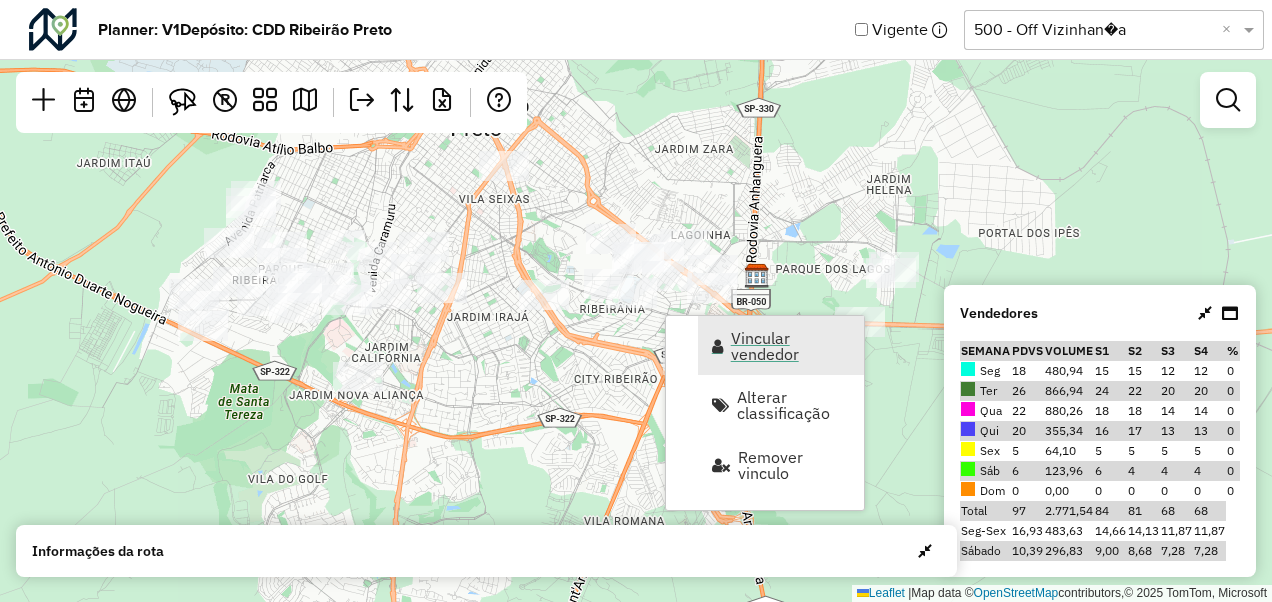 click on "Vincular vendedor" at bounding box center [791, 346] 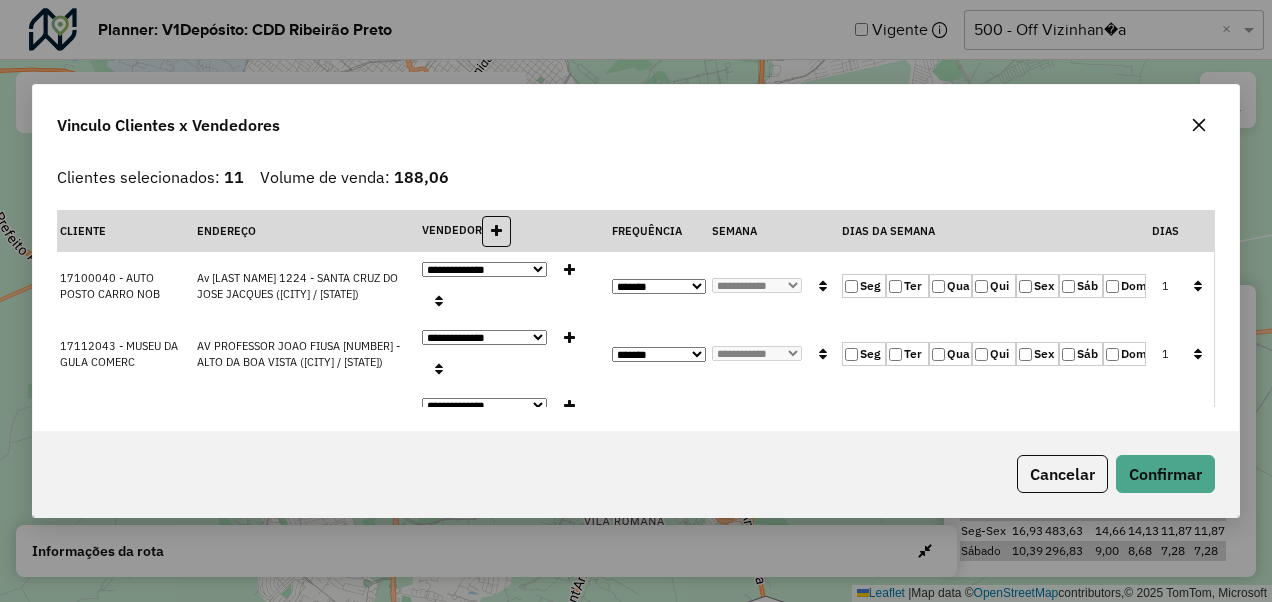 click on "Ter" 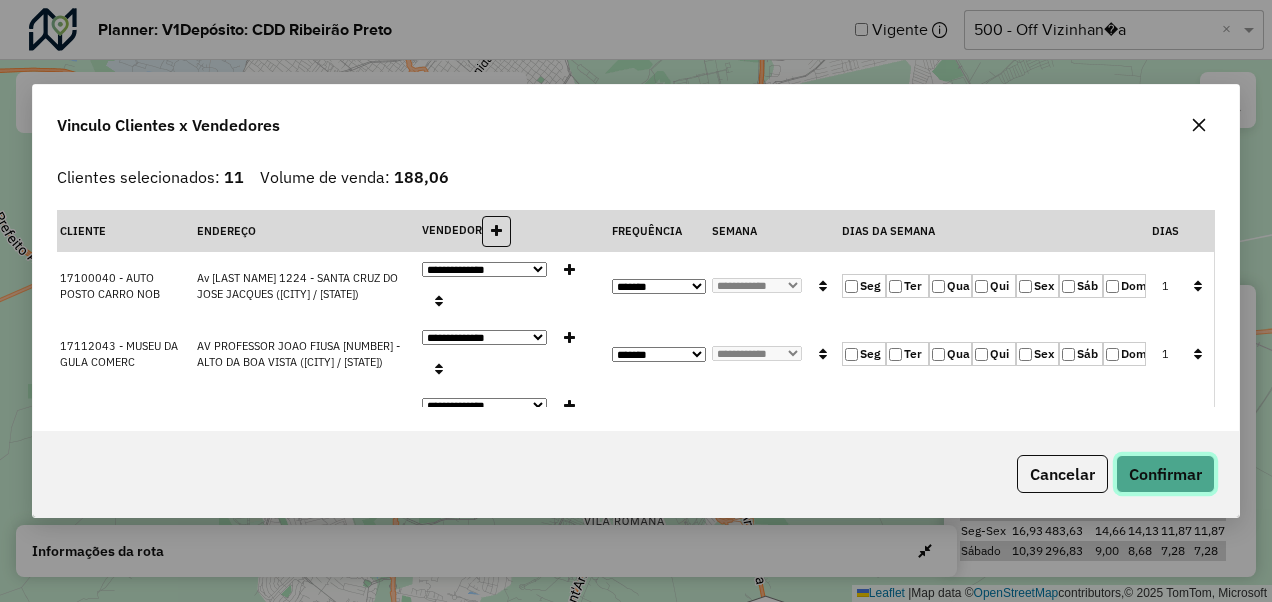 click on "Confirmar" 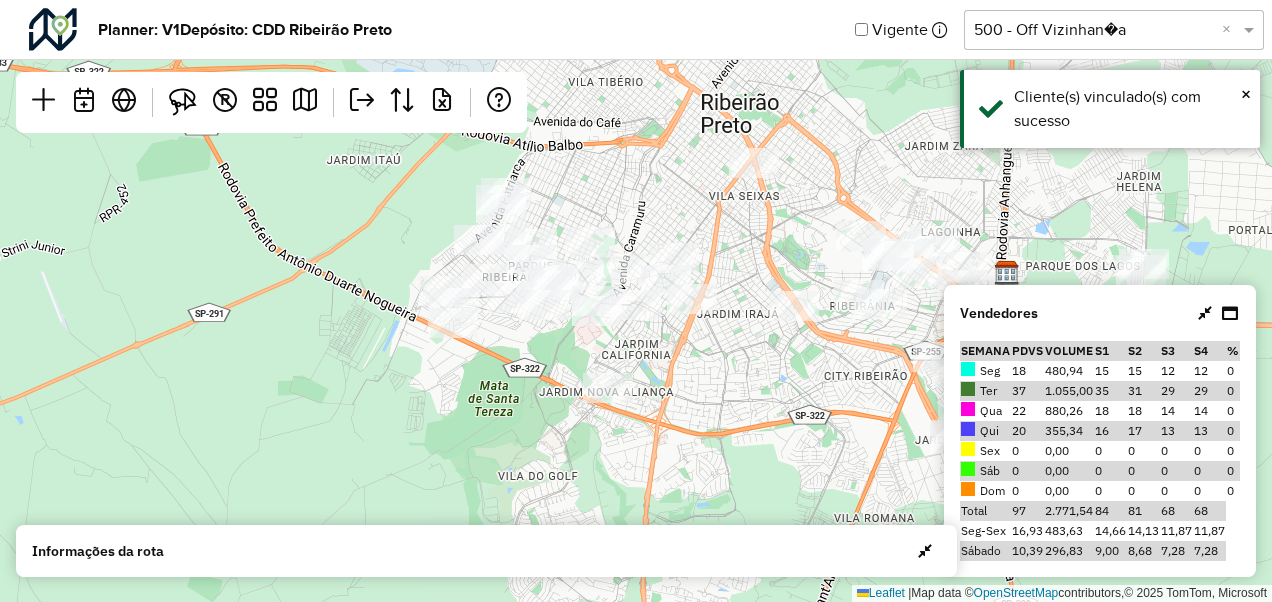 drag, startPoint x: 283, startPoint y: 348, endPoint x: 533, endPoint y: 345, distance: 250.018 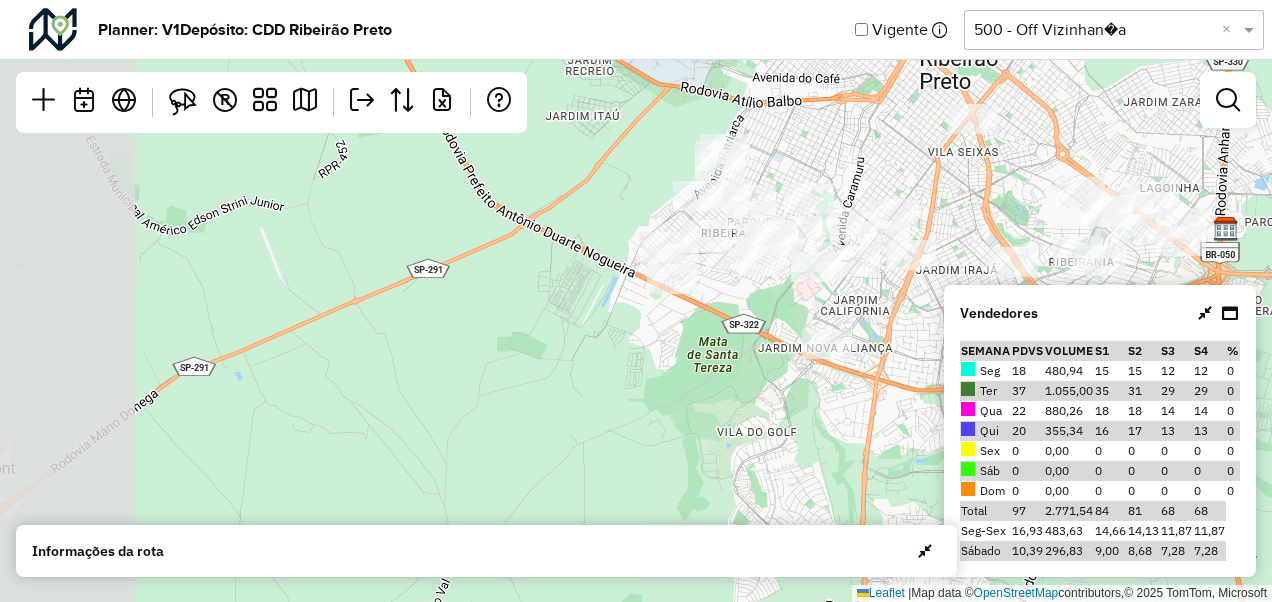 drag, startPoint x: 459, startPoint y: 400, endPoint x: 648, endPoint y: 340, distance: 198.29523 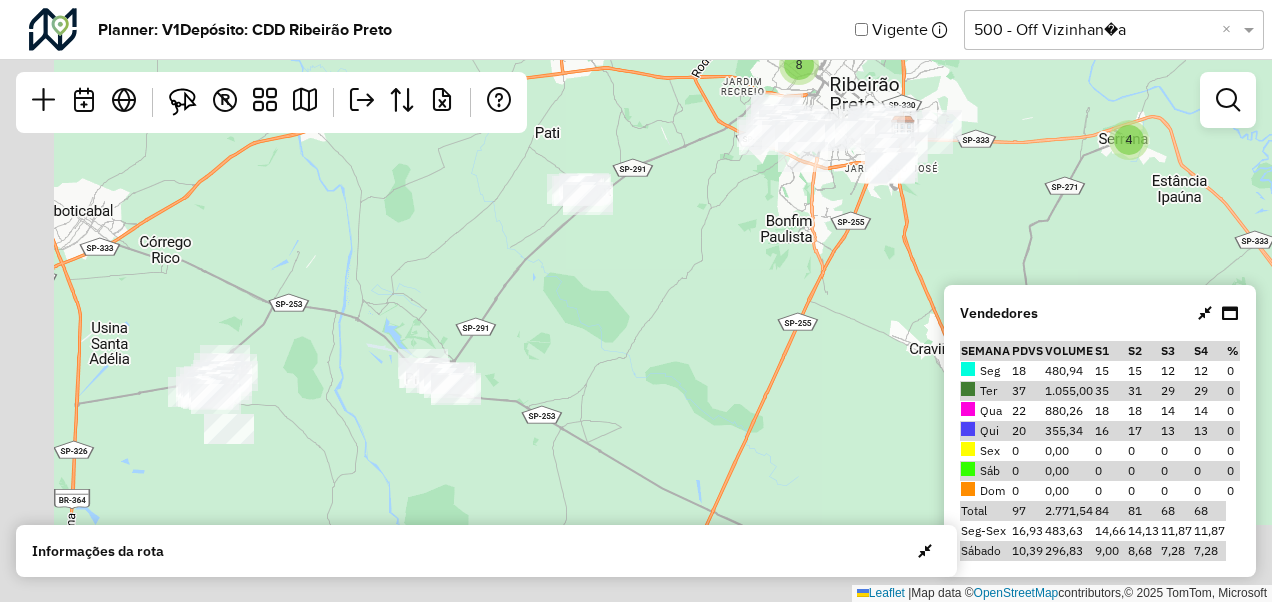 drag, startPoint x: 362, startPoint y: 418, endPoint x: 646, endPoint y: 207, distance: 353.80362 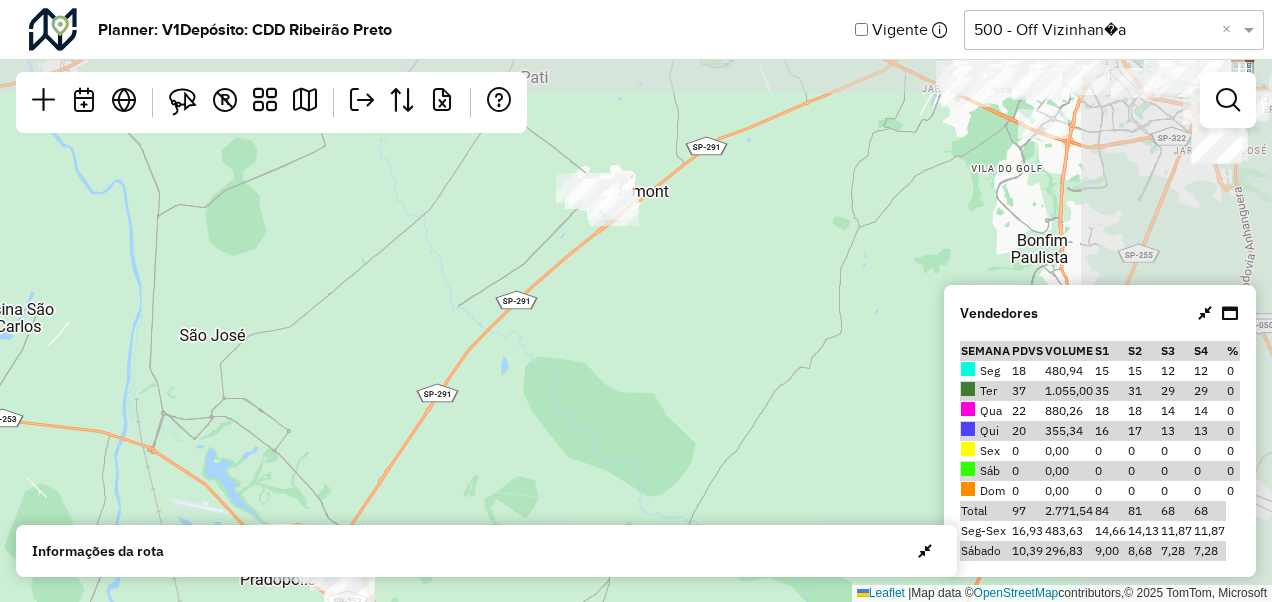 drag, startPoint x: 670, startPoint y: 220, endPoint x: 392, endPoint y: 417, distance: 340.72424 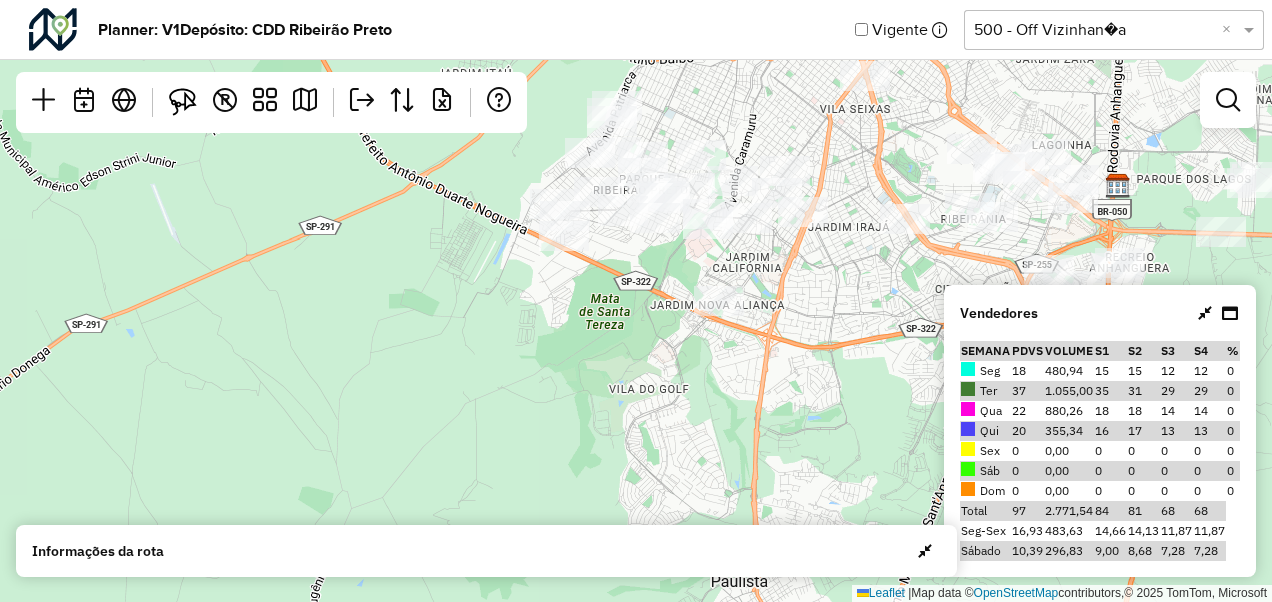 drag, startPoint x: 898, startPoint y: 265, endPoint x: 618, endPoint y: 264, distance: 280.0018 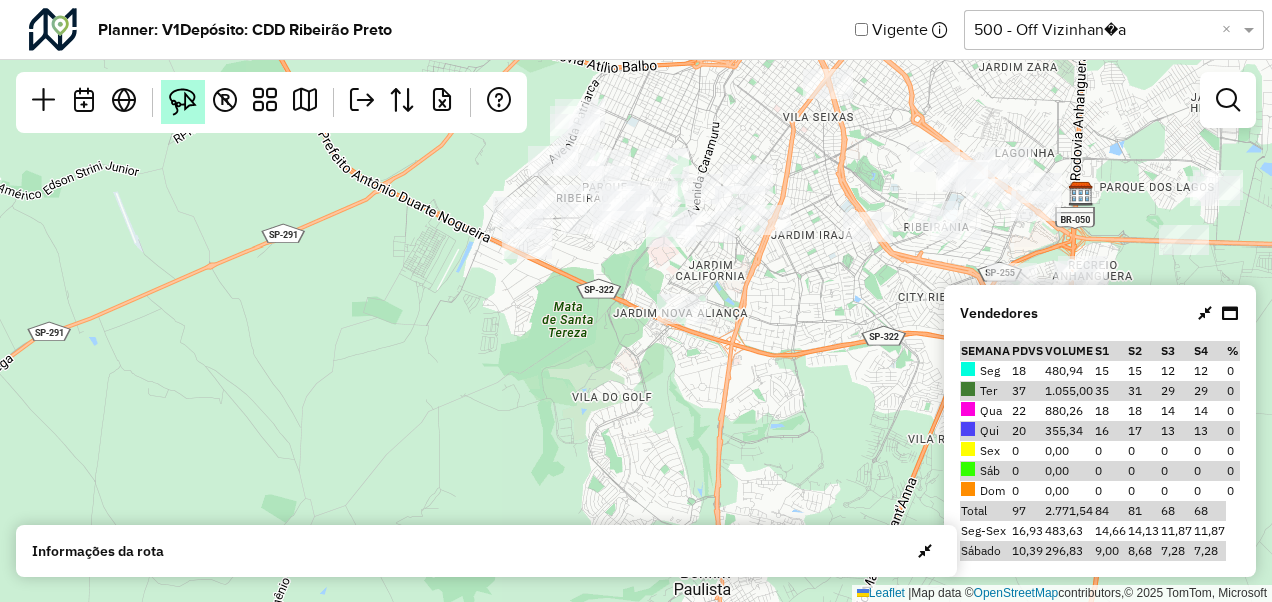 click at bounding box center [183, 102] 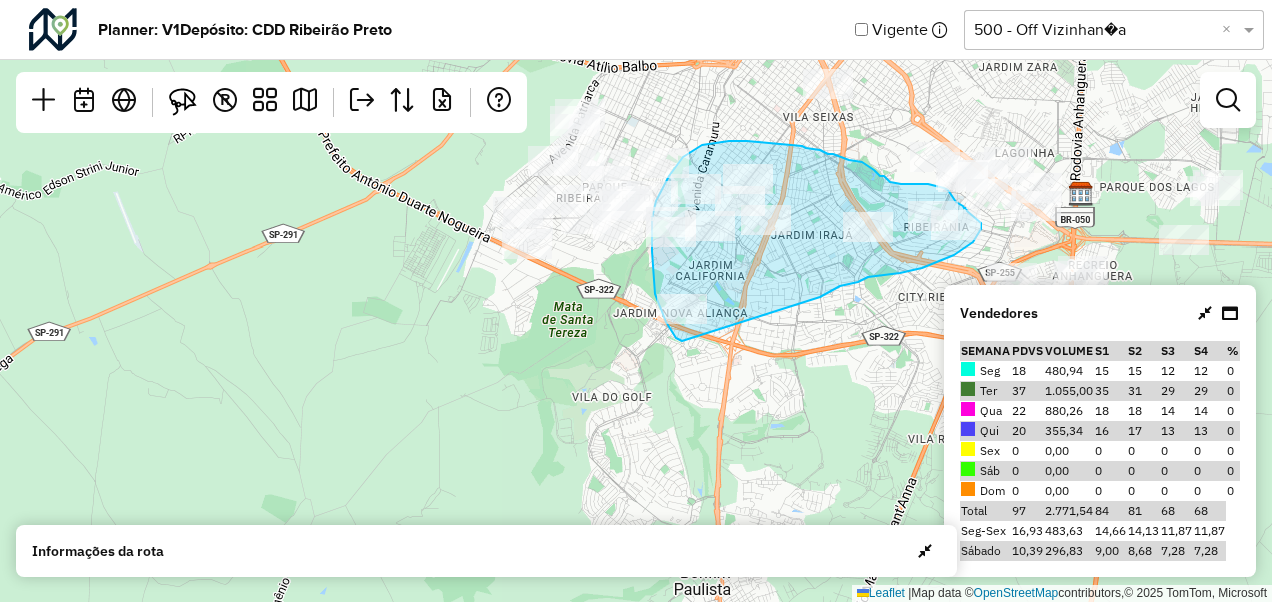 drag, startPoint x: 682, startPoint y: 341, endPoint x: 820, endPoint y: 297, distance: 144.84474 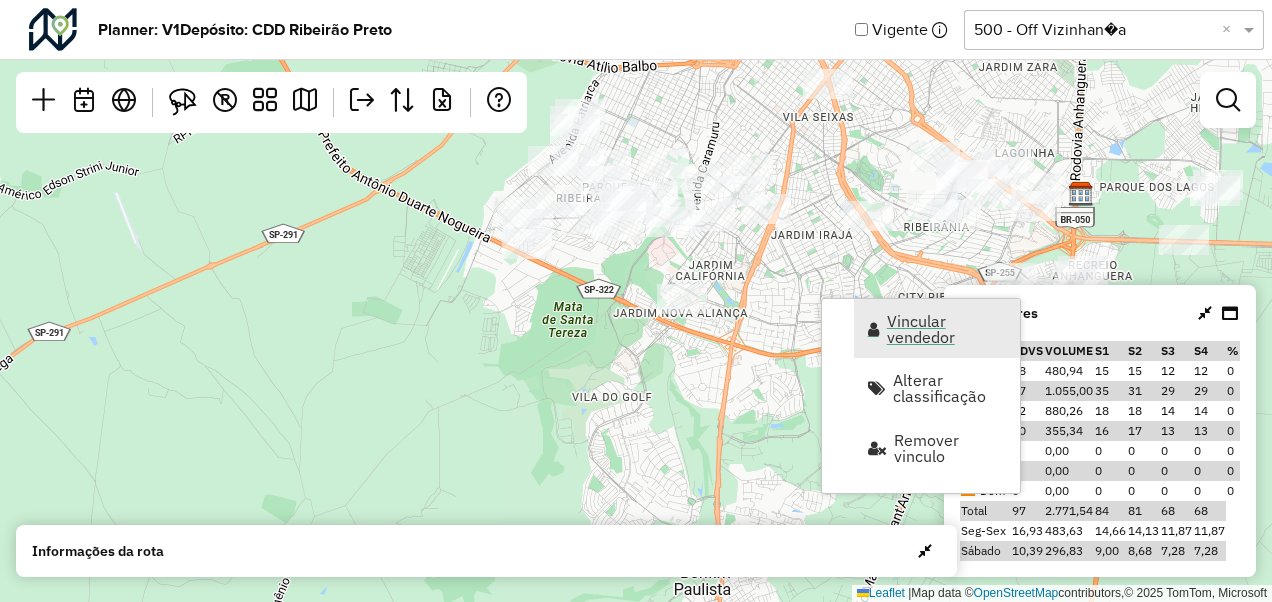 click on "Vincular vendedor" at bounding box center [947, 329] 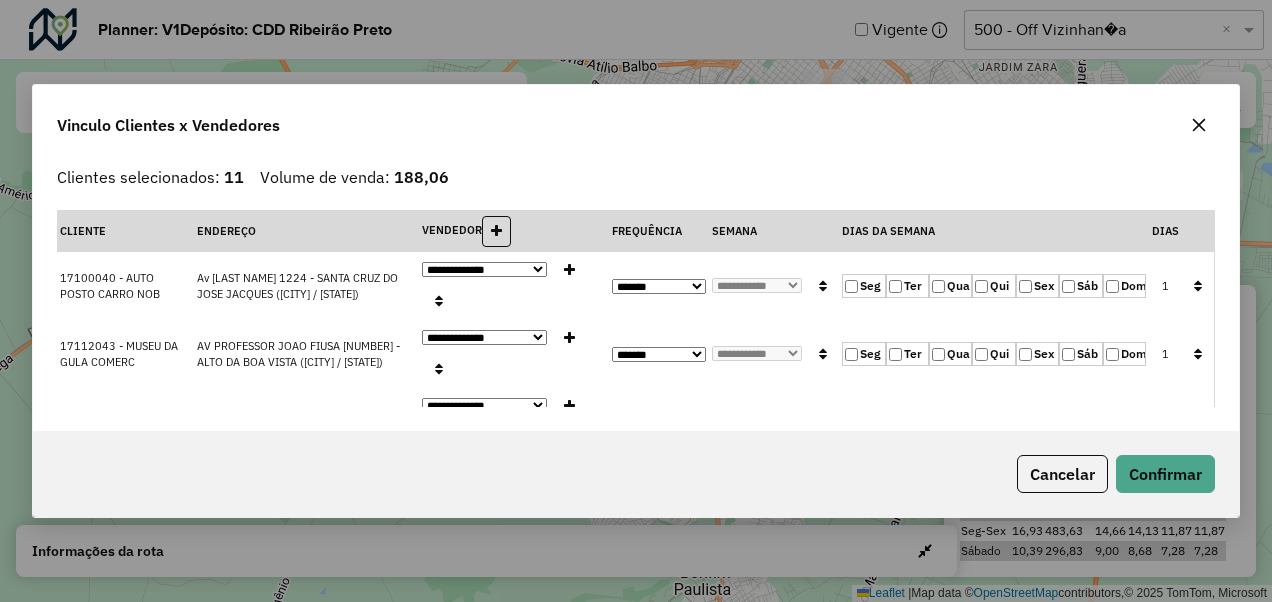 click on "Sáb" 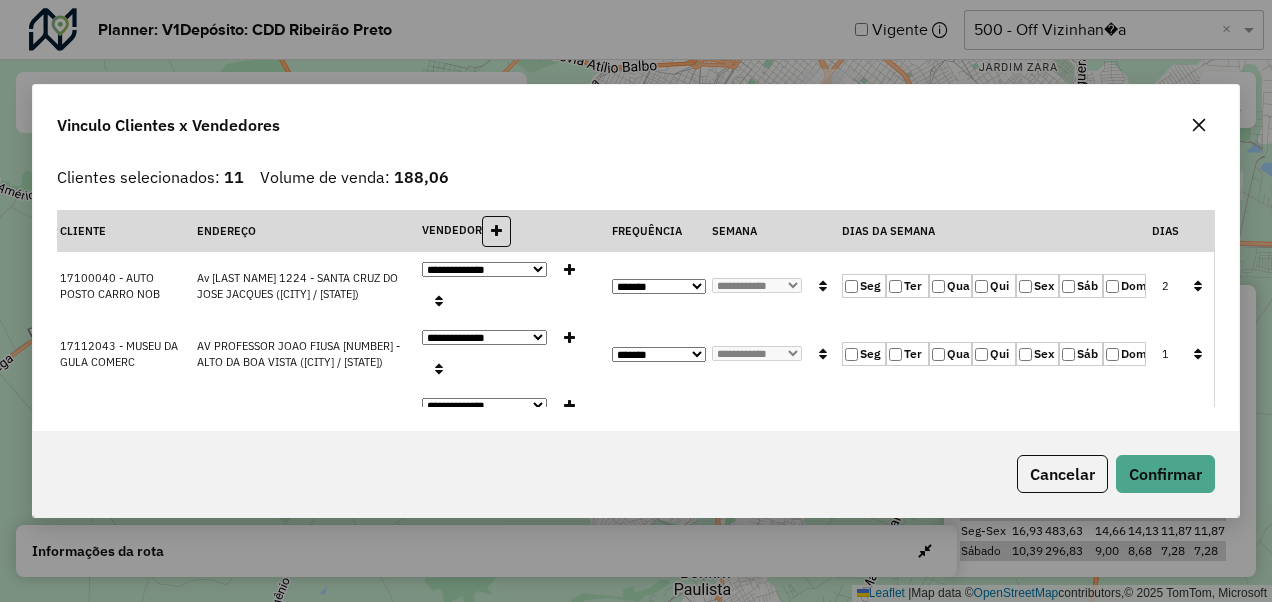 click on "Ter" 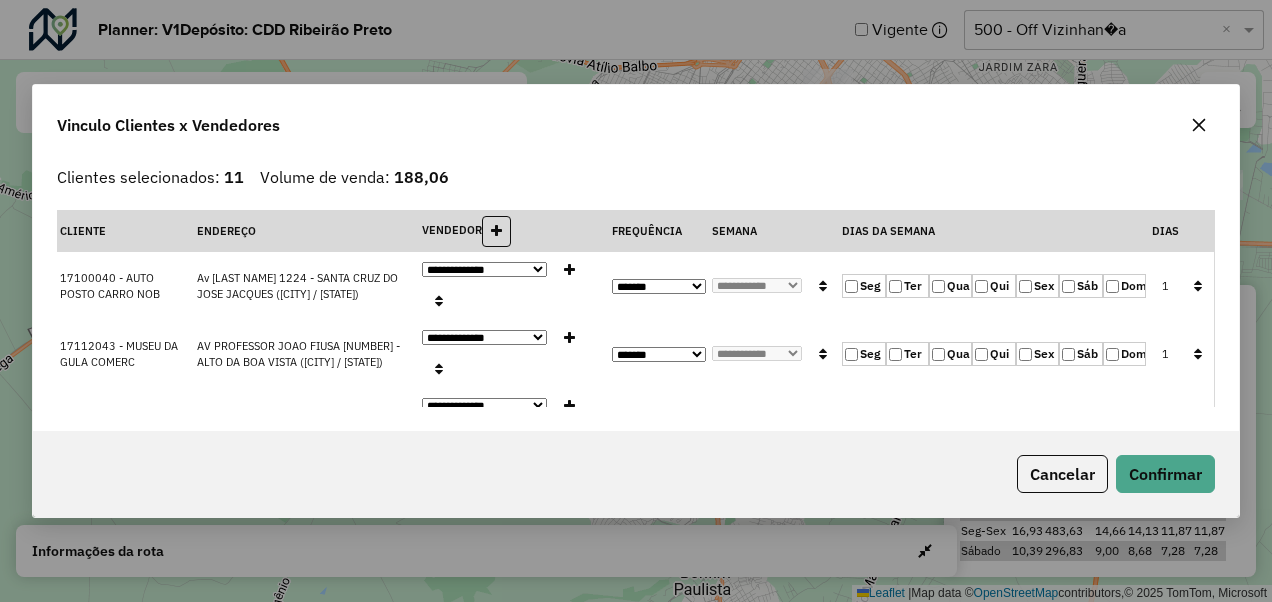 click 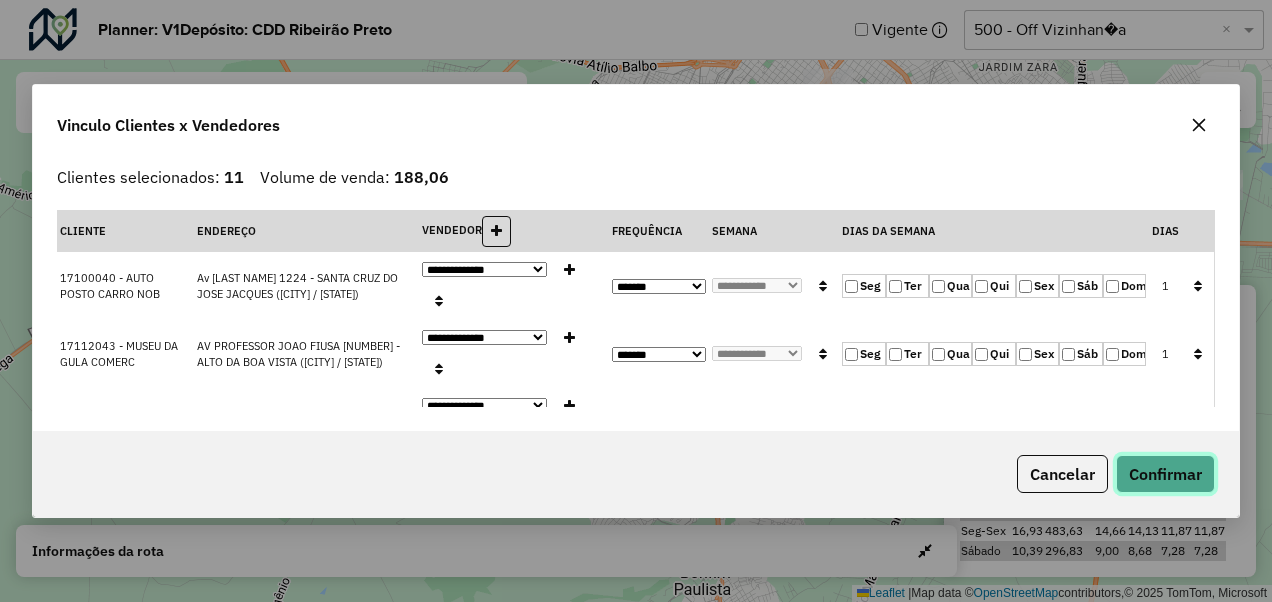 click on "Confirmar" 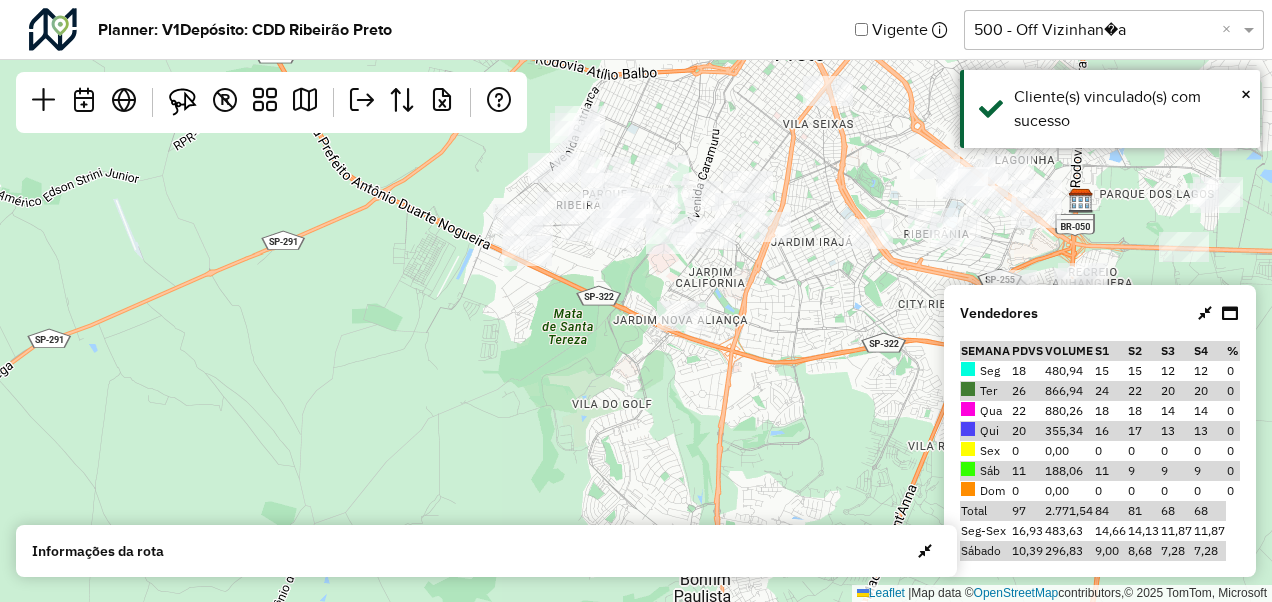 drag, startPoint x: 516, startPoint y: 342, endPoint x: 516, endPoint y: 372, distance: 30 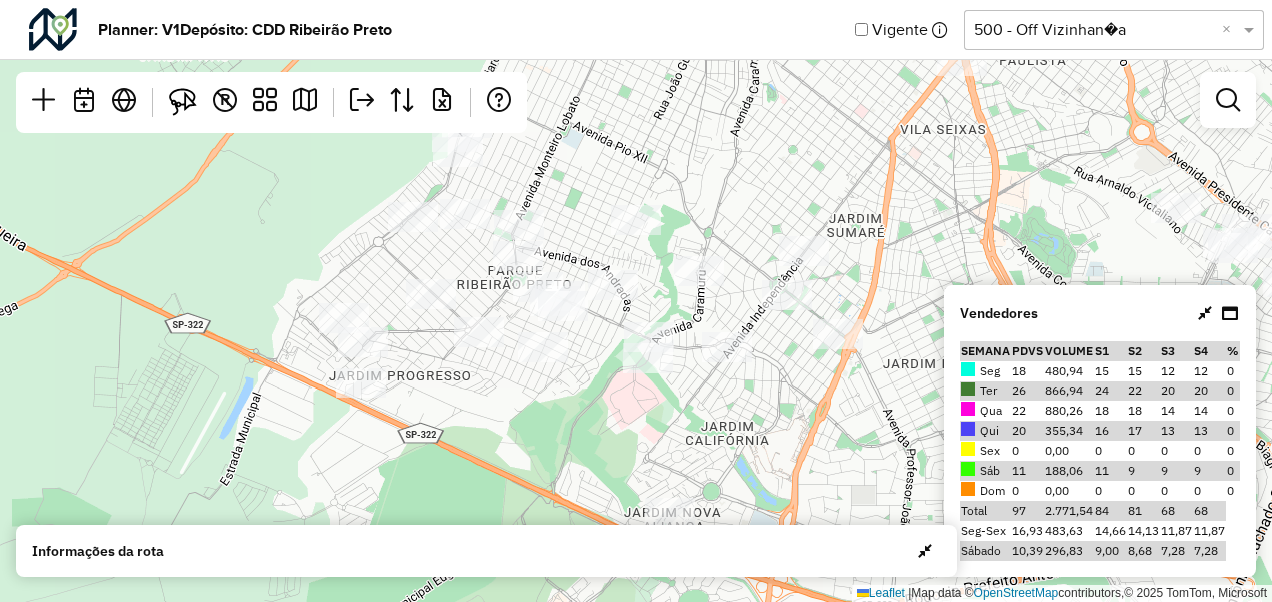 drag, startPoint x: 556, startPoint y: 335, endPoint x: 651, endPoint y: 411, distance: 121.65936 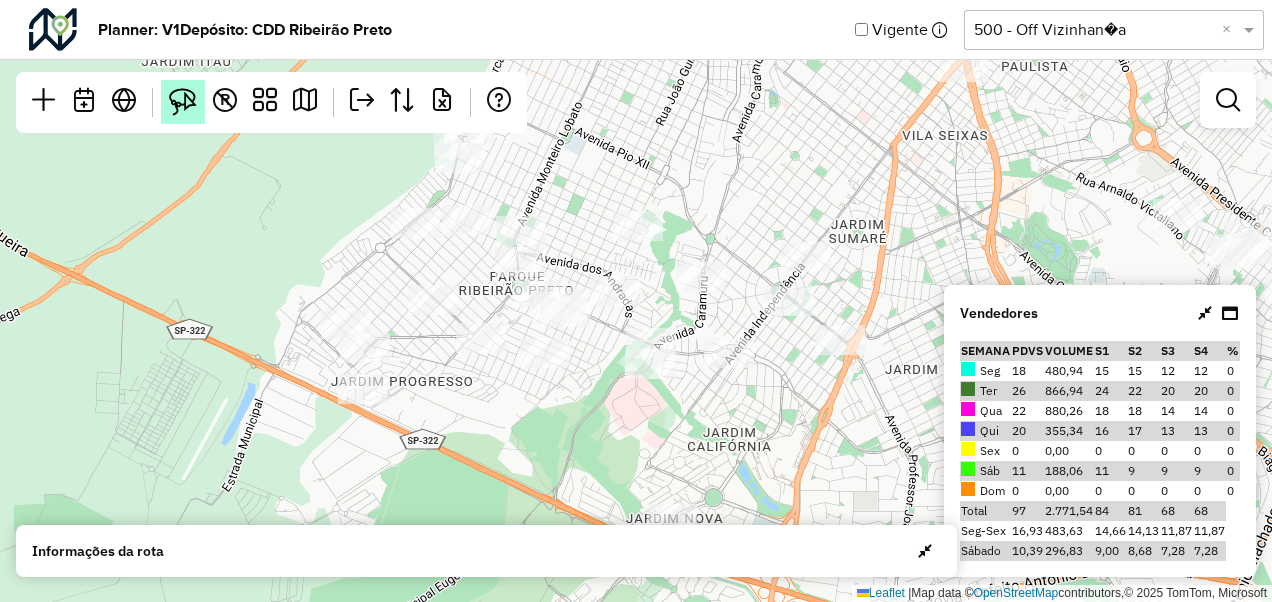 click at bounding box center (183, 102) 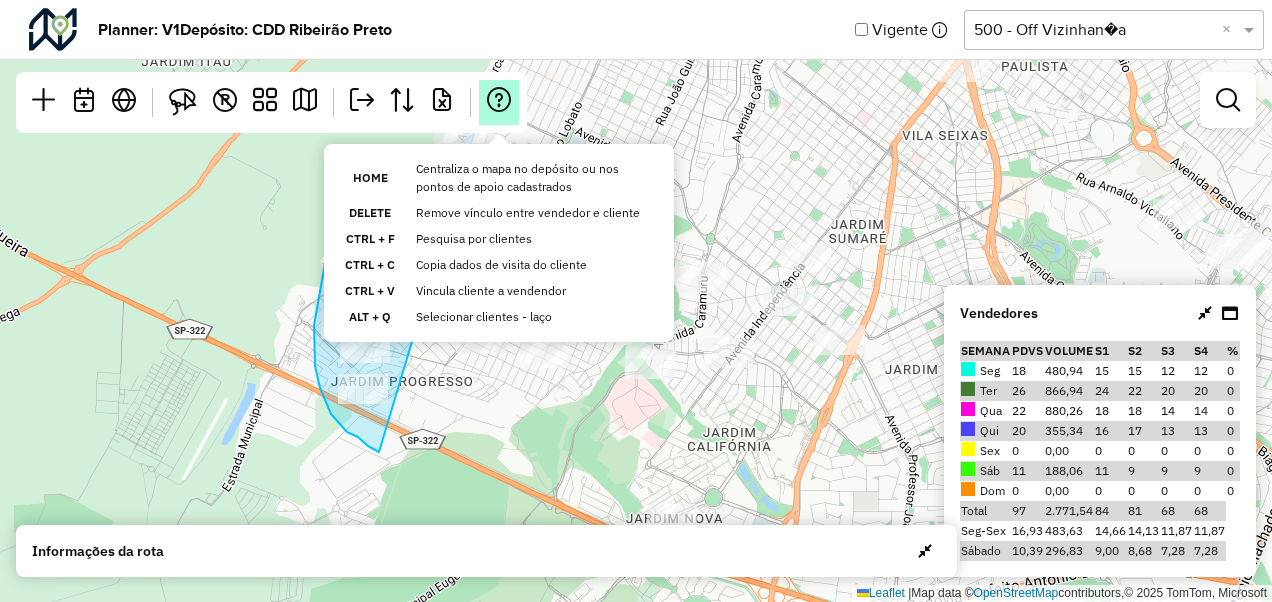 drag, startPoint x: 379, startPoint y: 452, endPoint x: 489, endPoint y: 115, distance: 354.49823 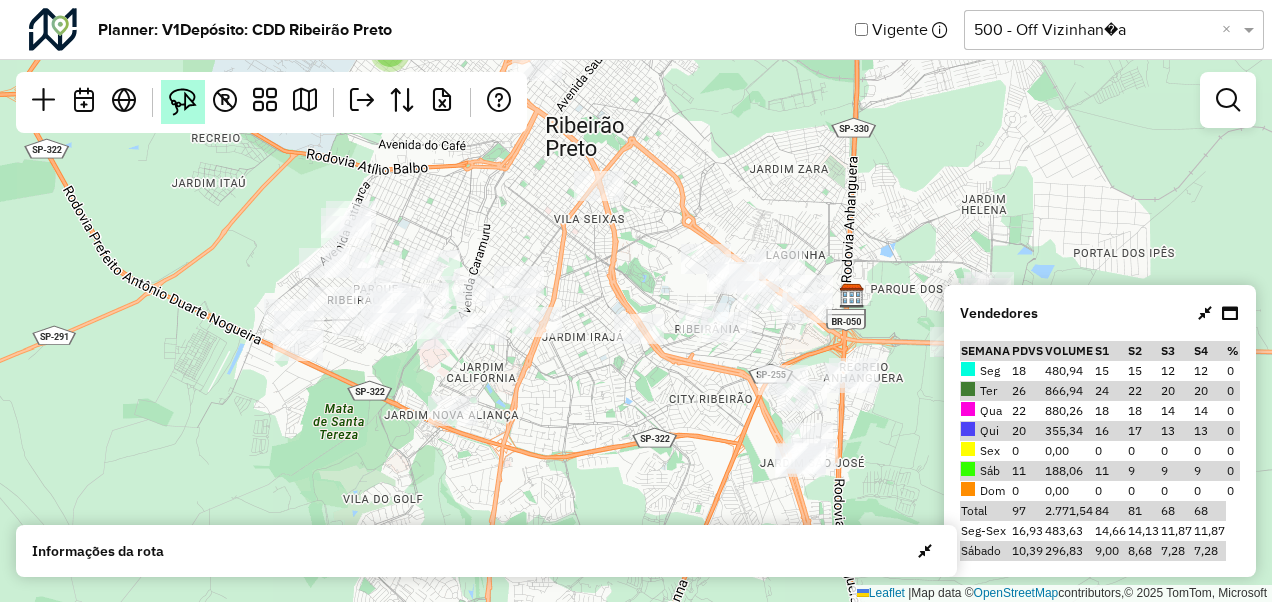 click at bounding box center (183, 102) 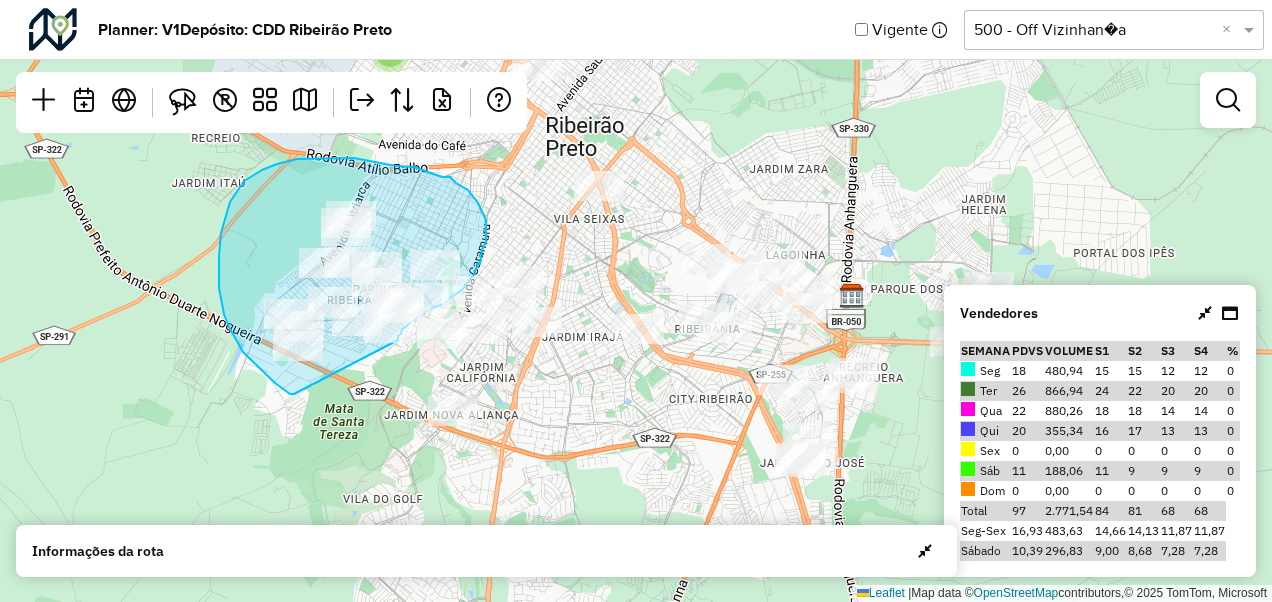 click on "2 2  Leaflet   |  Map data ©  OpenStreetMap  contributors,© 2025 TomTom, Microsoft" 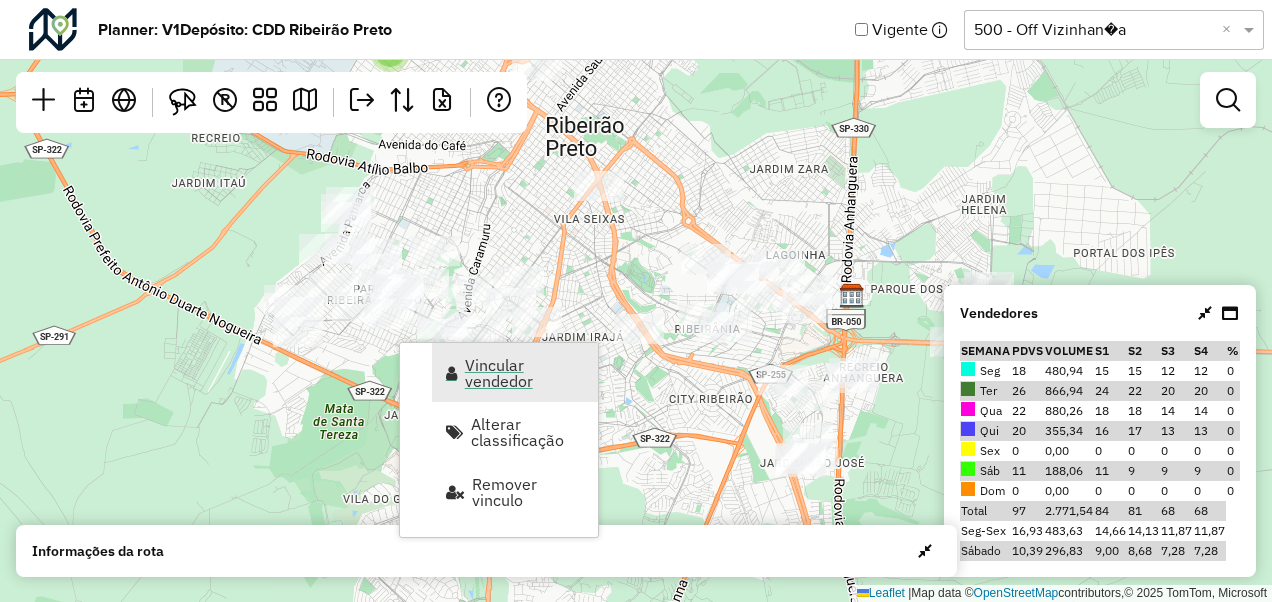 click on "Vincular vendedor" at bounding box center [525, 373] 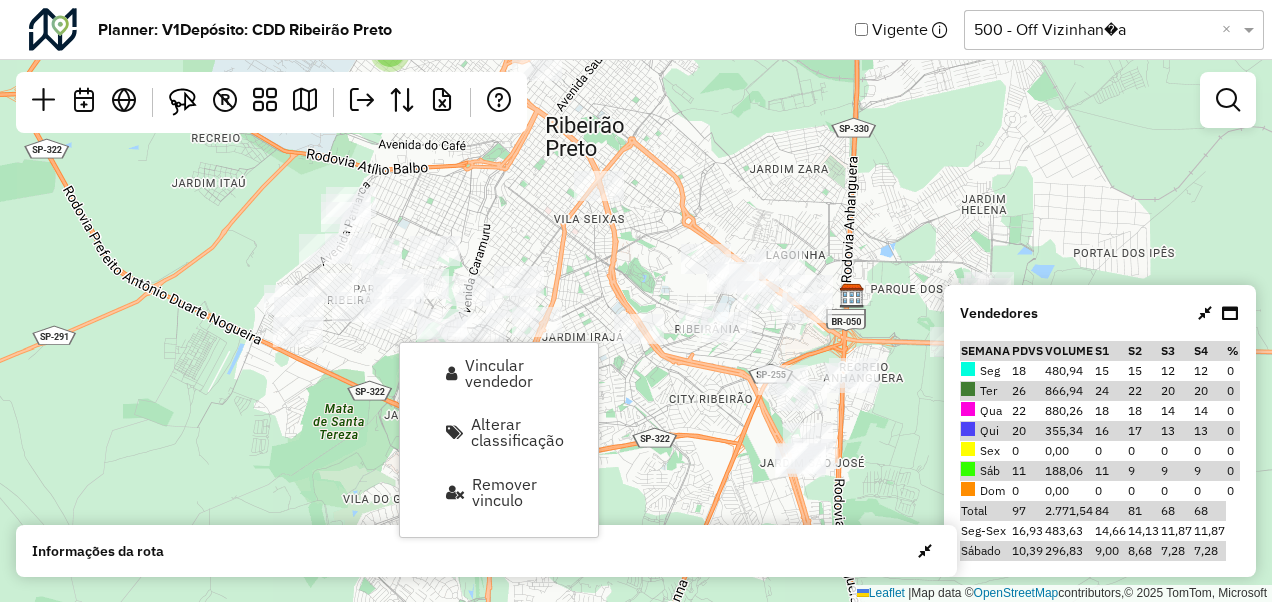 select on "*********" 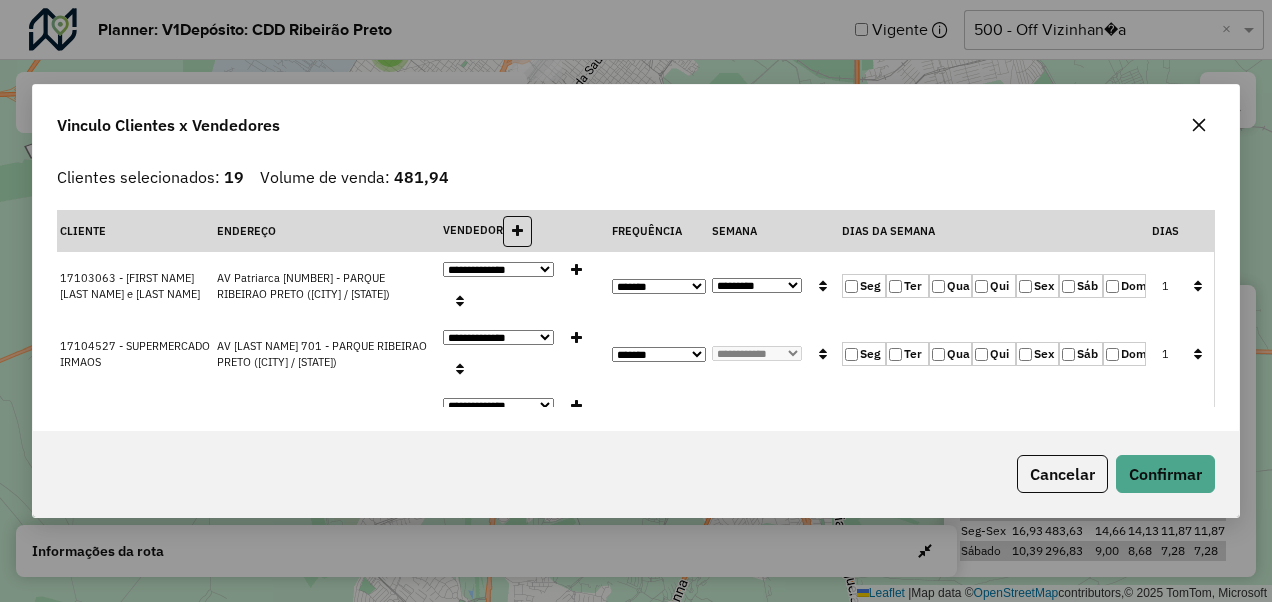 click on "Sex" 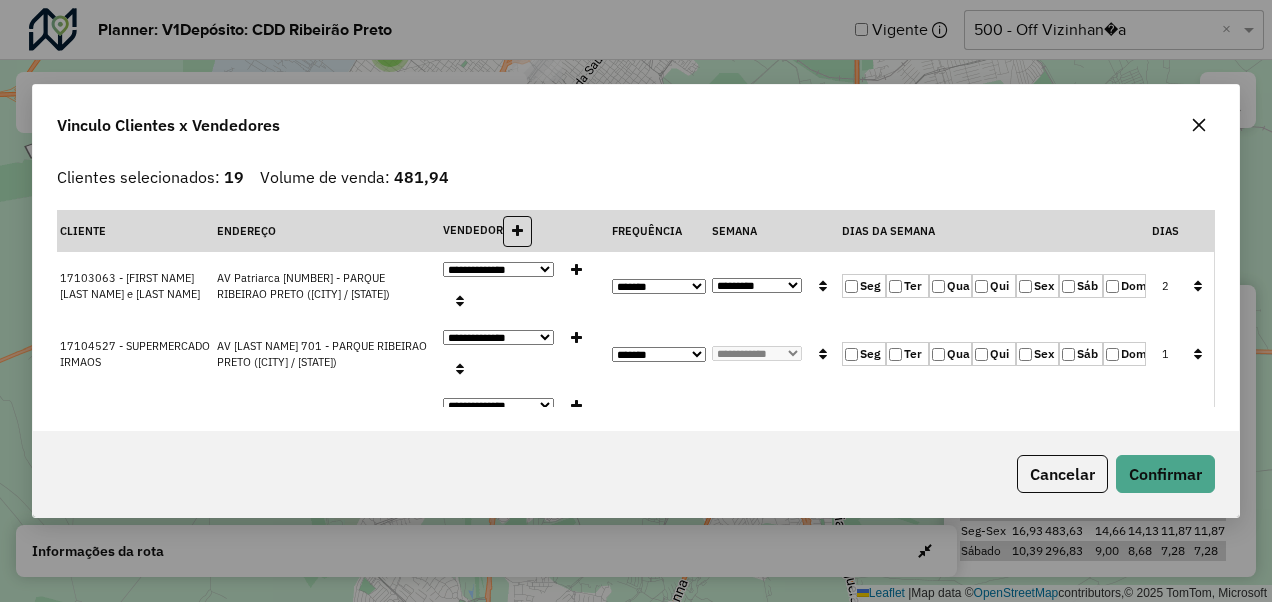 click on "Seg" 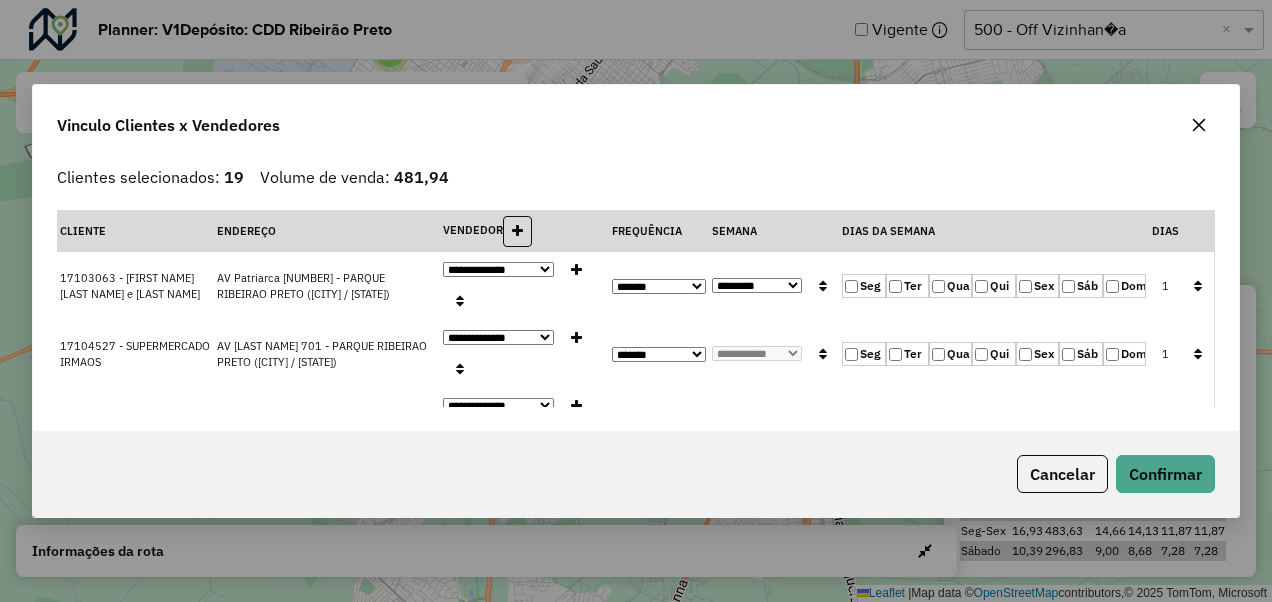 click 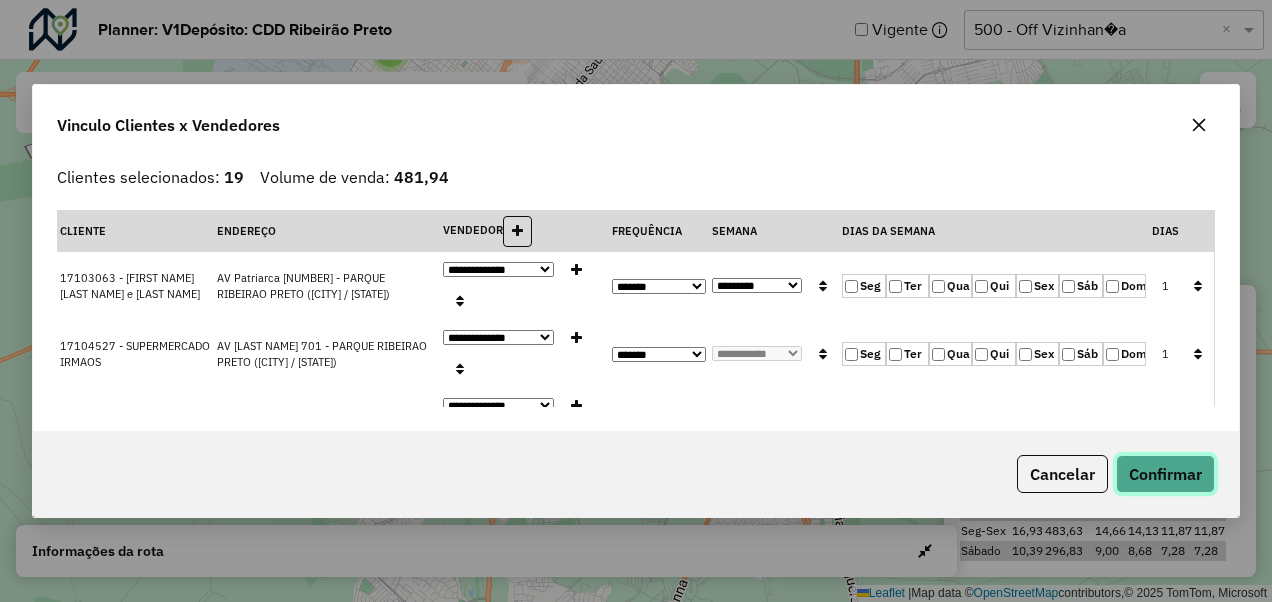 click on "Confirmar" 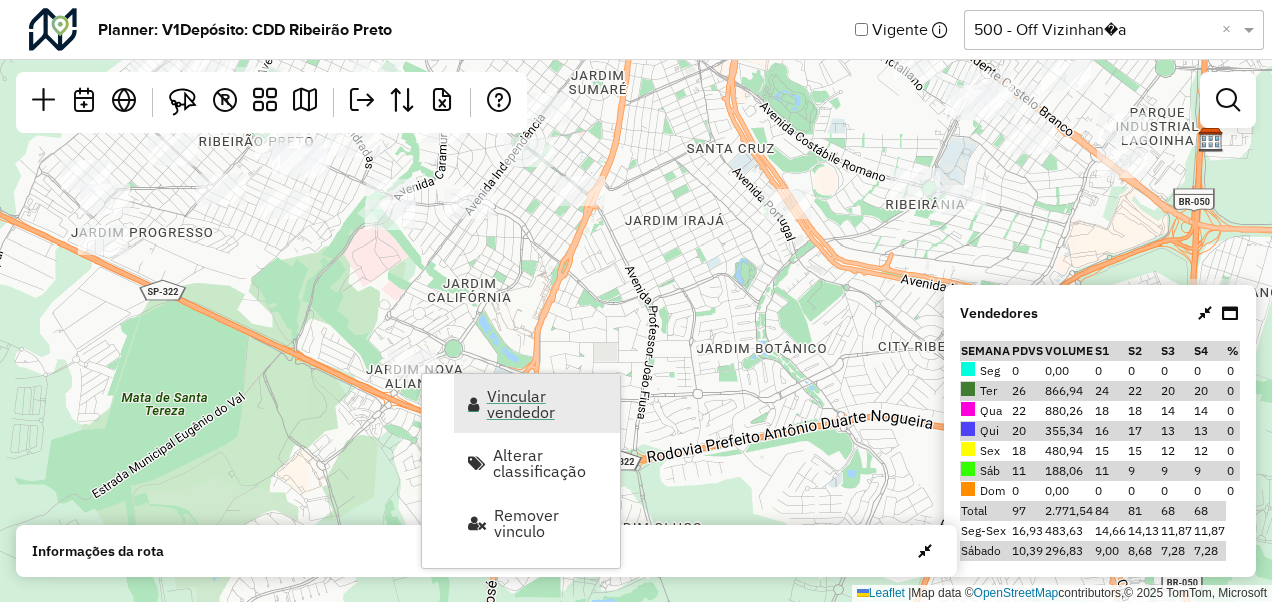click on "Vincular vendedor" at bounding box center (537, 403) 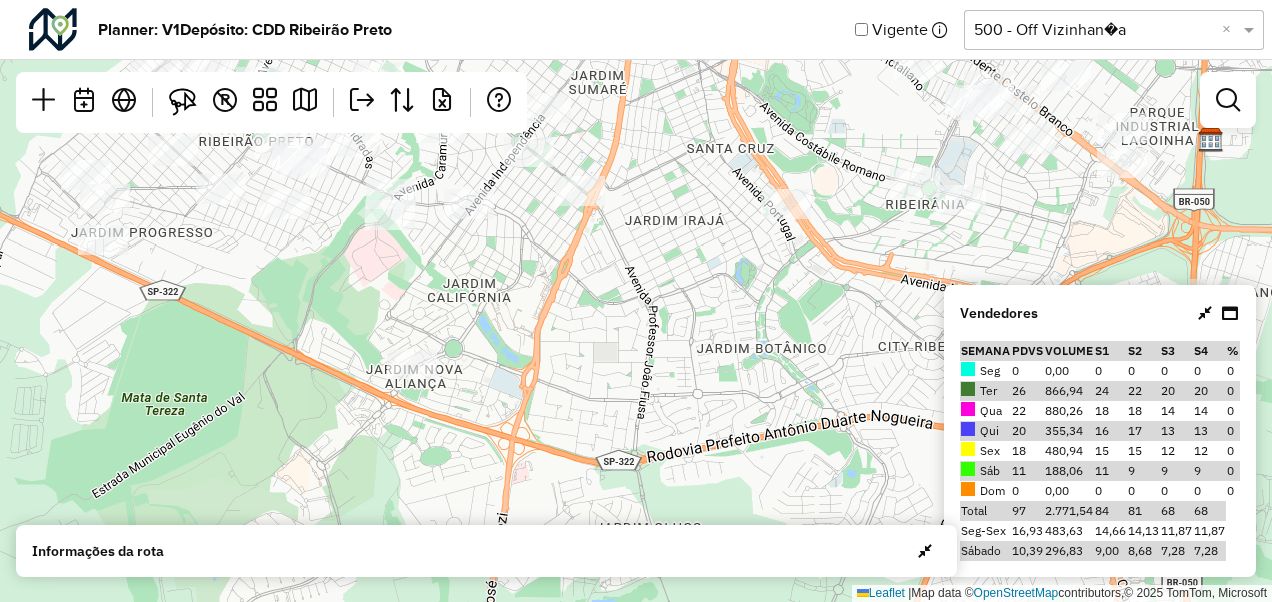 select on "*********" 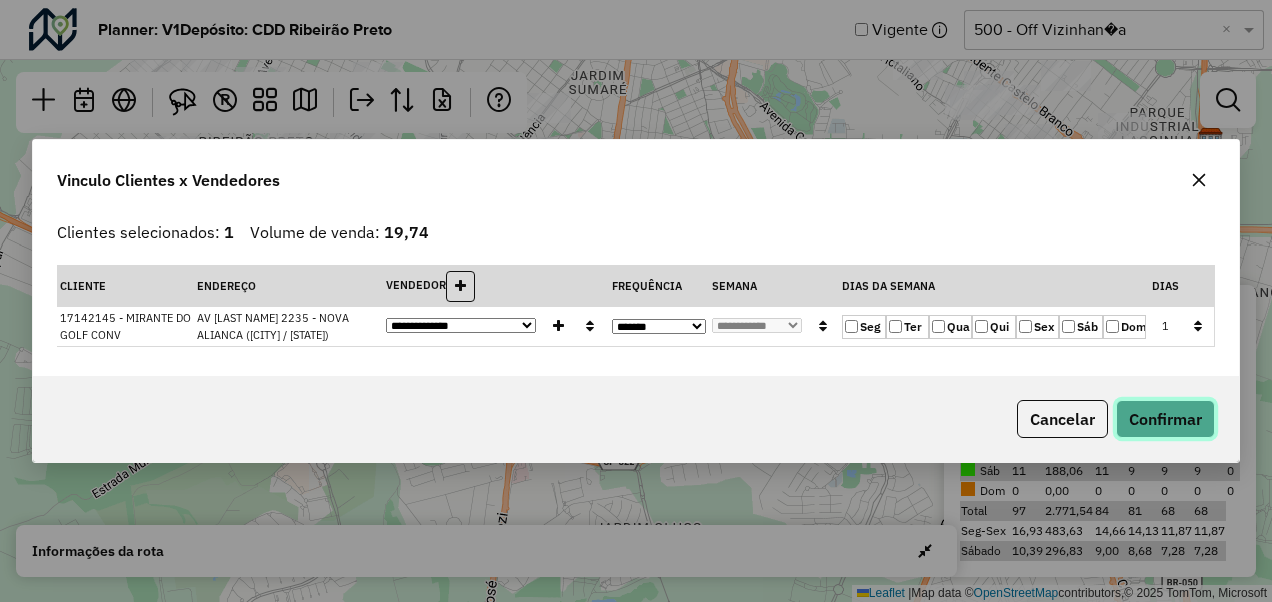 click on "Confirmar" 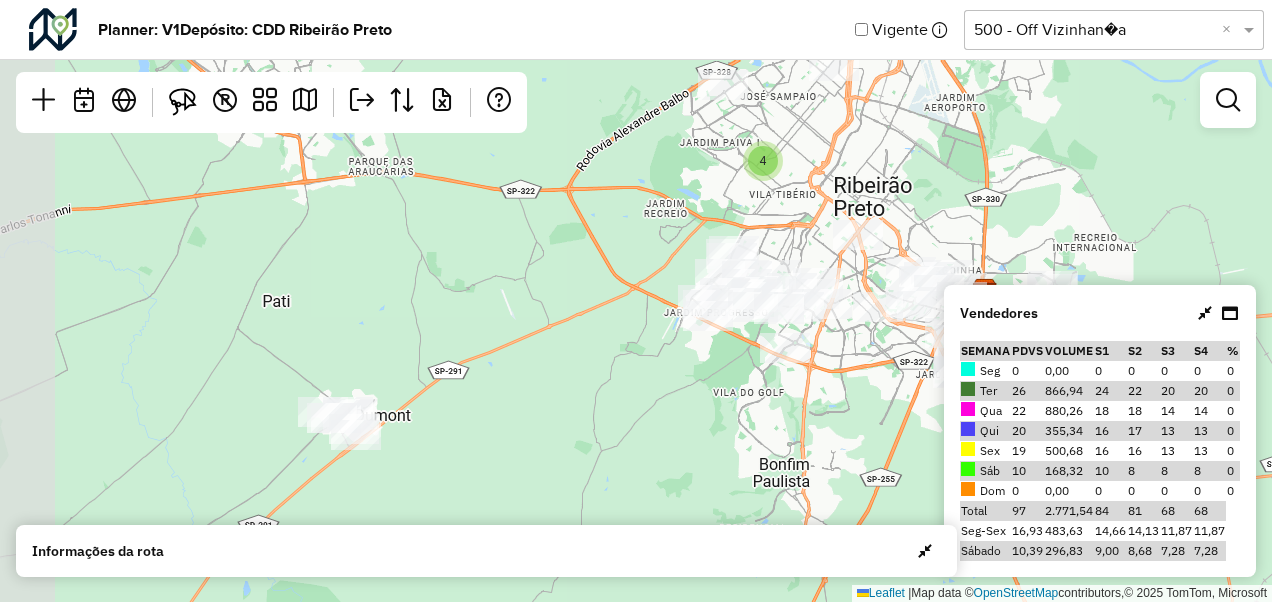 drag, startPoint x: 375, startPoint y: 401, endPoint x: 706, endPoint y: 410, distance: 331.12234 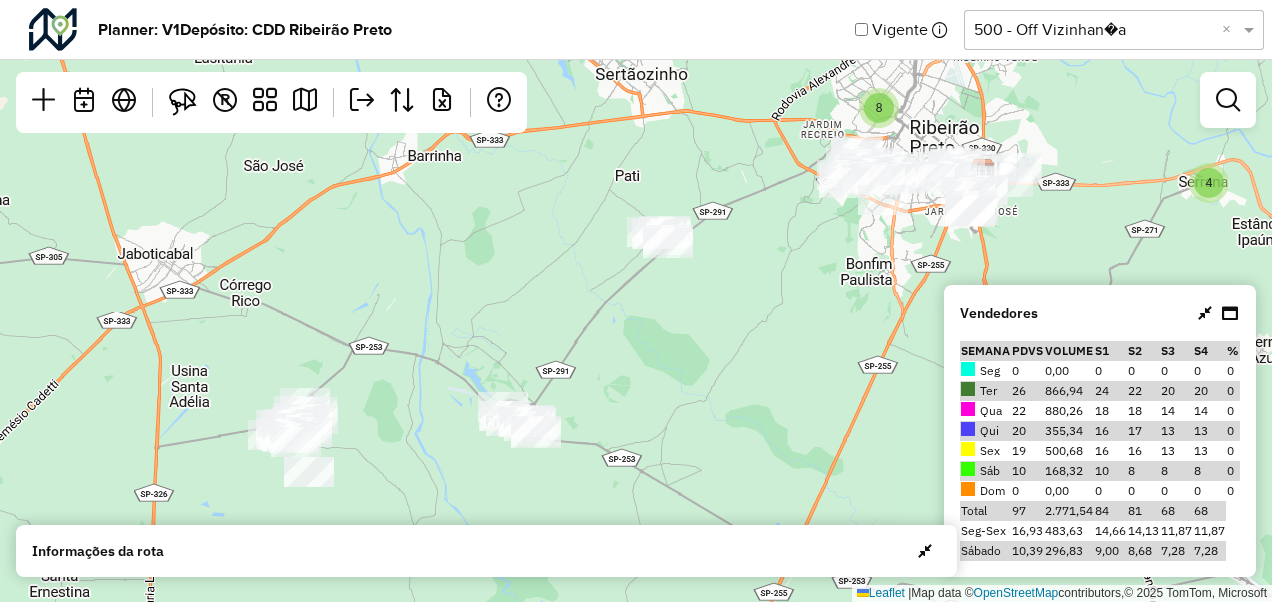drag, startPoint x: 514, startPoint y: 482, endPoint x: 661, endPoint y: 313, distance: 223.9866 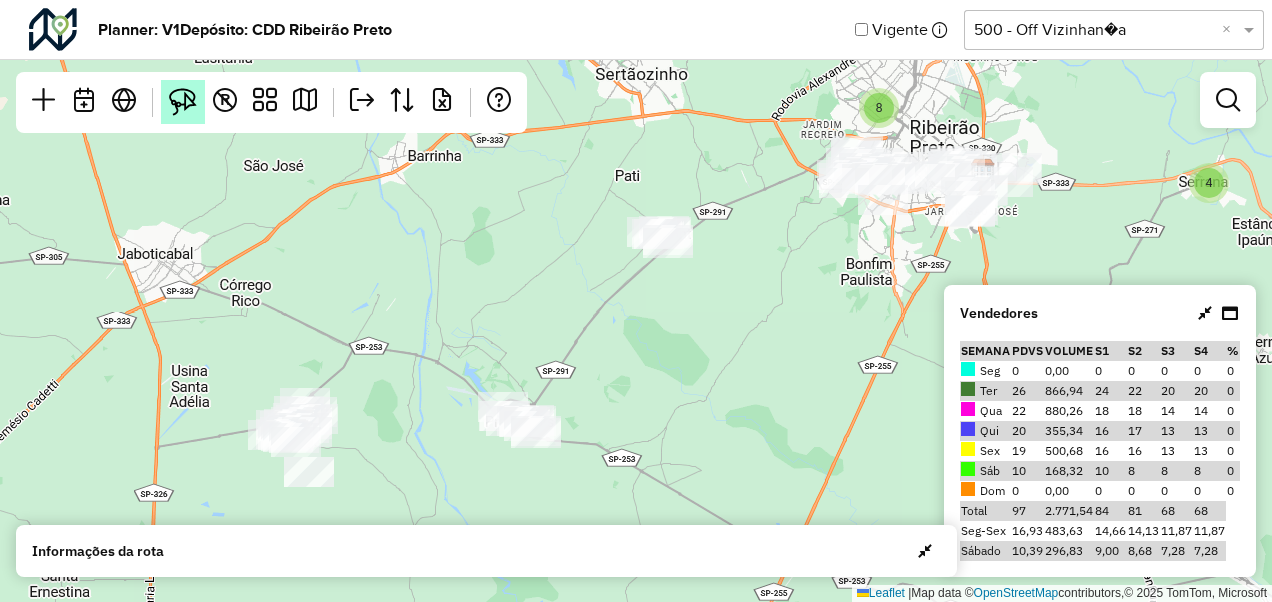 click at bounding box center [183, 102] 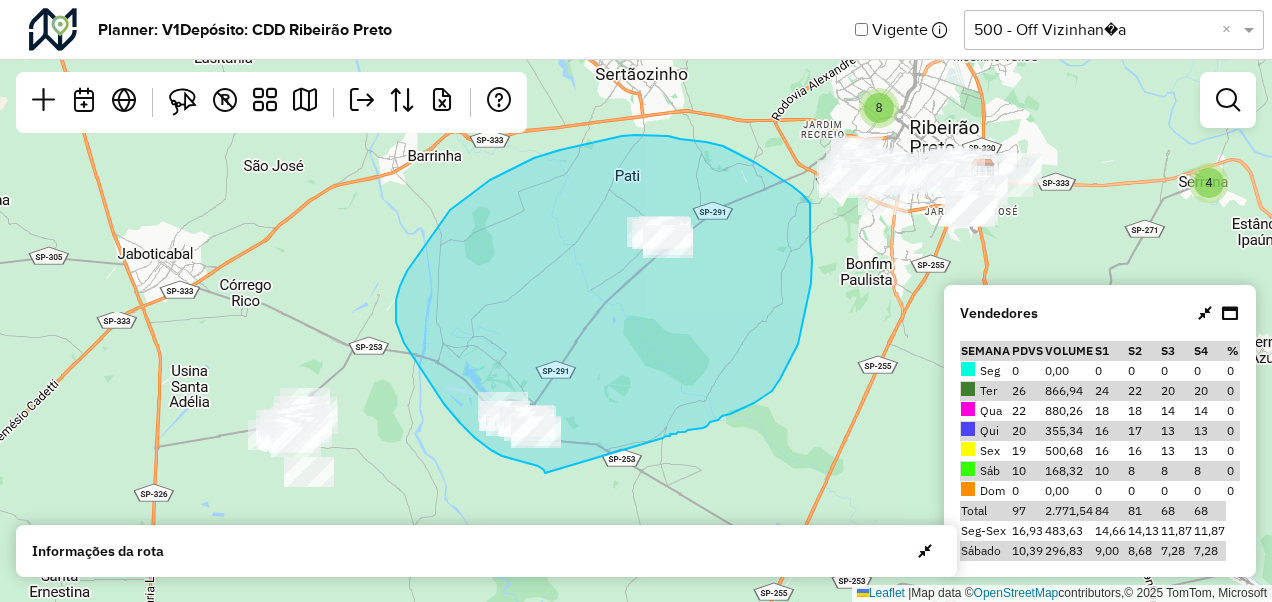 drag, startPoint x: 545, startPoint y: 473, endPoint x: 663, endPoint y: 438, distance: 123.081276 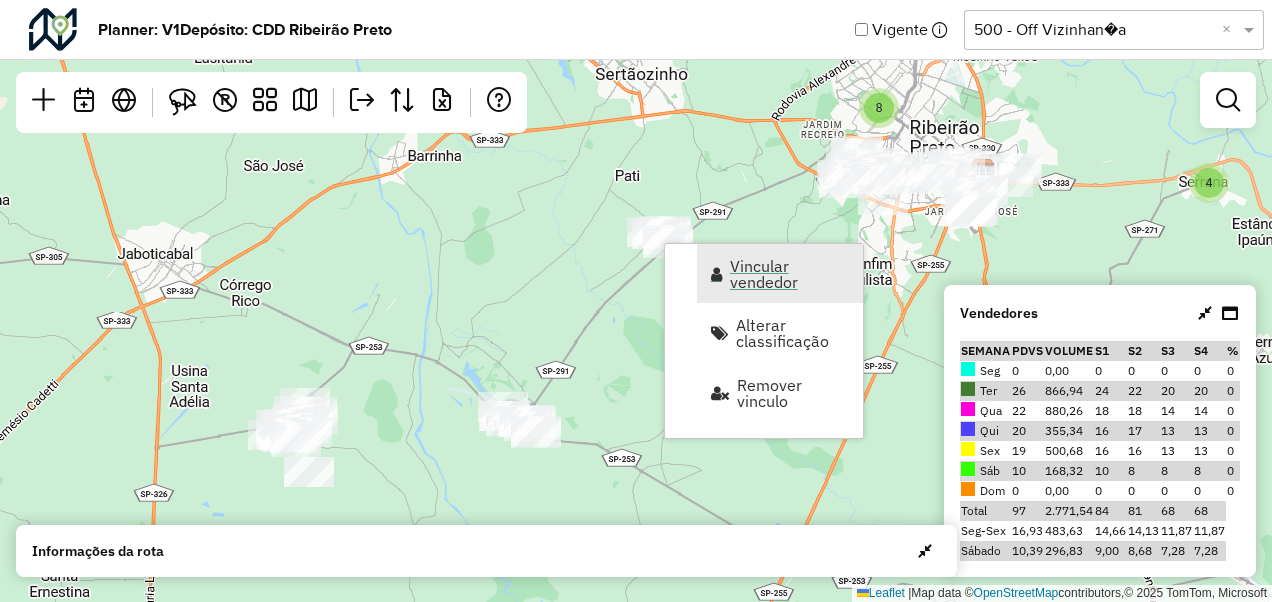 click on "Vincular vendedor" at bounding box center [790, 274] 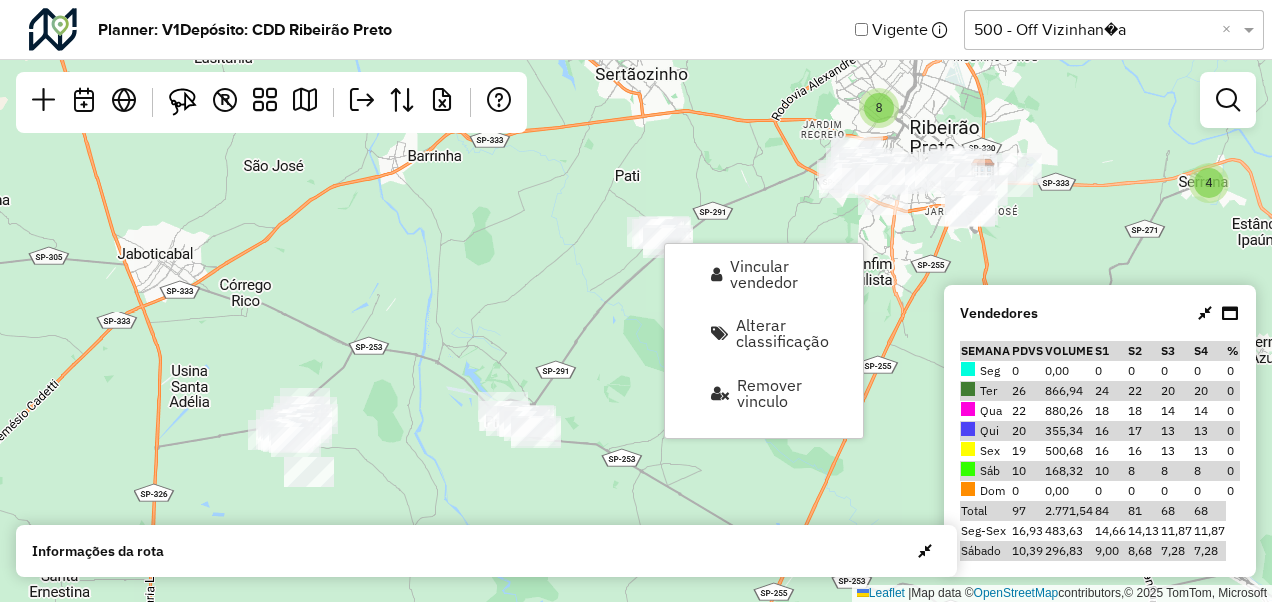 select on "*********" 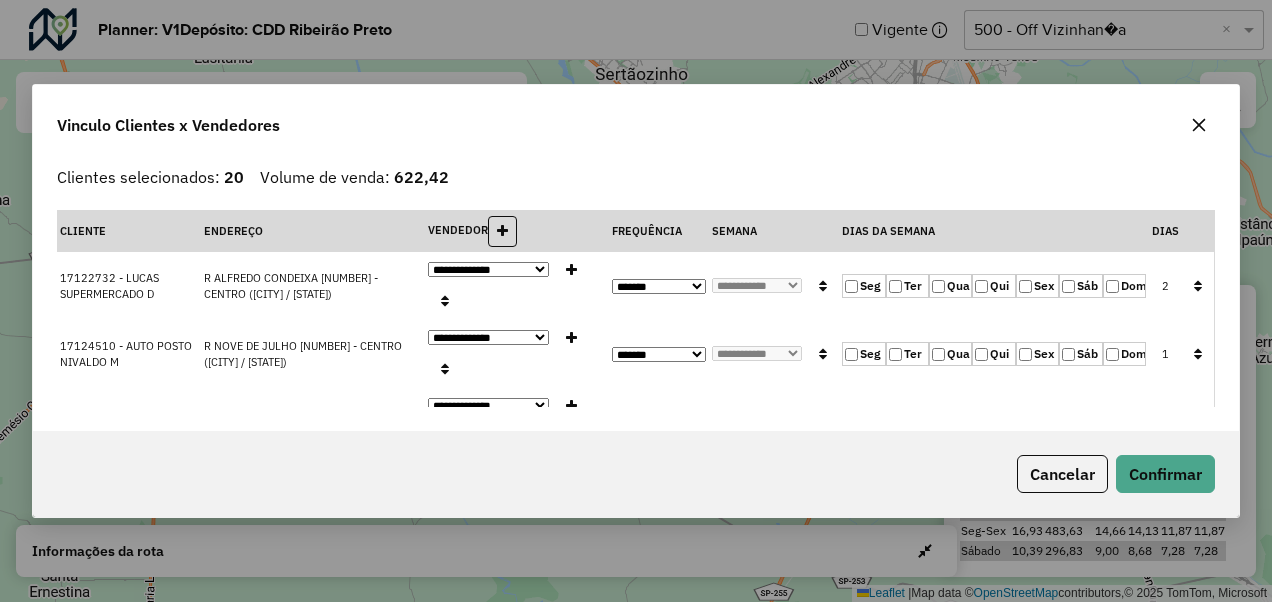 click on "Ter" 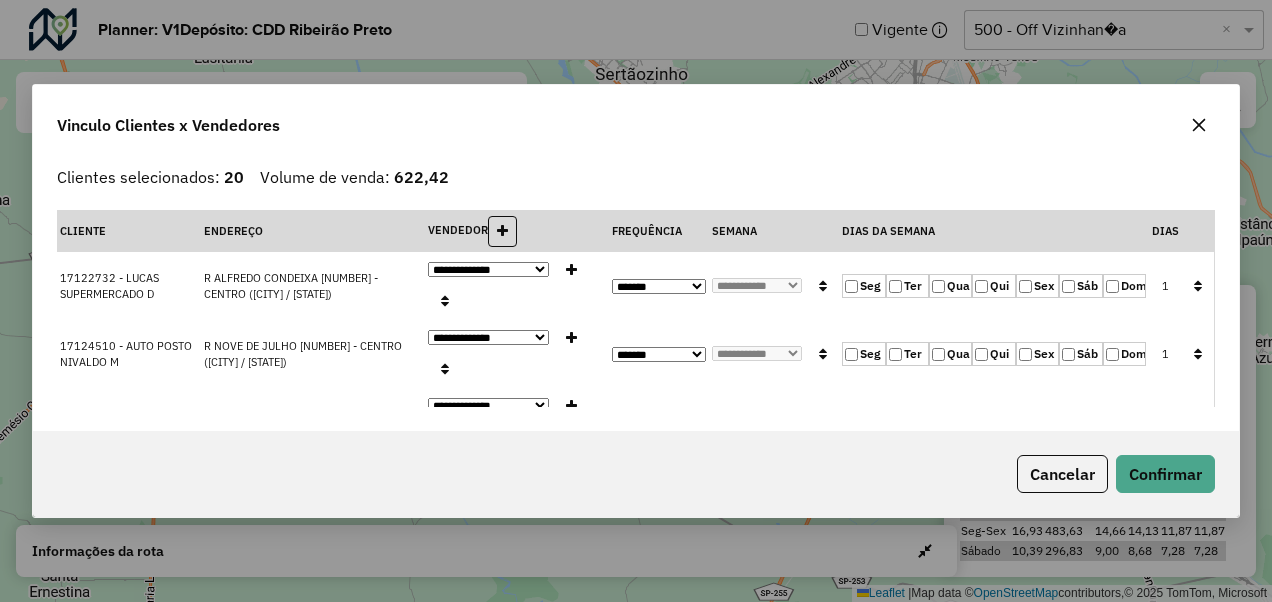 click 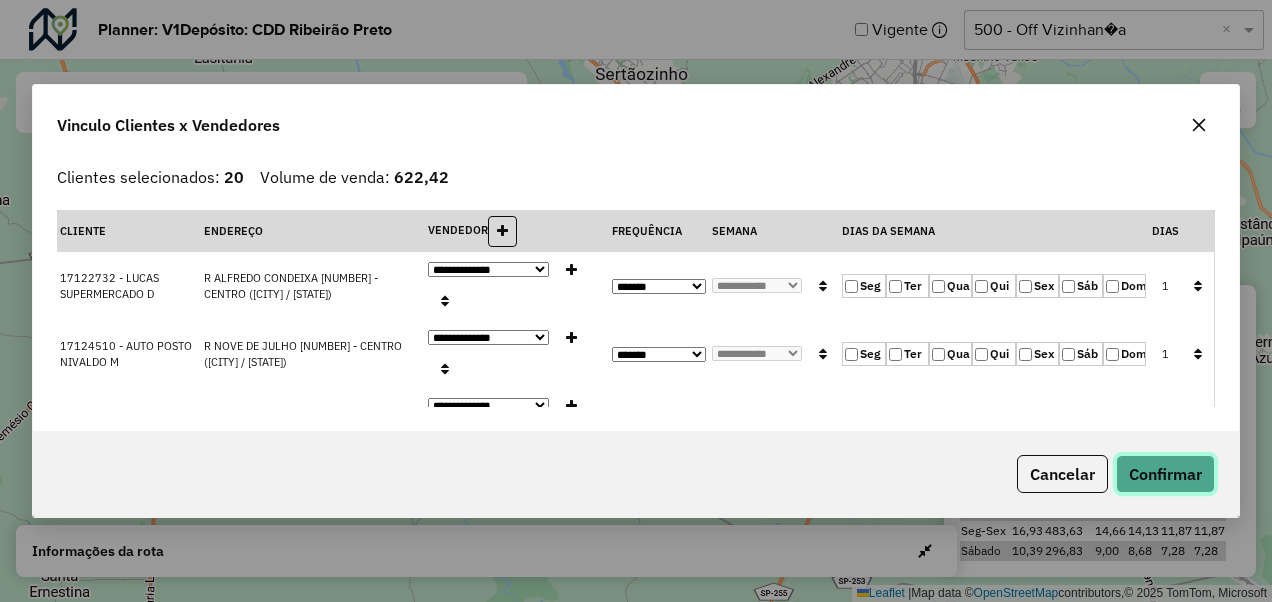 click on "Confirmar" 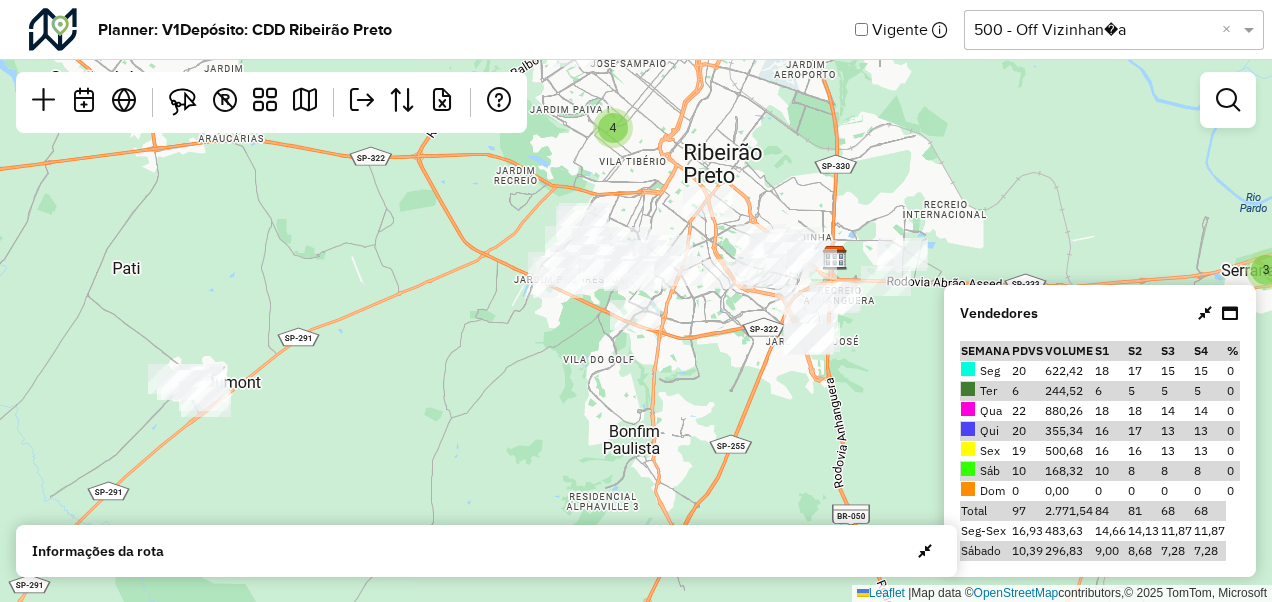 drag, startPoint x: 478, startPoint y: 424, endPoint x: 360, endPoint y: 407, distance: 119.218285 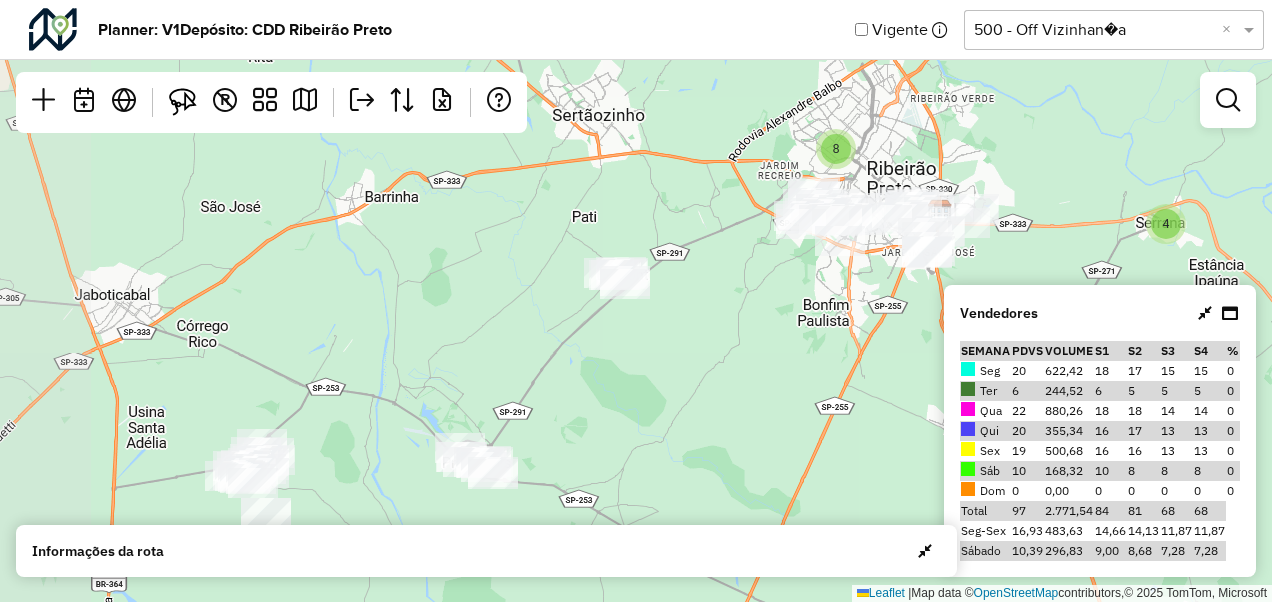 drag, startPoint x: 512, startPoint y: 419, endPoint x: 850, endPoint y: 254, distance: 376.12366 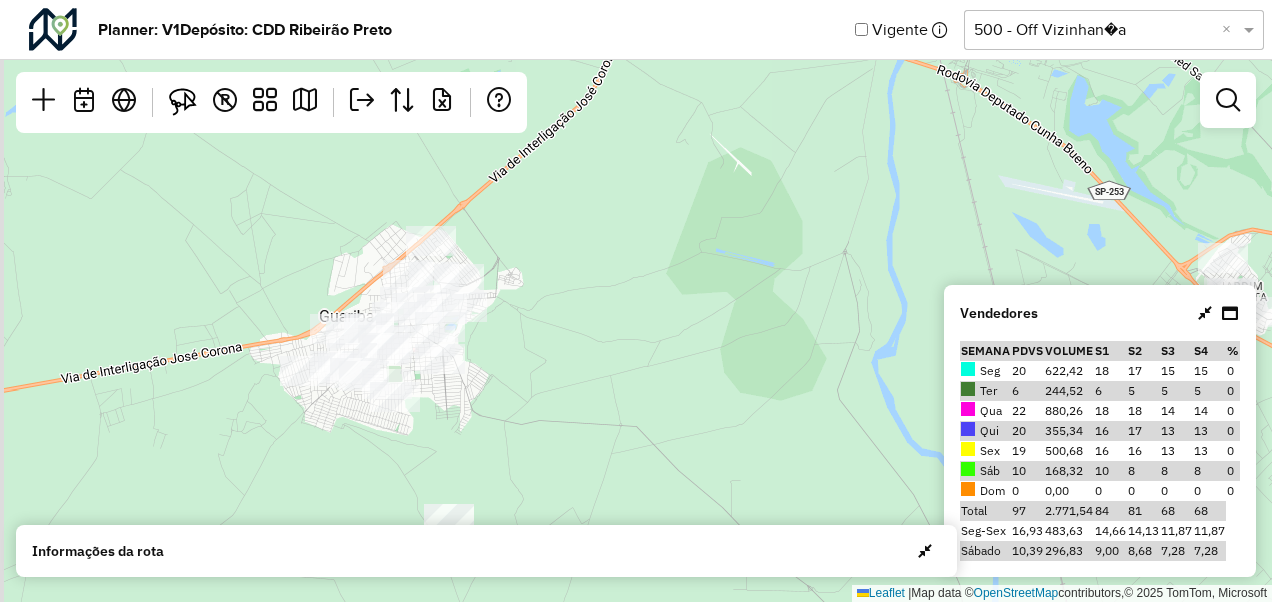 drag, startPoint x: 497, startPoint y: 342, endPoint x: 530, endPoint y: 368, distance: 42.0119 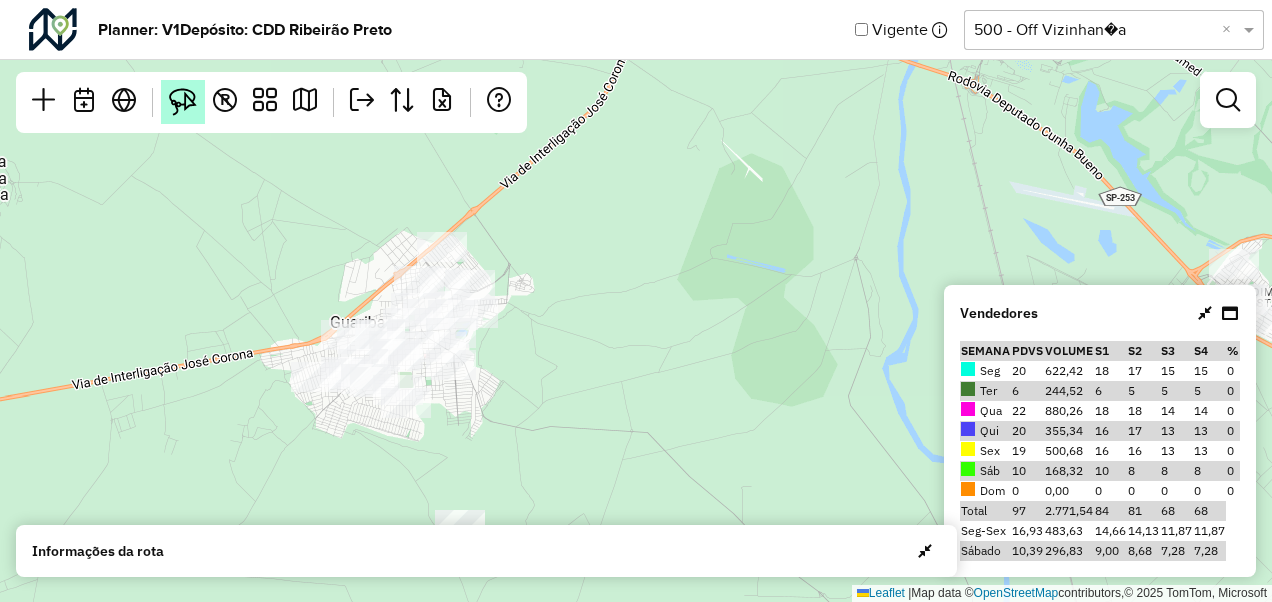 click at bounding box center (183, 102) 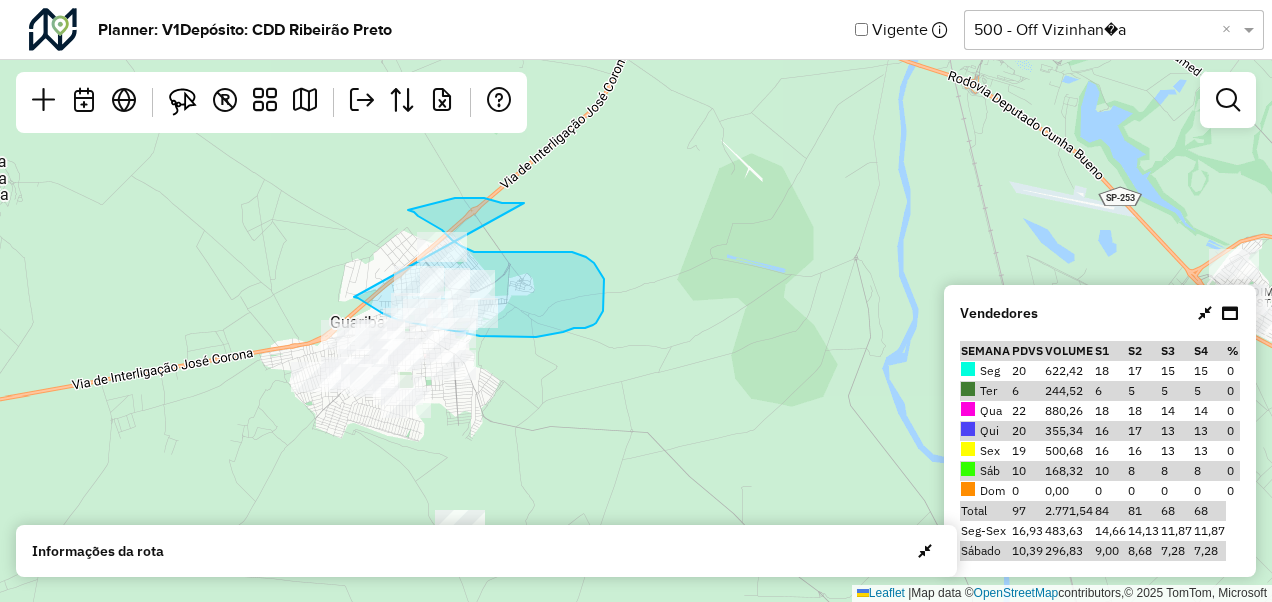 drag, startPoint x: 354, startPoint y: 297, endPoint x: 524, endPoint y: 203, distance: 194.25757 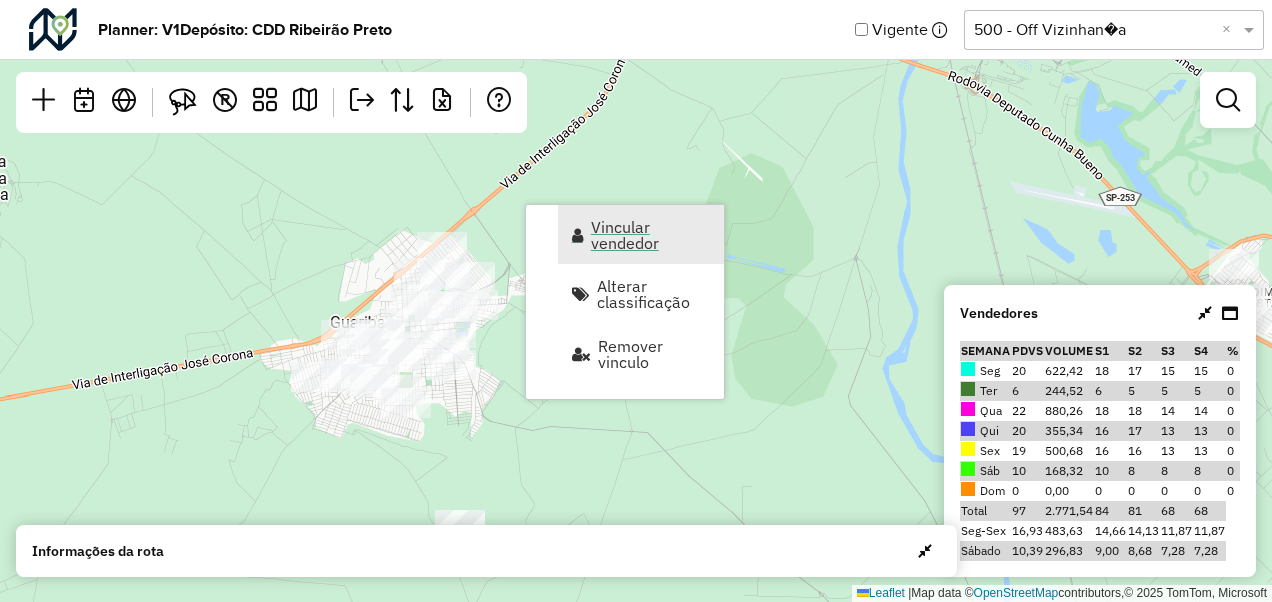 click on "Vincular vendedor" at bounding box center [651, 235] 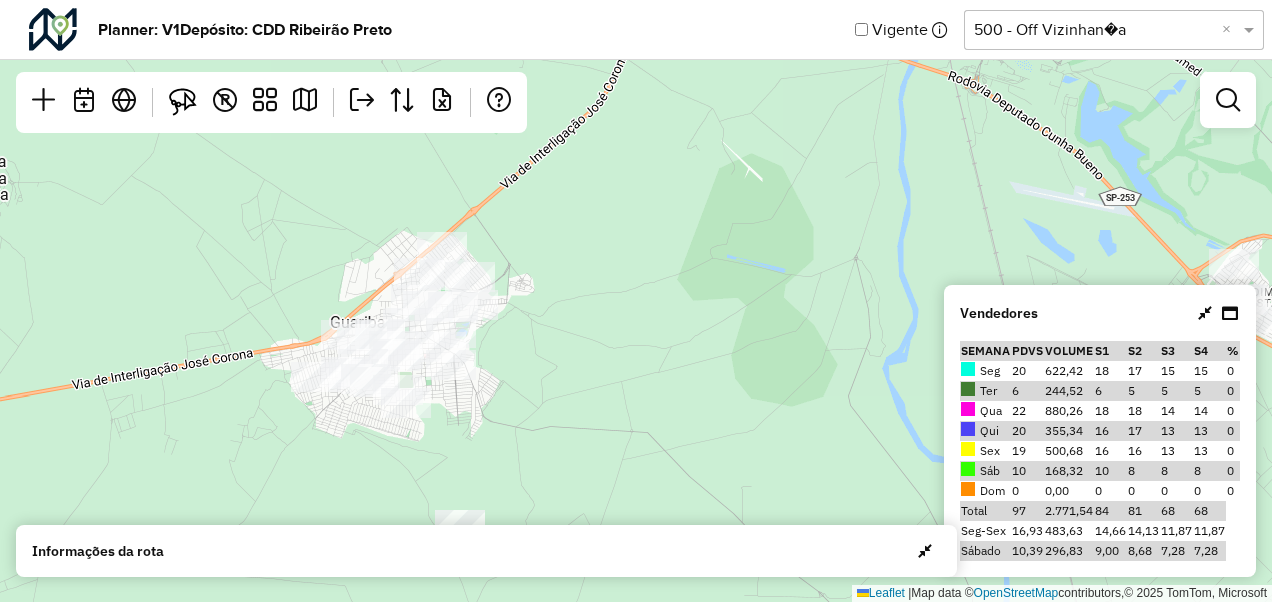 select on "*********" 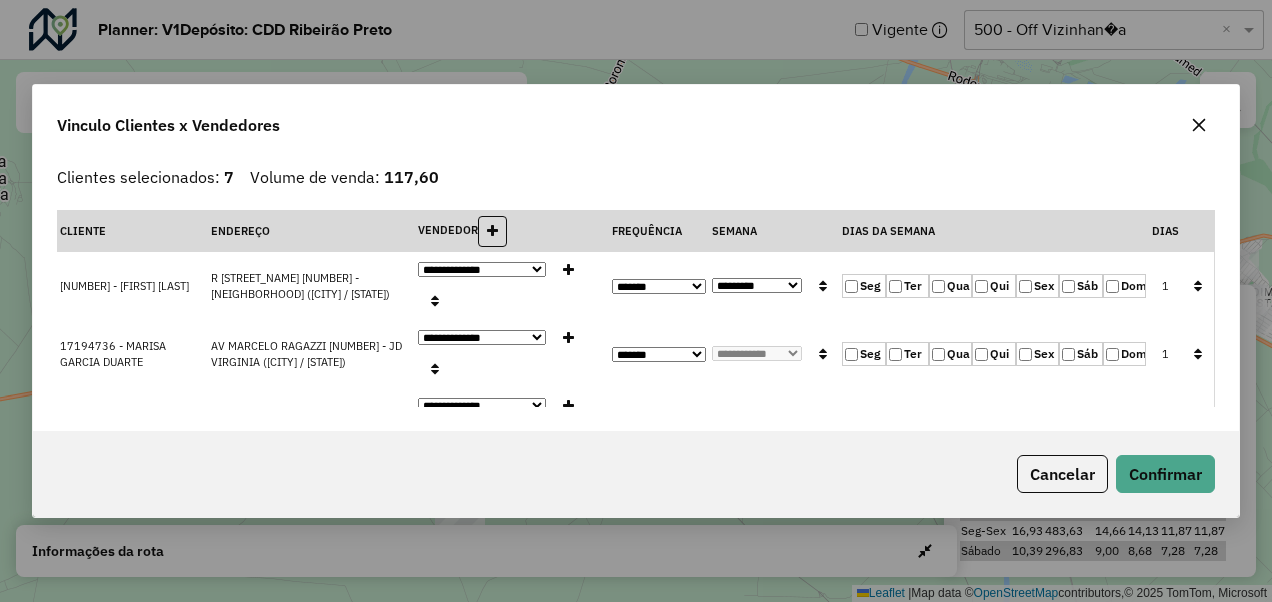 click on "Ter" 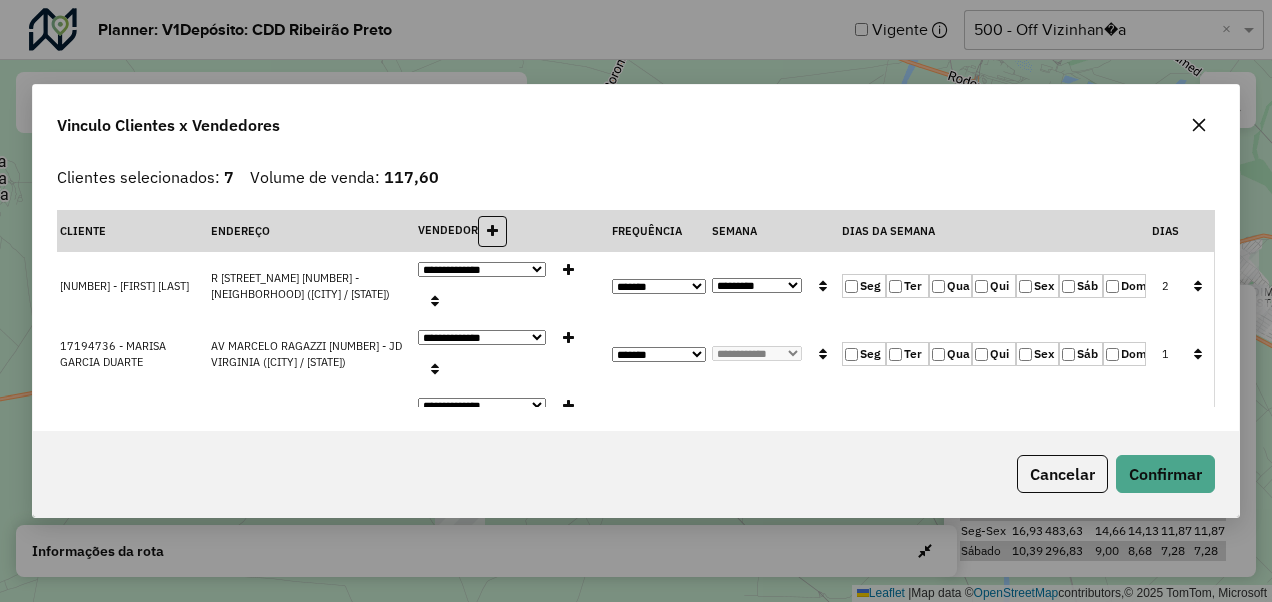 click on "Qua" 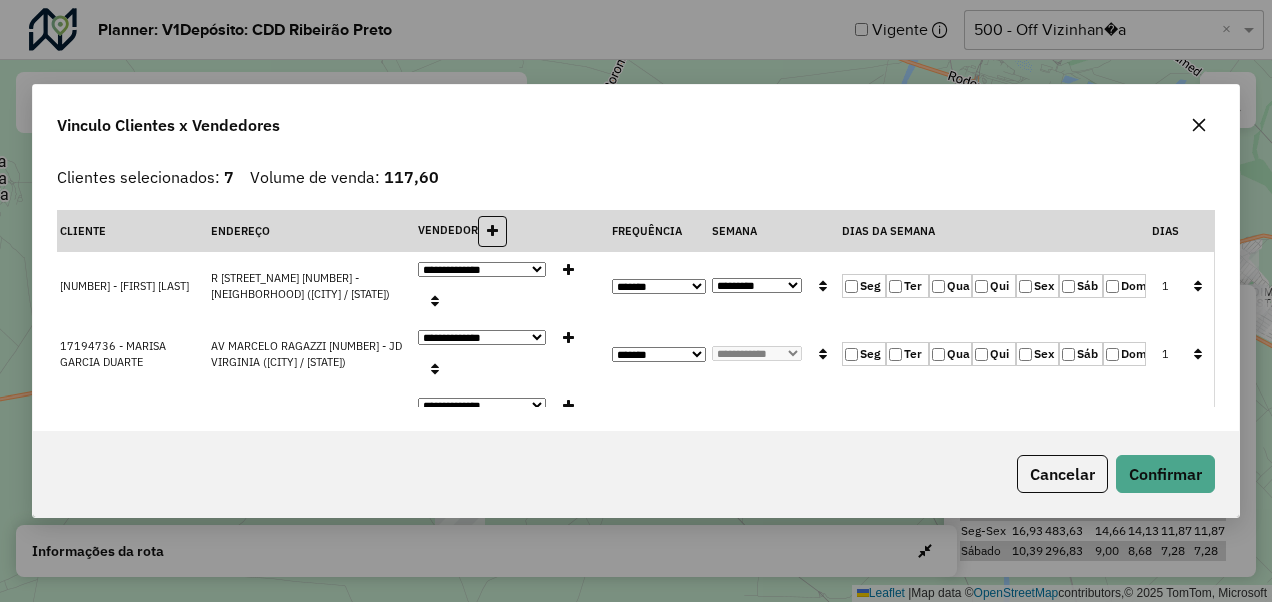 click 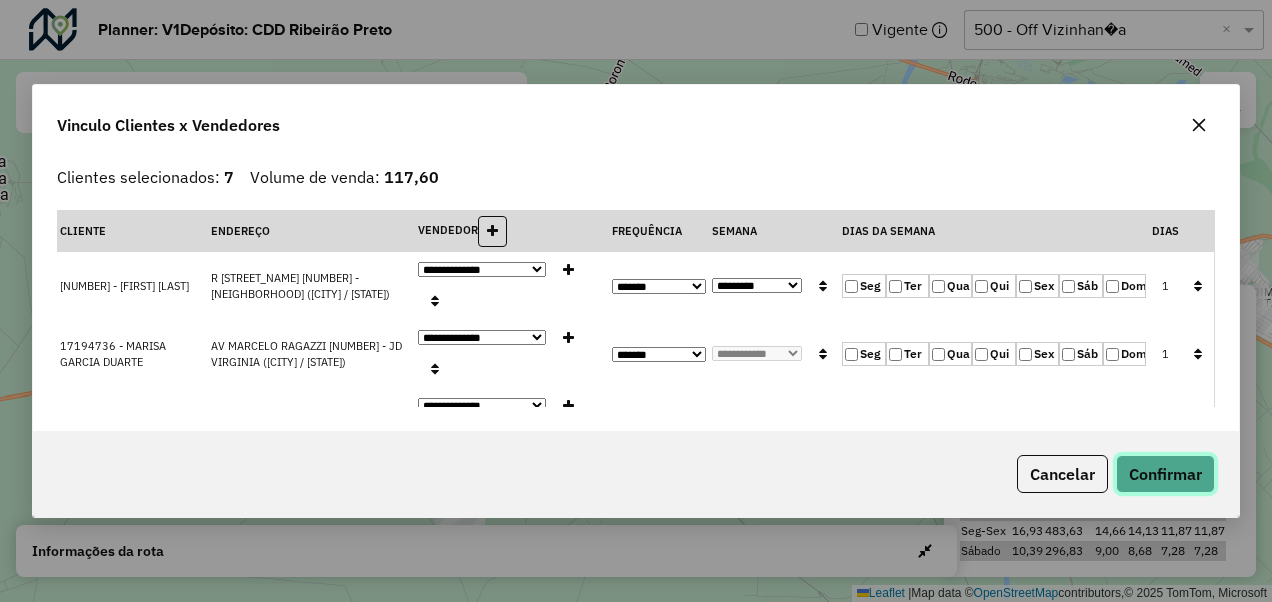 click on "Confirmar" 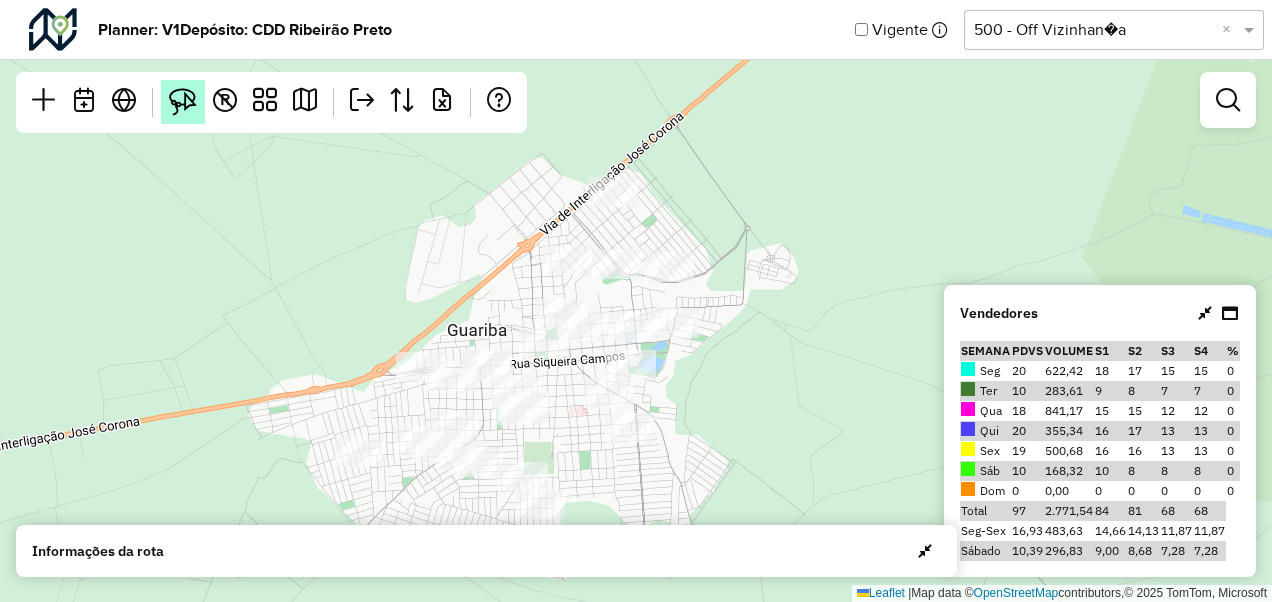 click at bounding box center (183, 102) 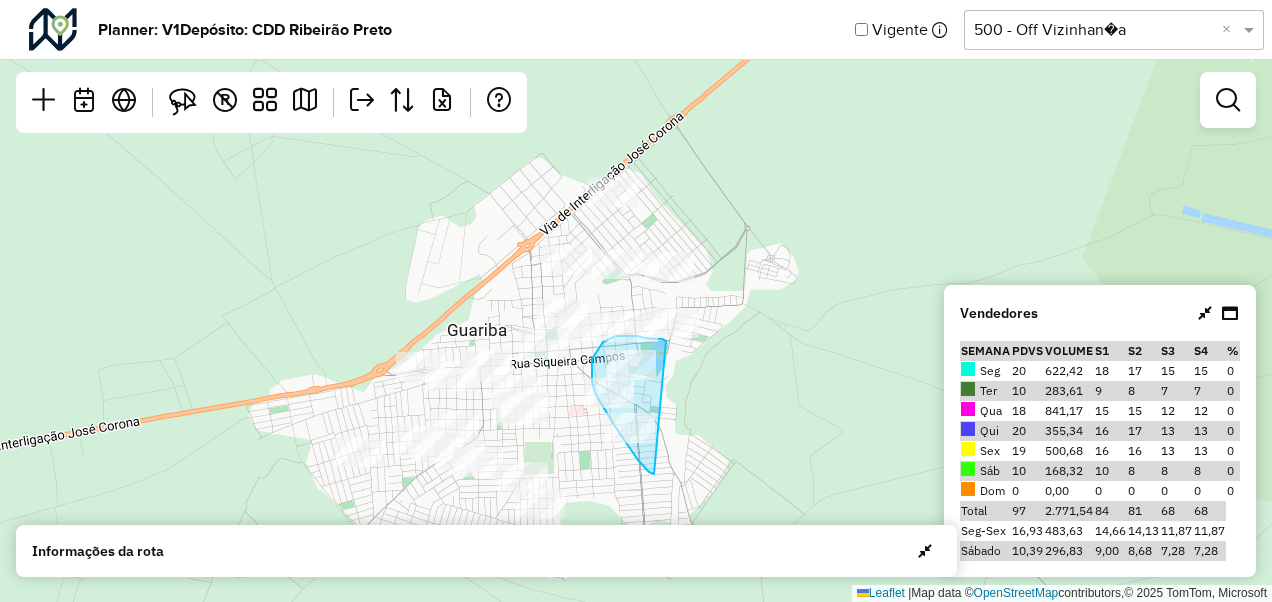 drag, startPoint x: 654, startPoint y: 474, endPoint x: 675, endPoint y: 344, distance: 131.68523 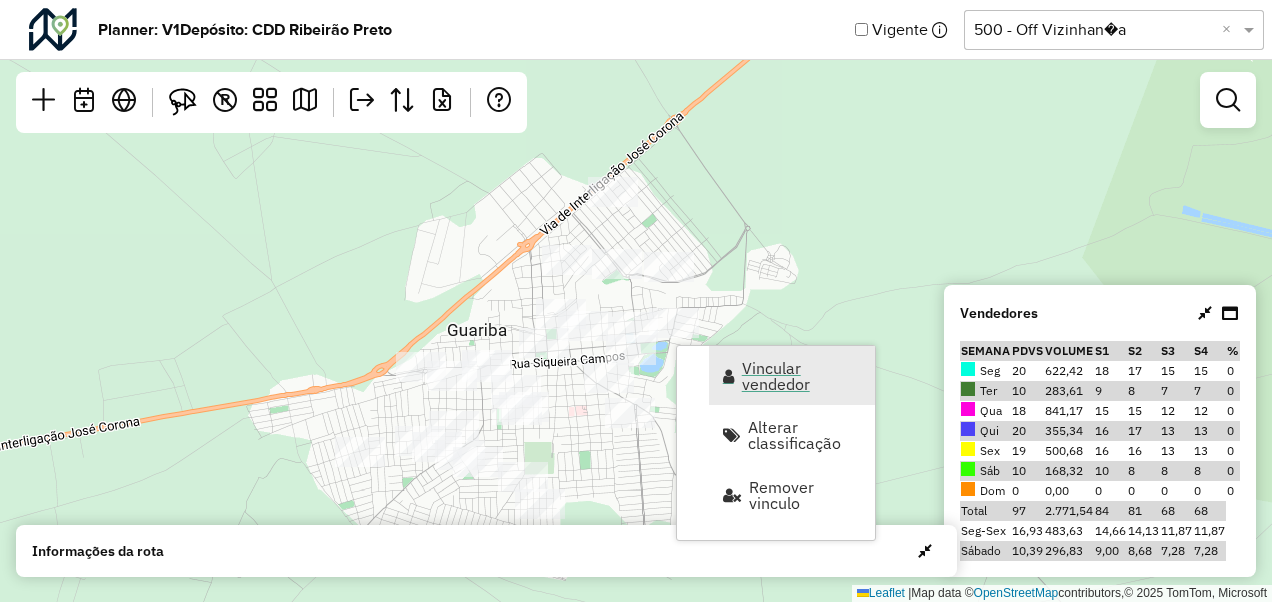 click on "Vincular vendedor" at bounding box center [802, 376] 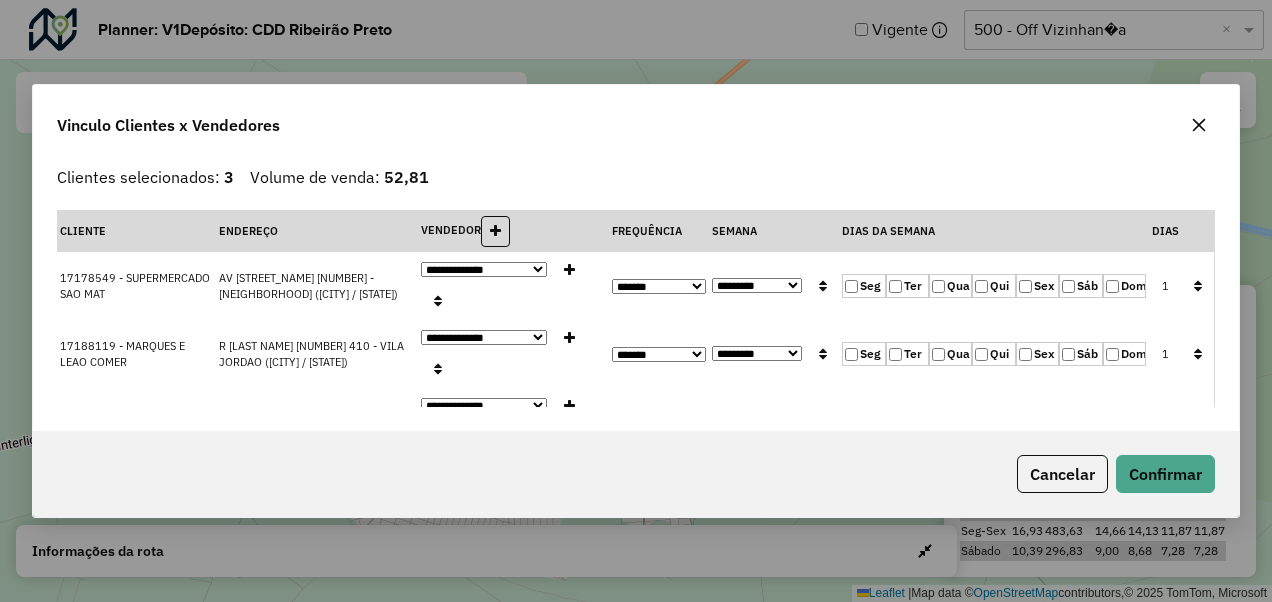 click on "Ter" 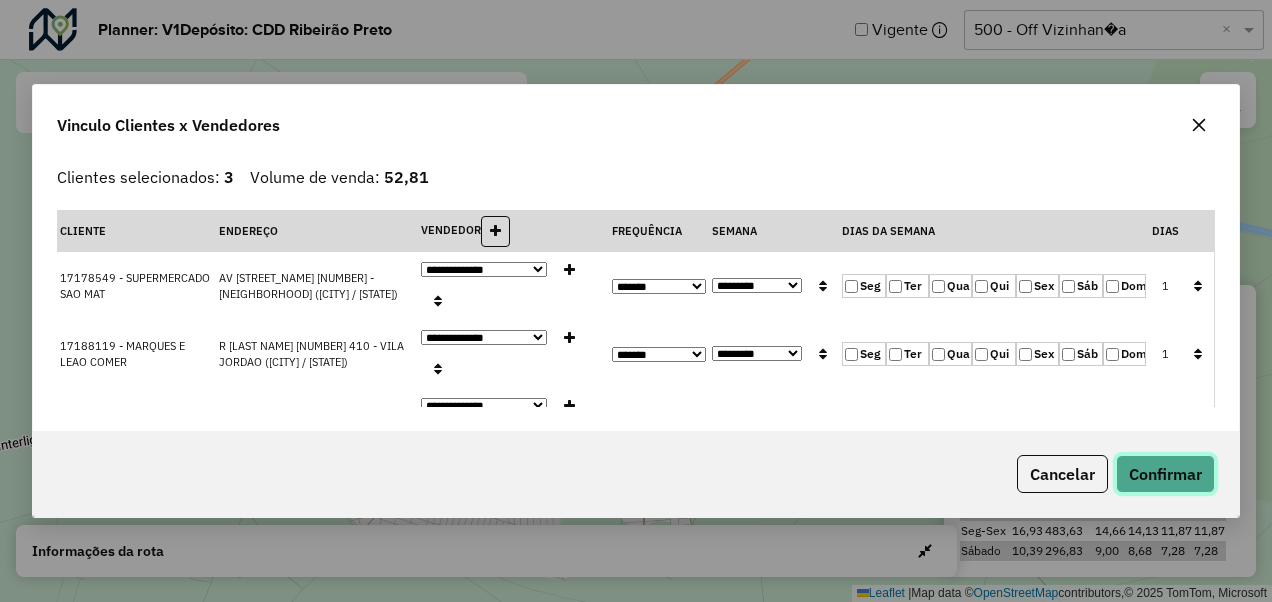 click on "Confirmar" 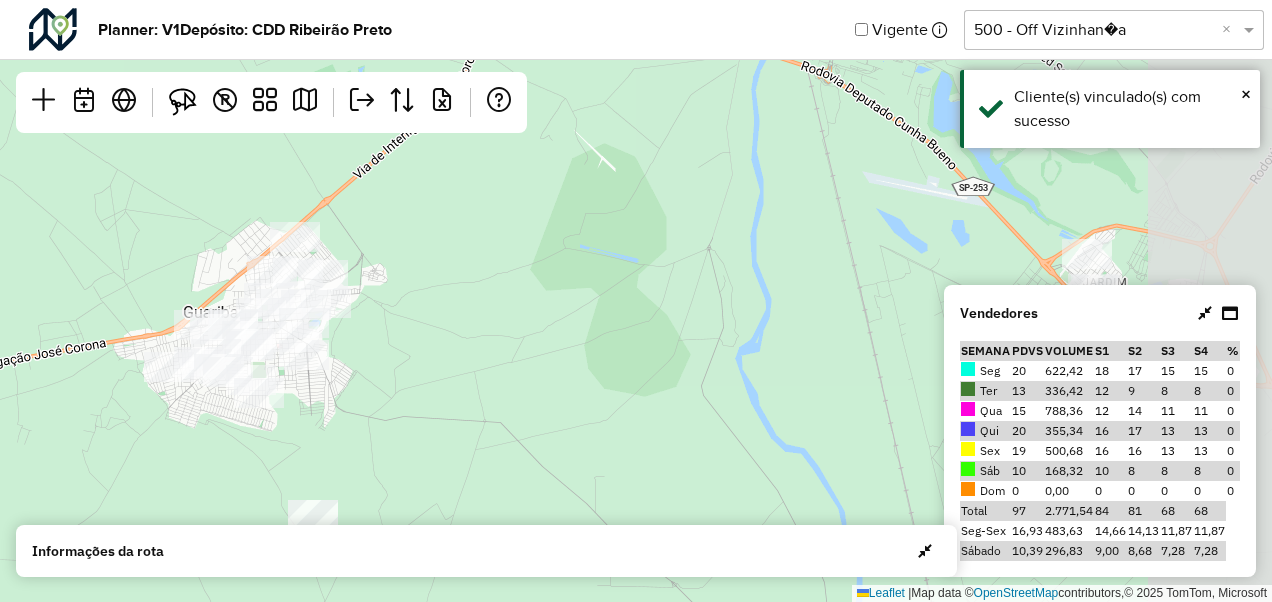 drag, startPoint x: 840, startPoint y: 309, endPoint x: 415, endPoint y: 295, distance: 425.23053 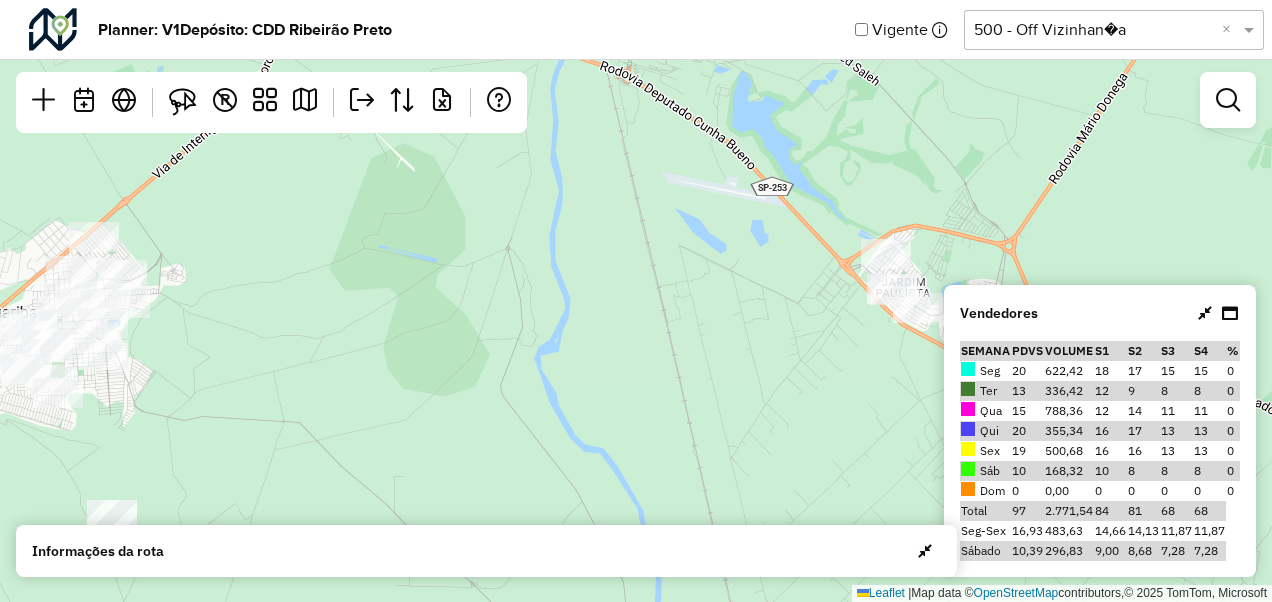 drag, startPoint x: 780, startPoint y: 262, endPoint x: 579, endPoint y: 262, distance: 201 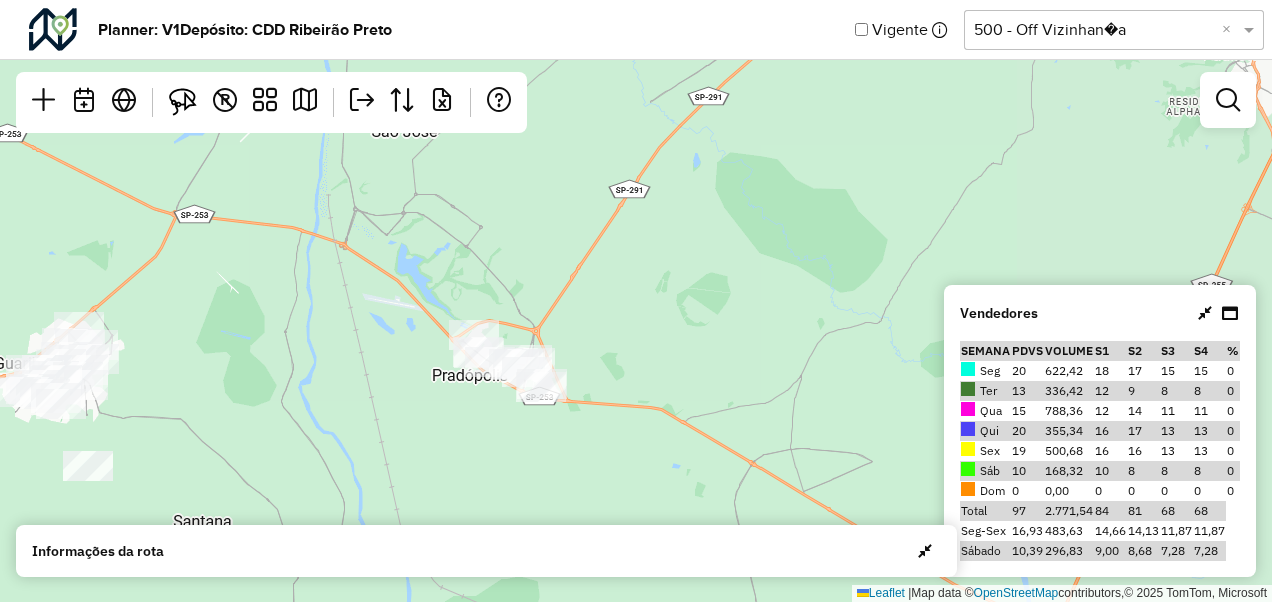 drag, startPoint x: 758, startPoint y: 366, endPoint x: 438, endPoint y: 427, distance: 325.76218 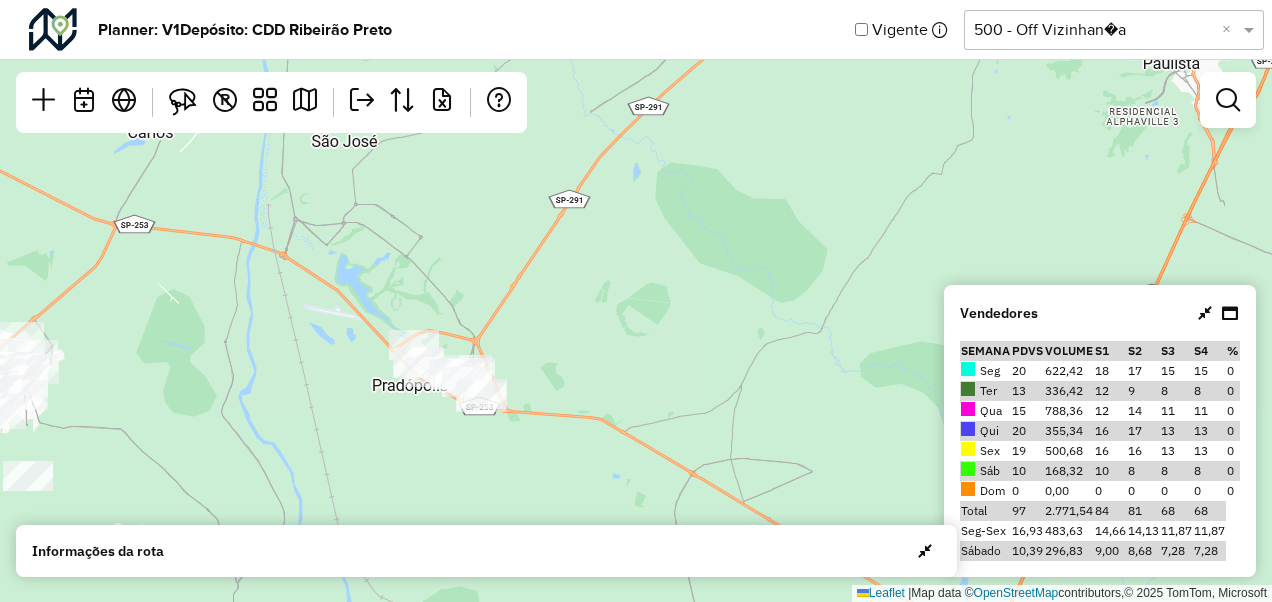 drag, startPoint x: 780, startPoint y: 296, endPoint x: 740, endPoint y: 264, distance: 51.224995 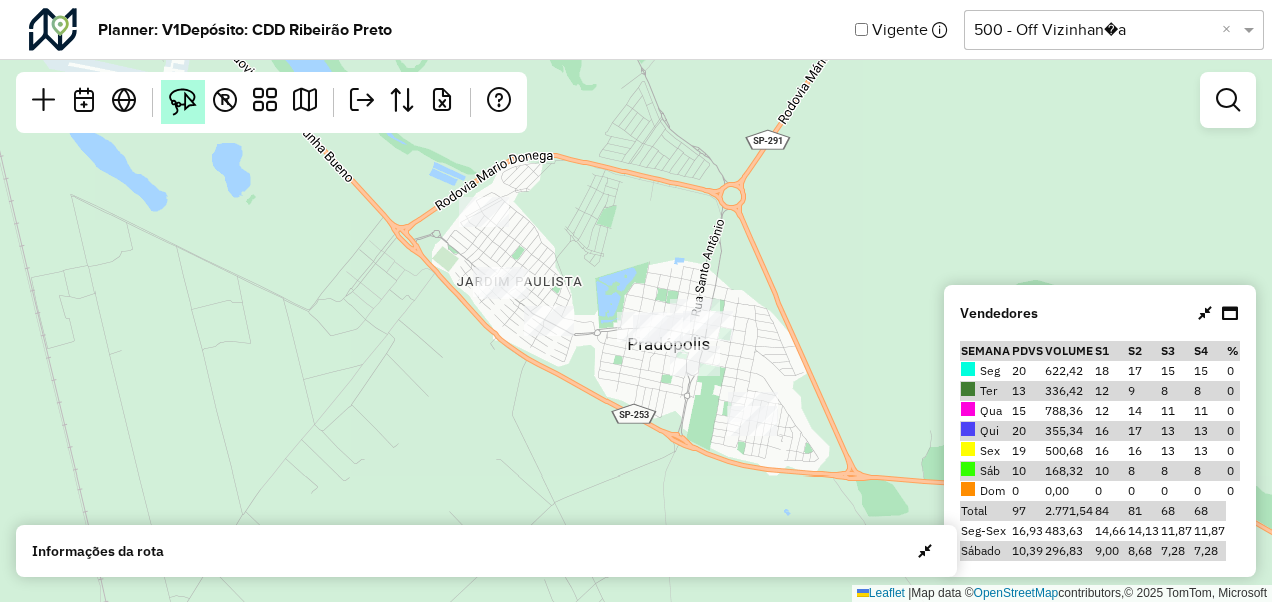 click at bounding box center [183, 102] 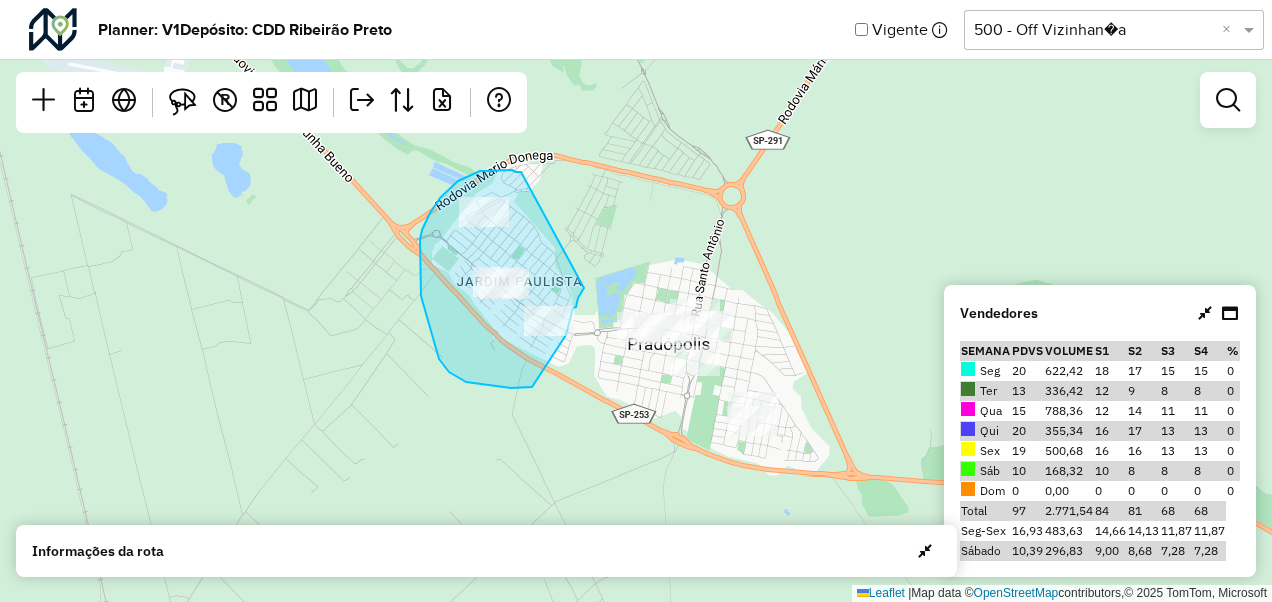 drag, startPoint x: 521, startPoint y: 172, endPoint x: 584, endPoint y: 288, distance: 132.00378 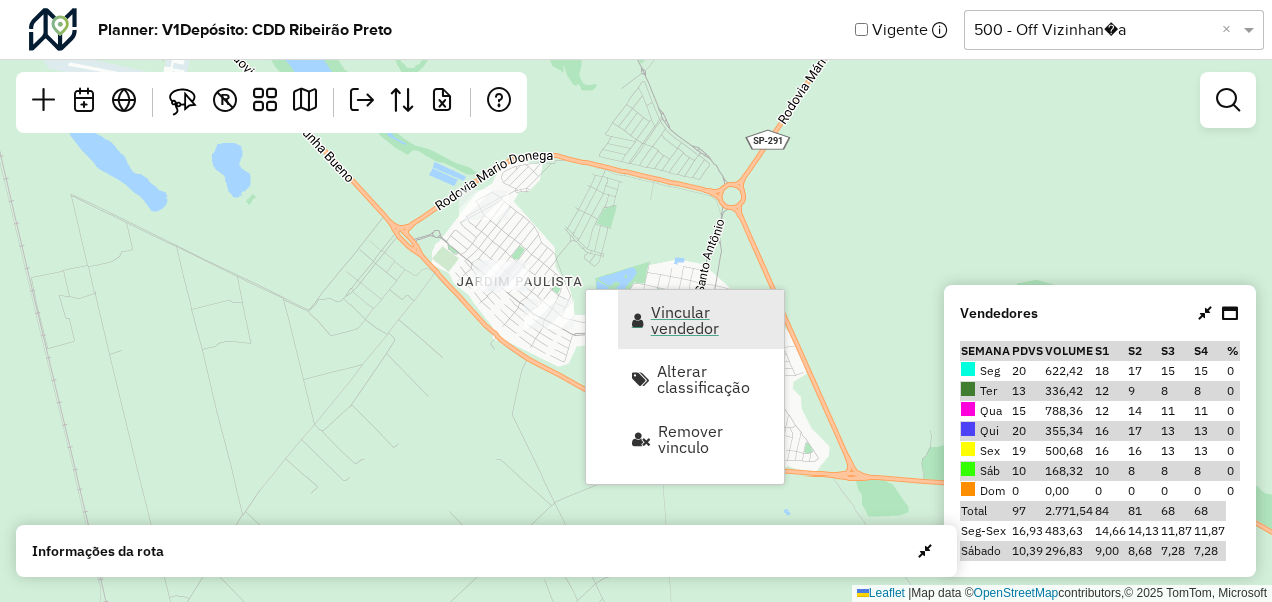 click on "Vincular vendedor" at bounding box center (711, 320) 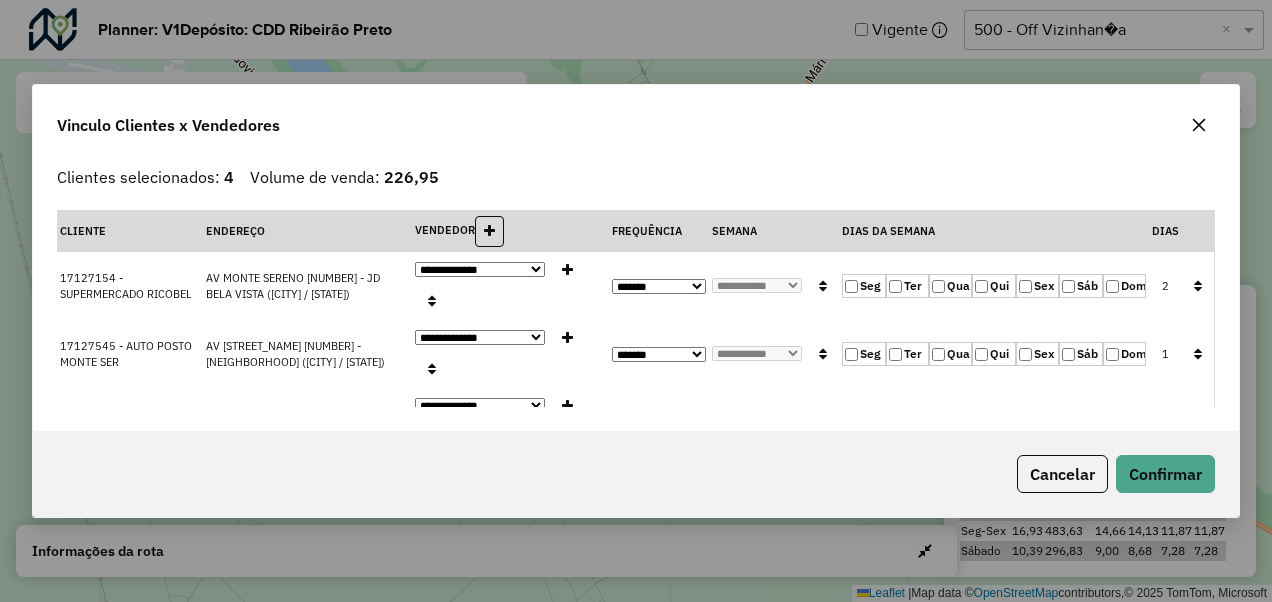 click on "Seg" 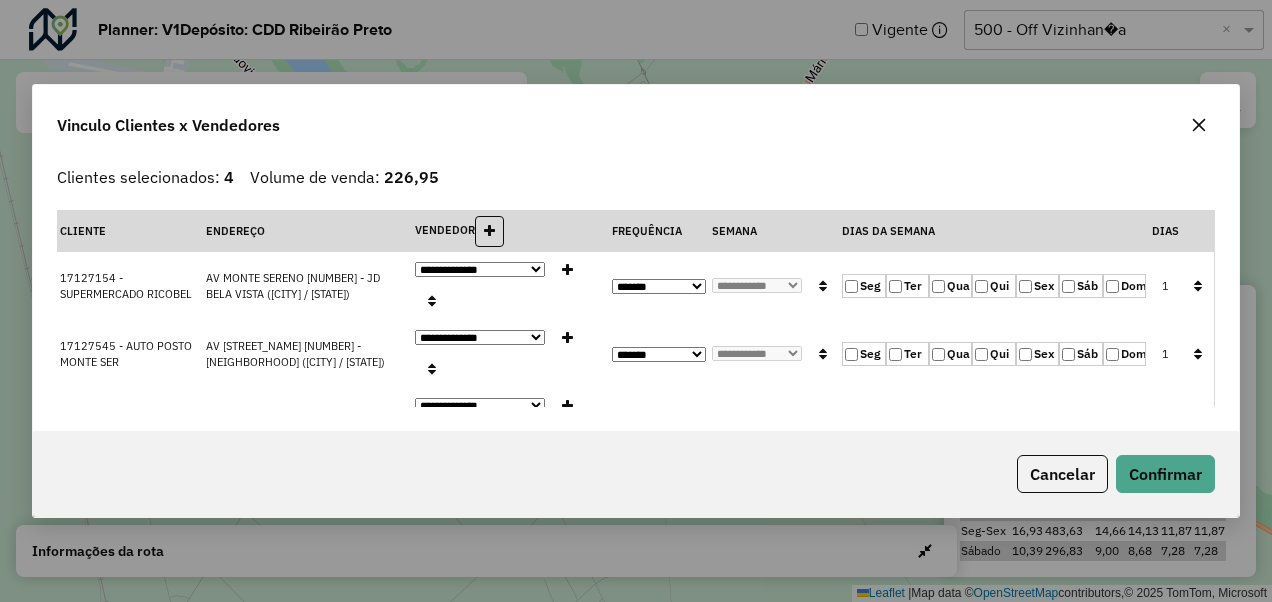 click 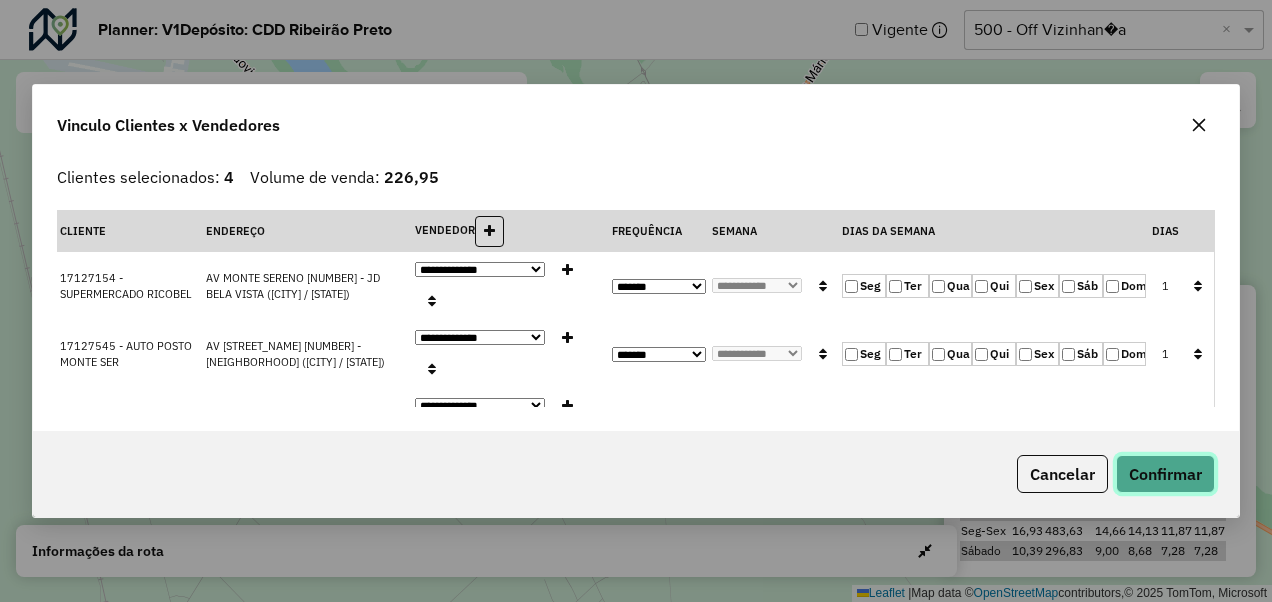 click on "Confirmar" 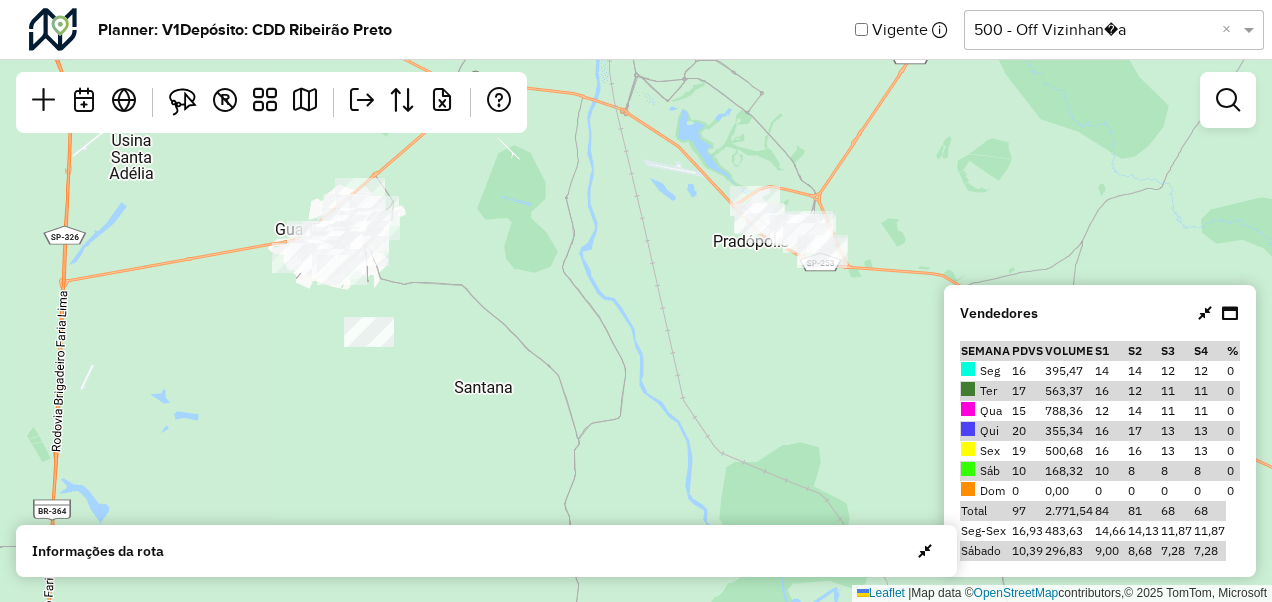 drag, startPoint x: 362, startPoint y: 376, endPoint x: 706, endPoint y: 258, distance: 363.6757 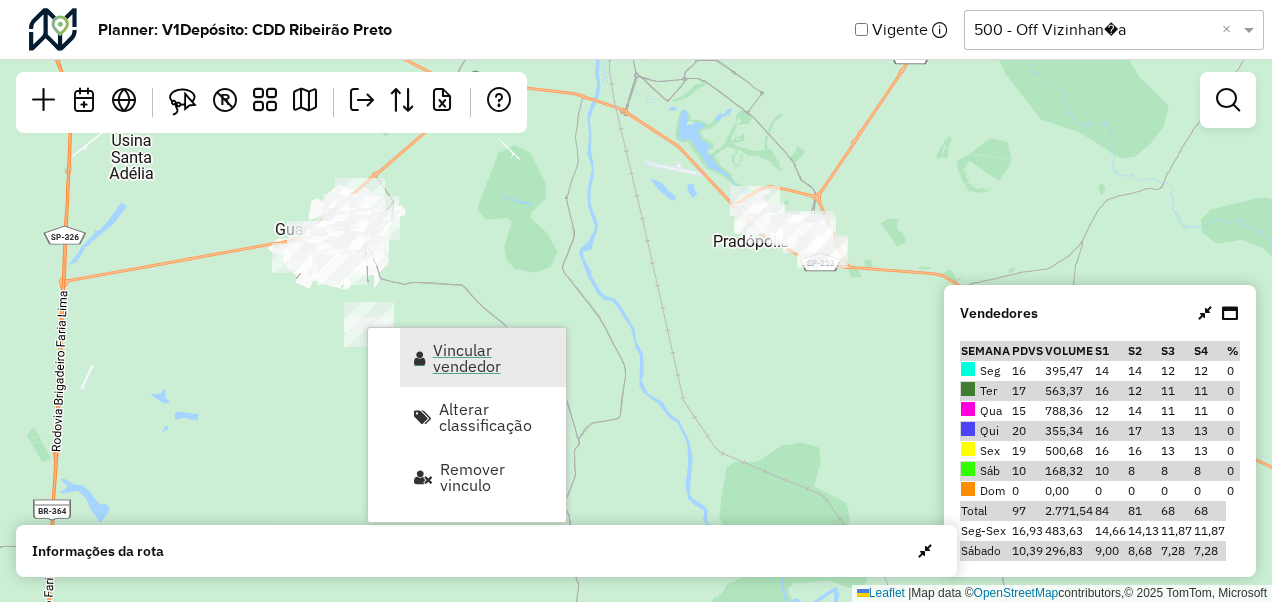 click on "Vincular vendedor" at bounding box center (493, 358) 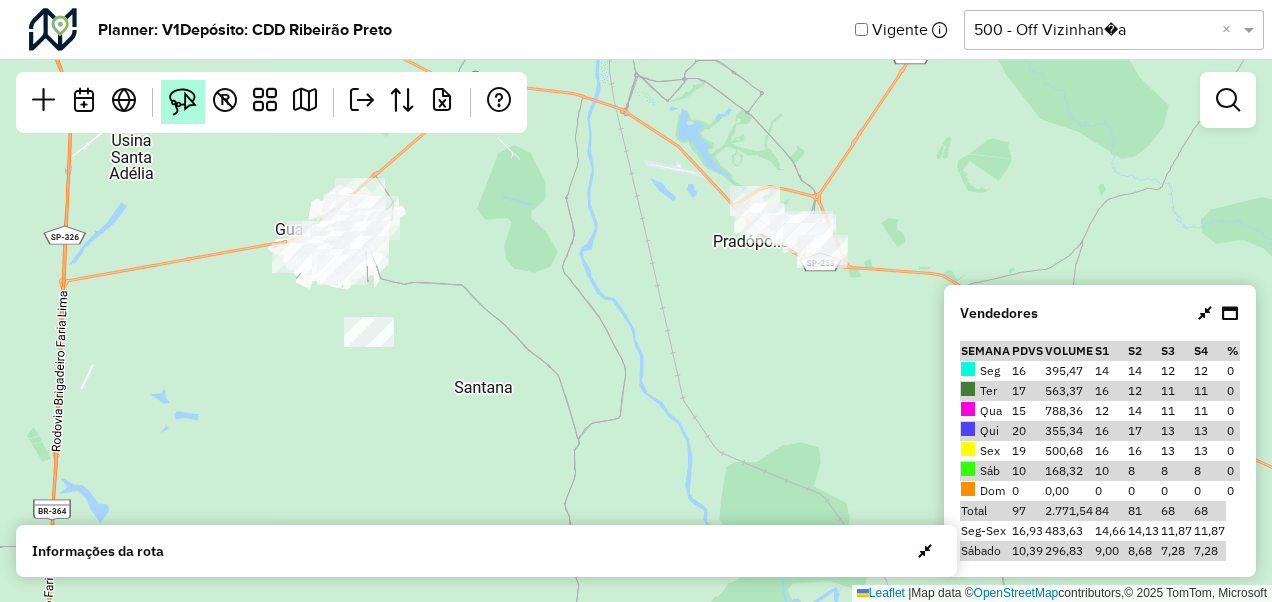 click at bounding box center [183, 102] 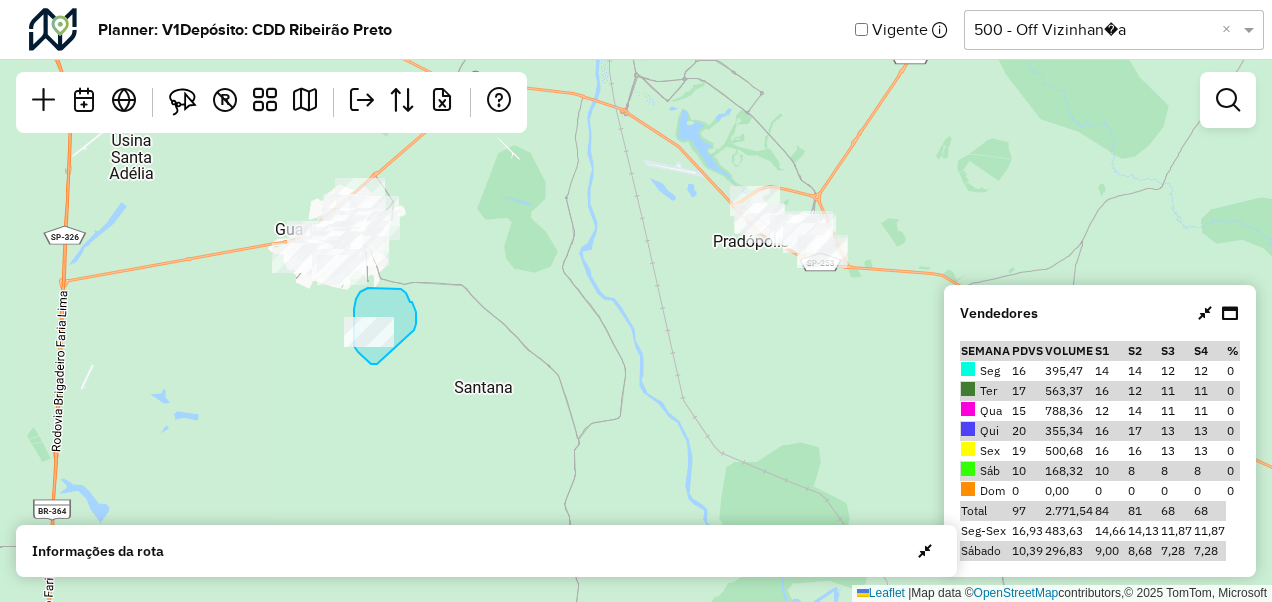 drag, startPoint x: 377, startPoint y: 364, endPoint x: 414, endPoint y: 330, distance: 50.24938 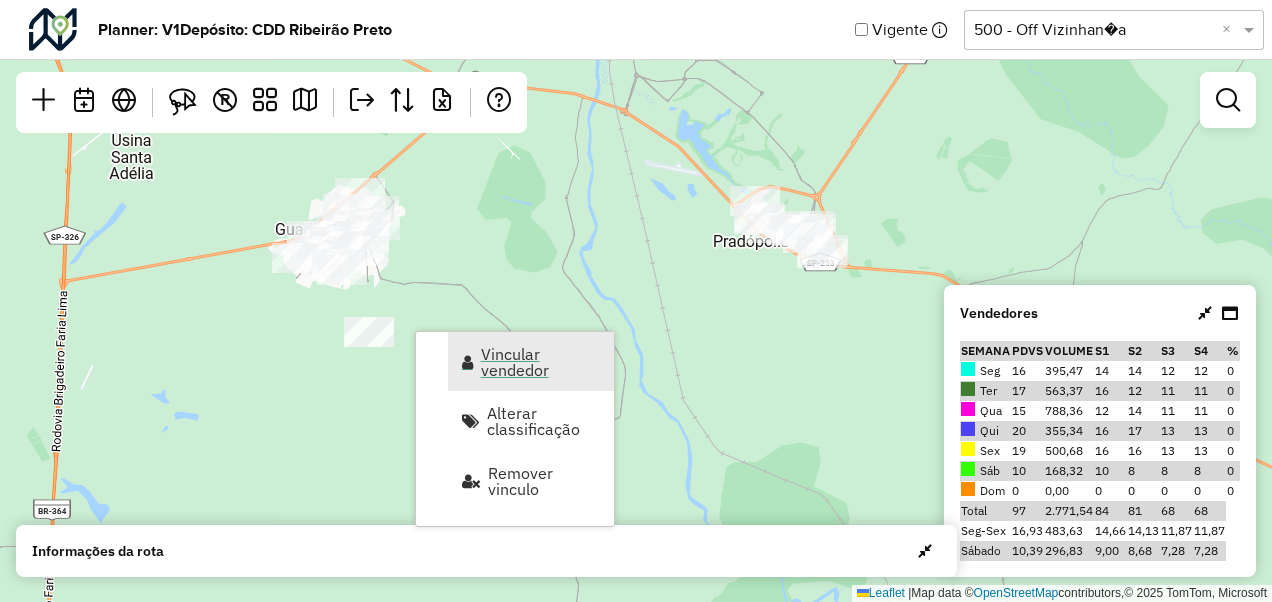 click on "Vincular vendedor" at bounding box center (541, 362) 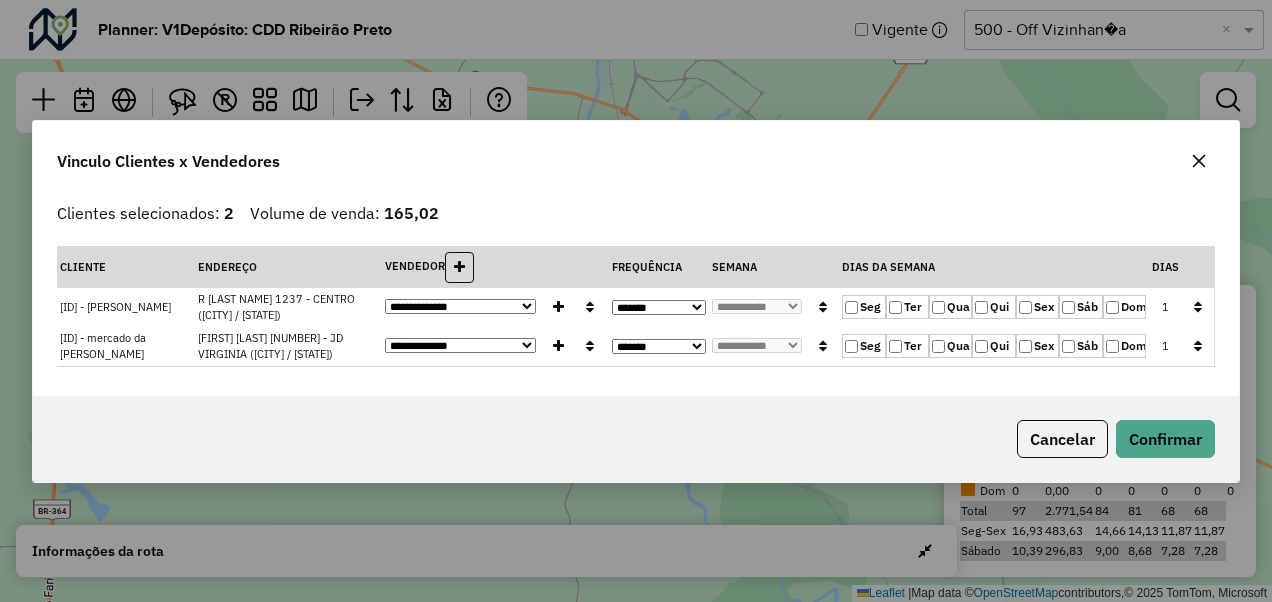 click on "Qua" 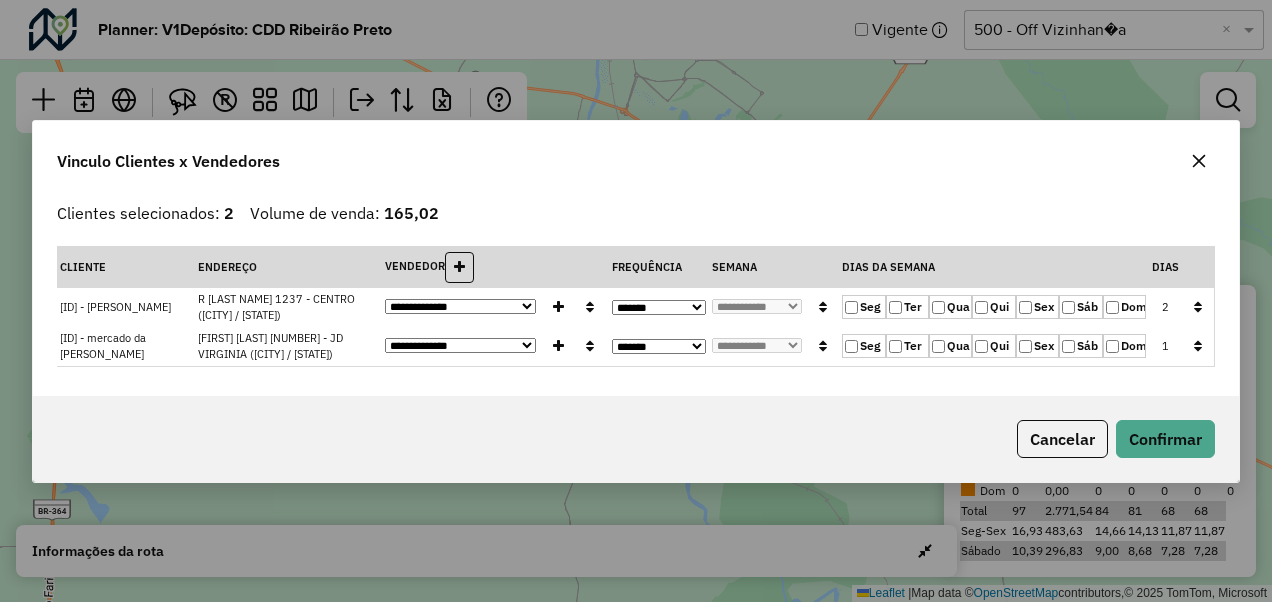 click on "Ter" 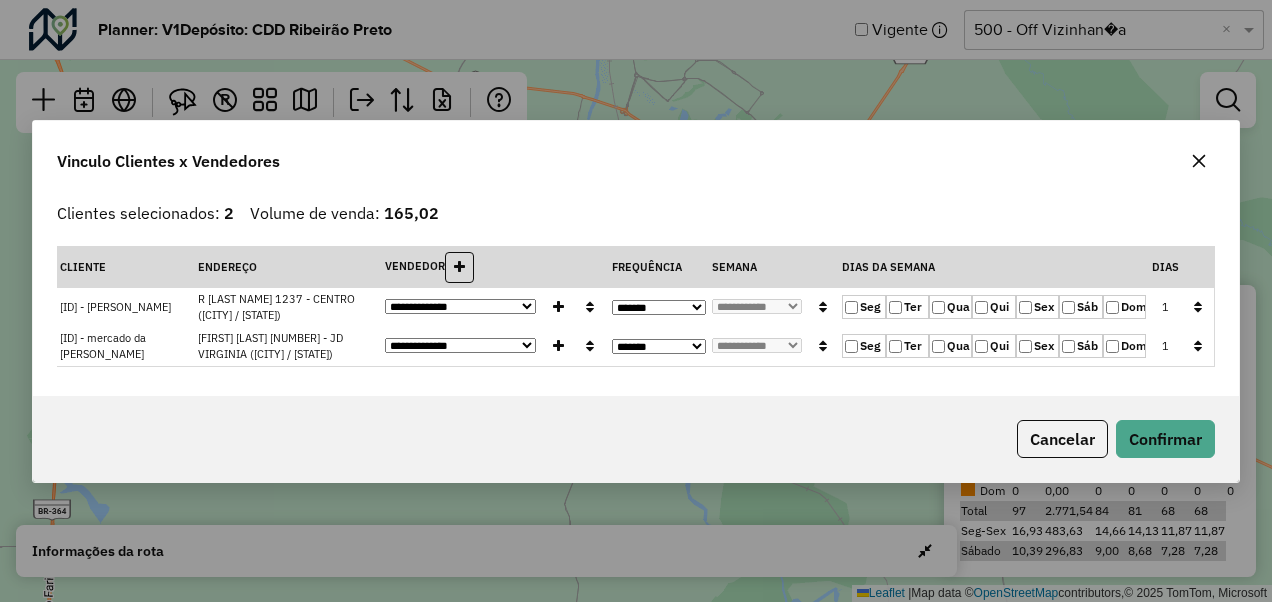 click 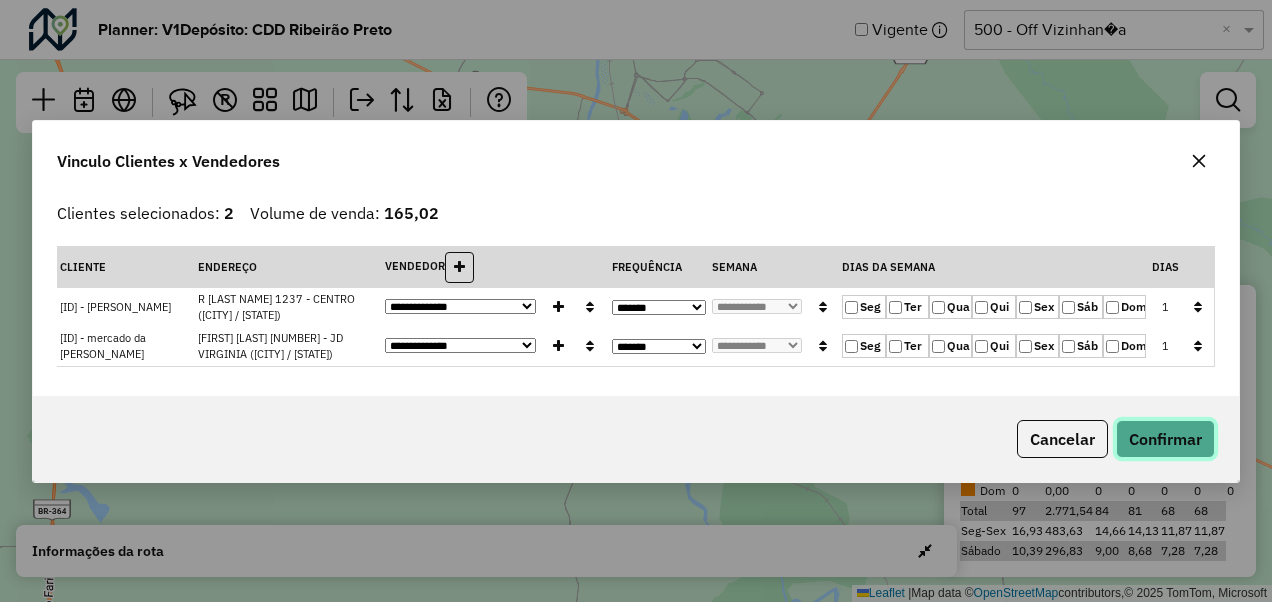 click on "Confirmar" 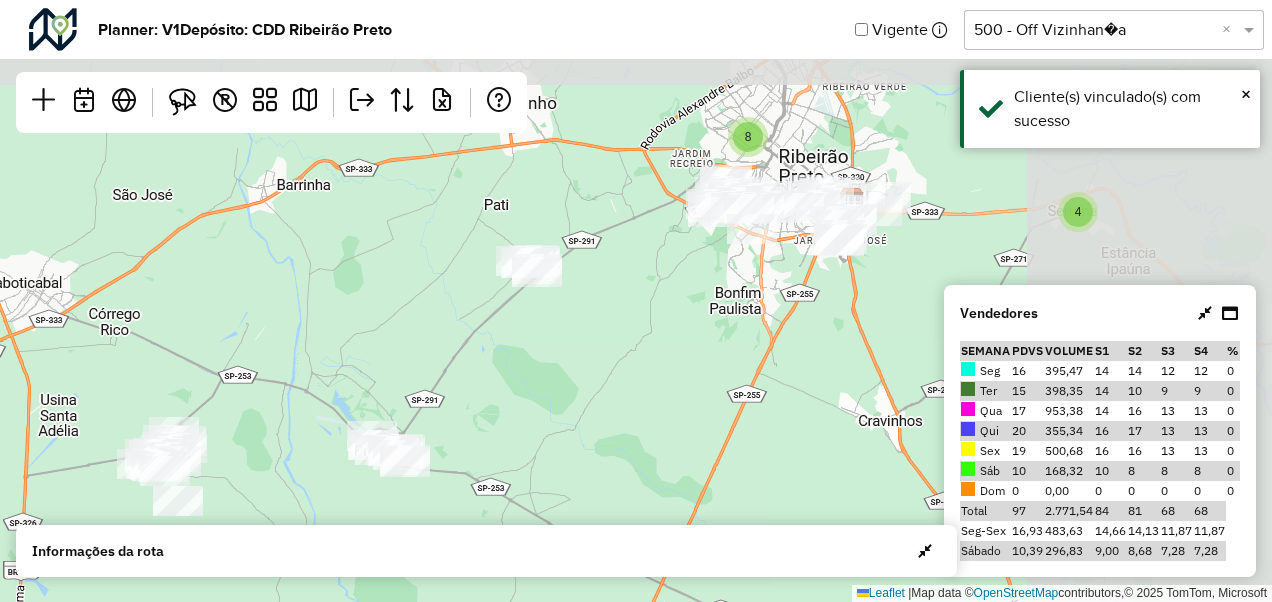 drag, startPoint x: 949, startPoint y: 249, endPoint x: 512, endPoint y: 413, distance: 466.7601 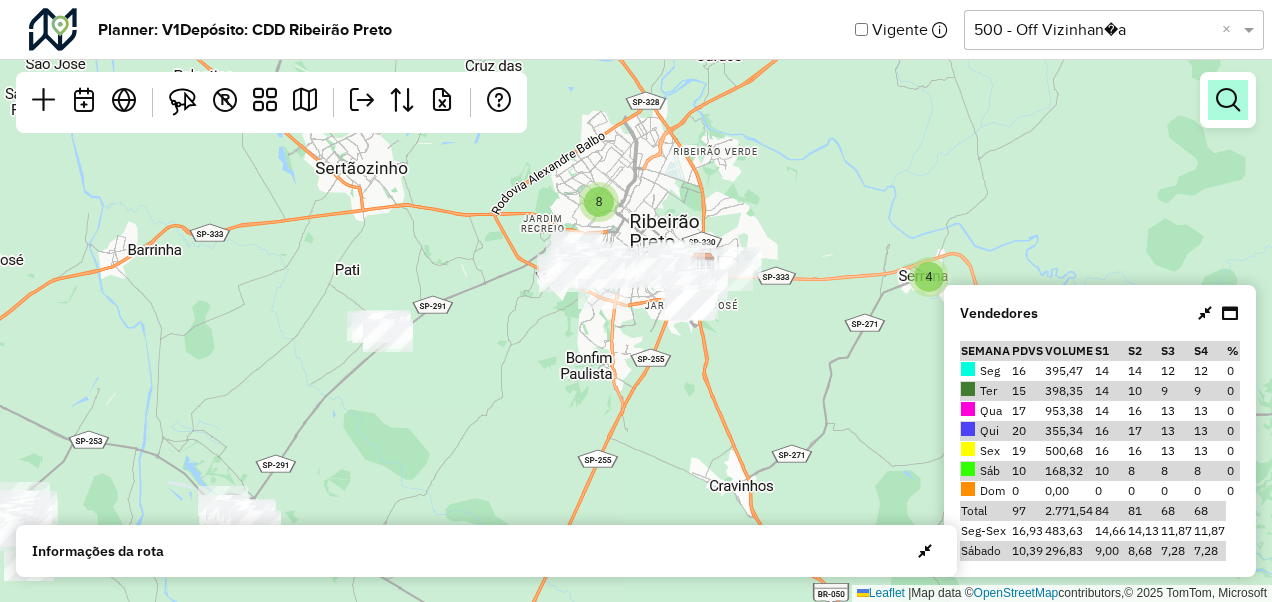 click at bounding box center [1228, 100] 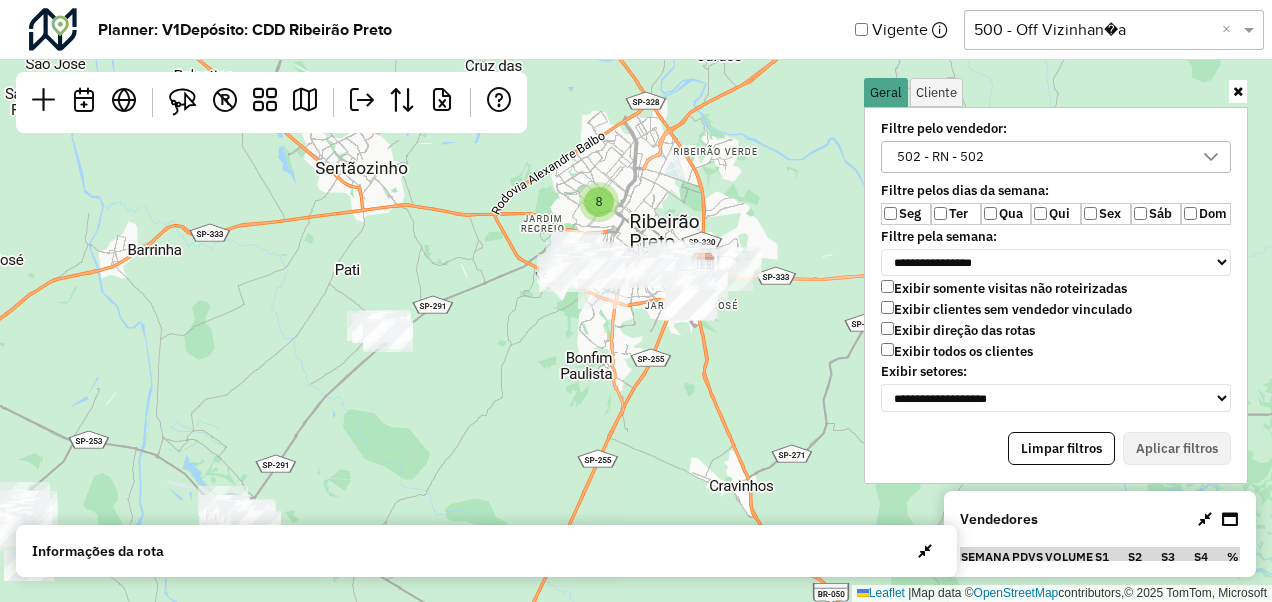 click on "502 - RN - 502" at bounding box center [1041, 157] 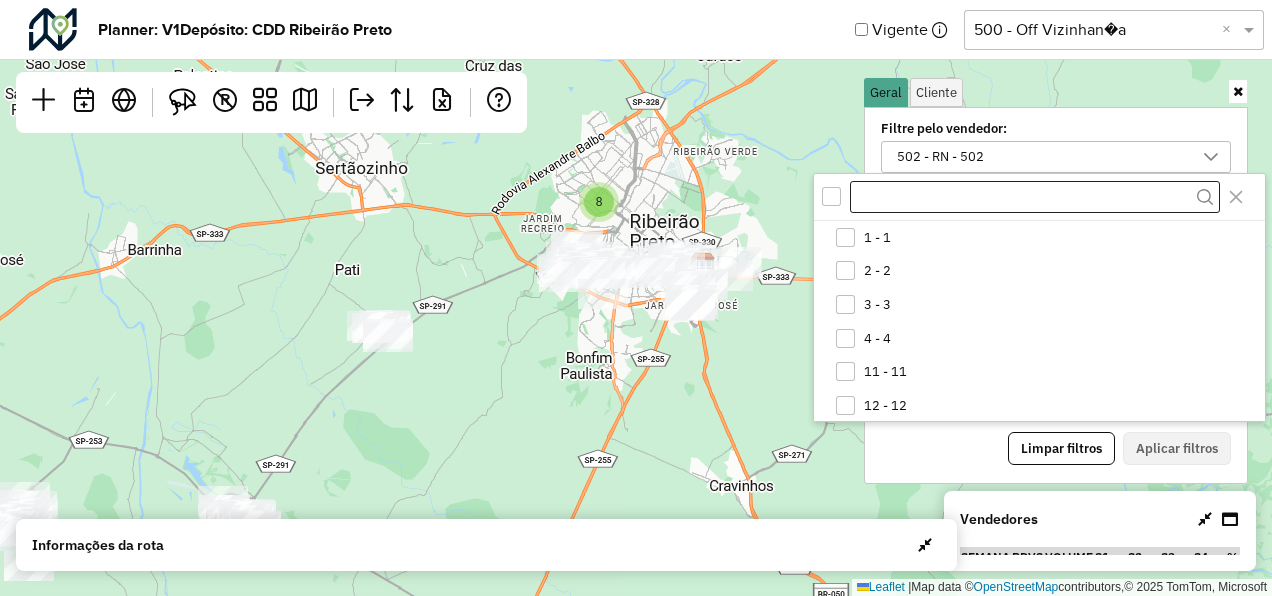 scroll, scrollTop: 10, scrollLeft: 74, axis: both 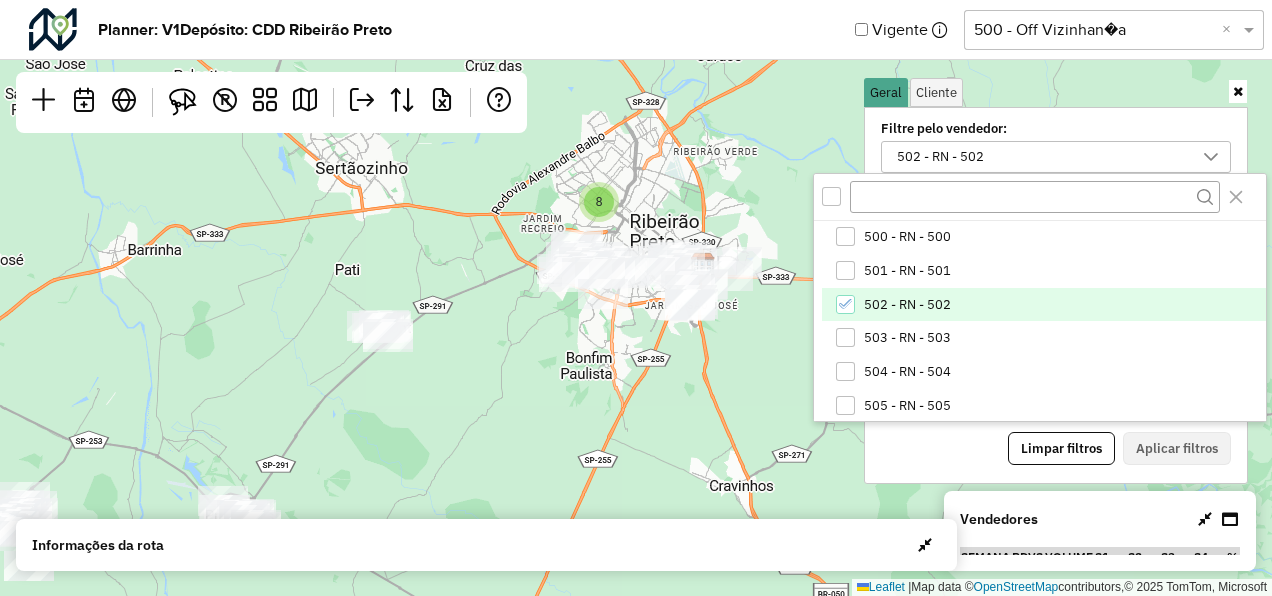 click on "502 - RN - 502" at bounding box center (1043, 305) 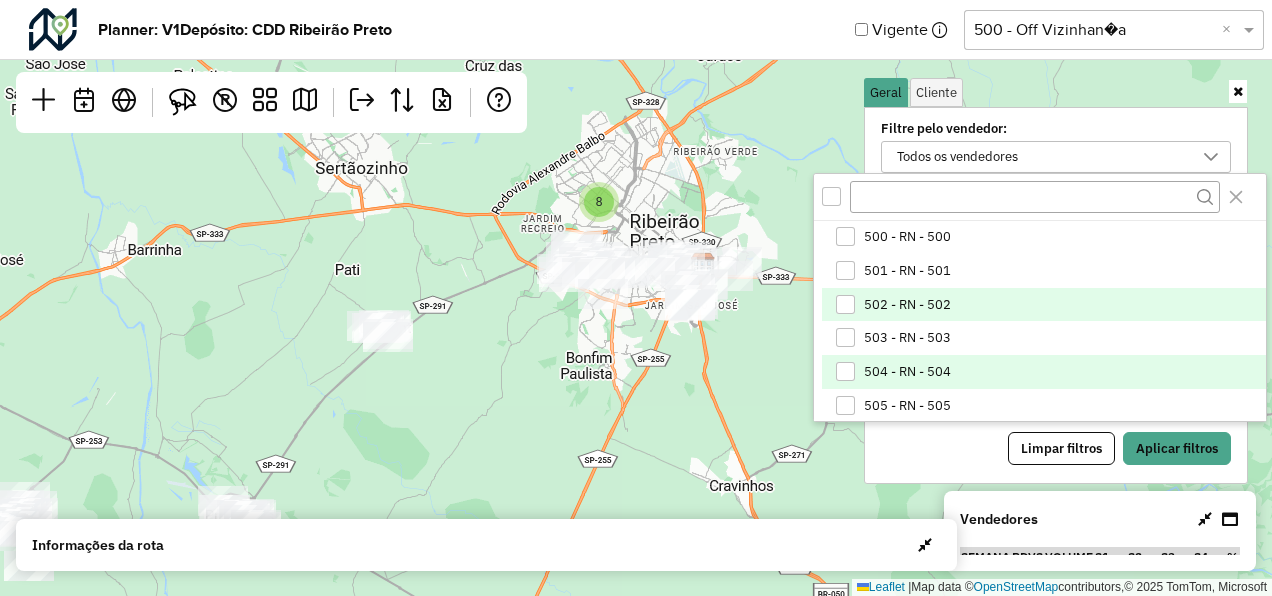 click on "504 - RN - 504" at bounding box center (1043, 372) 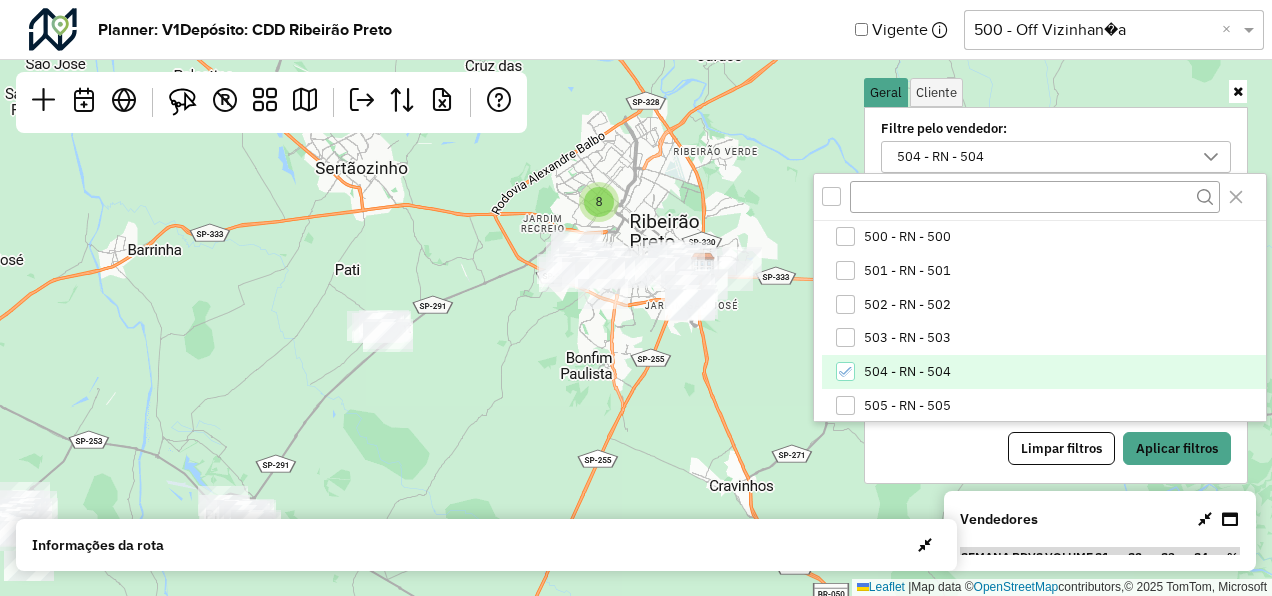 click on "Filtre pelo vendedor: 504 - RN - 504 1 - 1 2 - 2 3 - 3 4 - 4 11 - 11 12 - 12 13 - 13 21 - 21 22 - 22 23 - 23 41 - 41 42 - 42 43 - 43 44 - 44 222 - 222 223 - 223 224 - 224 231 - 231 232 - 232 233 - 233 234 - 234 235 - 235 236 - 236 241 - 241 252 - 252 253 - 253 254 - 254 255 - 255 256 - 256 257 - 257 262 - 262 263 - 263 264 - 264 265 - 265 500 - RN - 500 501 - RN - 501 502 - RN - 502 503 - RN - 503 504 - RN - 504 505 - RN - 505 506 - RN - 506 507 - RN - 507 508 - RN - 508 509 - RN - 509 510 - RN - 510 511 - RN - 511 512 - RN - 512 513 - RN - 513 514 - RN - 514 515 - RN - 515 516 - RN - 516 517 - RN - 517 518 - RN - 518 519 - RN - 519 520 - RN - 520 521 - RN - 521 522 - RN - 522 523 - RN - 523 524 - RN - 524 525 - RN - 525 526 - RN - 526 527 - RN - 527 528 - RN - 528 529 - RN - 529 530 - RN - 530 551 - [CITY] 552 - [CITY] 553 - [CITY] 554 - [CITY] 555 - [CITY] 556 - [CITY] 557 - [CITY] 558 - [CITY] 559 - [CITY] 560 - [CITY] 561 - [CITY] 562 - [CITY] 563 - [CITY]" at bounding box center (1056, 295) 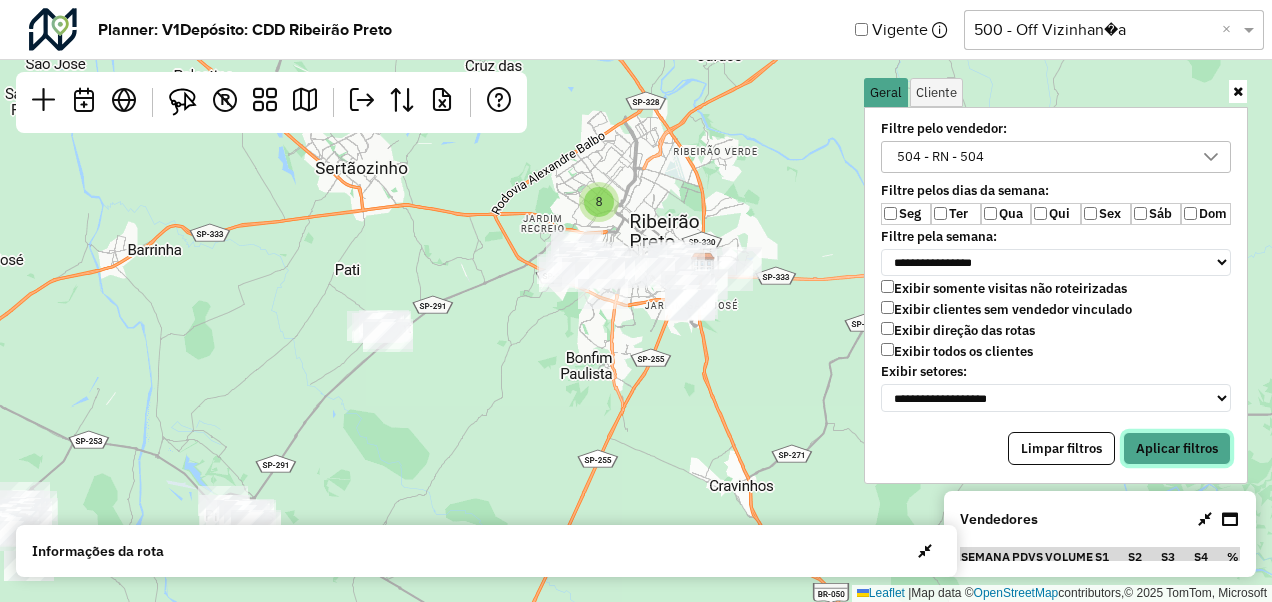 click on "Aplicar filtros" at bounding box center [1177, 449] 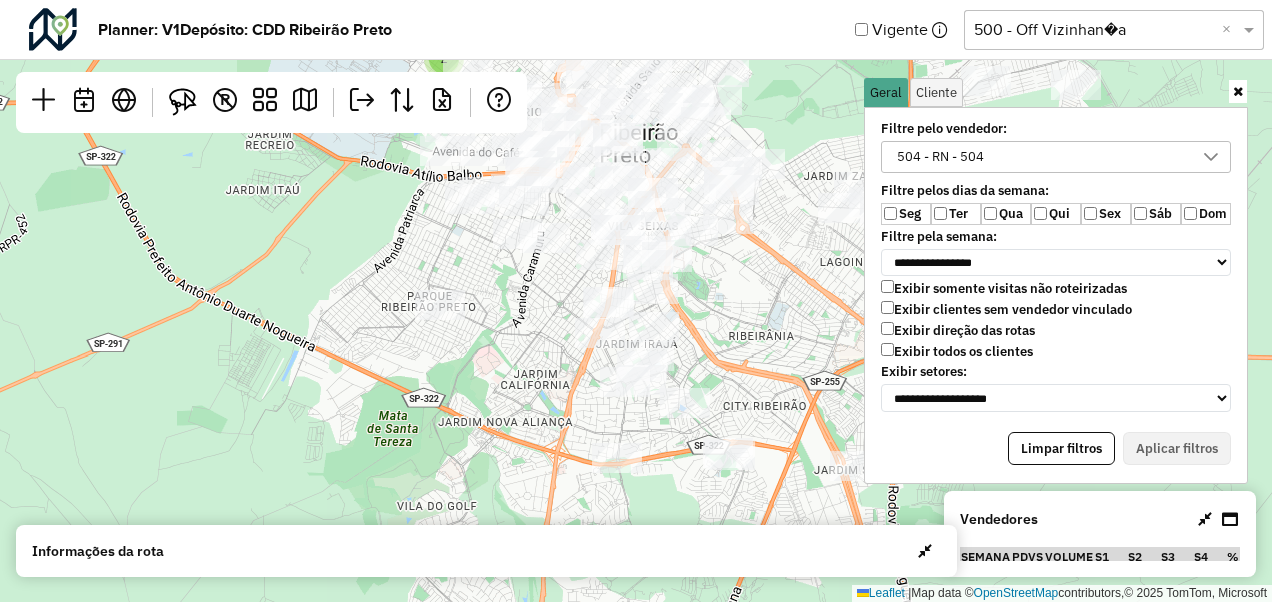click at bounding box center [1238, 91] 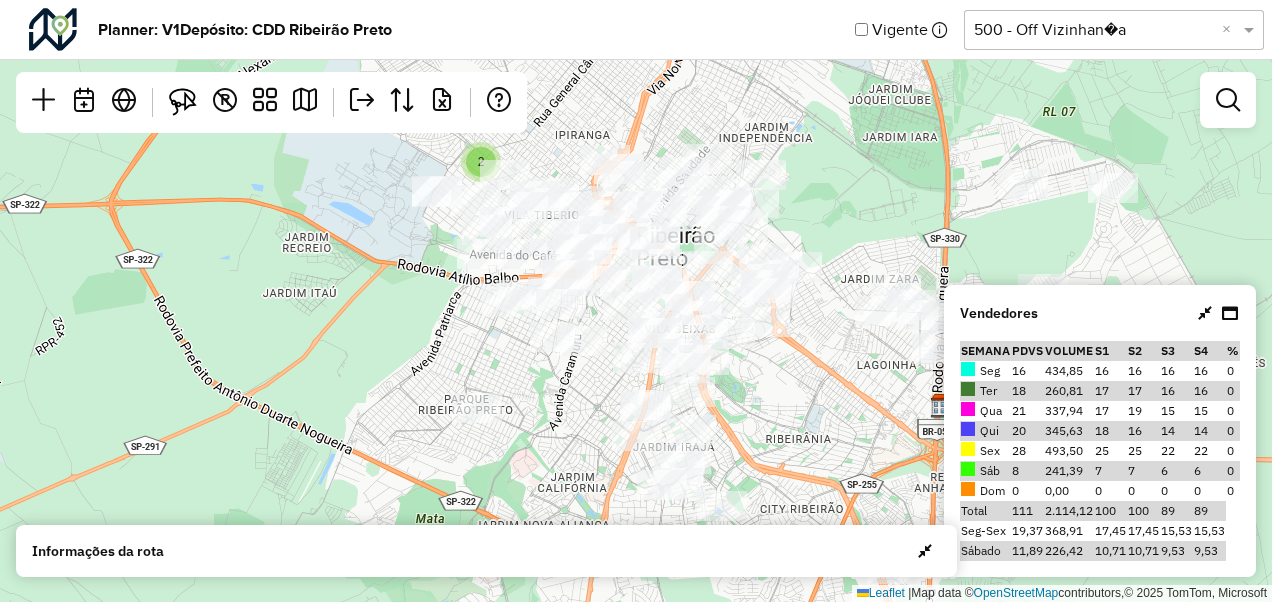 drag, startPoint x: 512, startPoint y: 286, endPoint x: 549, endPoint y: 389, distance: 109.444046 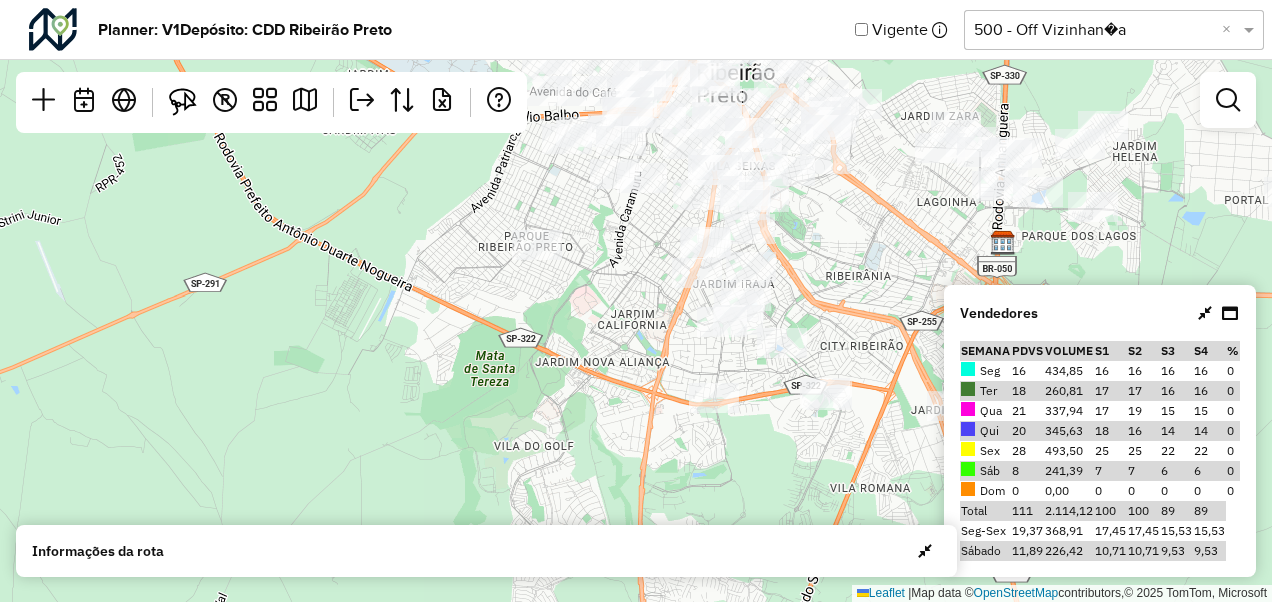 drag, startPoint x: 861, startPoint y: 438, endPoint x: 818, endPoint y: 222, distance: 220.23851 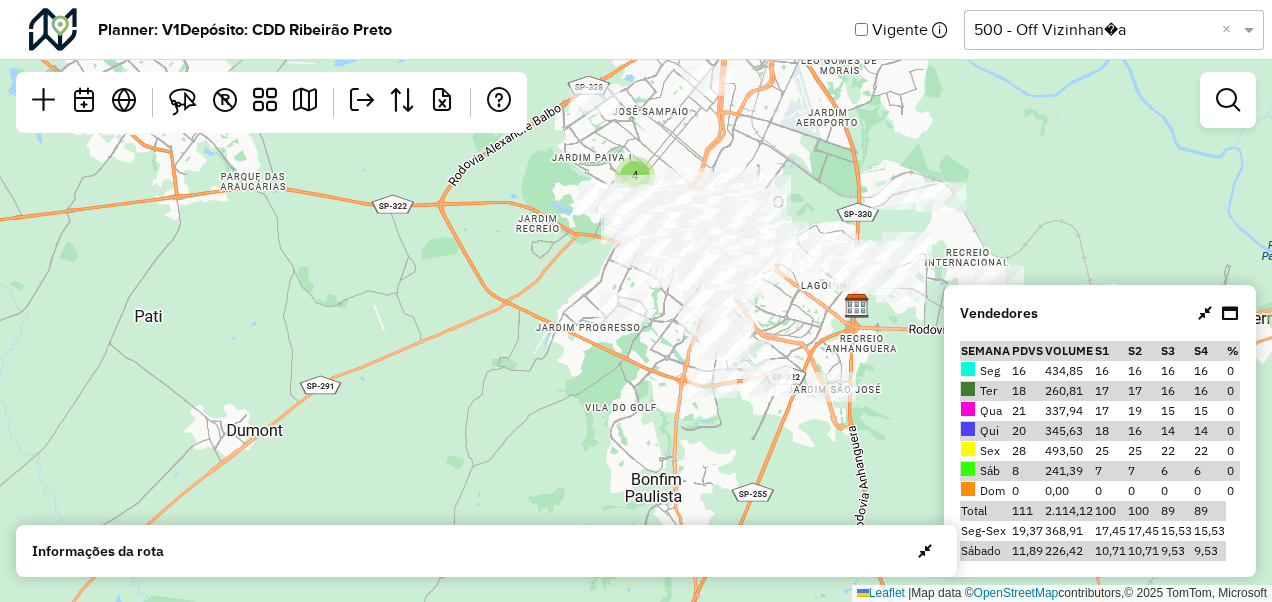 drag, startPoint x: 821, startPoint y: 231, endPoint x: 788, endPoint y: 286, distance: 64.14047 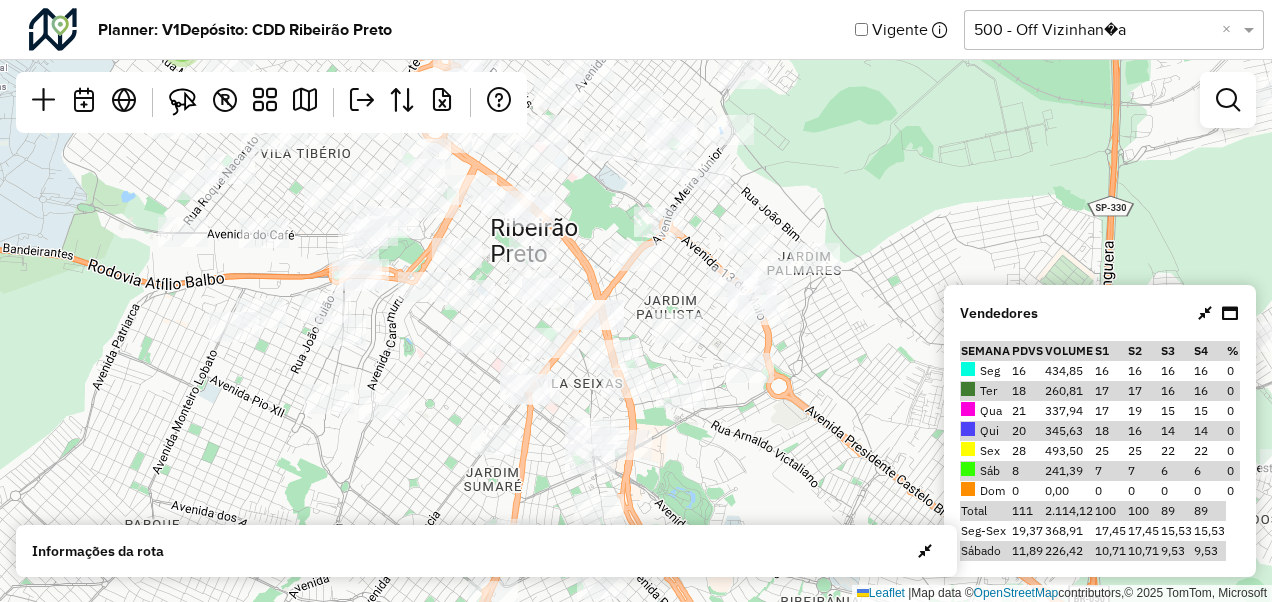 drag, startPoint x: 792, startPoint y: 295, endPoint x: 764, endPoint y: 433, distance: 140.81194 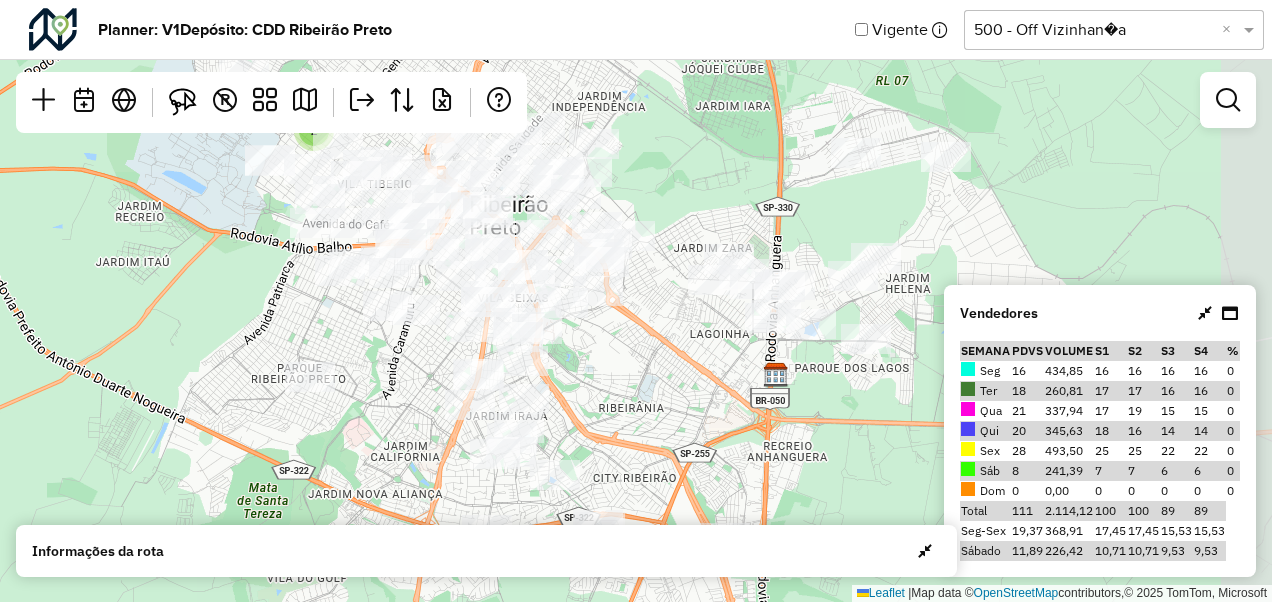 drag, startPoint x: 940, startPoint y: 243, endPoint x: 660, endPoint y: 183, distance: 286.3564 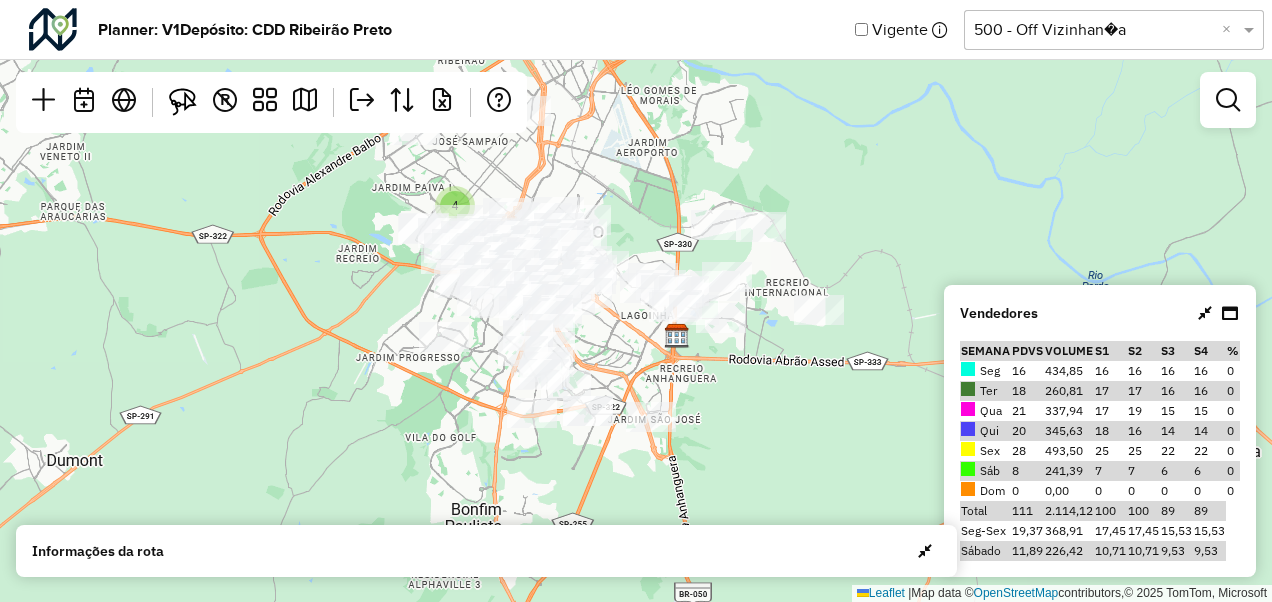 drag, startPoint x: 600, startPoint y: 384, endPoint x: 594, endPoint y: 327, distance: 57.31492 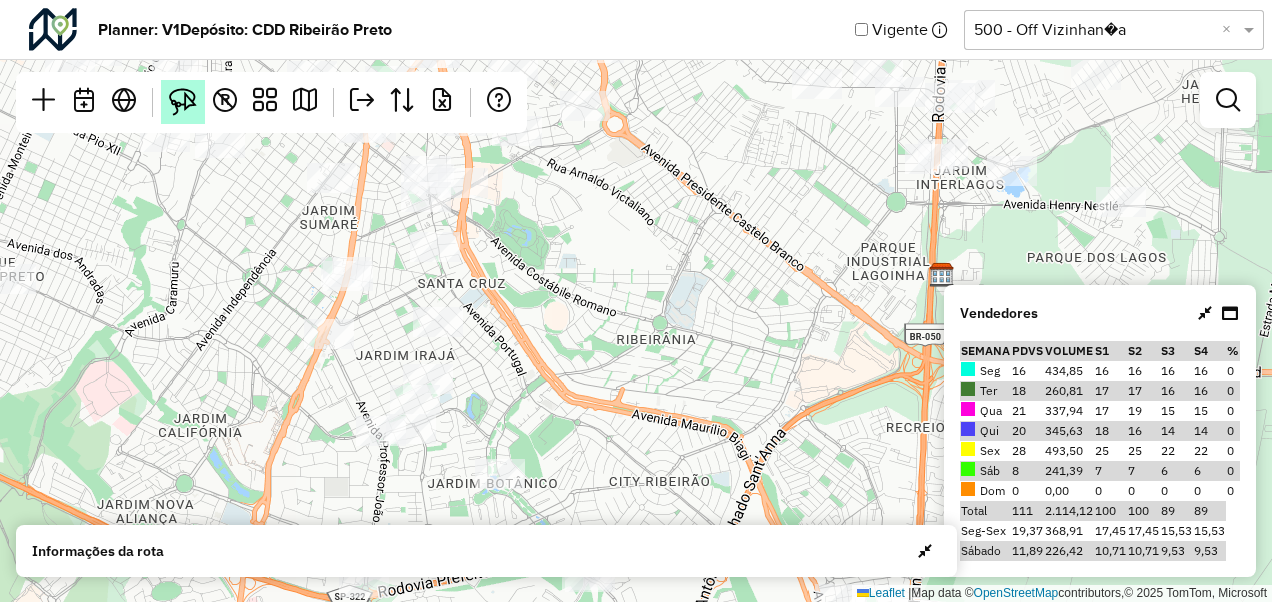 click at bounding box center (183, 102) 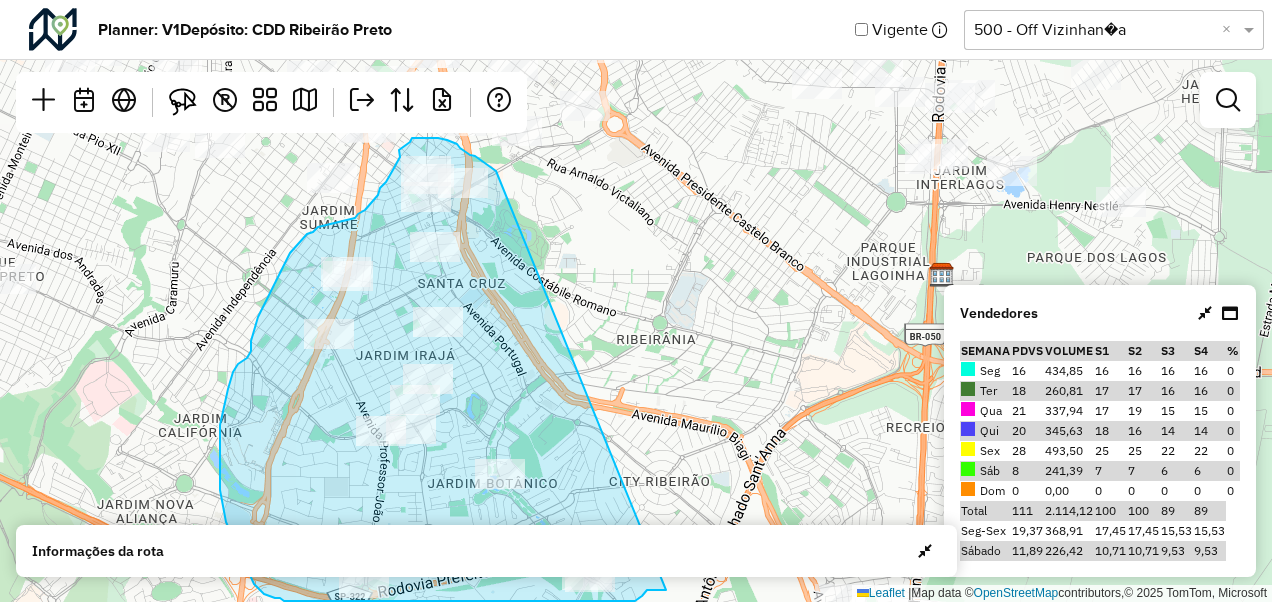 drag, startPoint x: 496, startPoint y: 171, endPoint x: 666, endPoint y: 590, distance: 452.17365 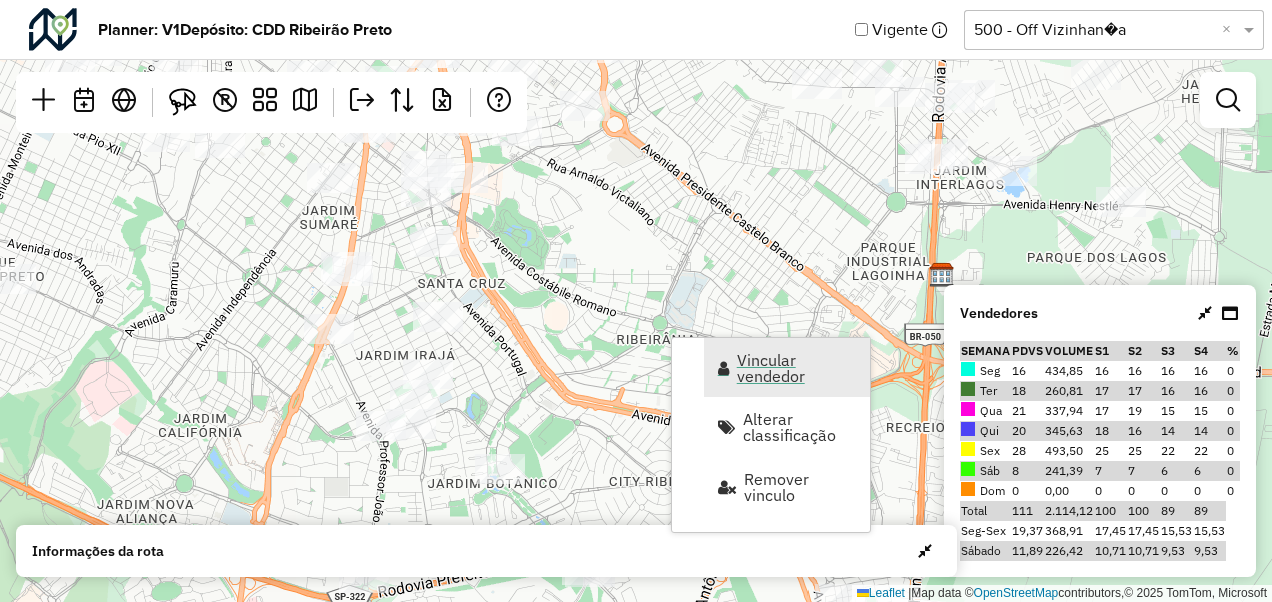 click on "Vincular vendedor" at bounding box center (797, 368) 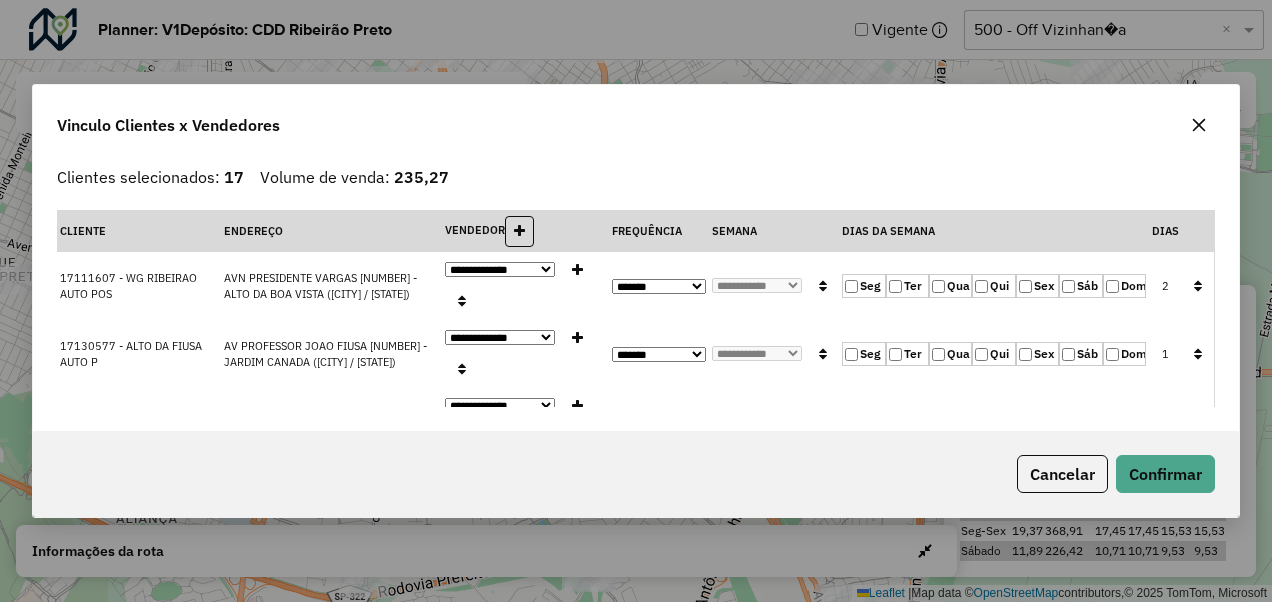 click on "Sex" 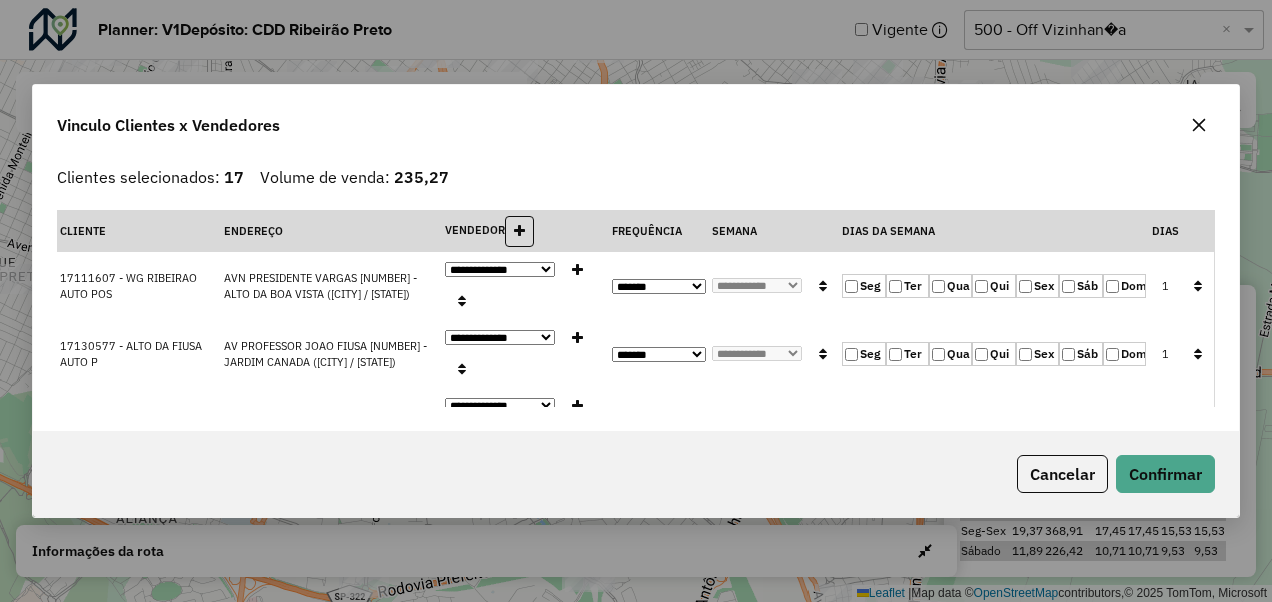 click 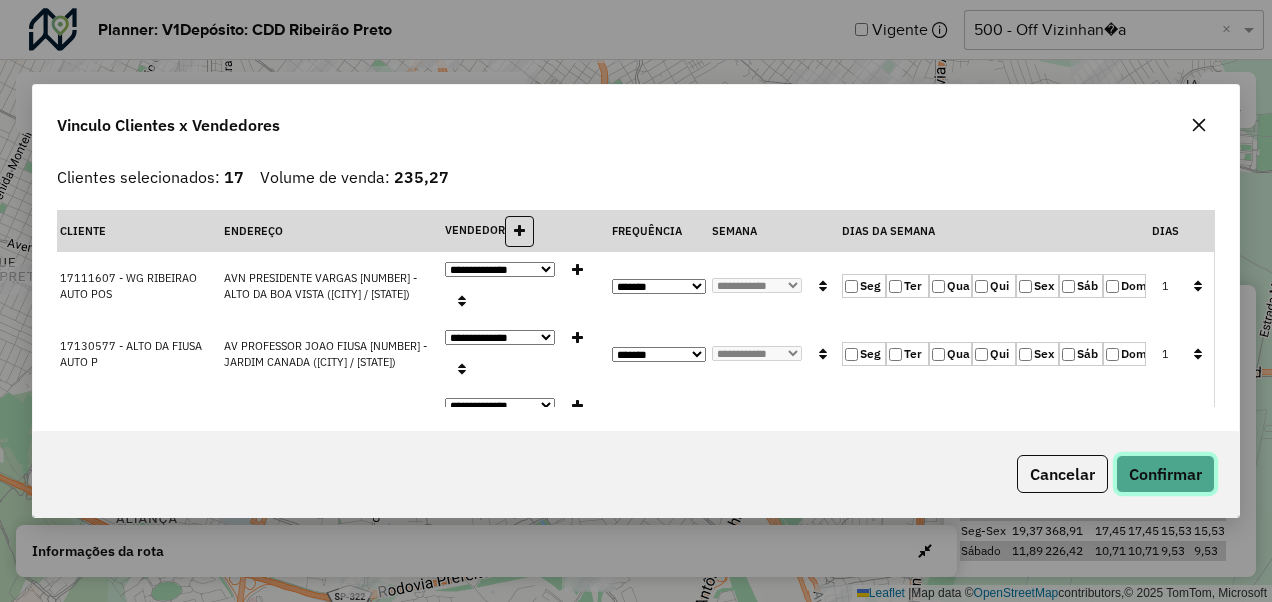 click on "Confirmar" 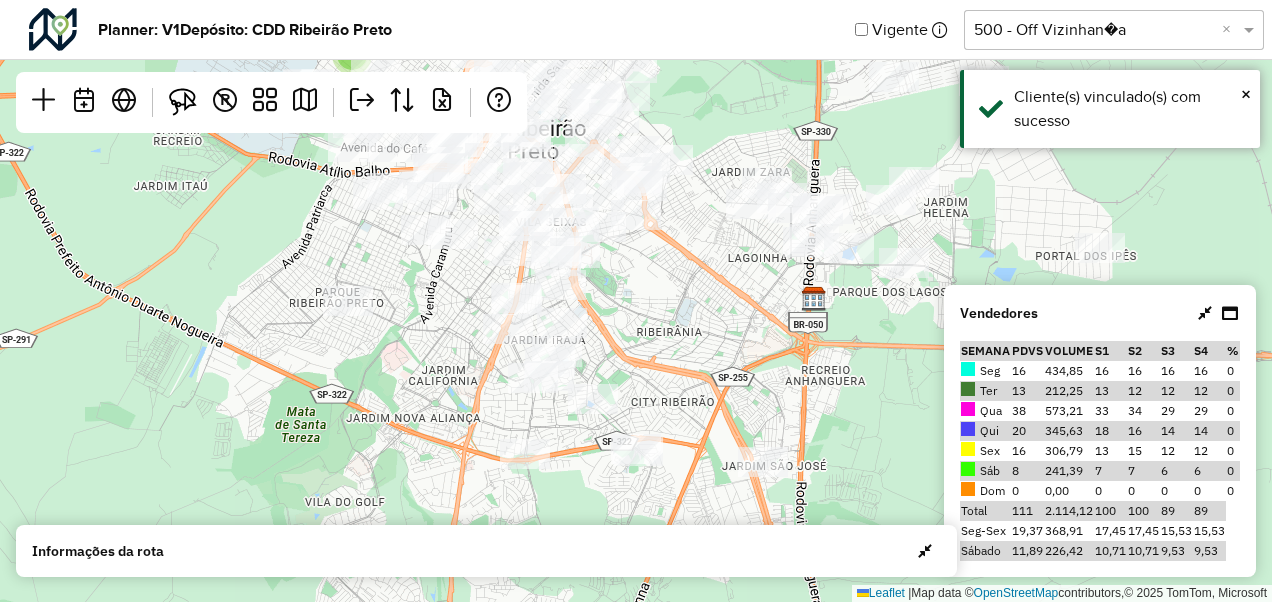 click on "2 2  Leaflet   |  Map data ©  OpenStreetMap  contributors,© 2025 TomTom, Microsoft" 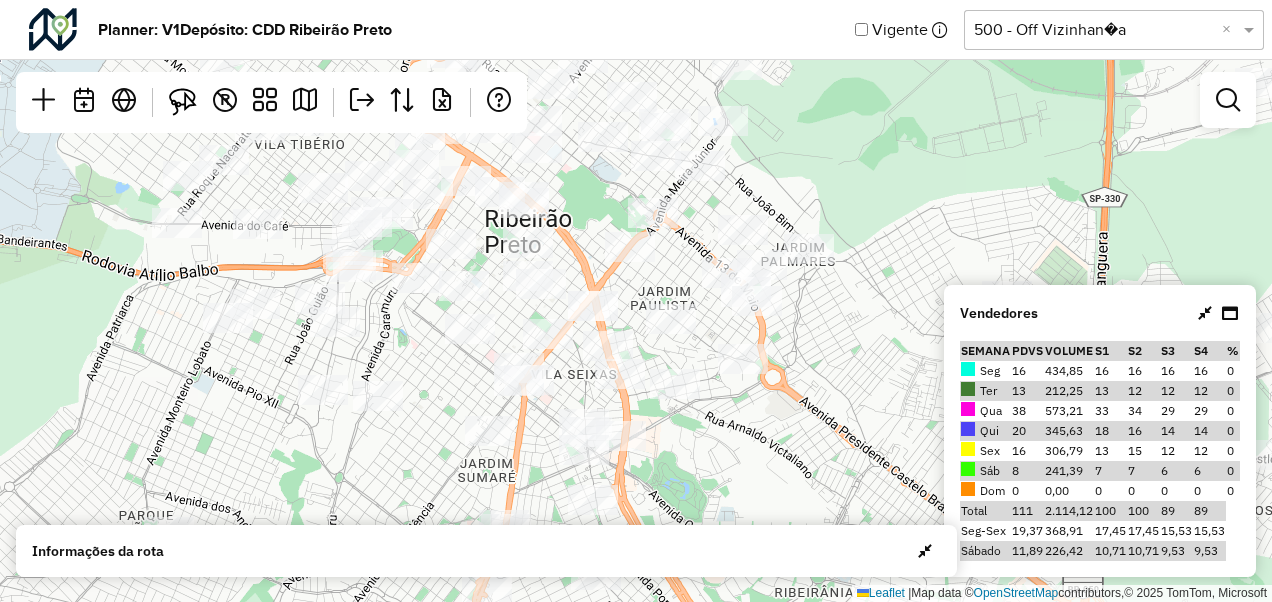 drag, startPoint x: 718, startPoint y: 284, endPoint x: 746, endPoint y: 392, distance: 111.5706 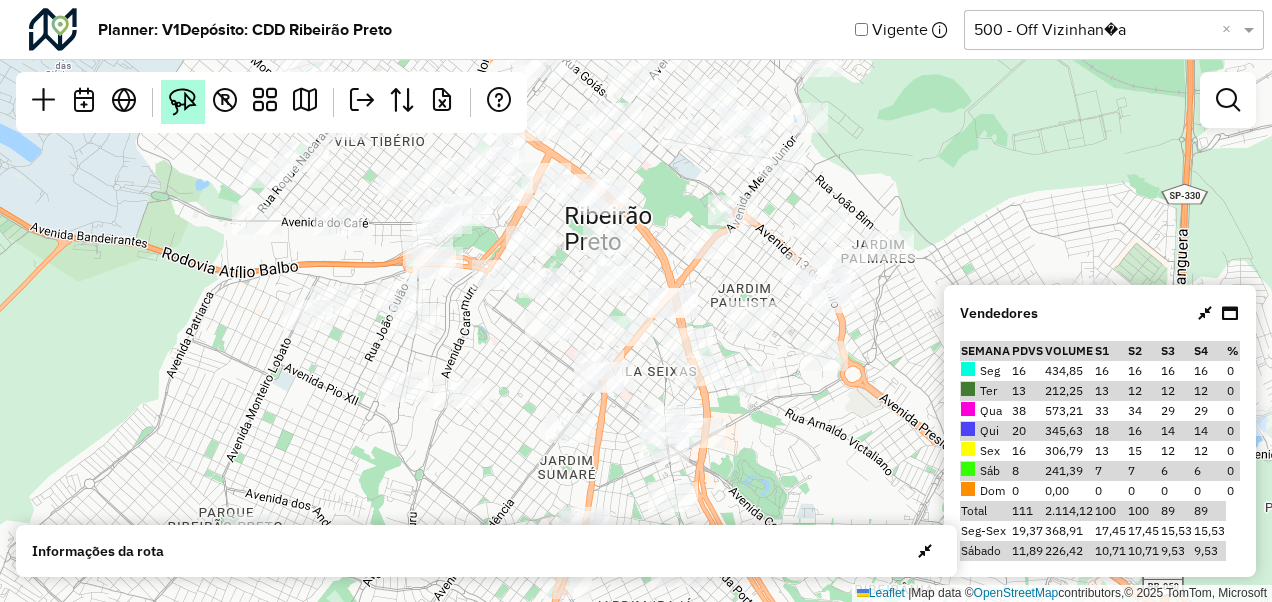 click at bounding box center [183, 102] 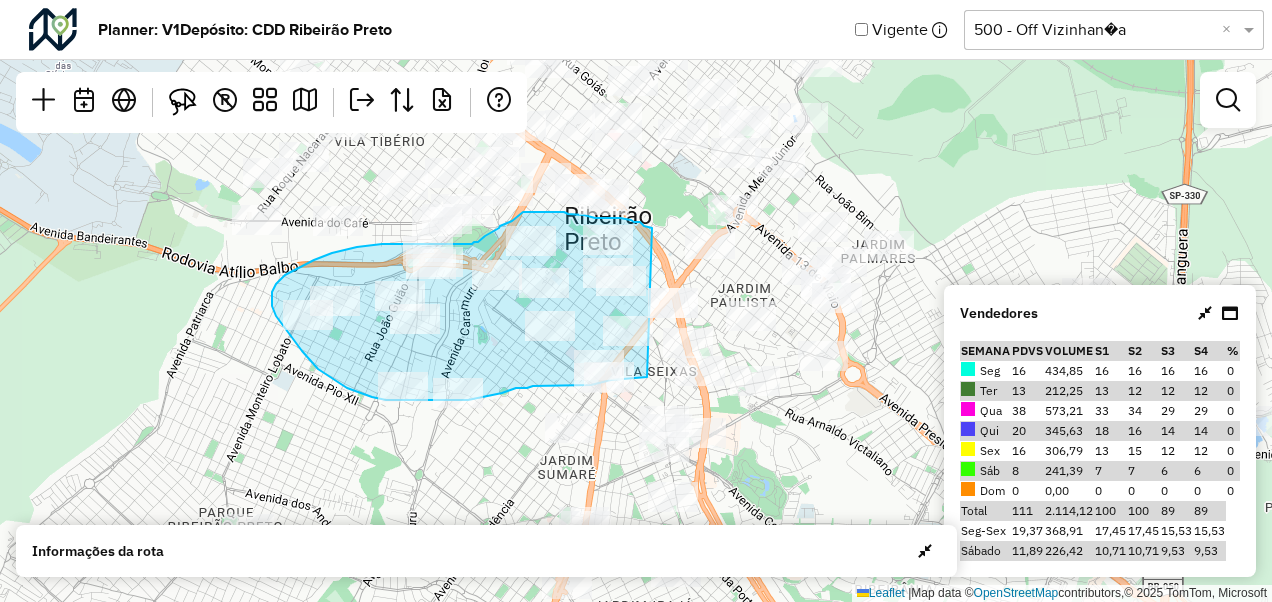 drag, startPoint x: 647, startPoint y: 377, endPoint x: 652, endPoint y: 228, distance: 149.08386 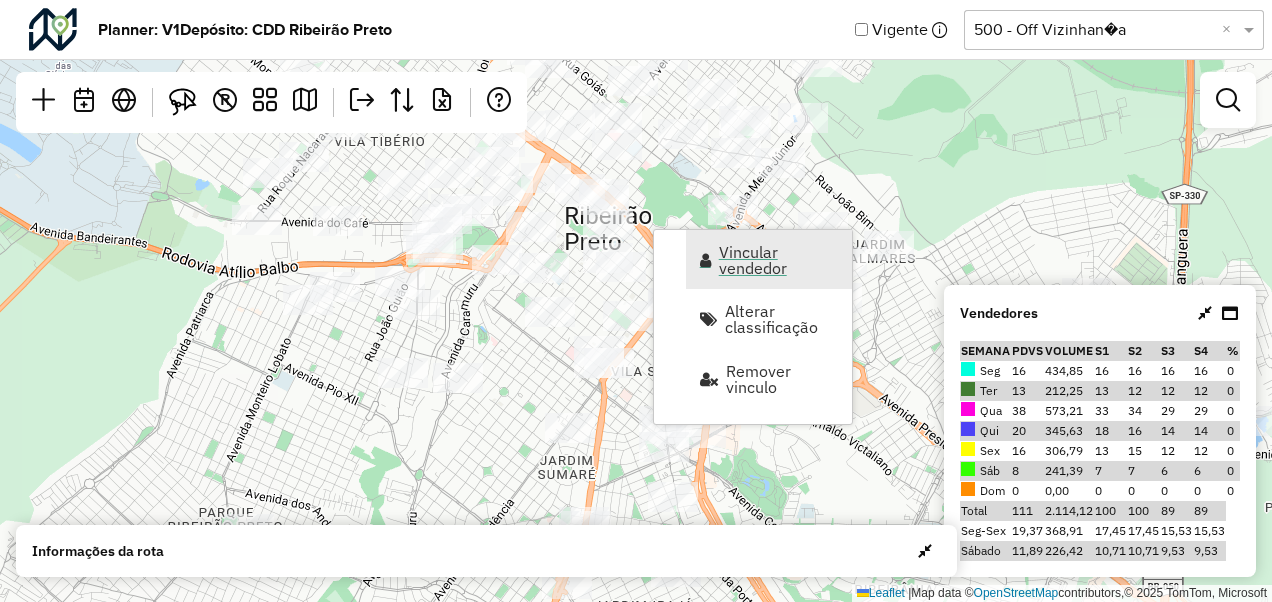 click on "Vincular vendedor" at bounding box center (779, 260) 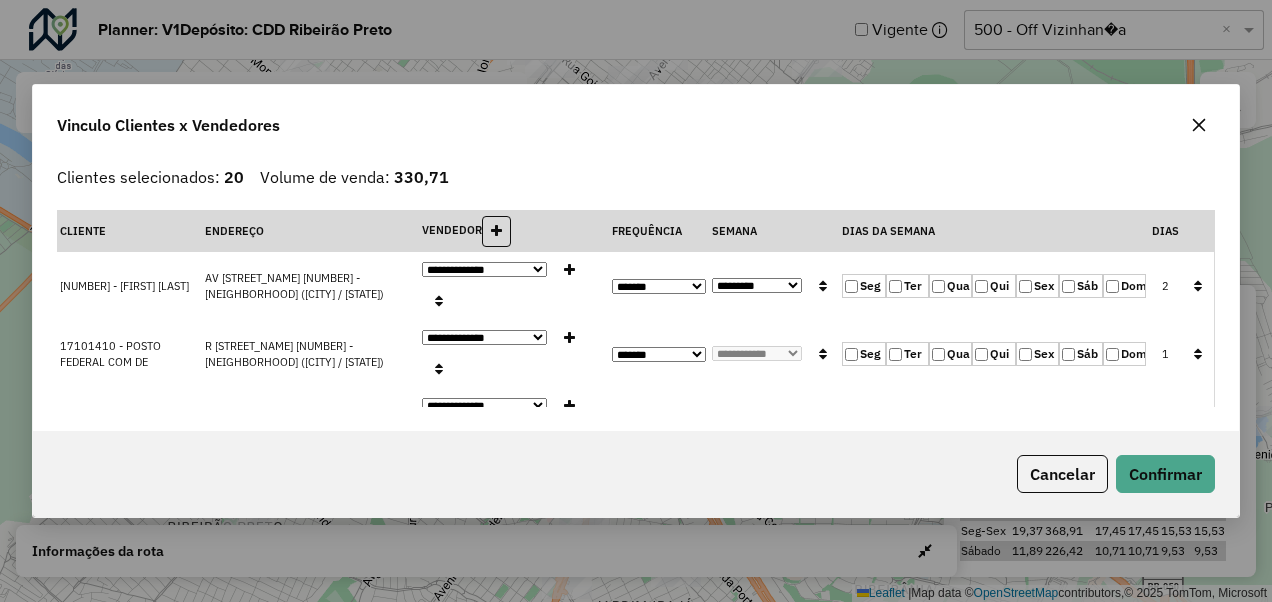 click on "Qua" 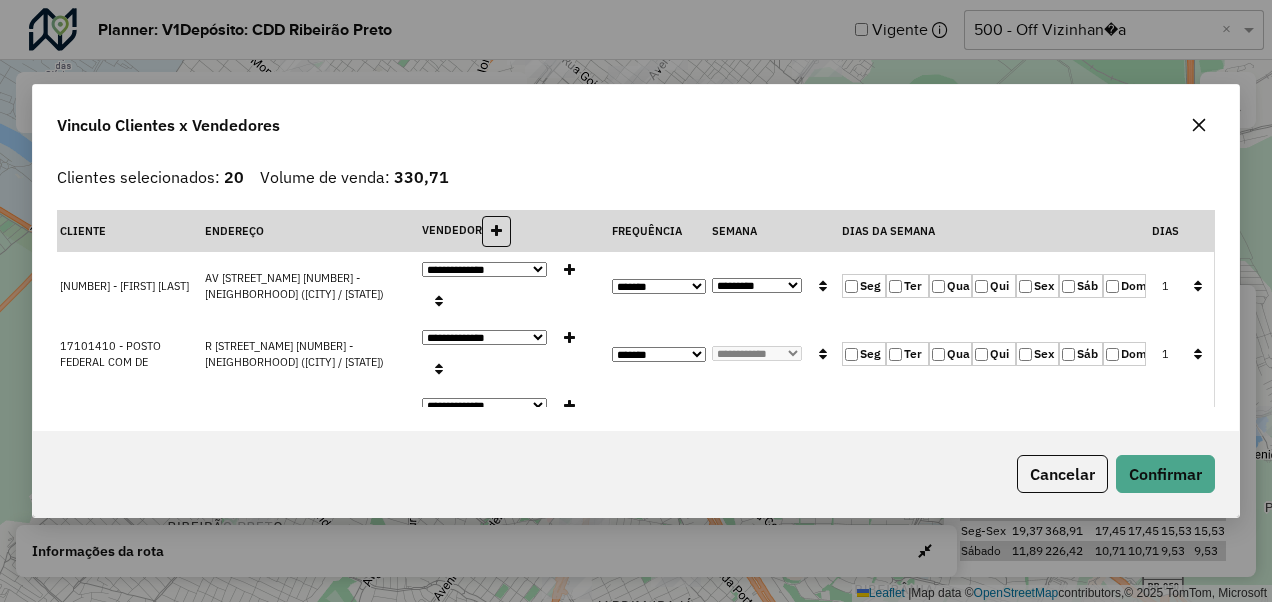 click 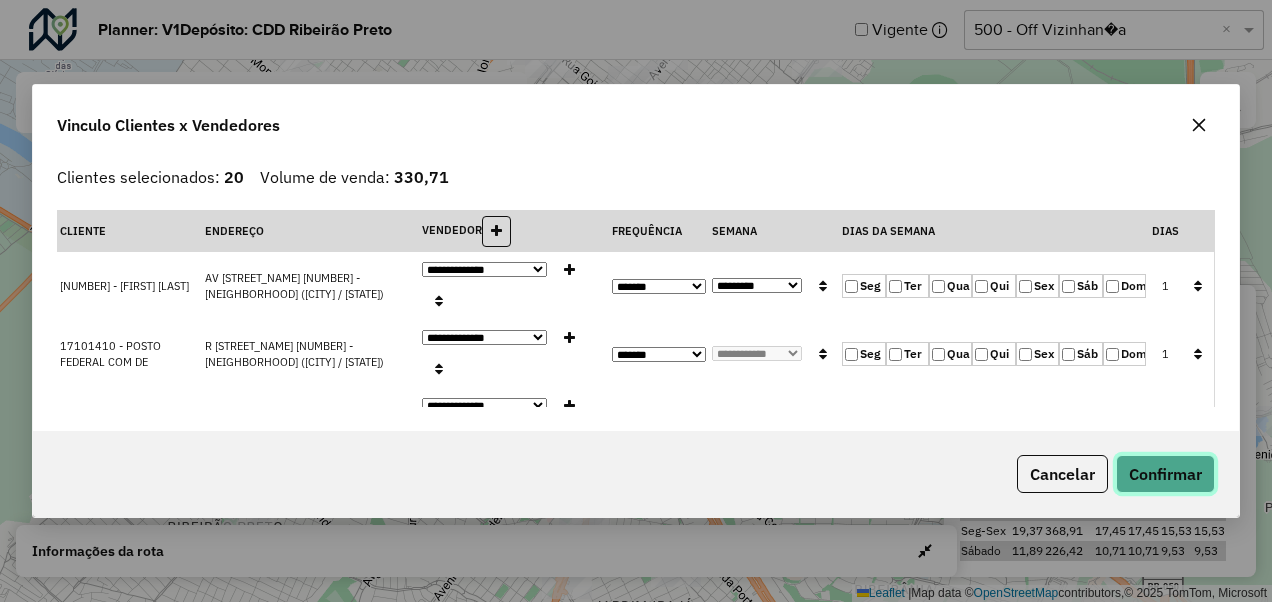 click on "Confirmar" 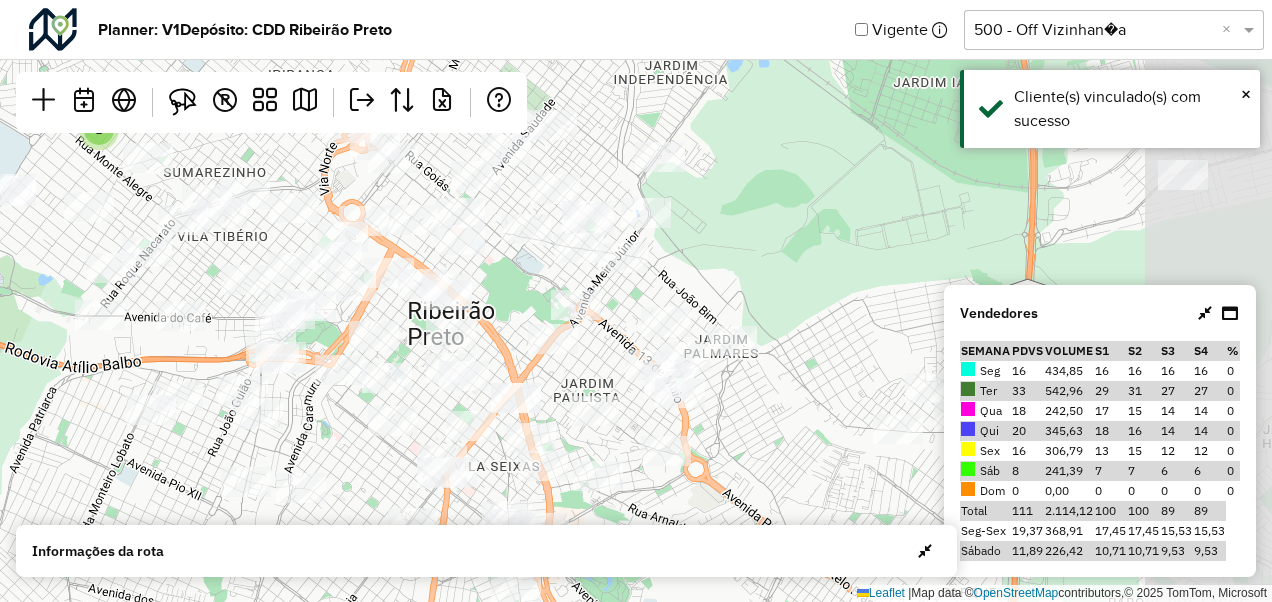 drag, startPoint x: 939, startPoint y: 216, endPoint x: 776, endPoint y: 311, distance: 188.66373 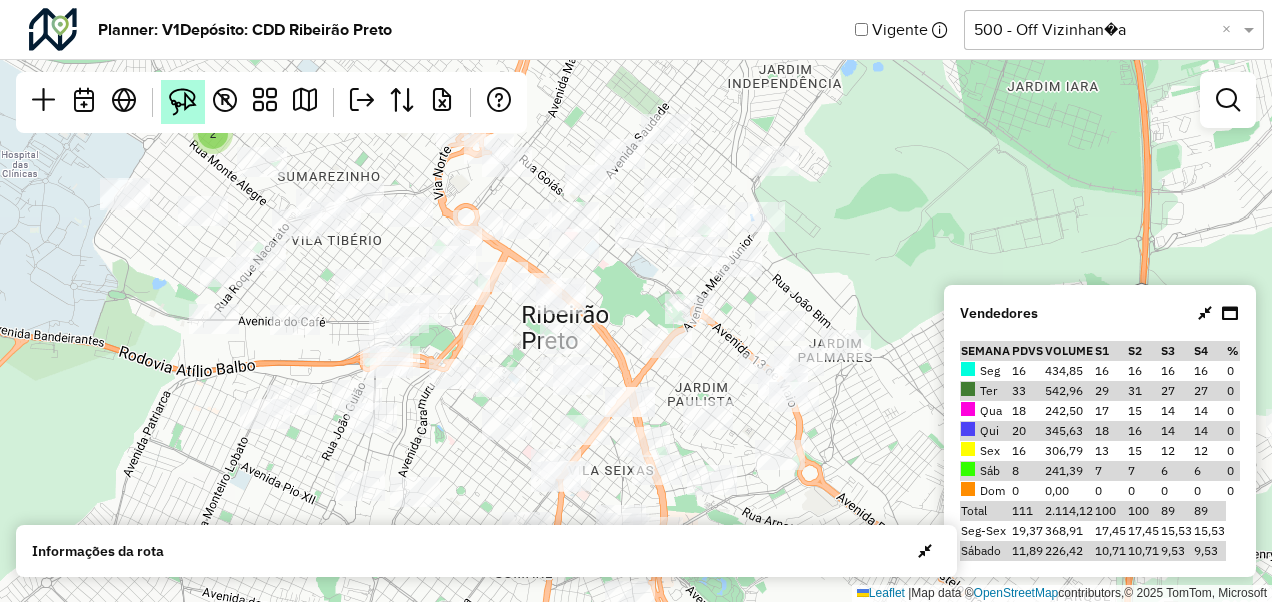 click at bounding box center [183, 102] 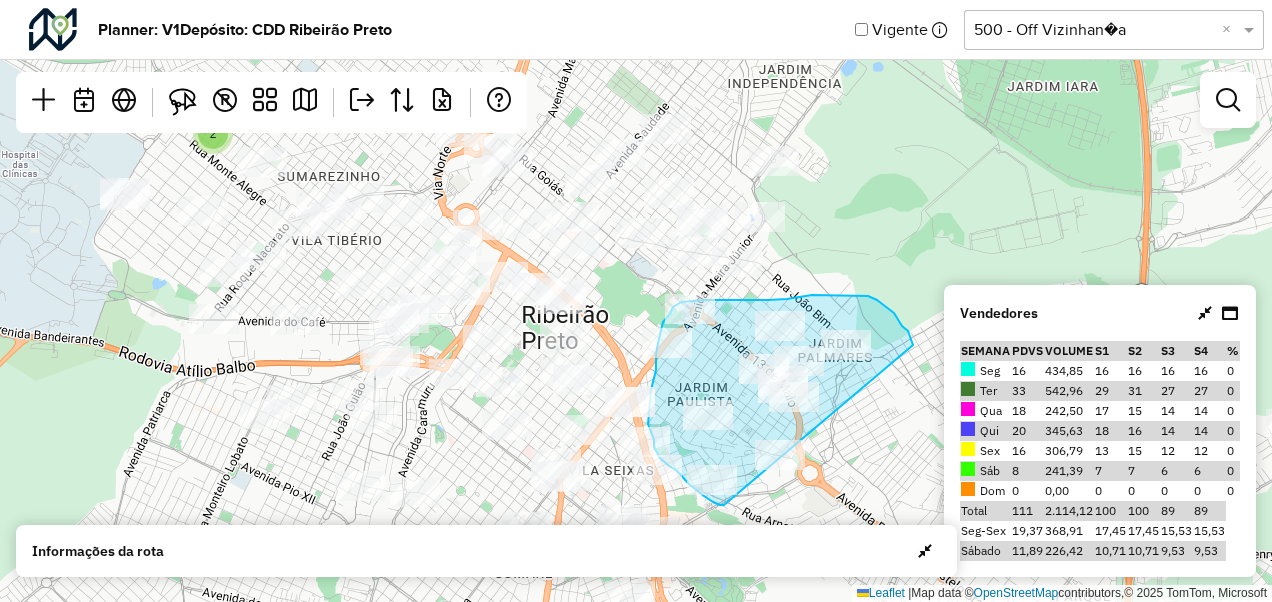 drag, startPoint x: 724, startPoint y: 505, endPoint x: 913, endPoint y: 345, distance: 247.63077 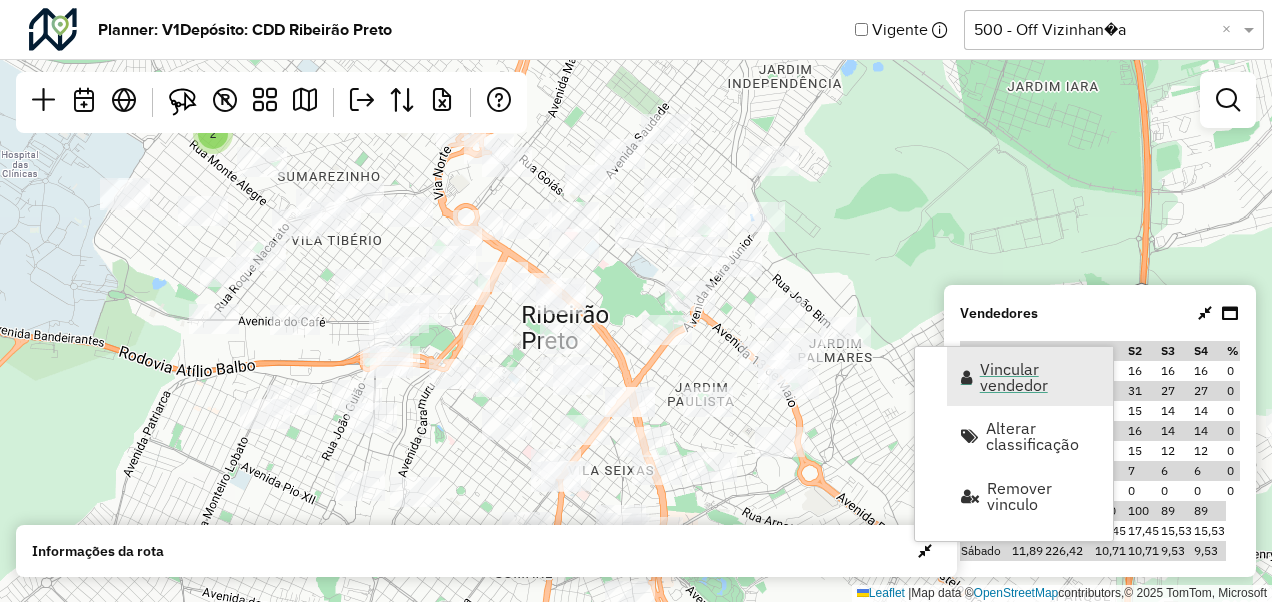 click at bounding box center [966, 377] 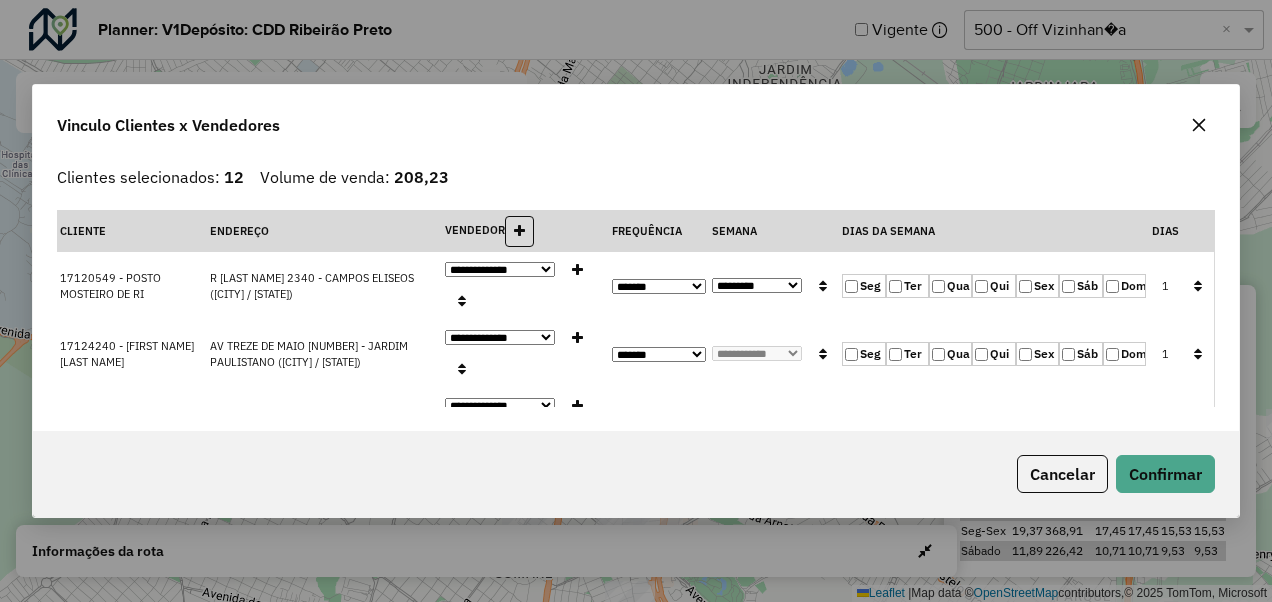 click 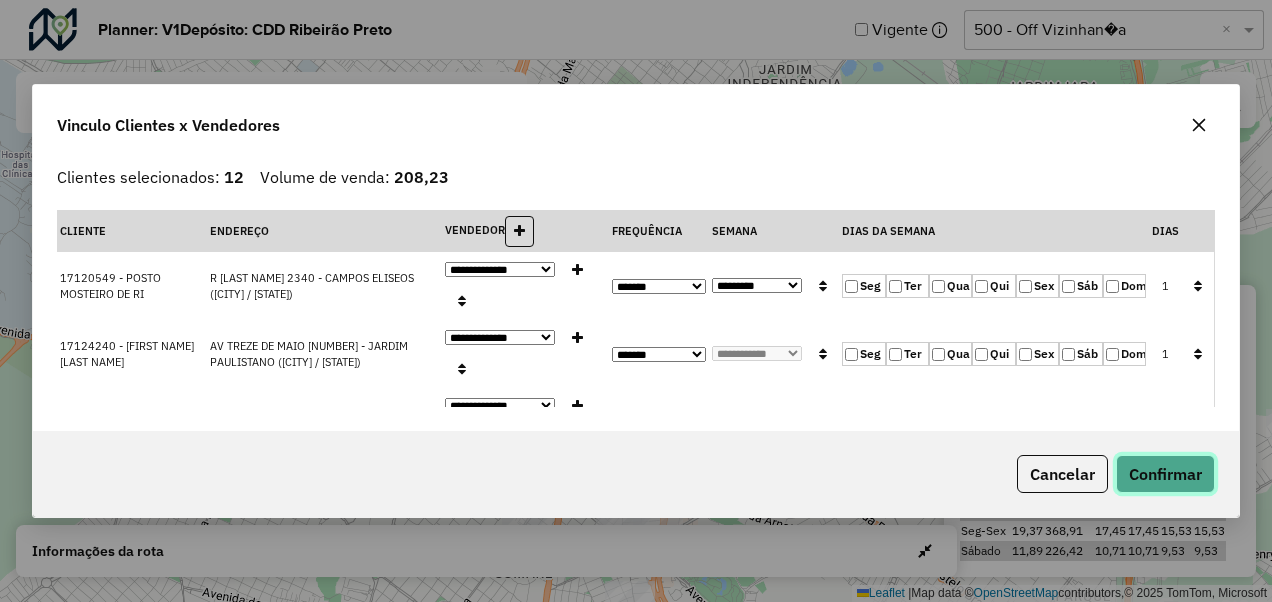 click on "Confirmar" 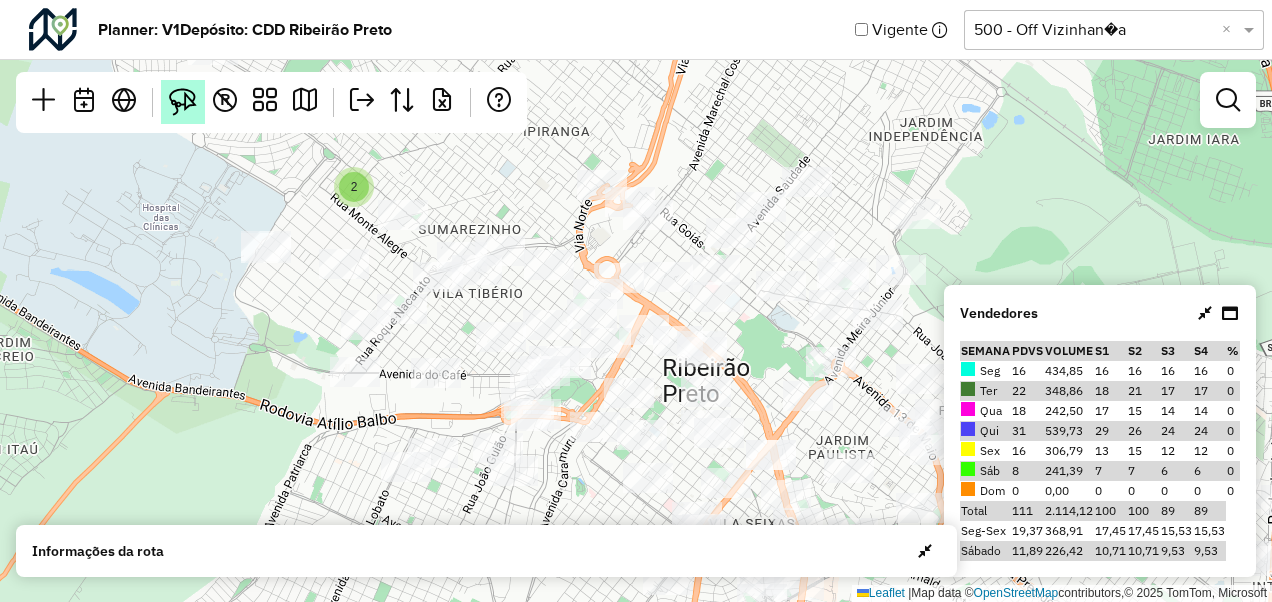 click at bounding box center [183, 102] 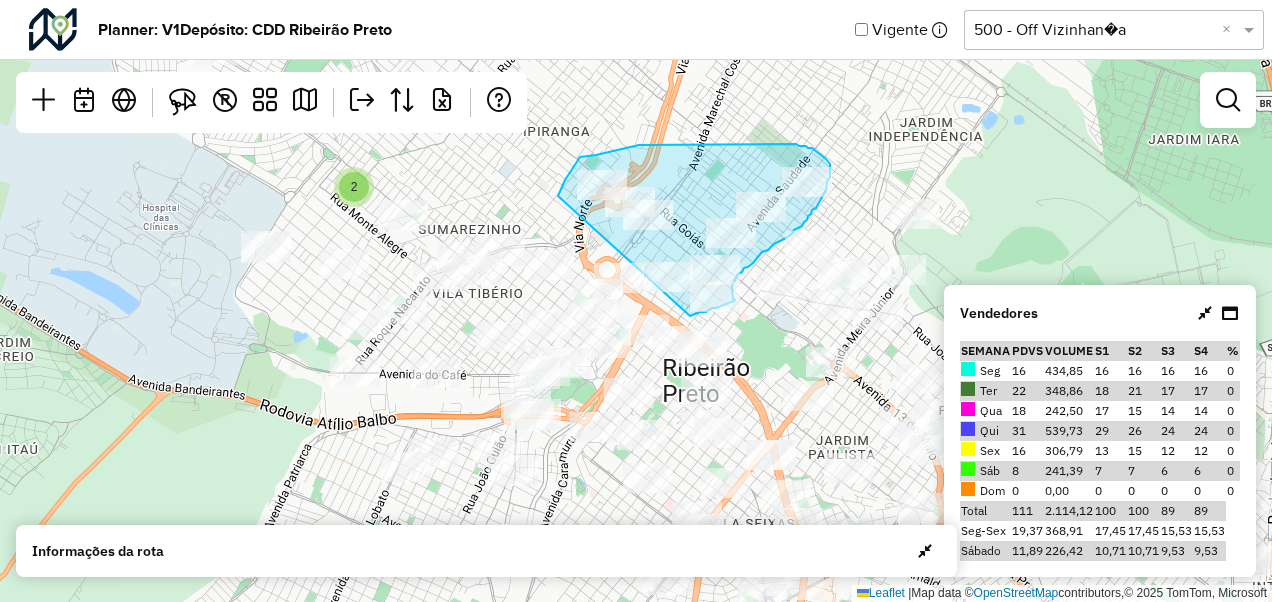drag, startPoint x: 558, startPoint y: 196, endPoint x: 690, endPoint y: 316, distance: 178.39282 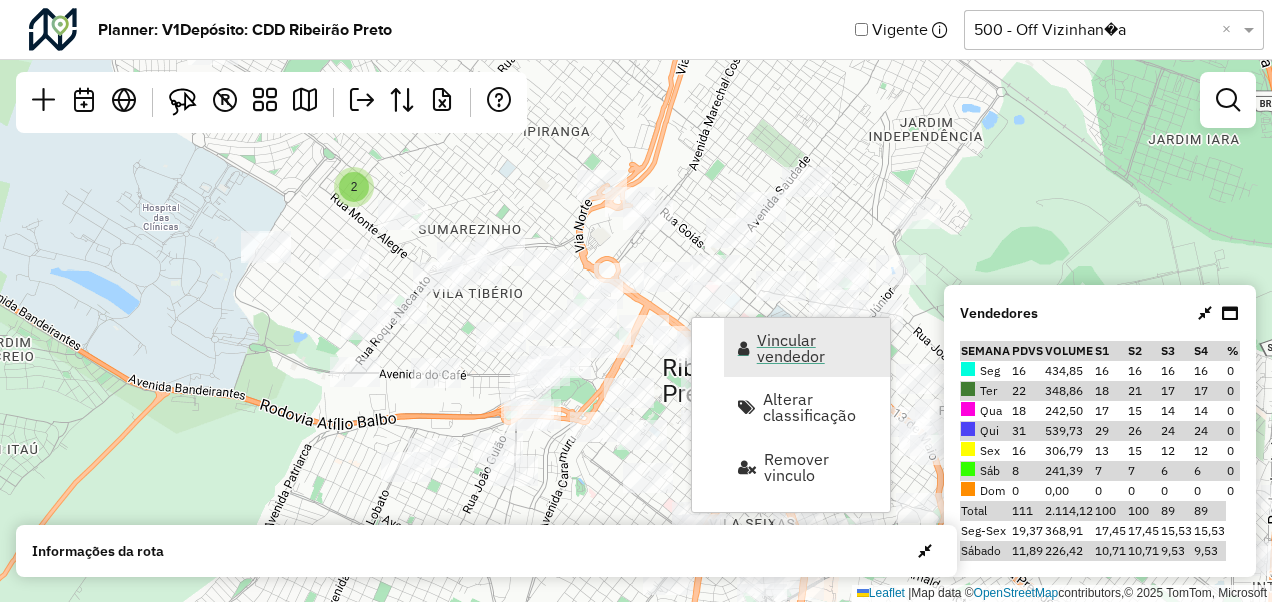 click on "Vincular vendedor" at bounding box center [817, 348] 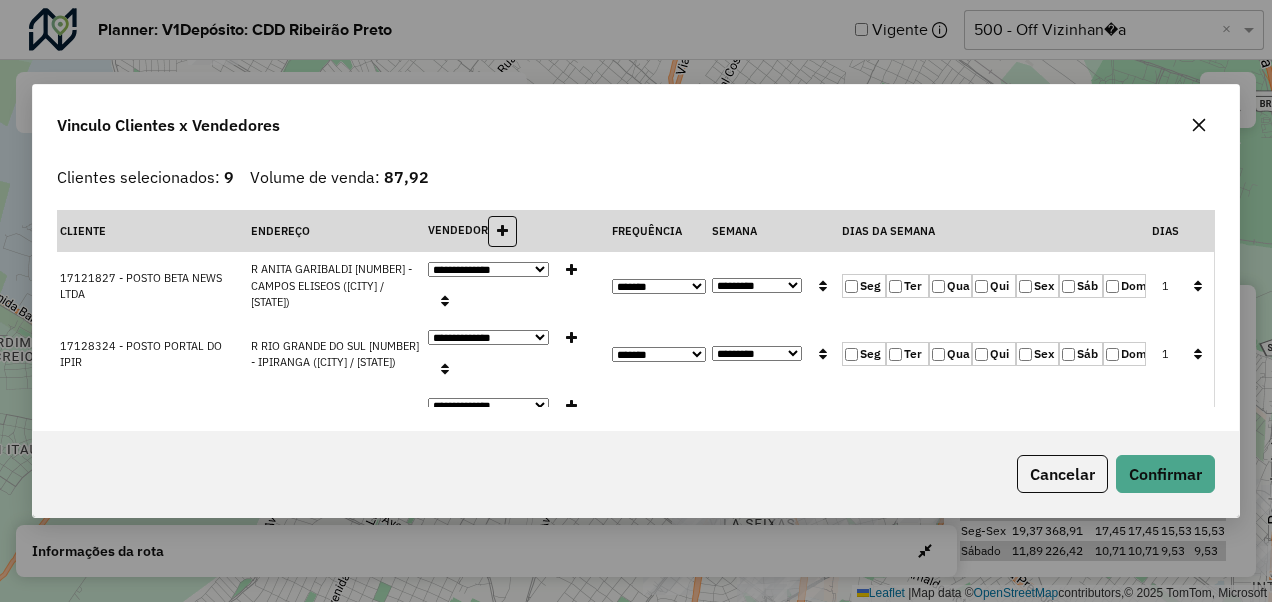 click on "Qui" 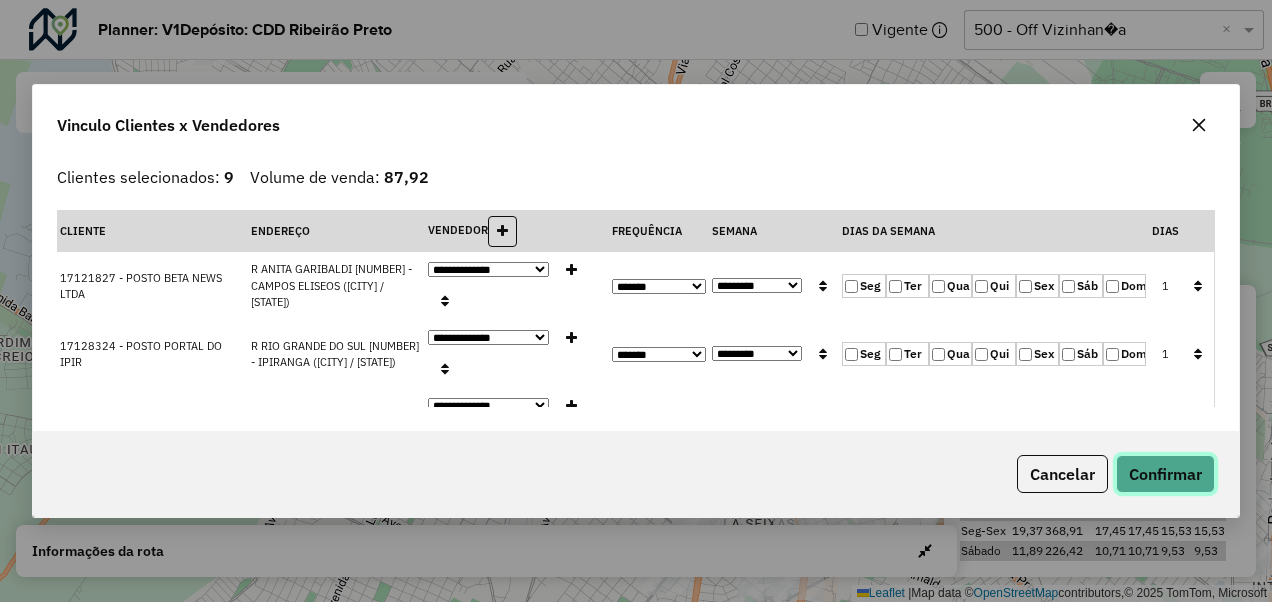 click on "Confirmar" 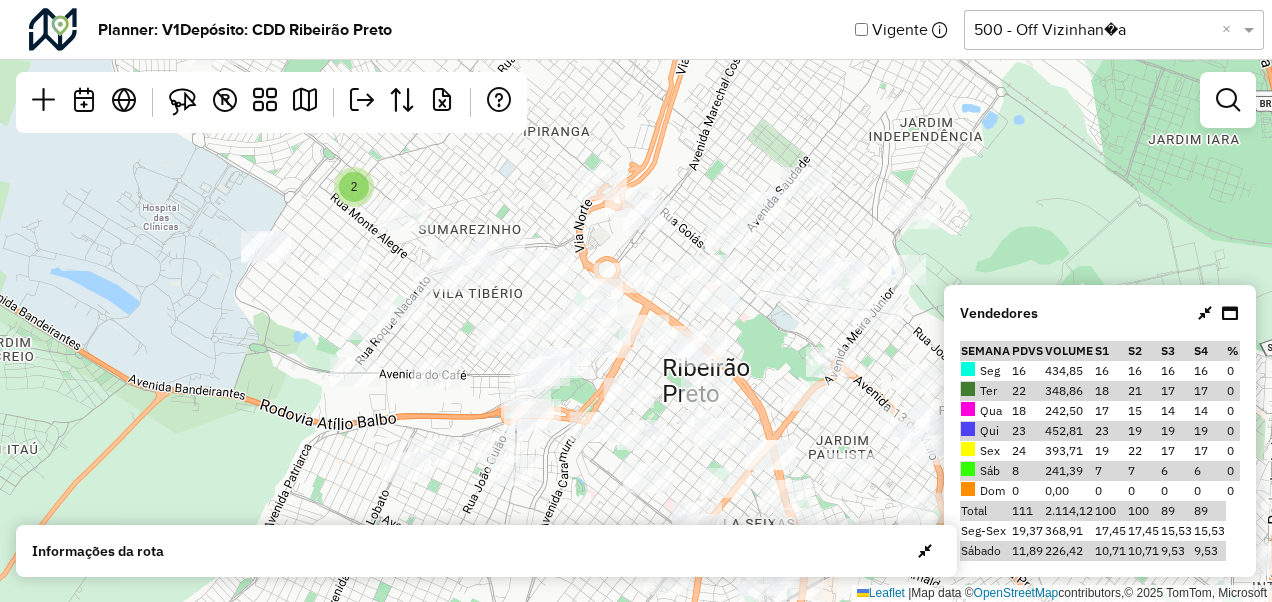 drag, startPoint x: 187, startPoint y: 99, endPoint x: 246, endPoint y: 143, distance: 73.60027 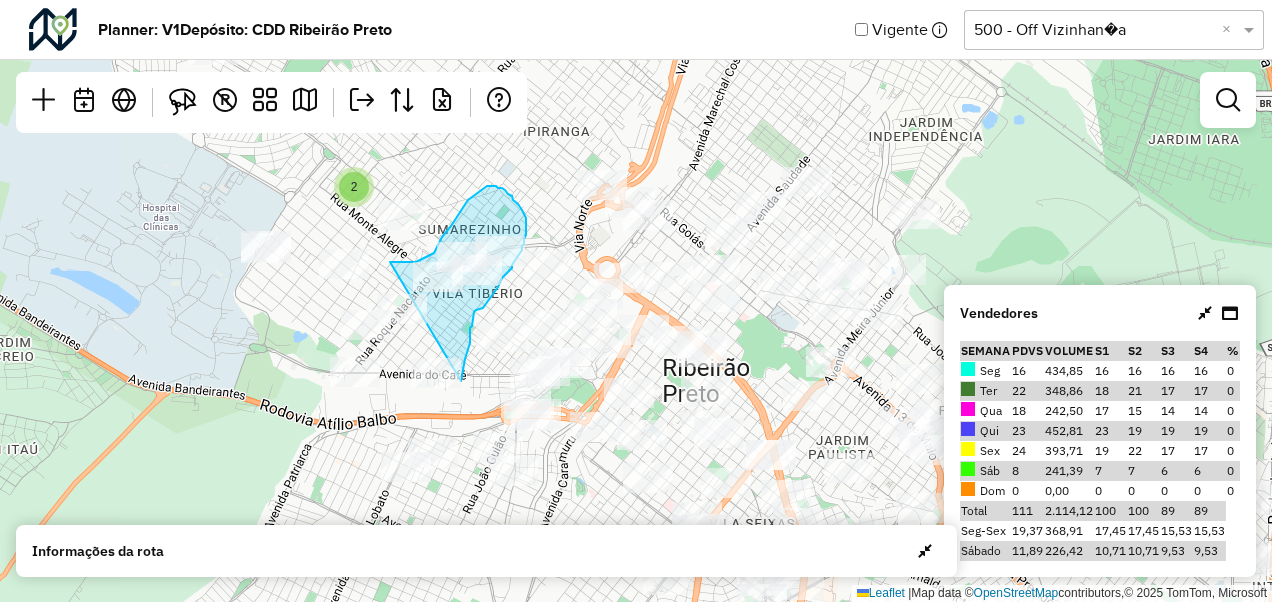 drag, startPoint x: 461, startPoint y: 381, endPoint x: 390, endPoint y: 262, distance: 138.57127 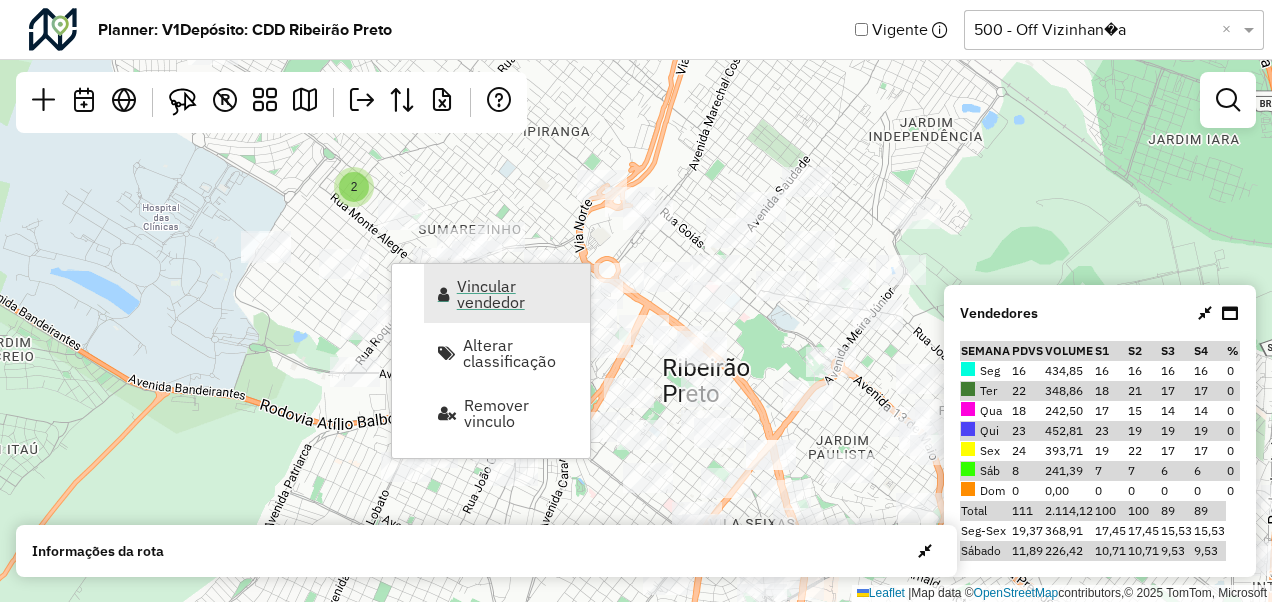 click on "Vincular vendedor" at bounding box center (517, 294) 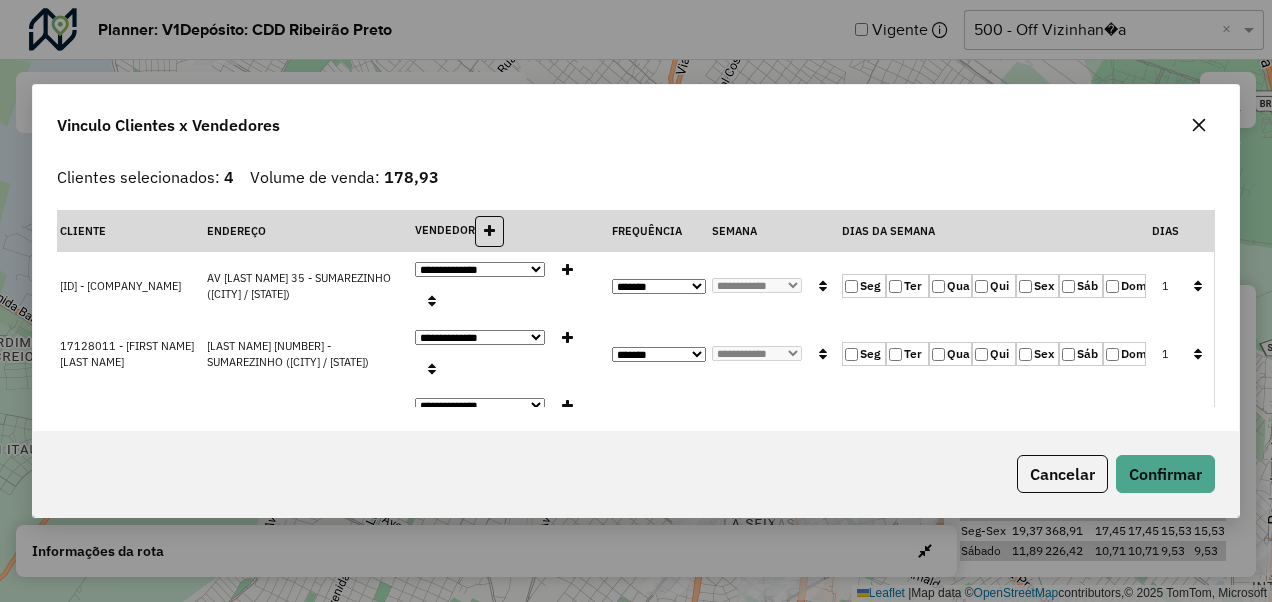 click on "Sex" 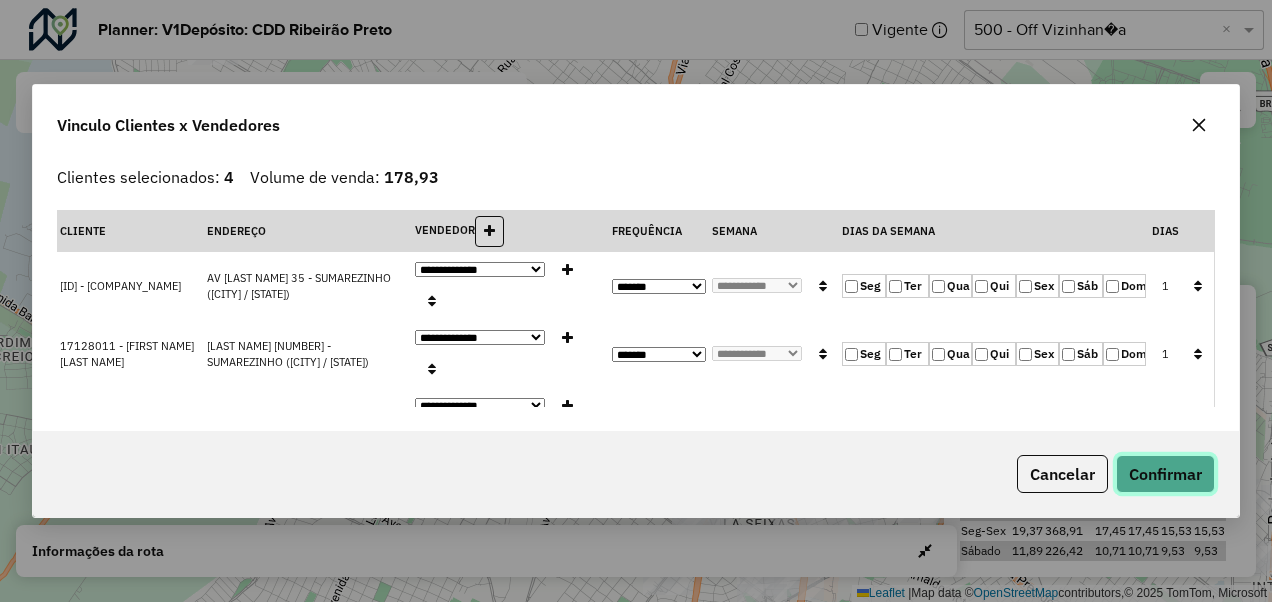 click on "Confirmar" 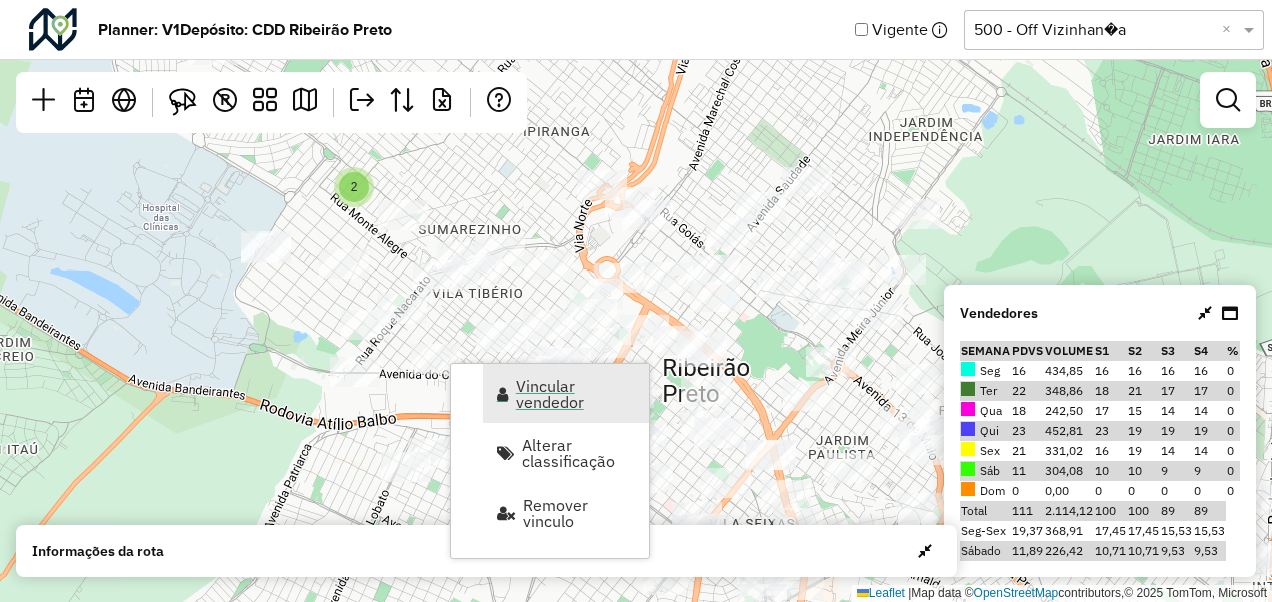 click on "Vincular vendedor" at bounding box center [566, 393] 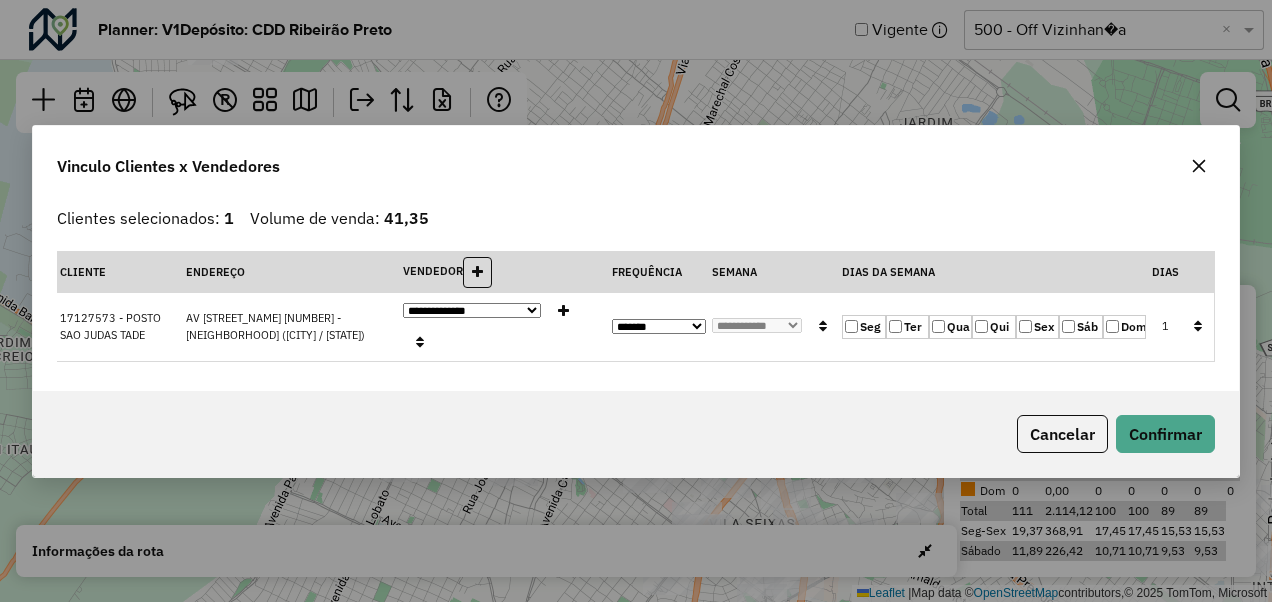 click on "Sex" 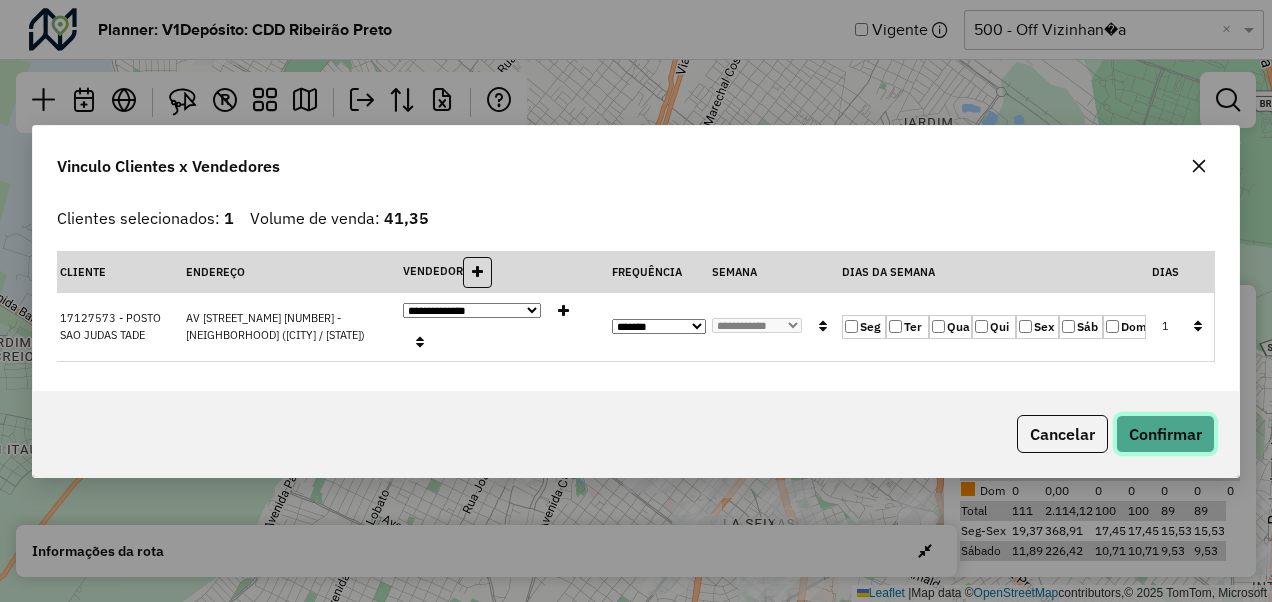 click on "Confirmar" 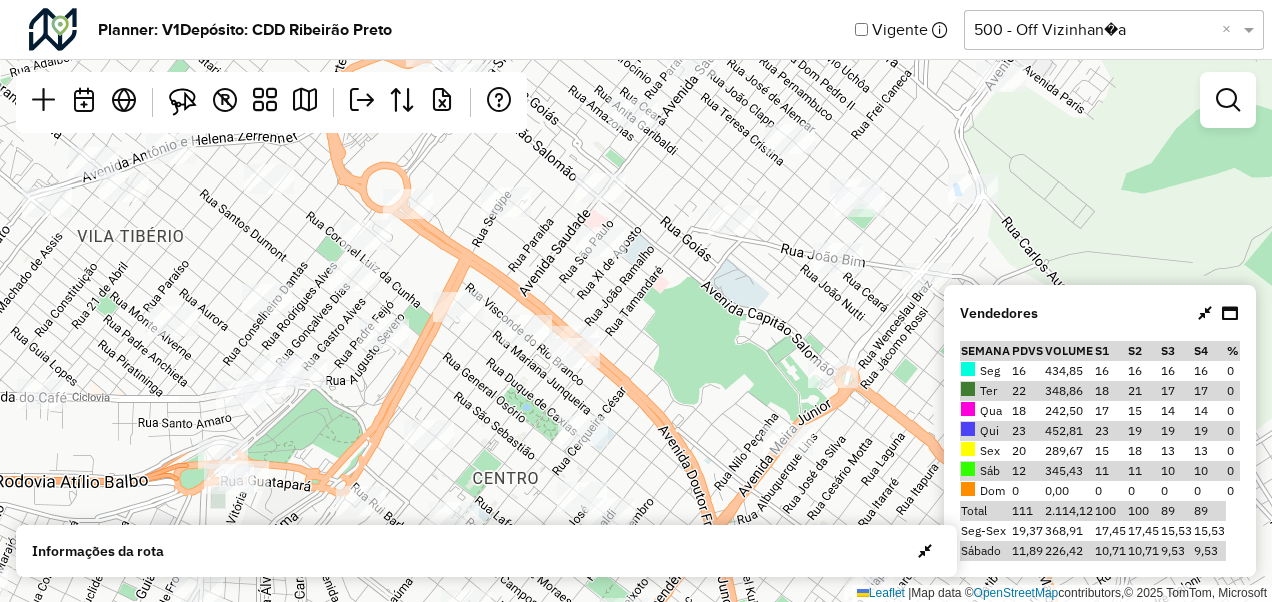 drag, startPoint x: 795, startPoint y: 294, endPoint x: 650, endPoint y: 342, distance: 152.73834 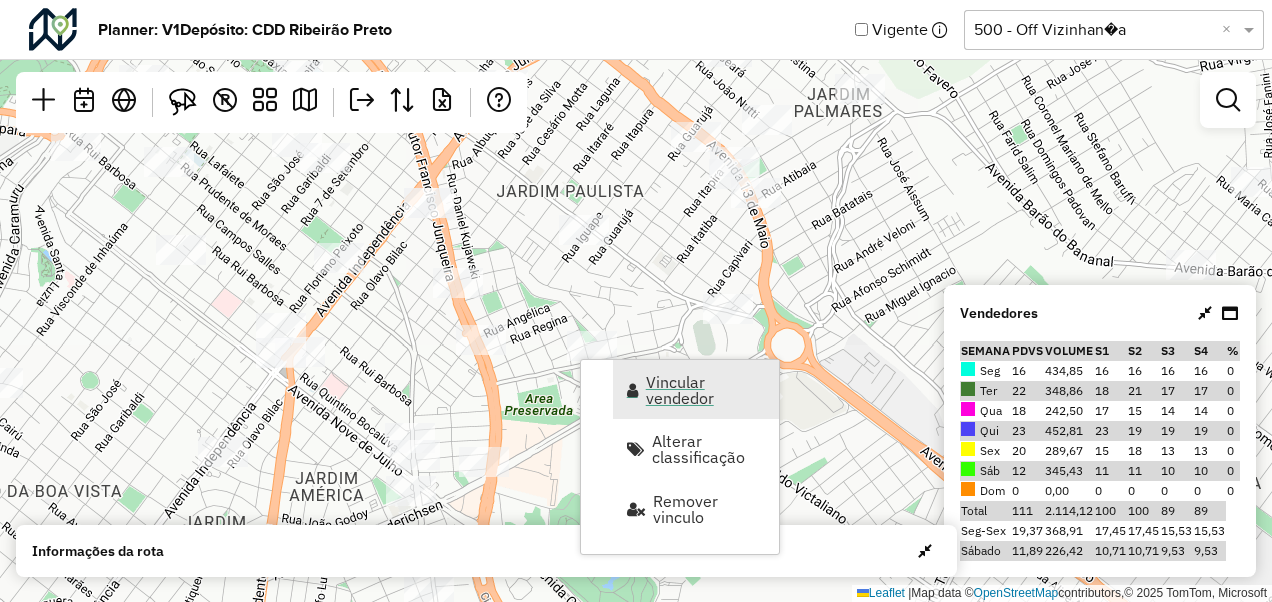 click on "Vincular vendedor" at bounding box center (696, 389) 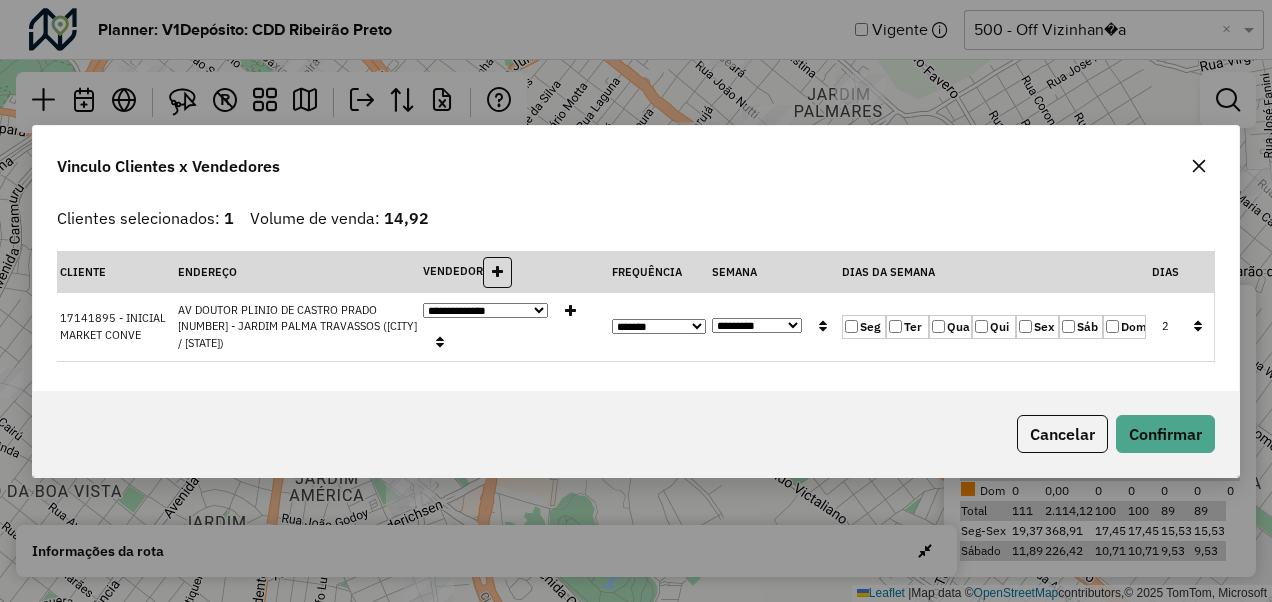 click on "Qui" 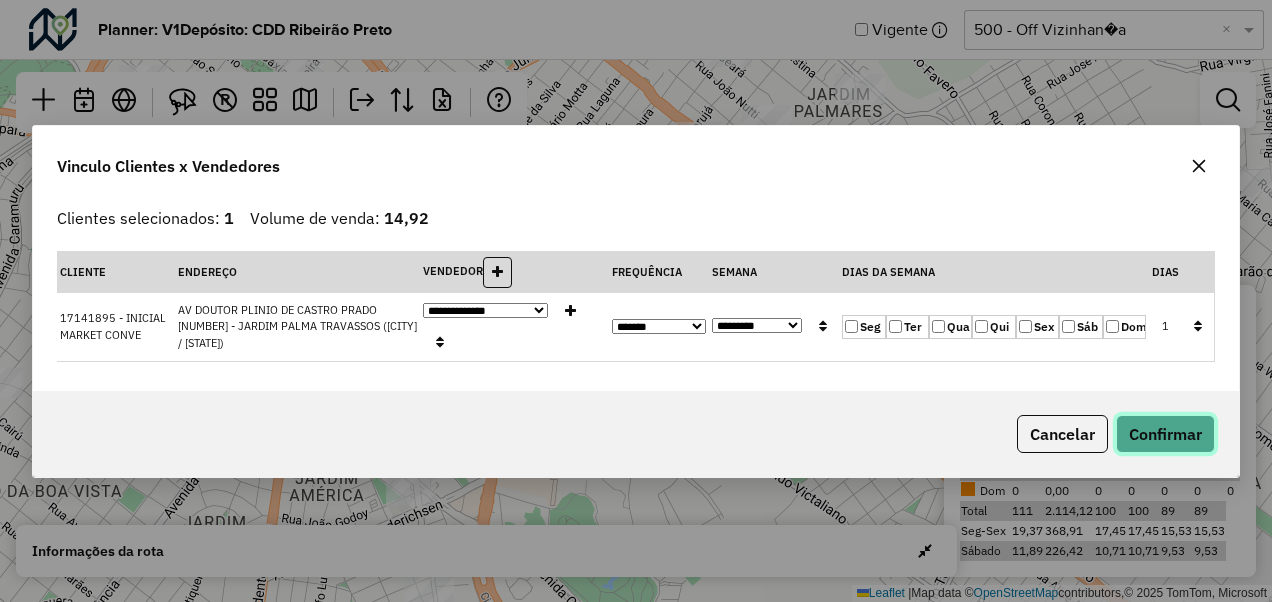 click on "Confirmar" 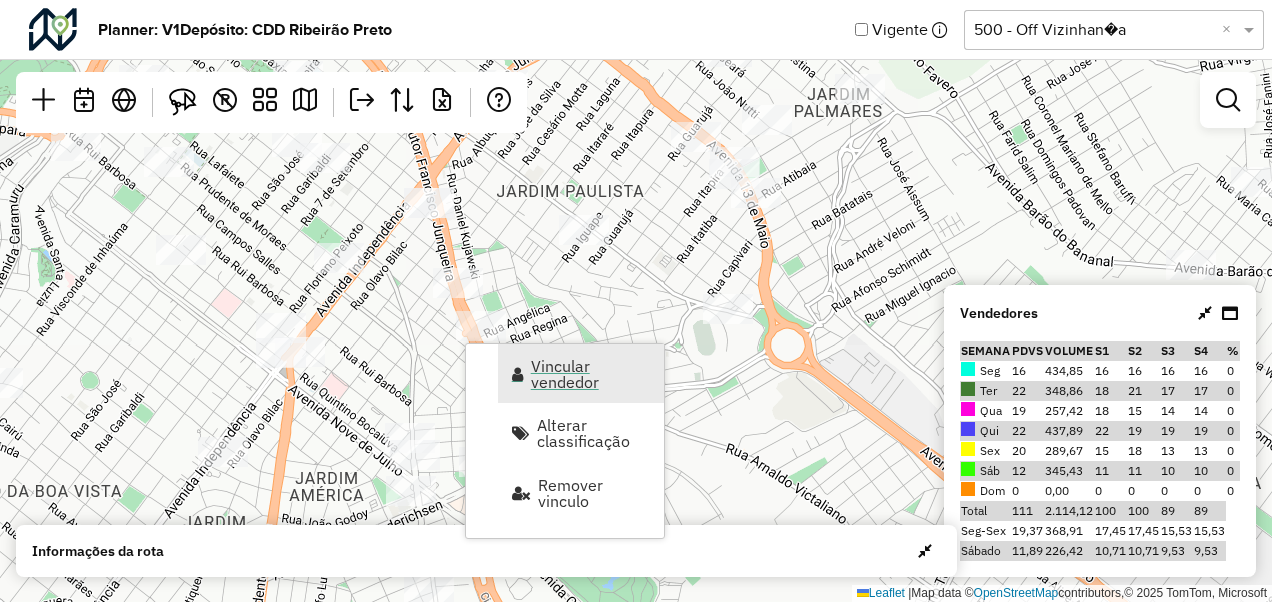 click on "Vincular vendedor" at bounding box center [591, 374] 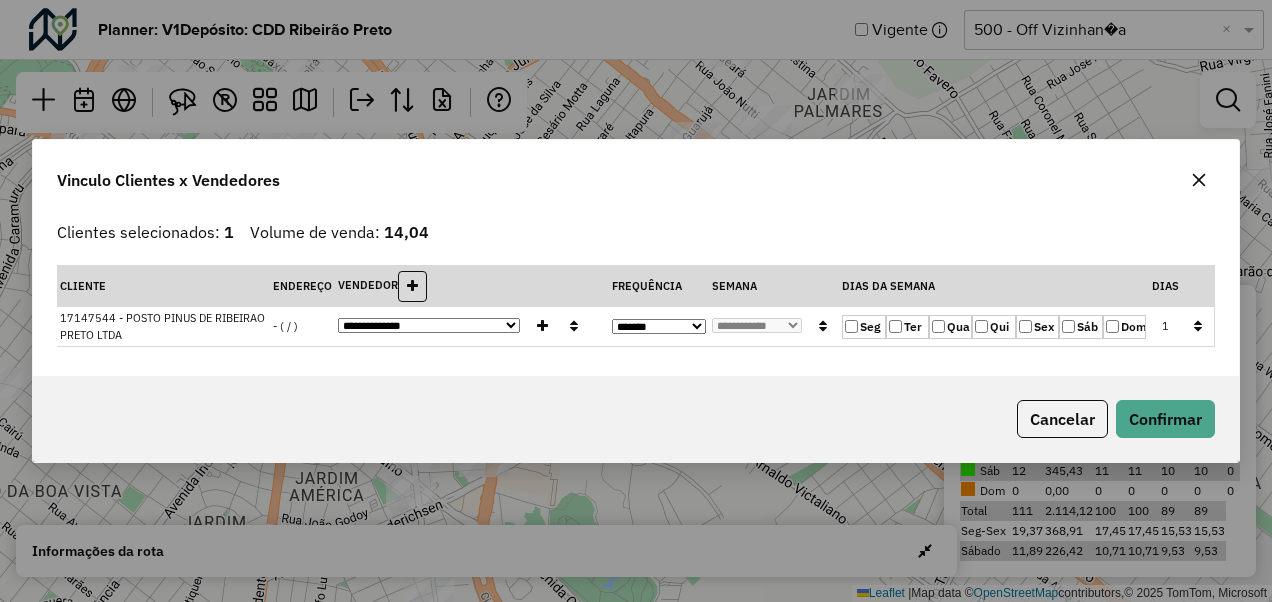 click on "Qua" 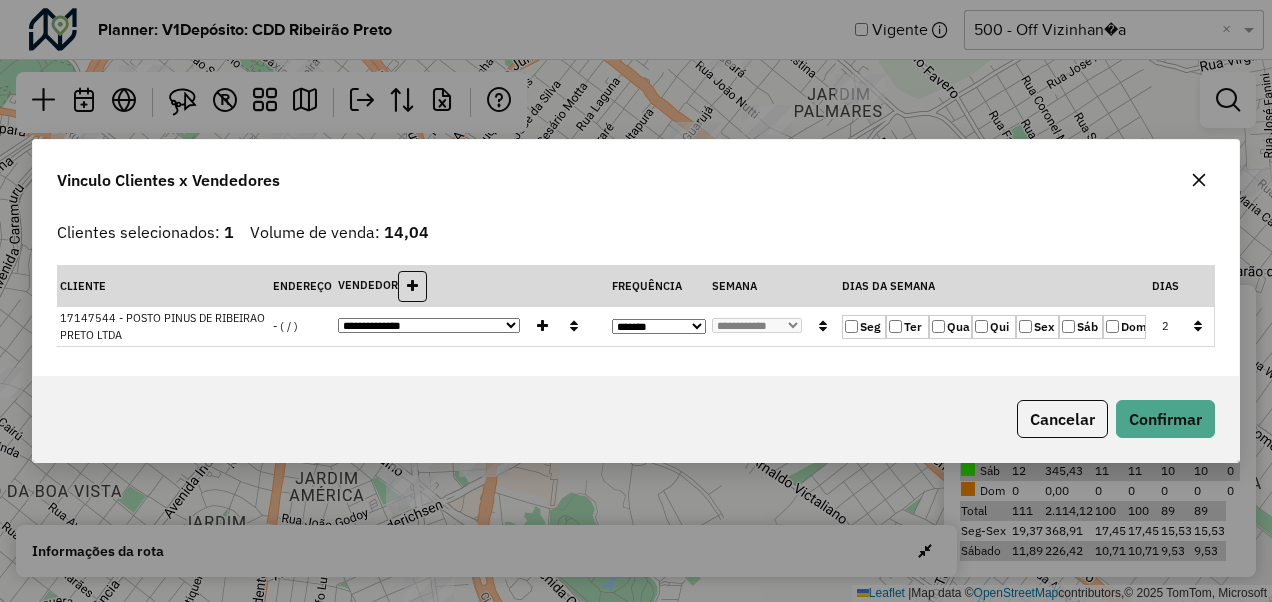 click on "Seg" 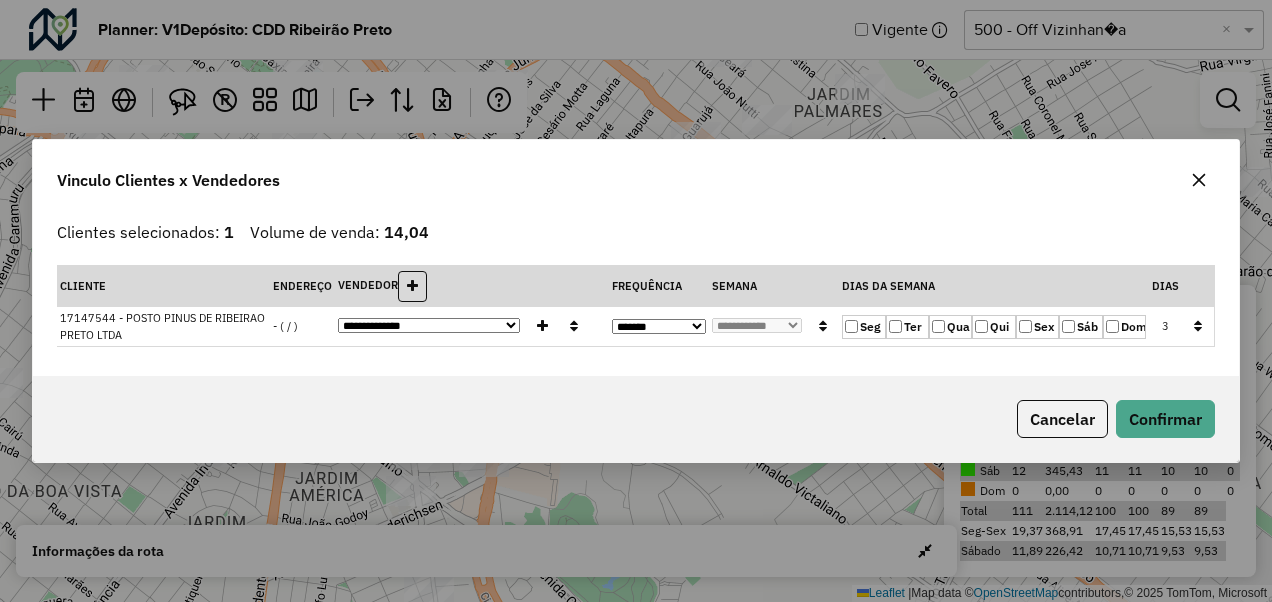 click on "Ter" 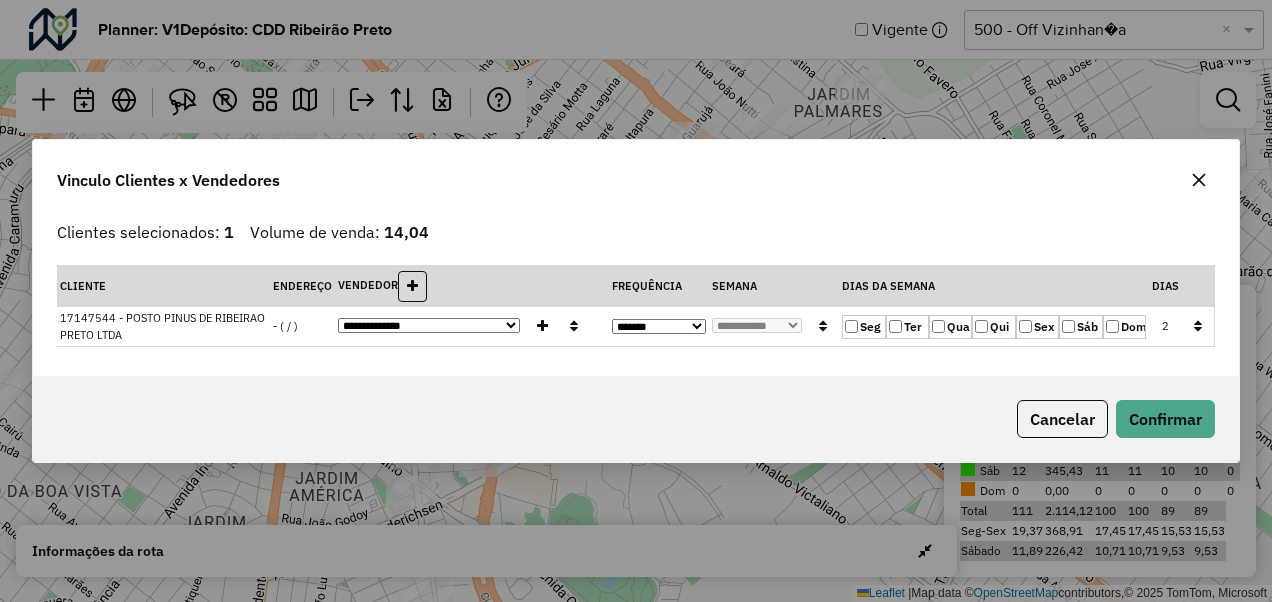 click on "Seg" 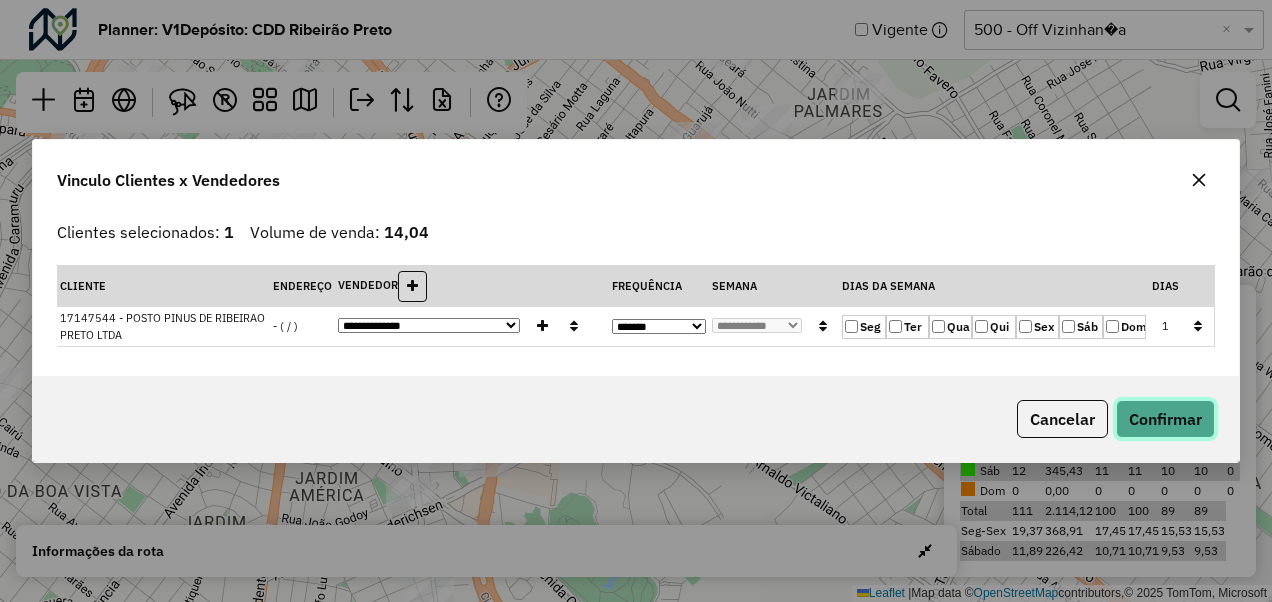click on "Confirmar" 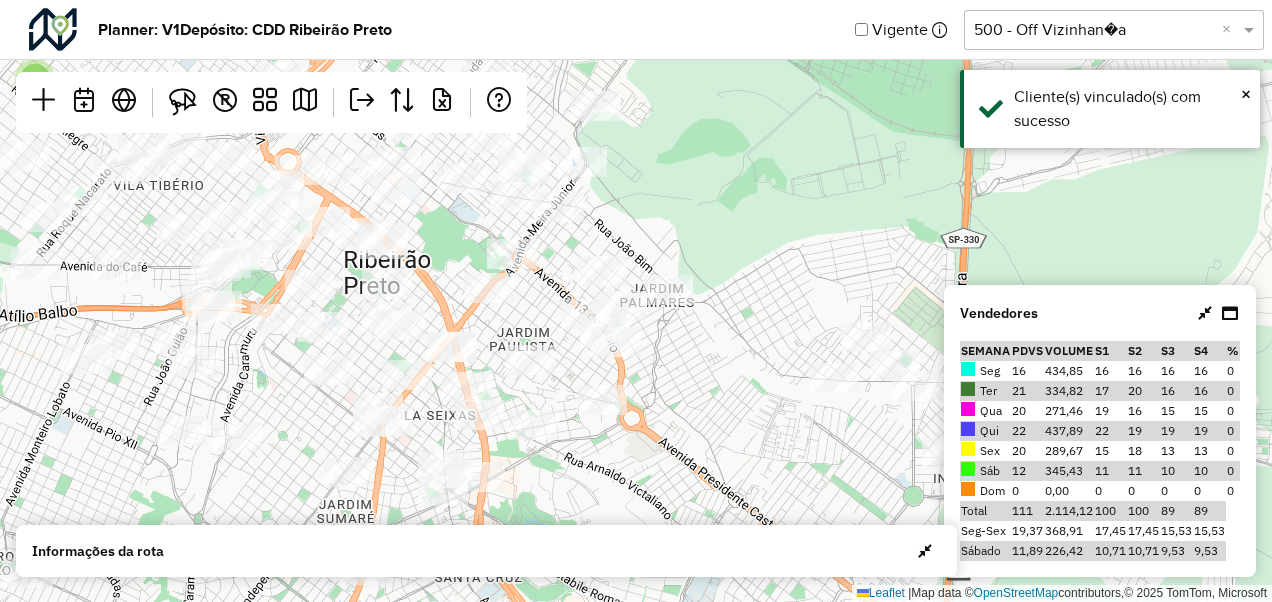 drag, startPoint x: 802, startPoint y: 325, endPoint x: 702, endPoint y: 349, distance: 102.83968 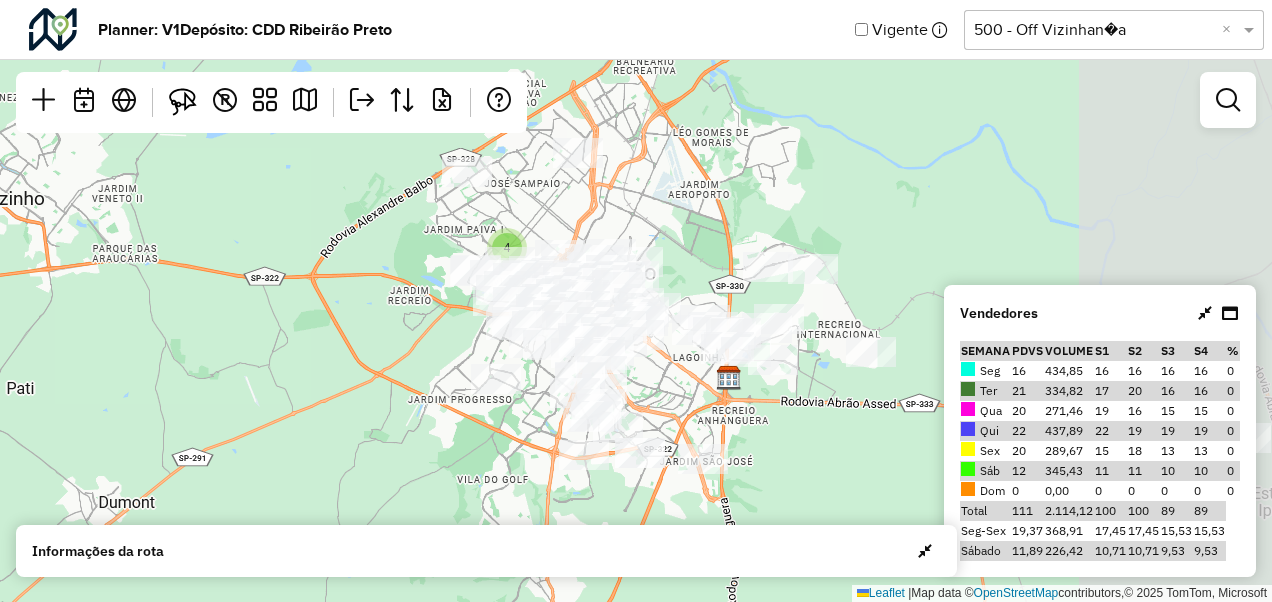 drag, startPoint x: 770, startPoint y: 382, endPoint x: 284, endPoint y: 178, distance: 527.07874 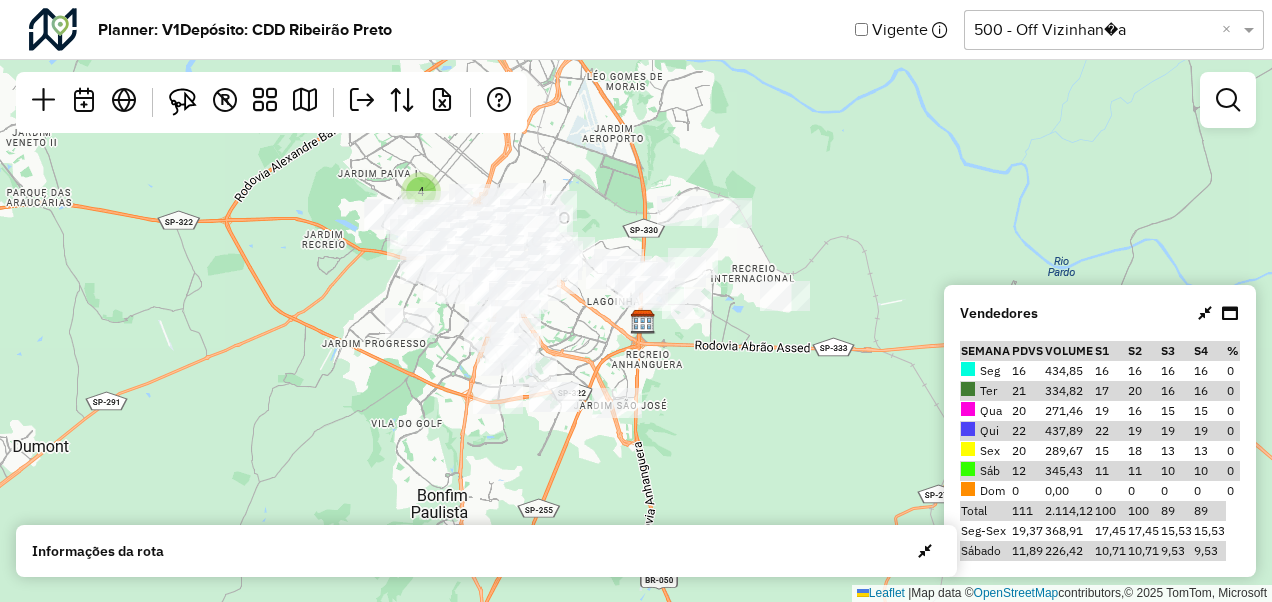 drag, startPoint x: 617, startPoint y: 185, endPoint x: 629, endPoint y: 182, distance: 12.369317 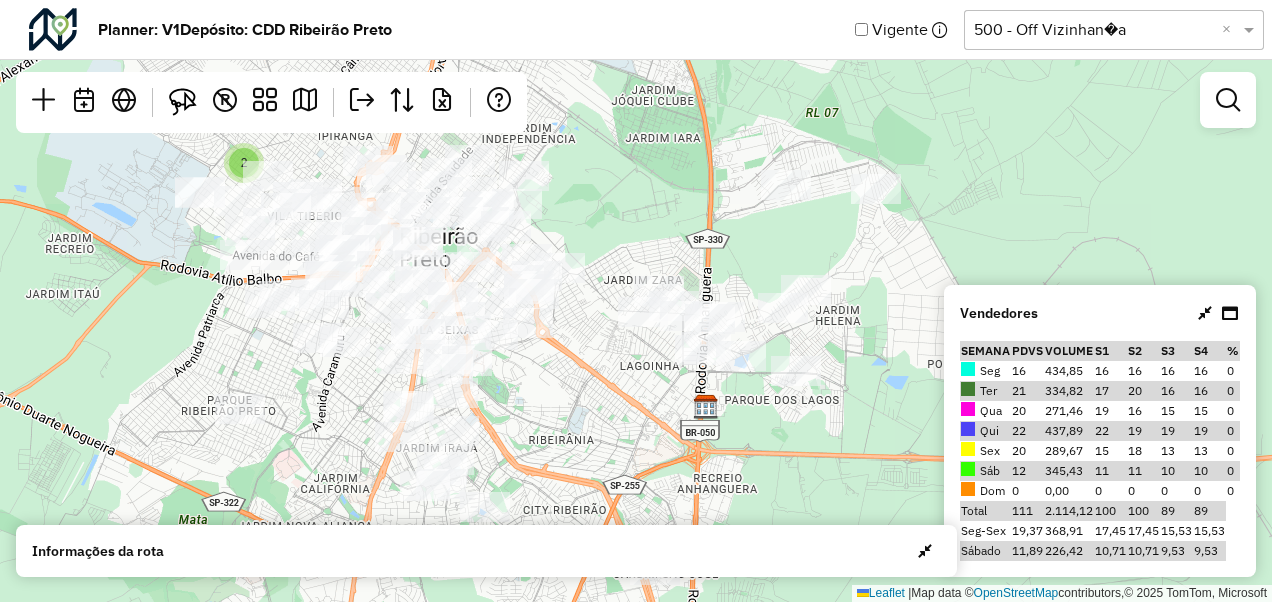 drag, startPoint x: 610, startPoint y: 226, endPoint x: 651, endPoint y: 214, distance: 42.72002 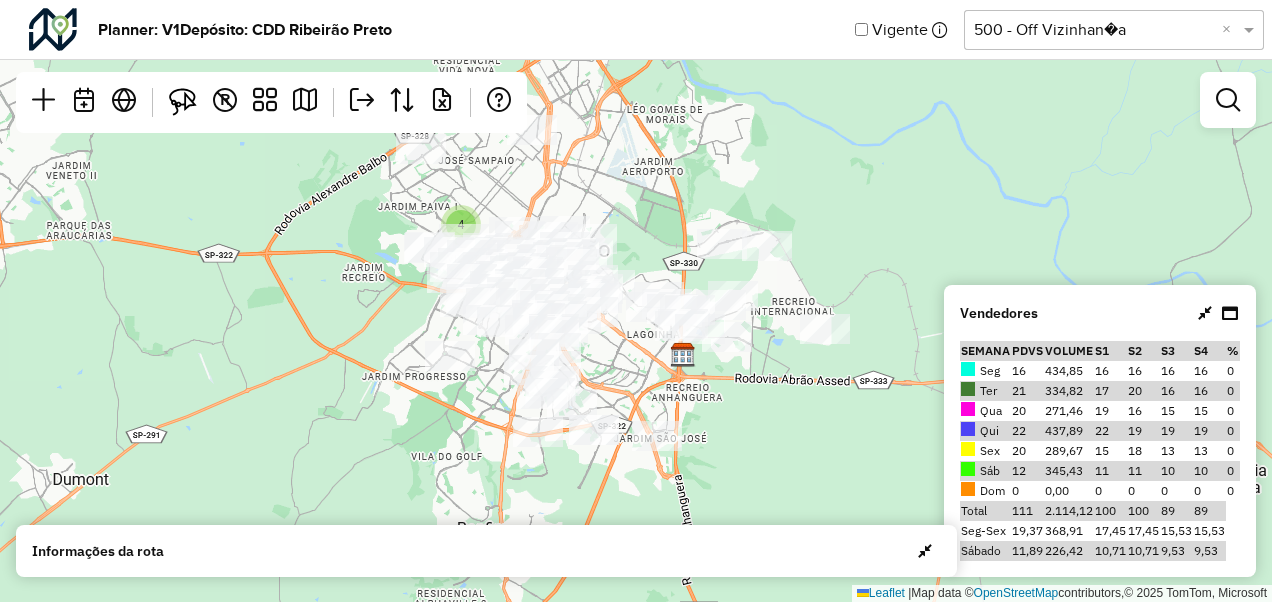 drag, startPoint x: 631, startPoint y: 215, endPoint x: 652, endPoint y: 251, distance: 41.677334 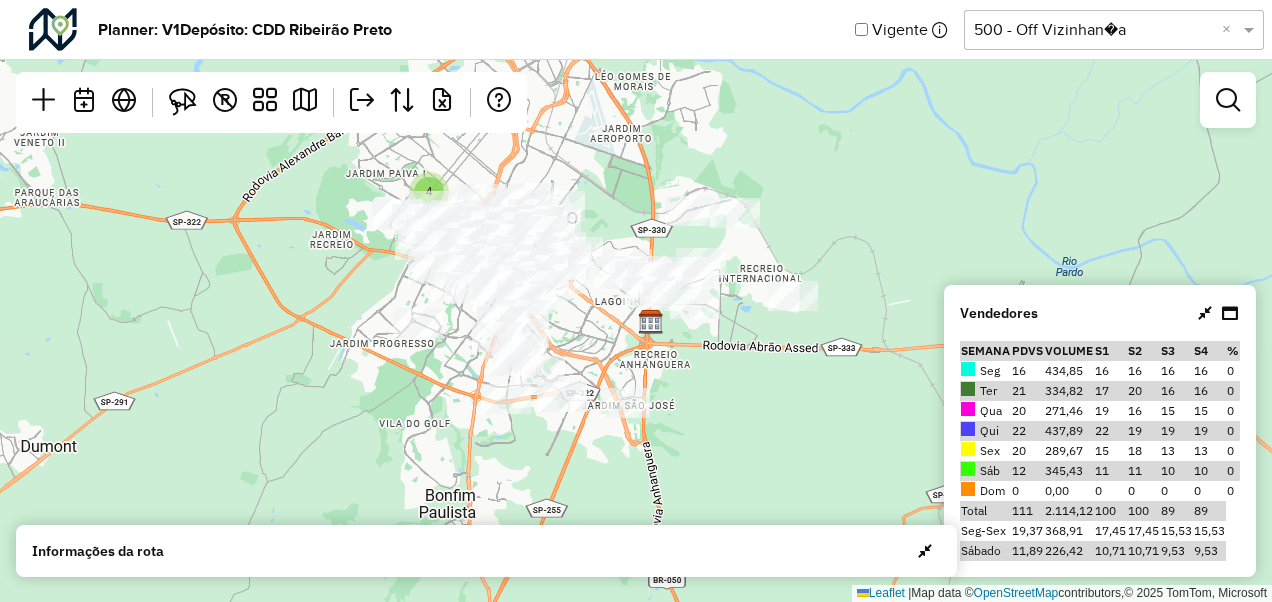 drag, startPoint x: 1012, startPoint y: 208, endPoint x: 832, endPoint y: 269, distance: 190.05525 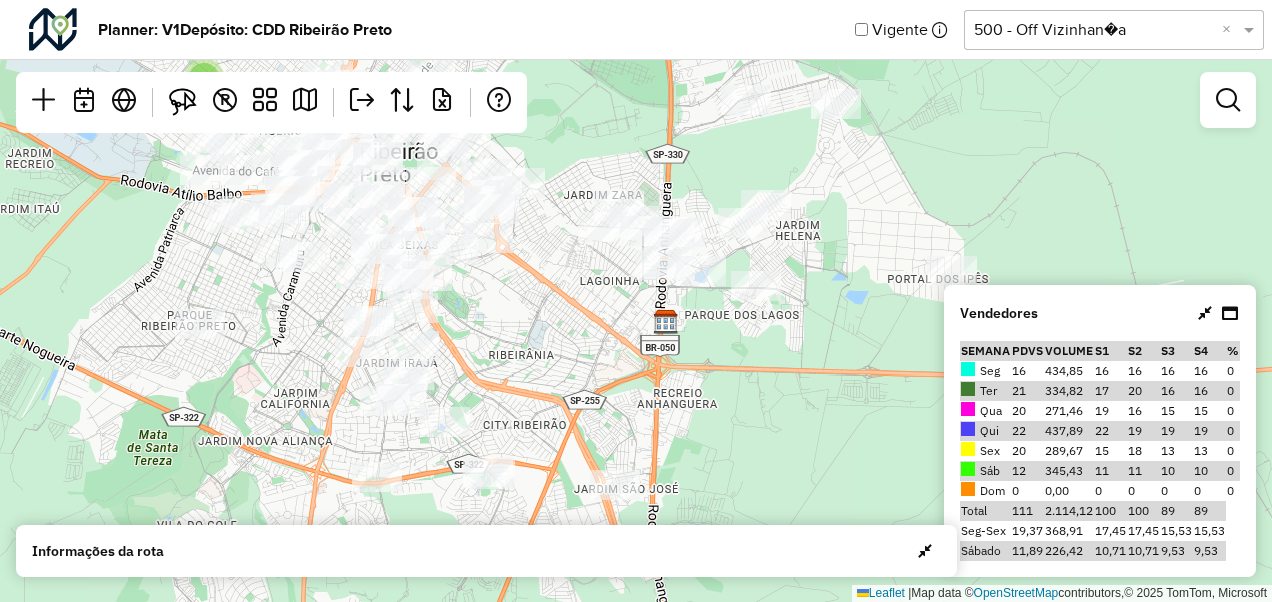 drag, startPoint x: 773, startPoint y: 396, endPoint x: 532, endPoint y: 248, distance: 282.8162 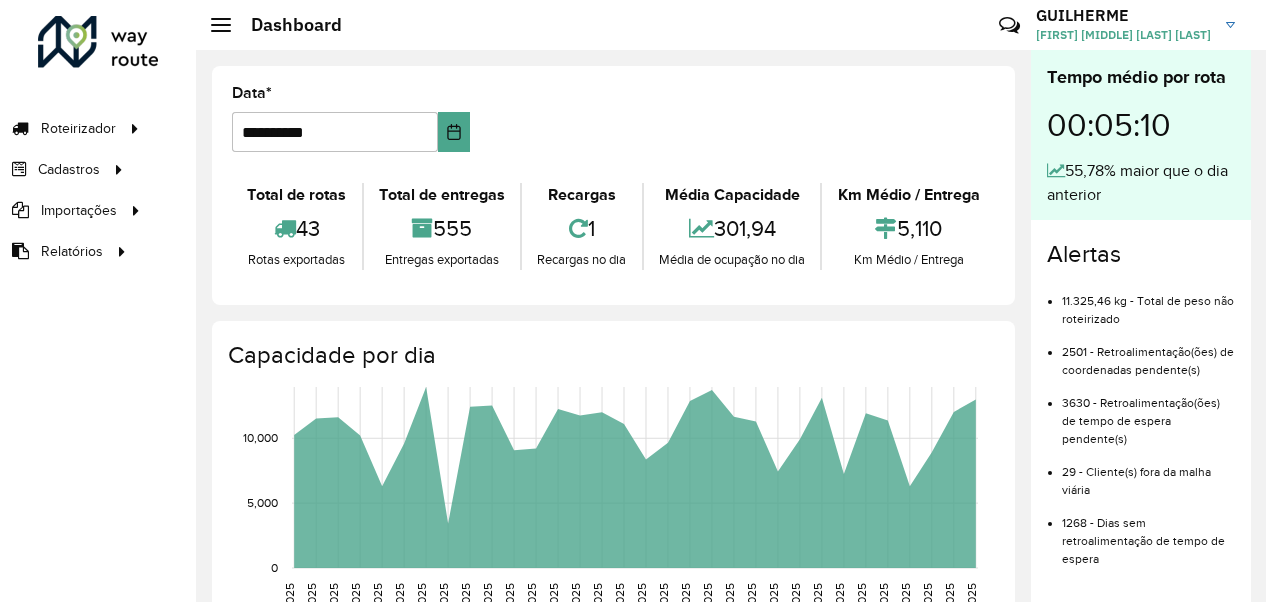 scroll, scrollTop: 0, scrollLeft: 0, axis: both 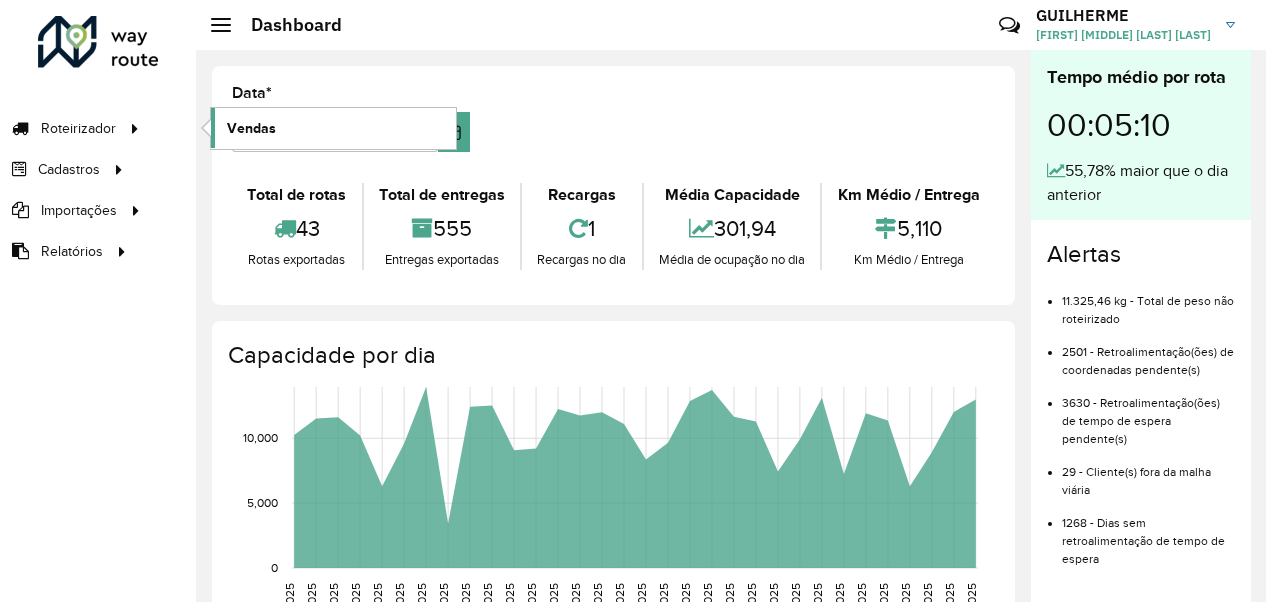 click on "Vendas" 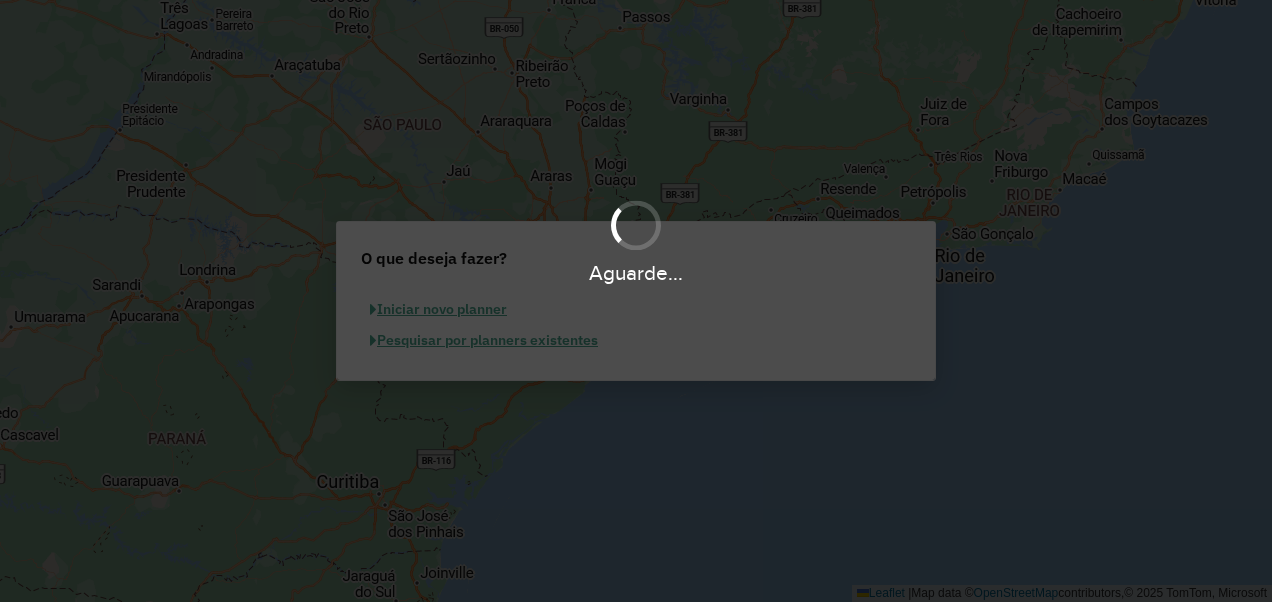 scroll, scrollTop: 0, scrollLeft: 0, axis: both 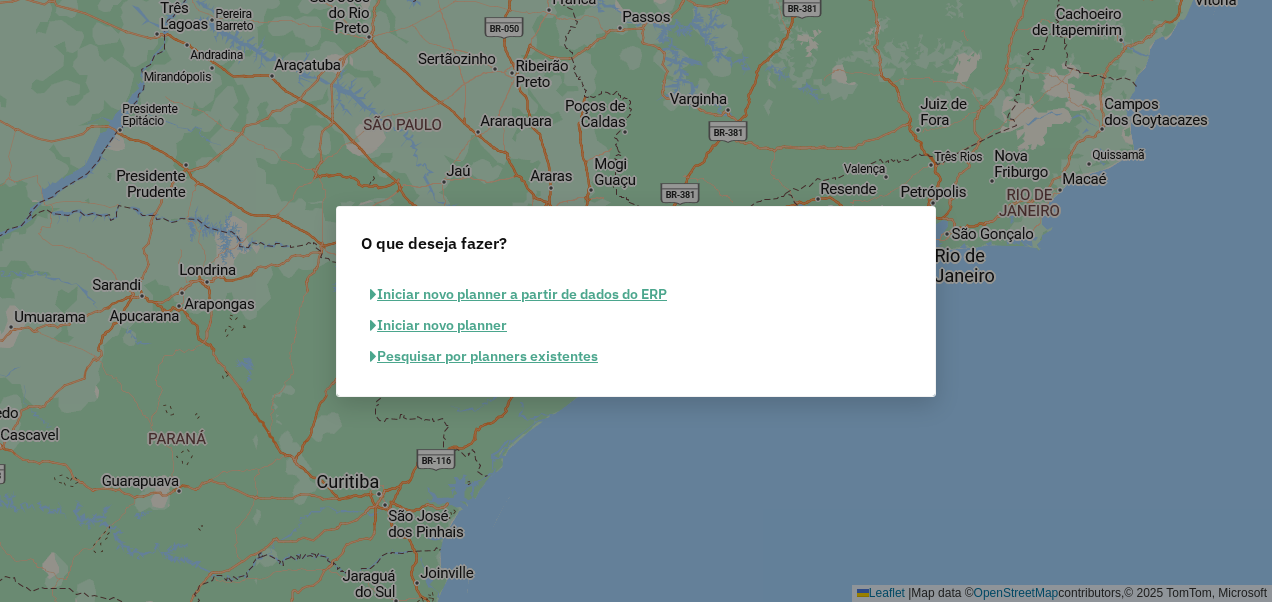 click on "Pesquisar por planners existentes" 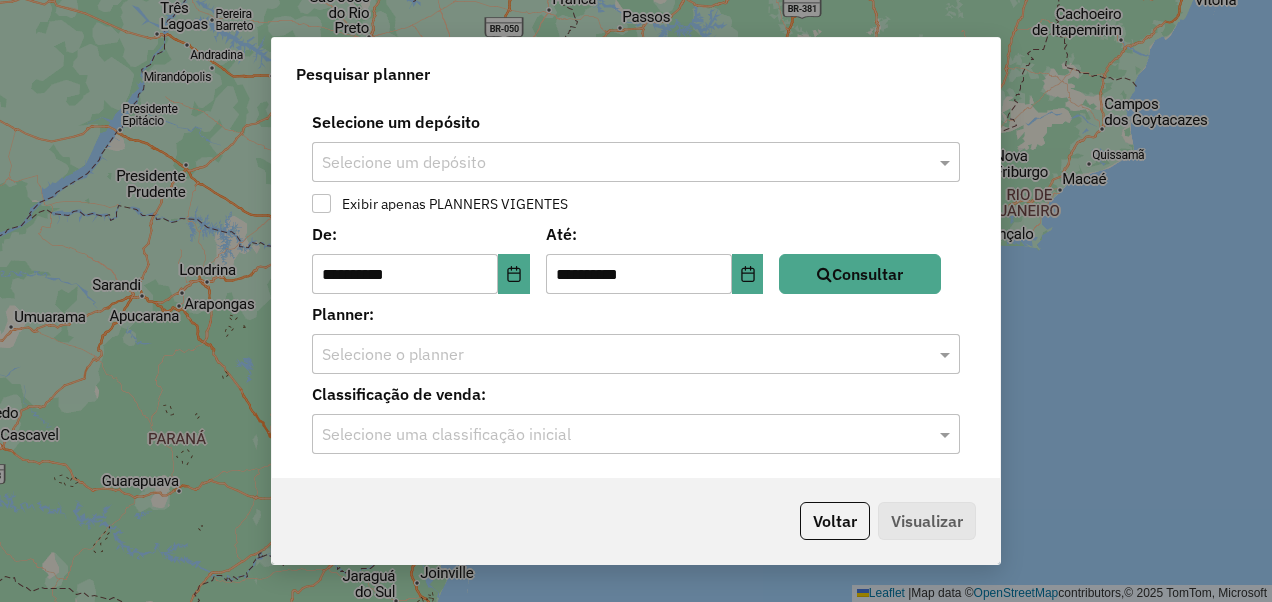 click 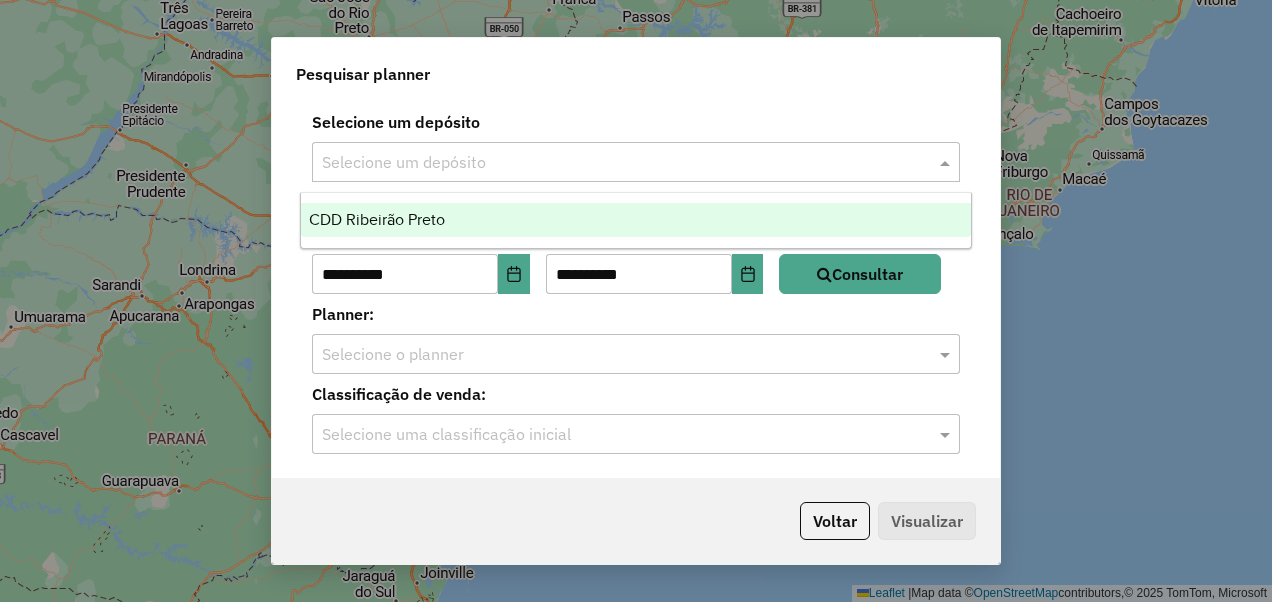 click on "CDD Ribeirão Preto" at bounding box center [635, 220] 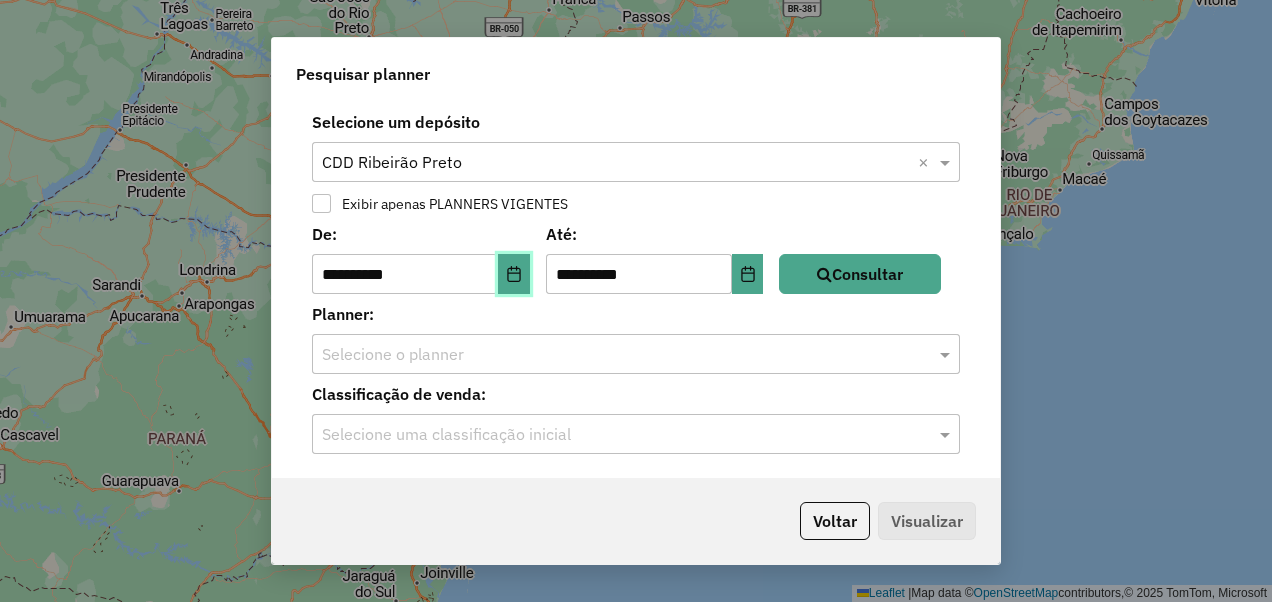 click 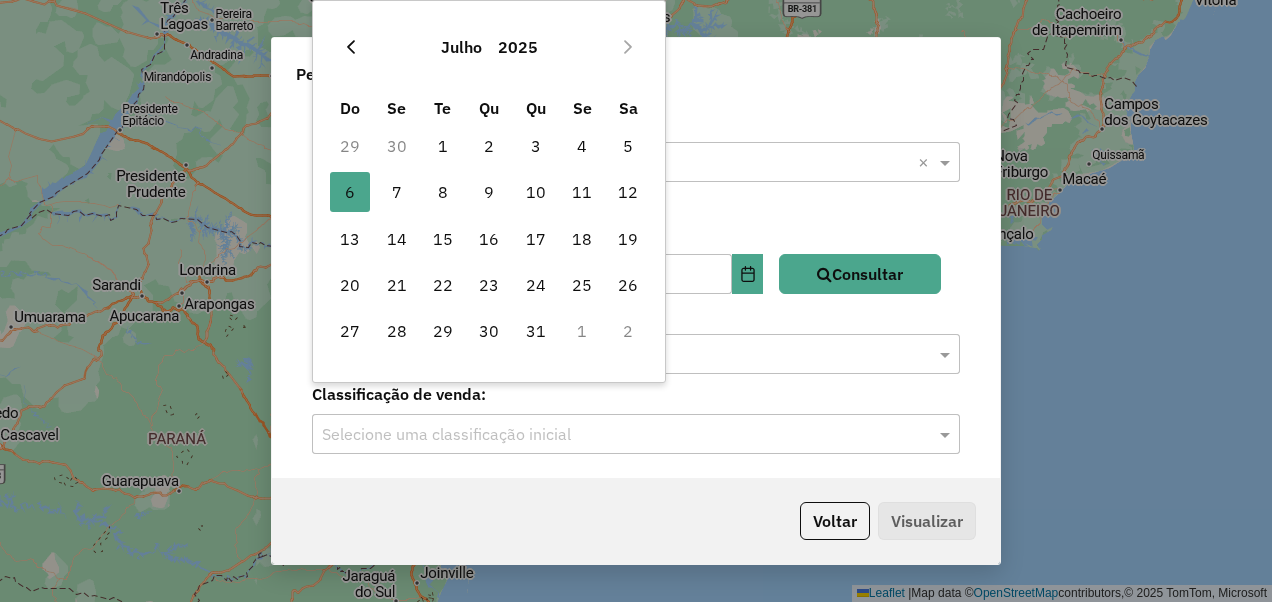 click 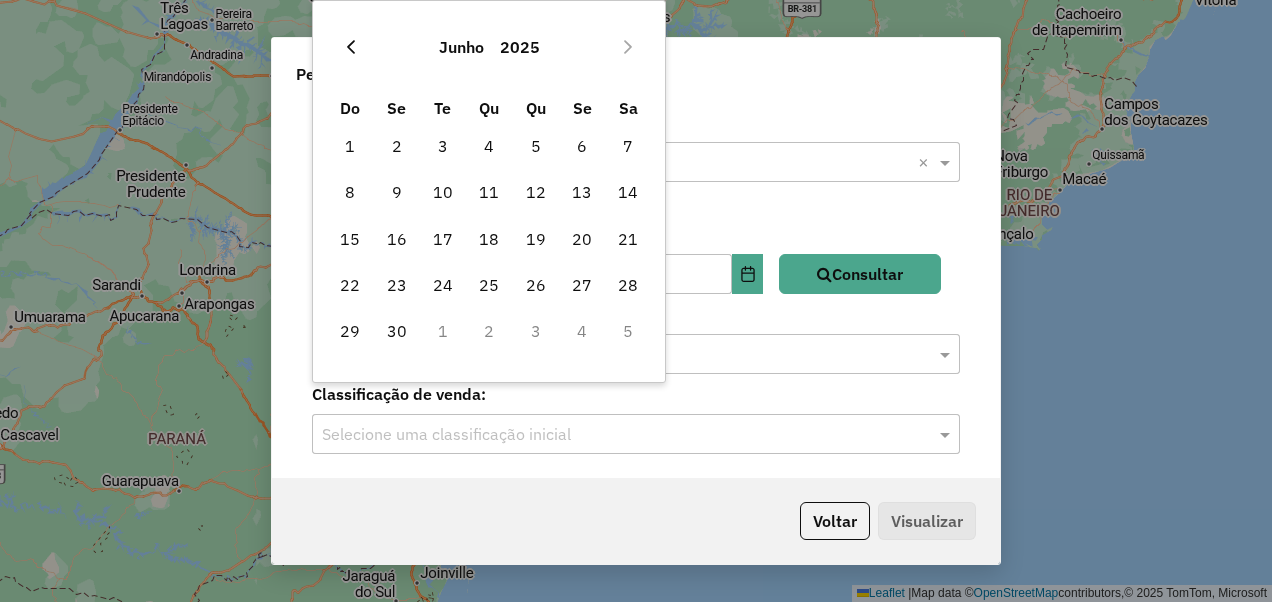 click 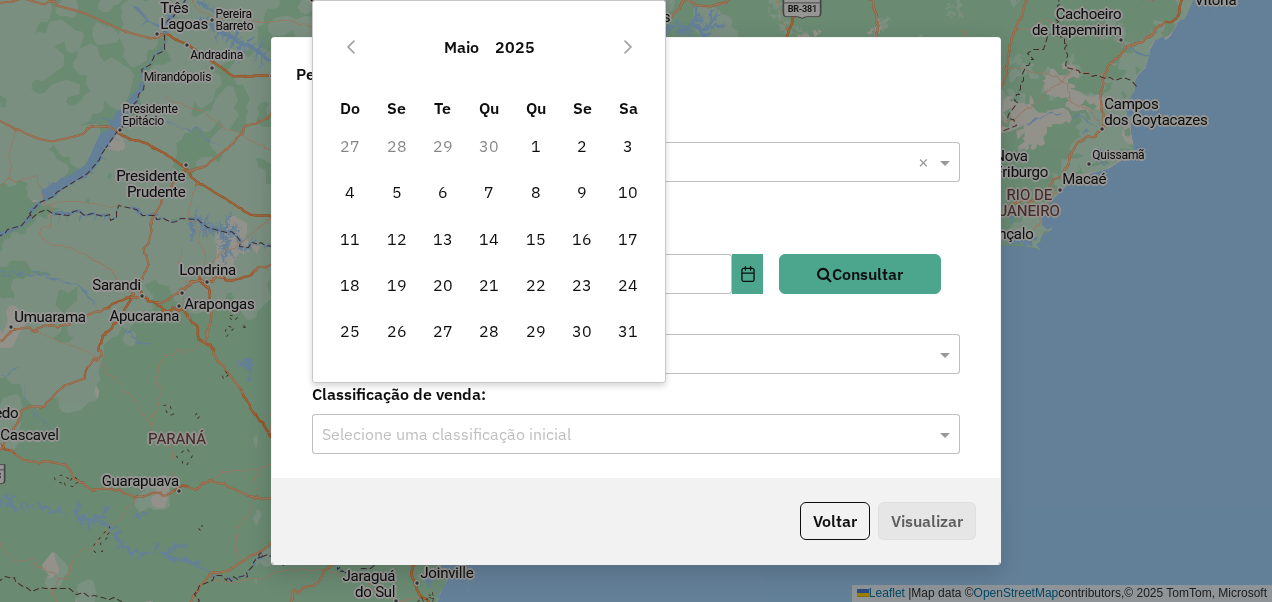 click 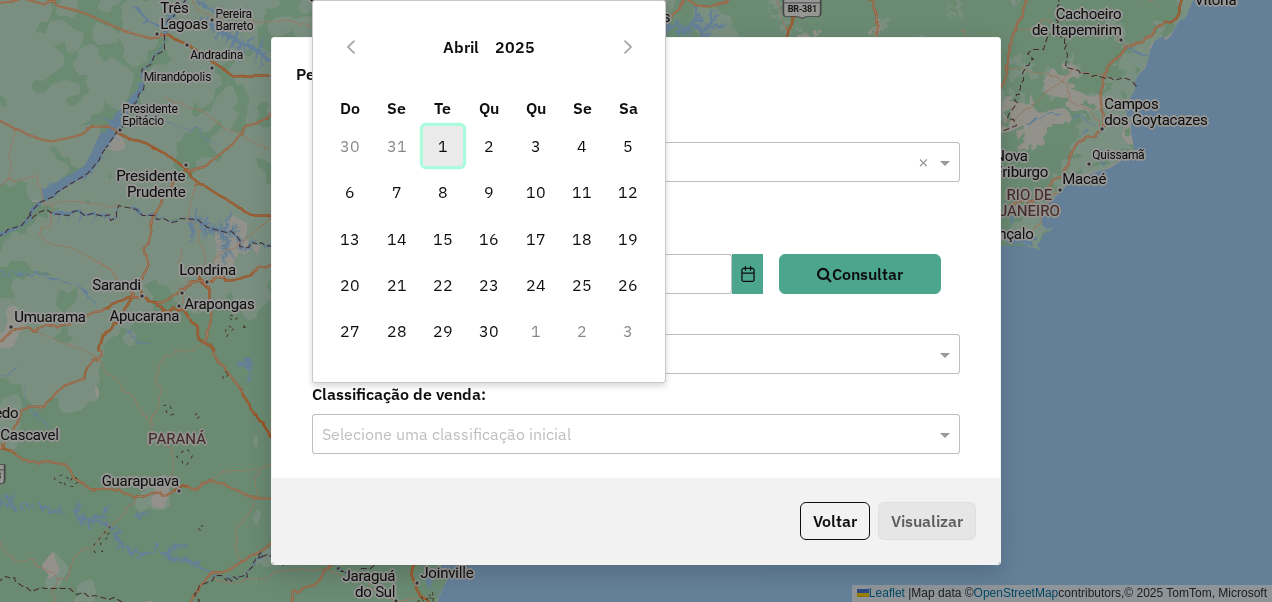 click on "1" at bounding box center (443, 146) 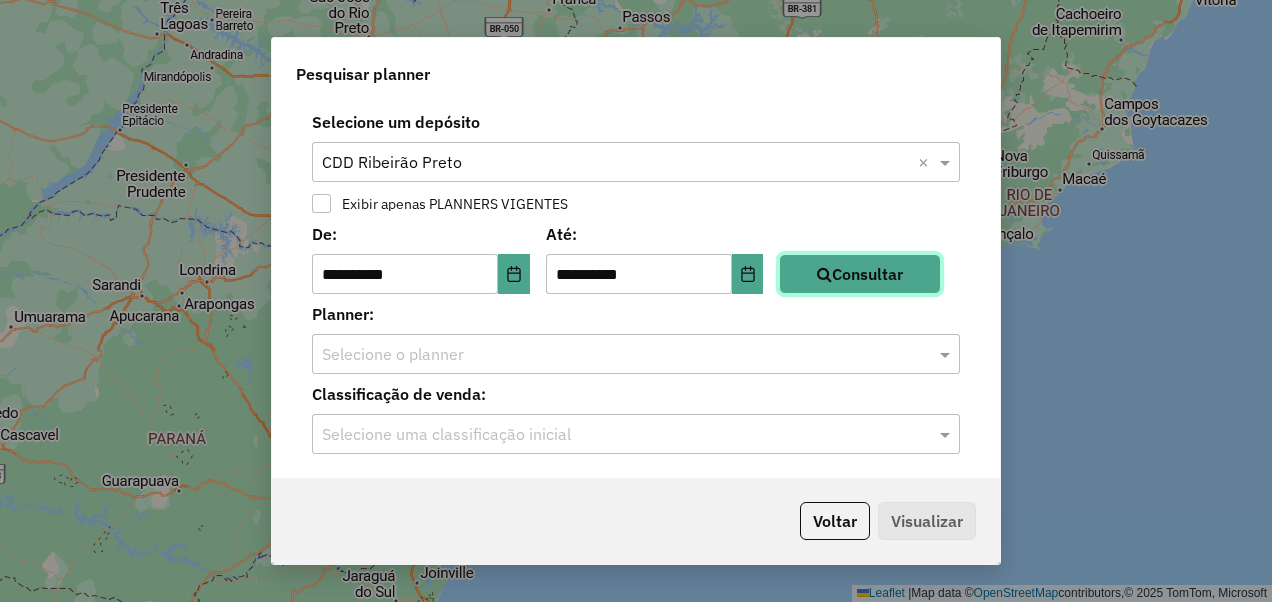 click on "Consultar" 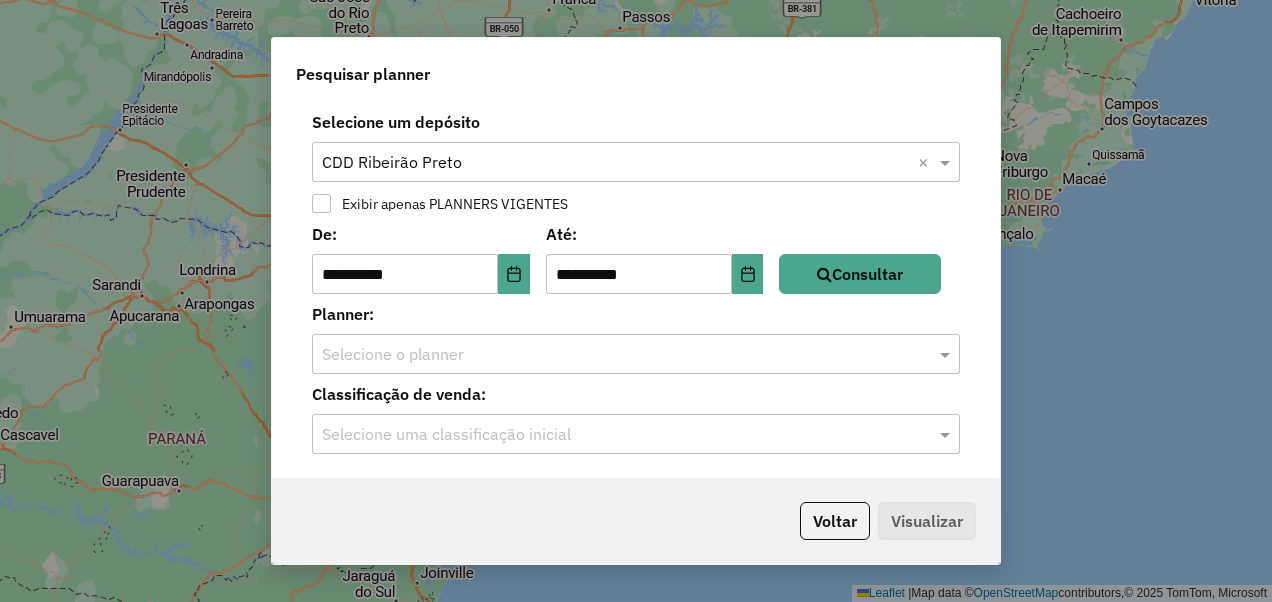 click on "Selecione o planner" 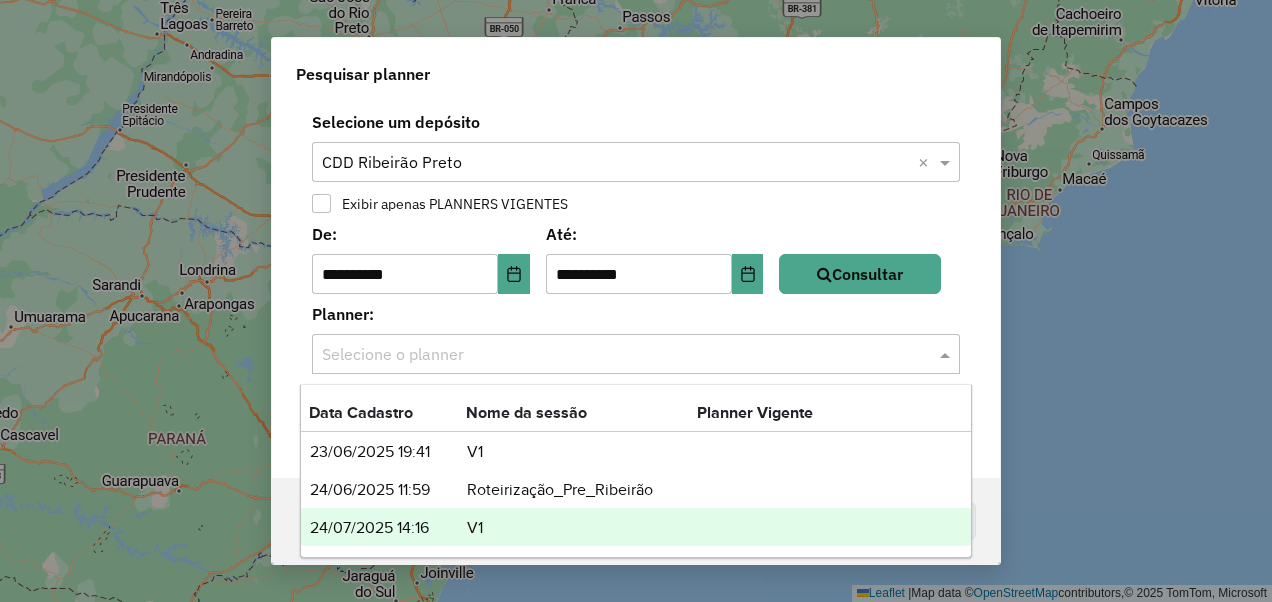 click on "24/07/2025 14:16" at bounding box center (387, 528) 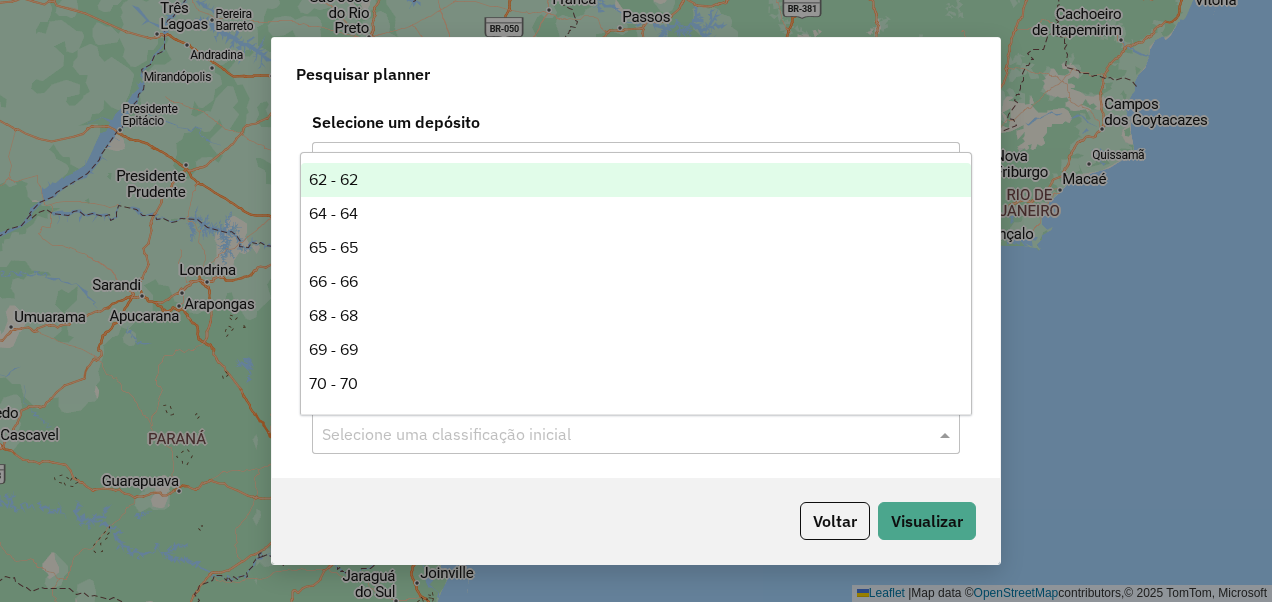 click 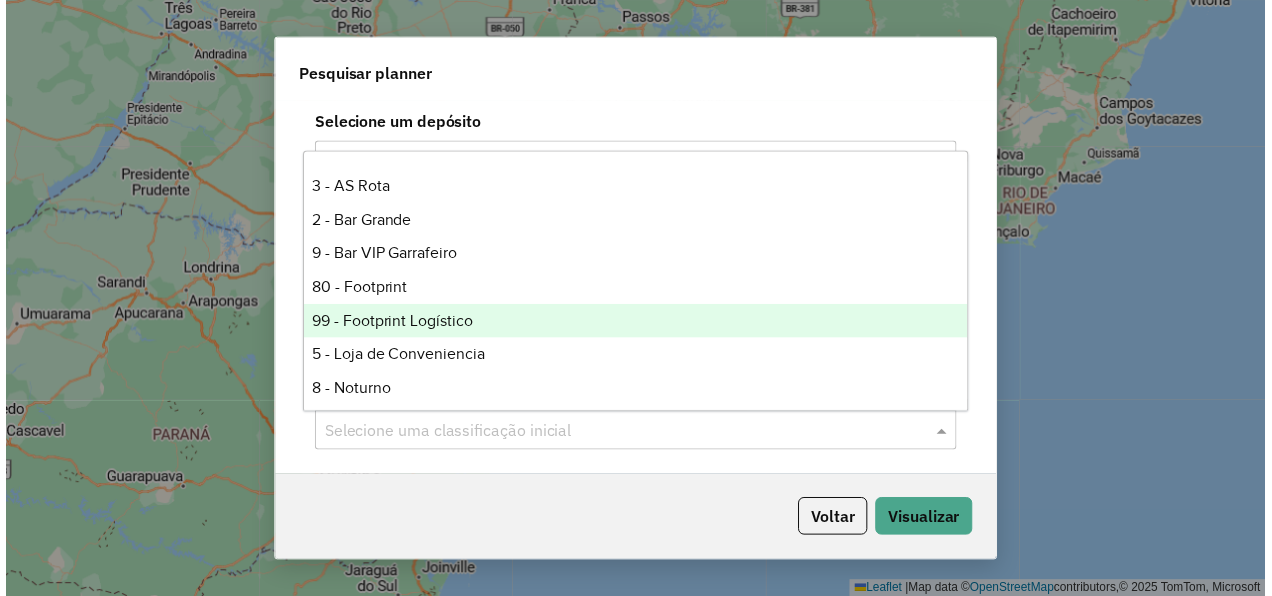 scroll, scrollTop: 500, scrollLeft: 0, axis: vertical 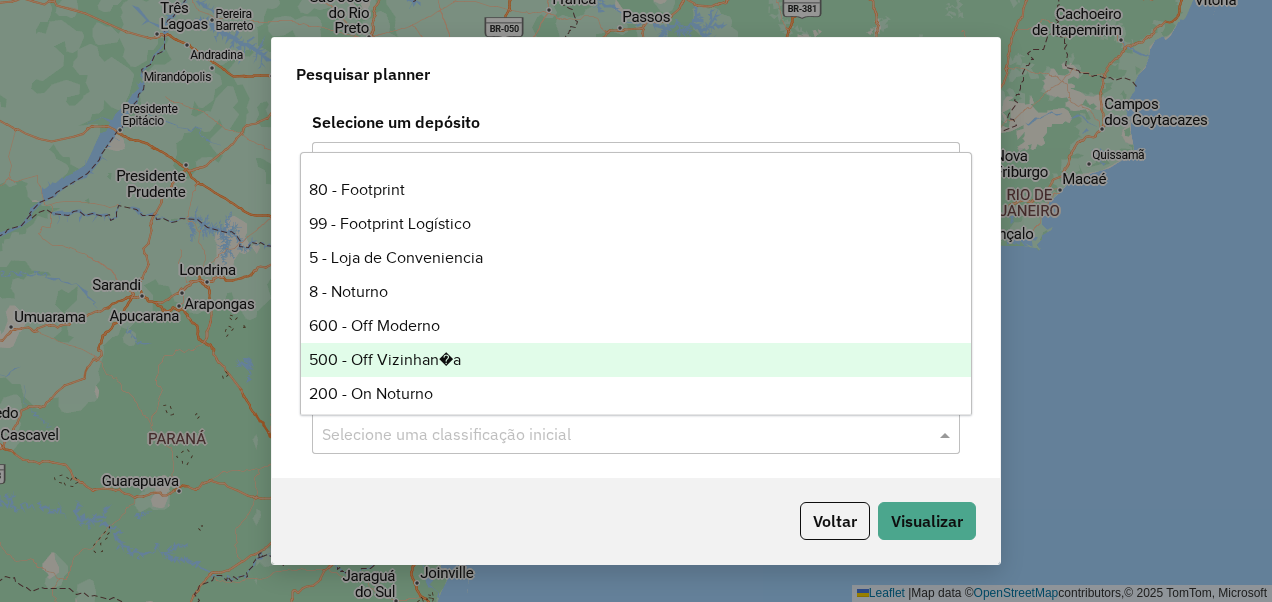 click on "500 - Off Vizinhan�a" at bounding box center (635, 360) 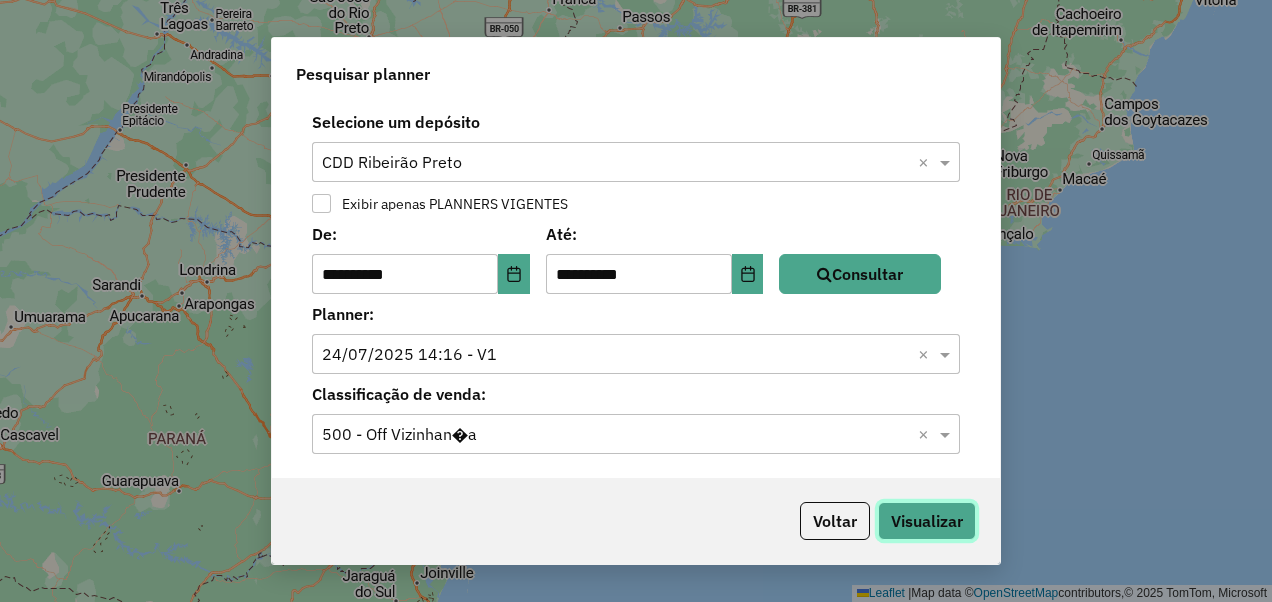 click on "Visualizar" 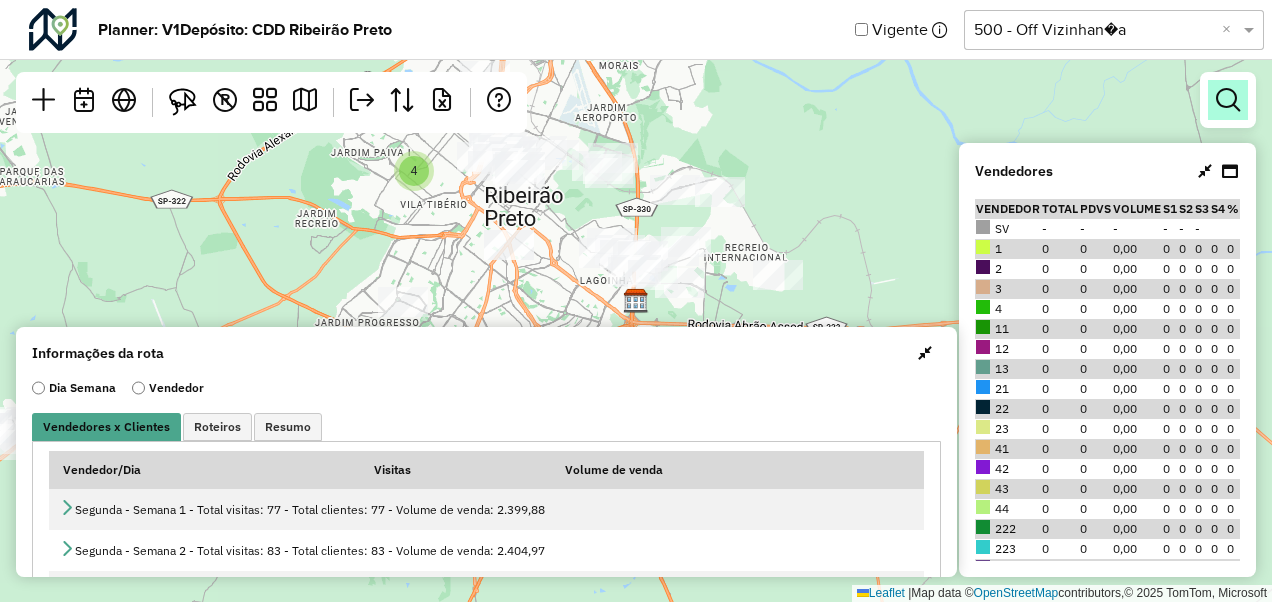 click at bounding box center (1228, 100) 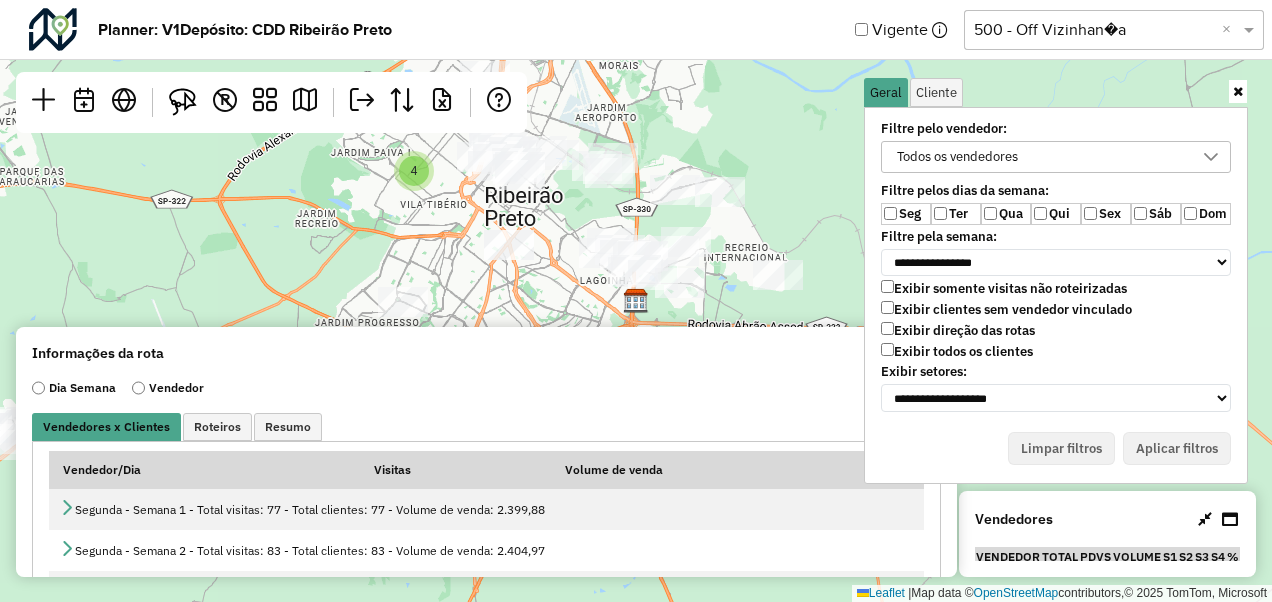 click on "Ter" at bounding box center (956, 214) 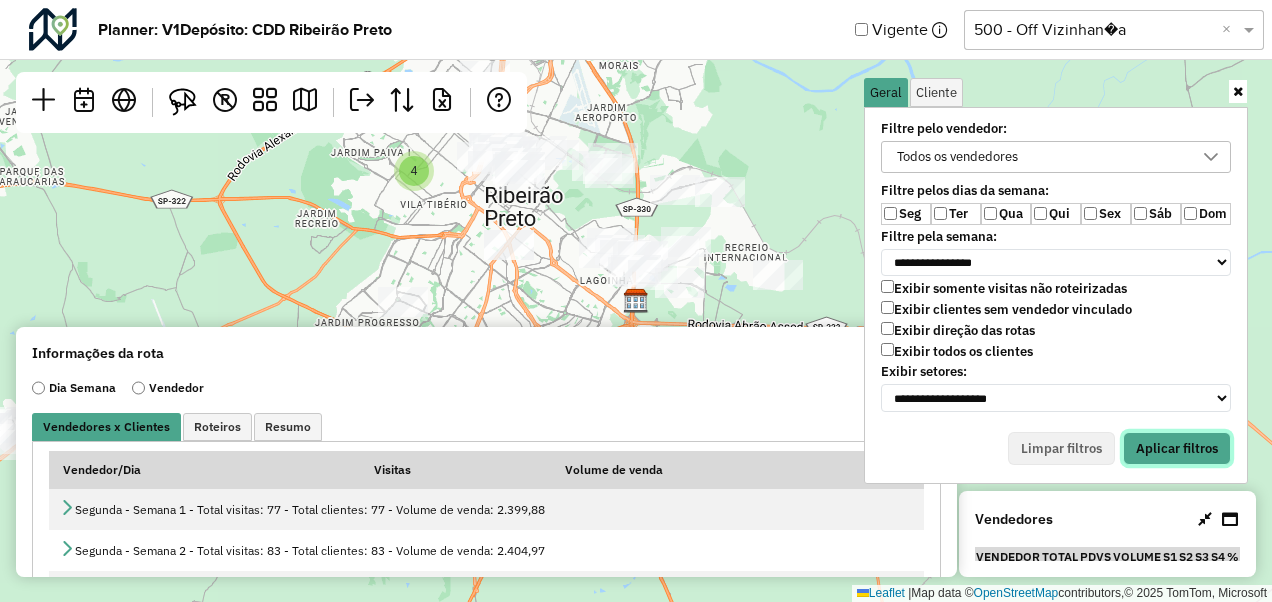 click on "Aplicar filtros" at bounding box center (1177, 449) 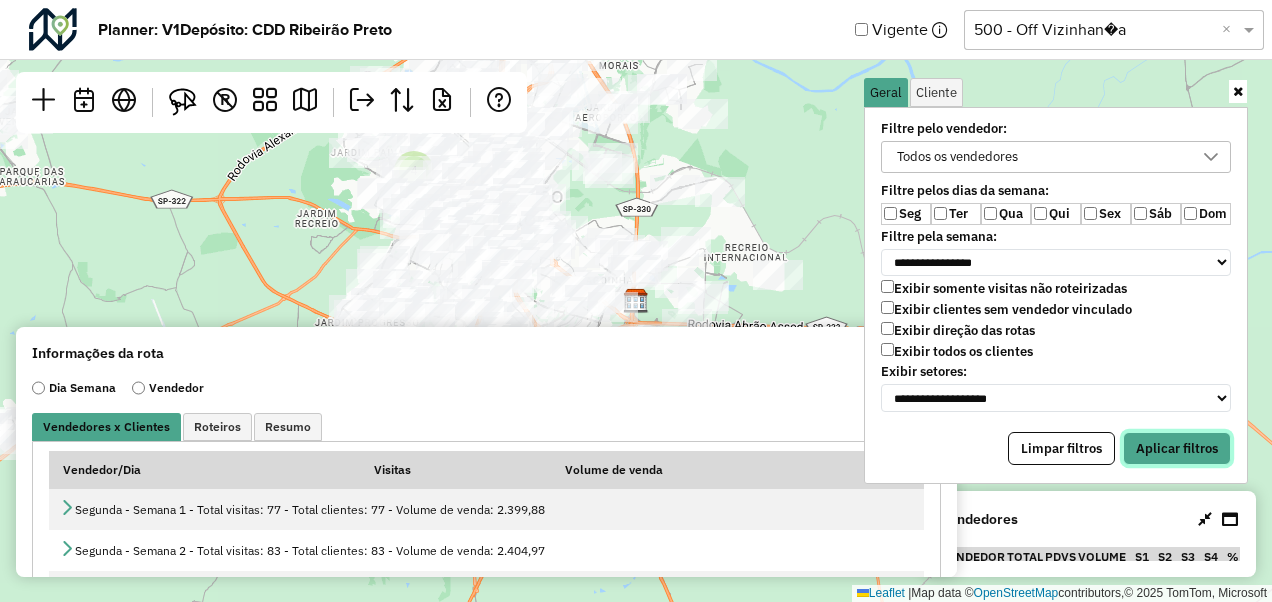 click on "Aplicar filtros" at bounding box center (1177, 449) 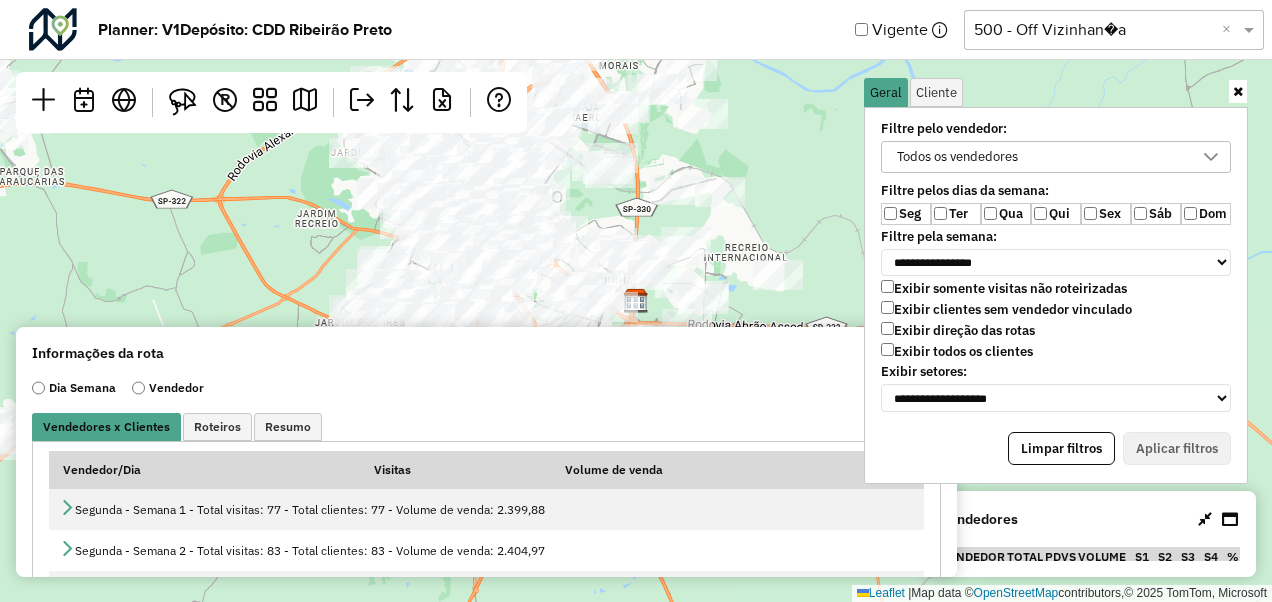 click at bounding box center (1238, 91) 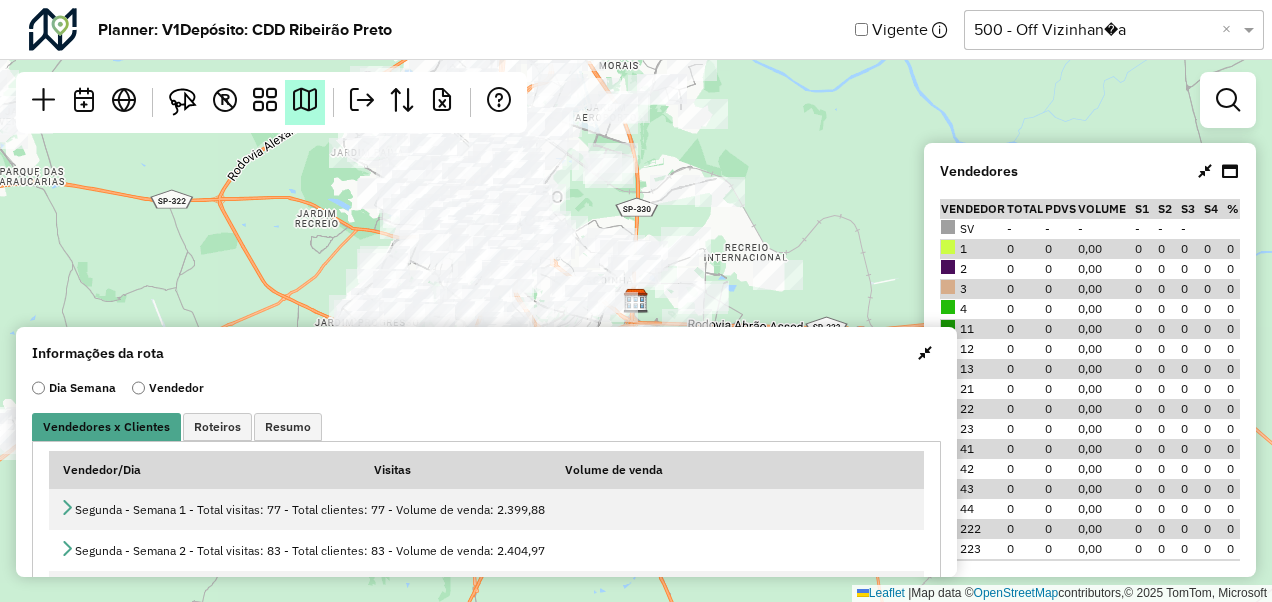 click at bounding box center (305, 100) 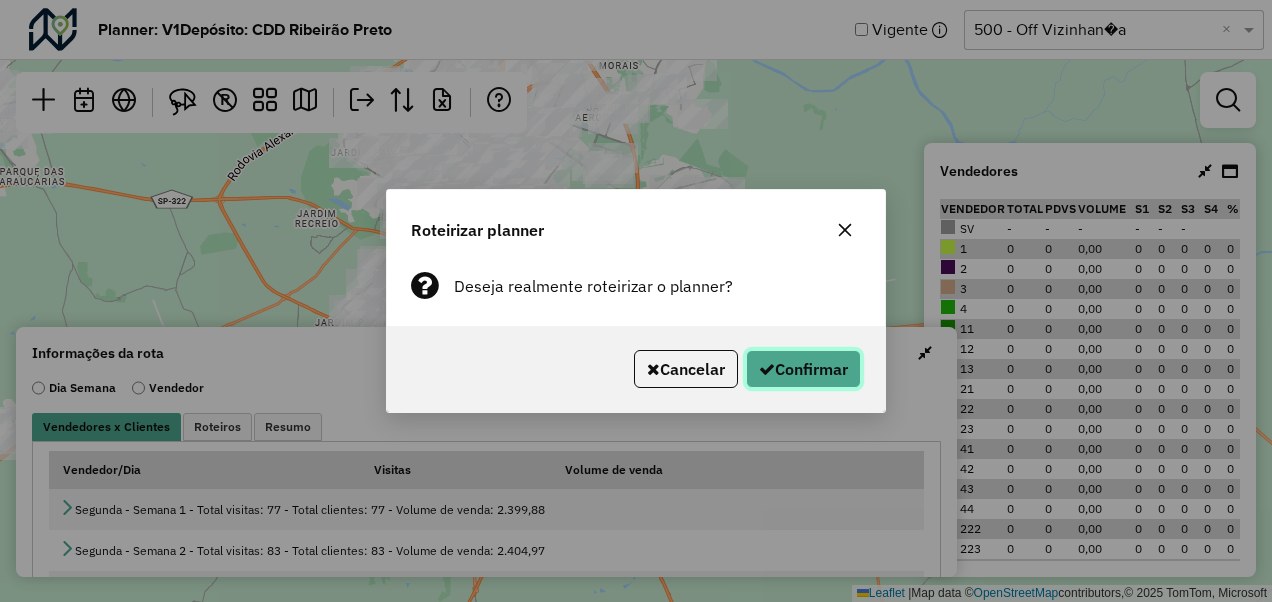 click on "Confirmar" 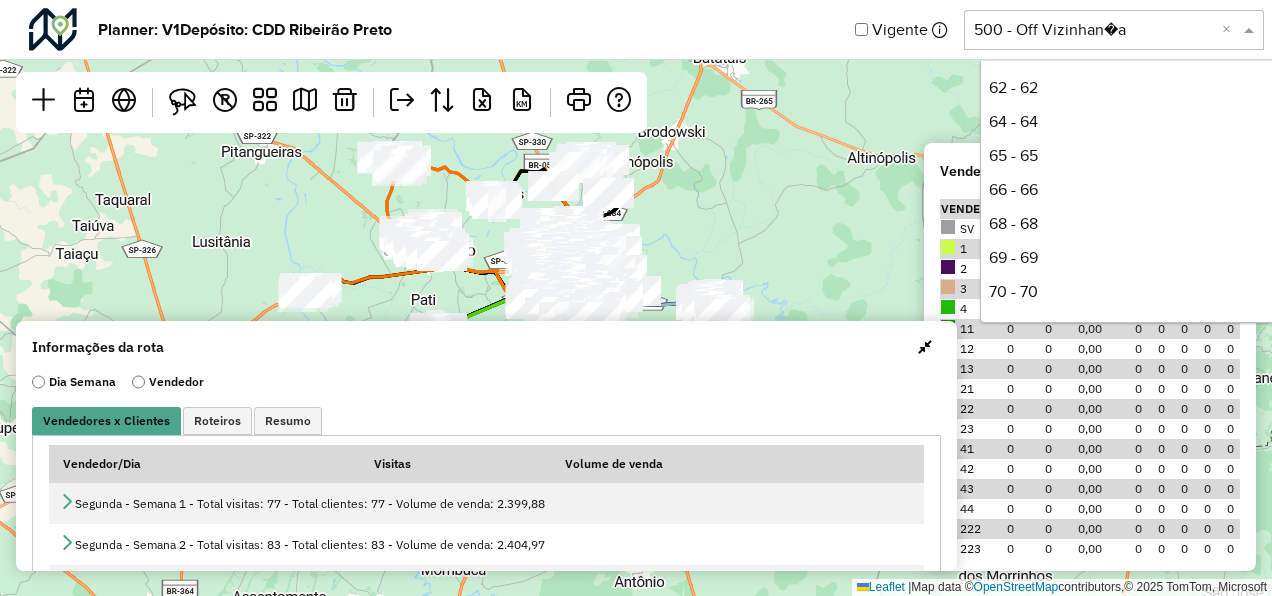 click 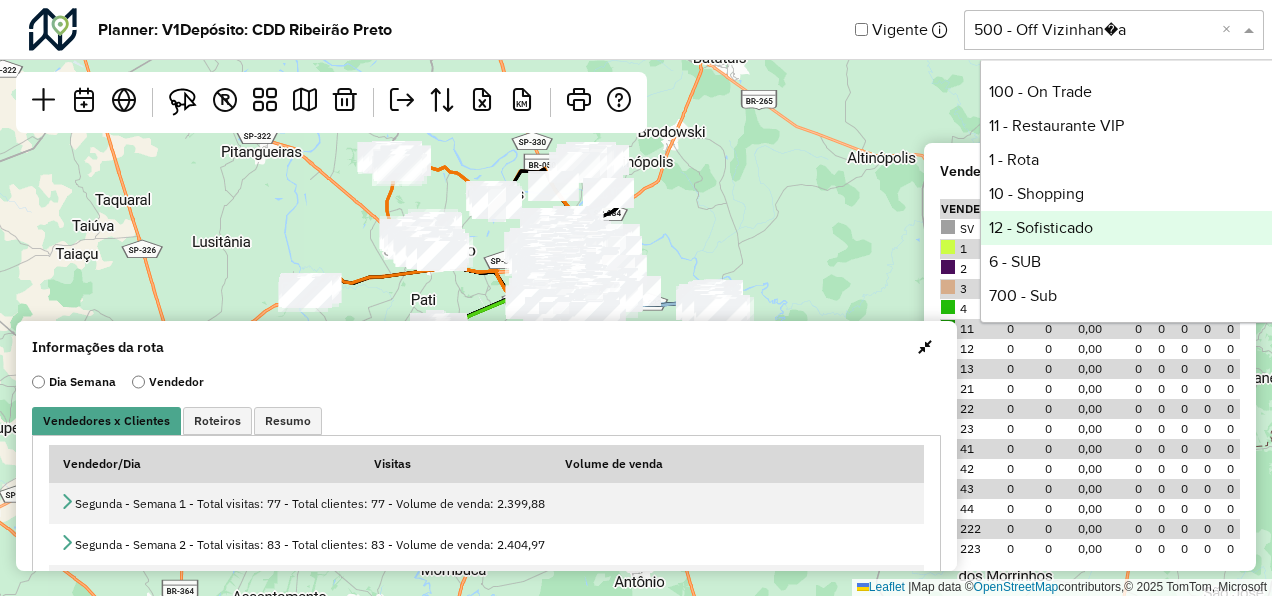 scroll, scrollTop: 950, scrollLeft: 0, axis: vertical 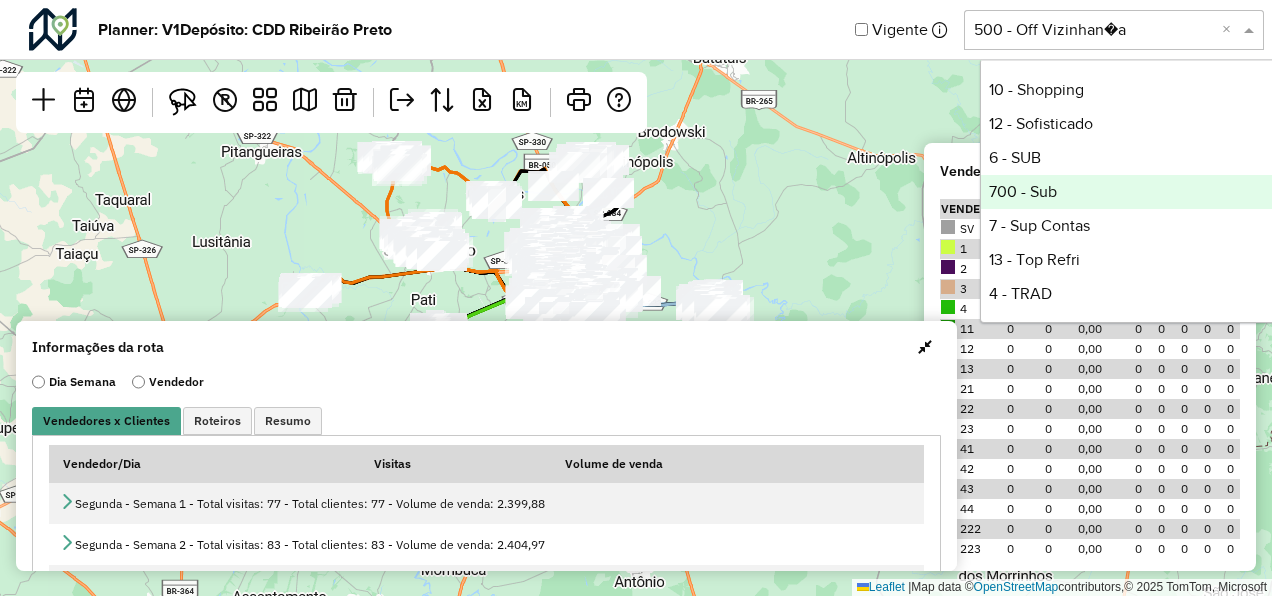 click on "700 - Sub" at bounding box center [1130, 192] 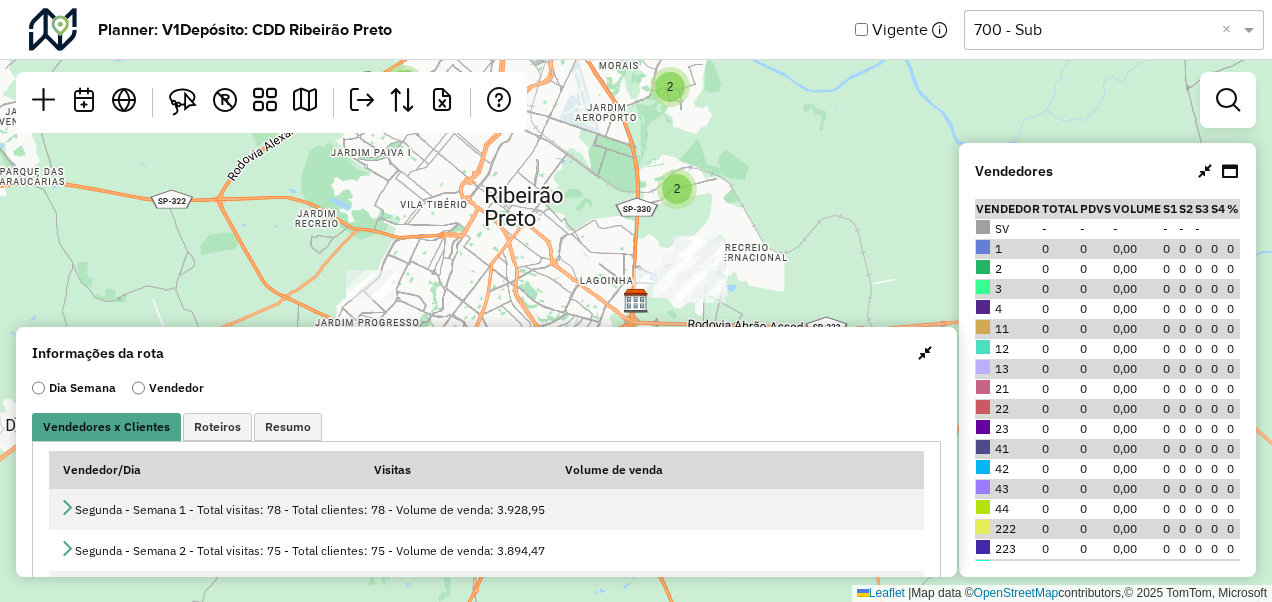 click at bounding box center (925, 353) 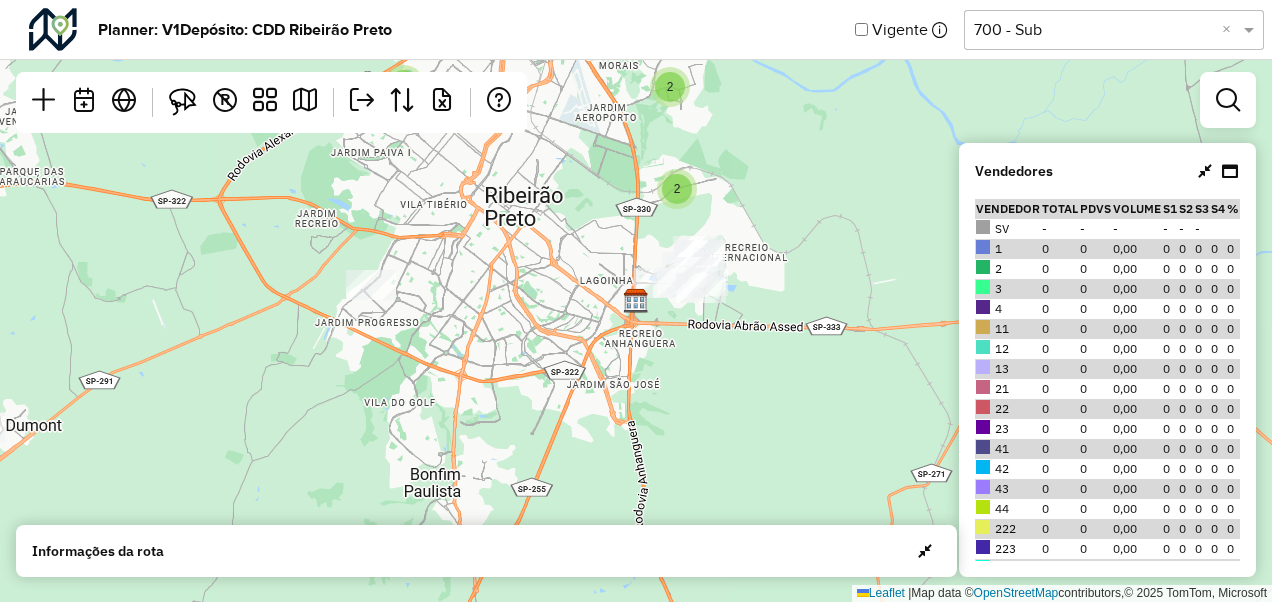 click at bounding box center (1205, 171) 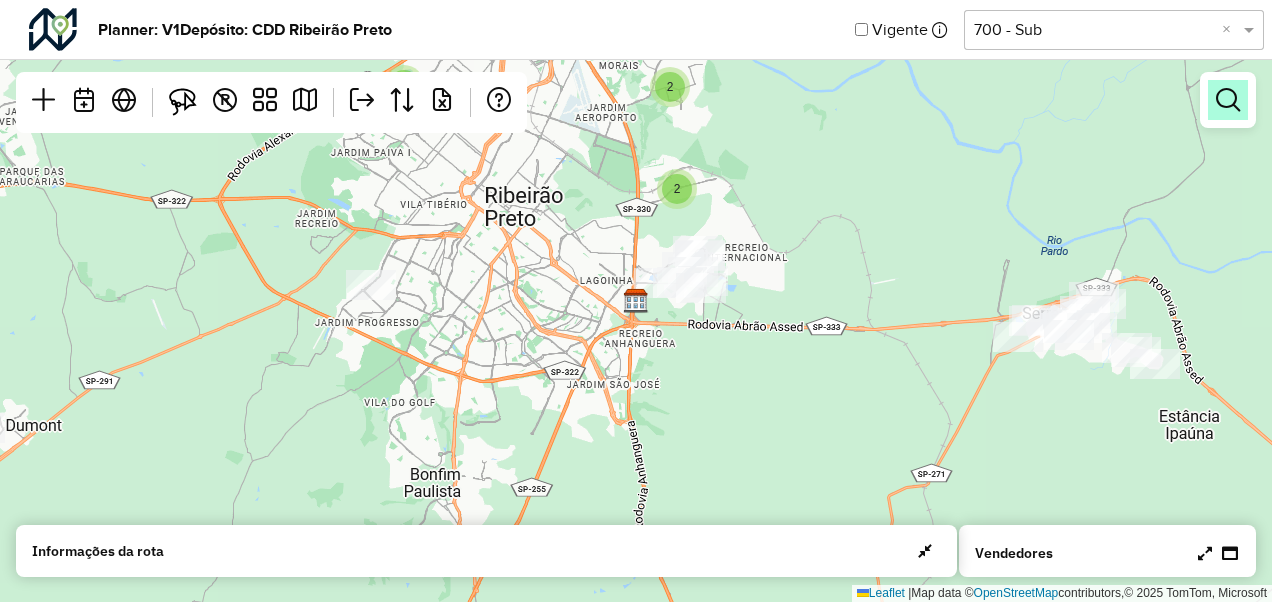 click at bounding box center (1228, 100) 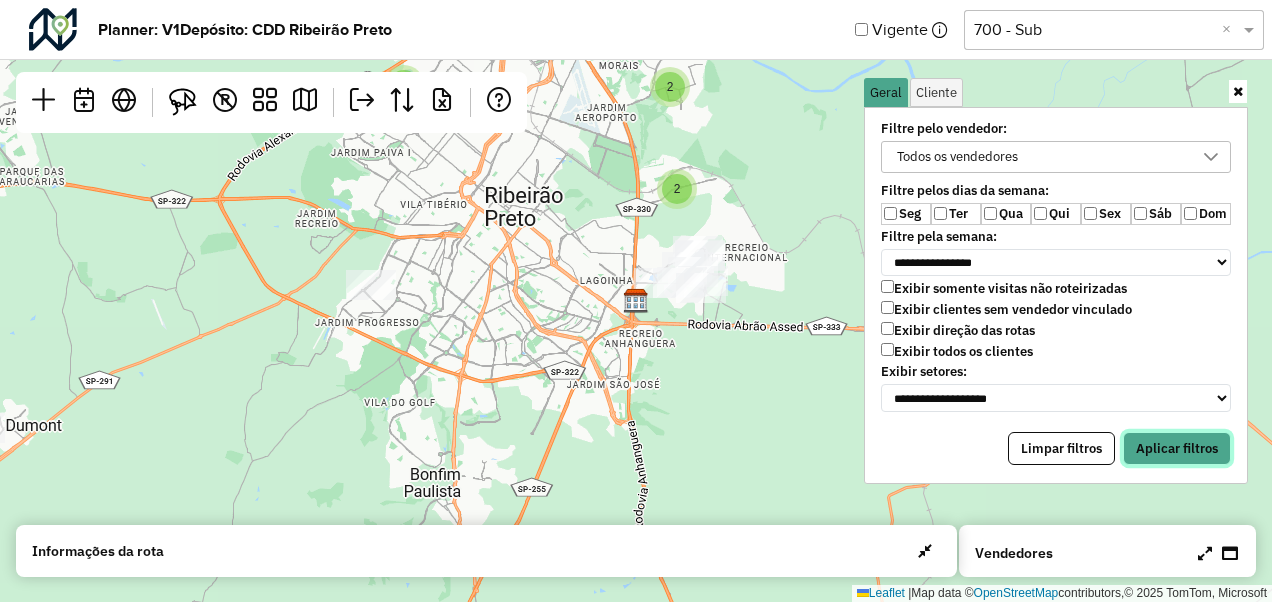 click on "Aplicar filtros" at bounding box center (1177, 449) 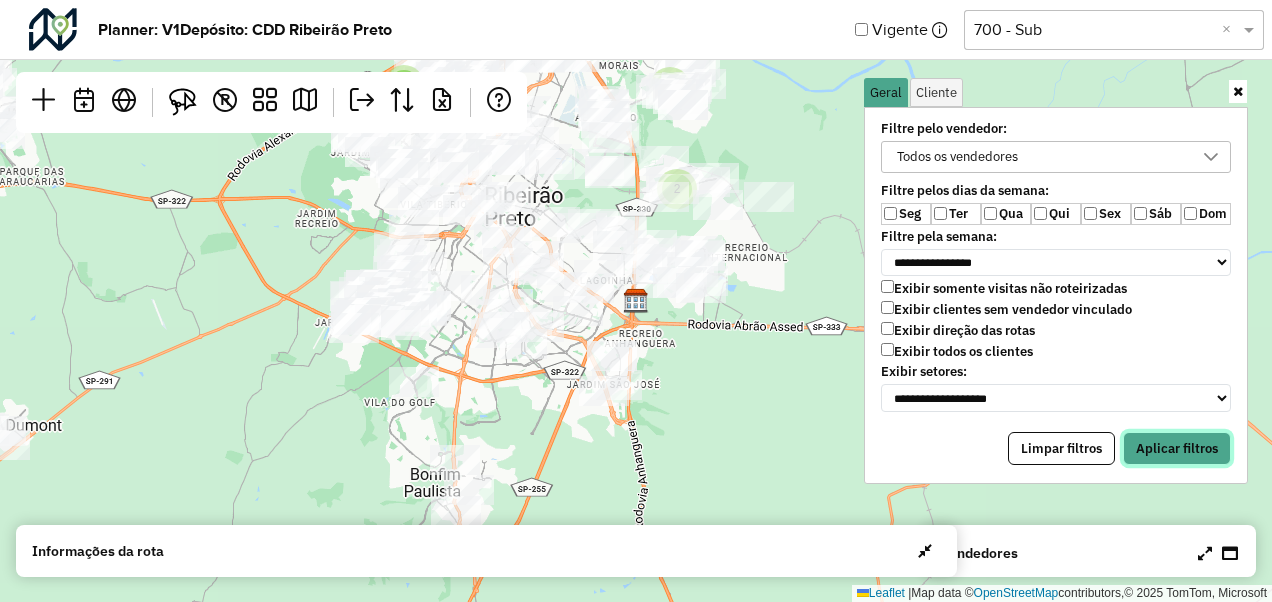 click on "Aplicar filtros" at bounding box center [1177, 449] 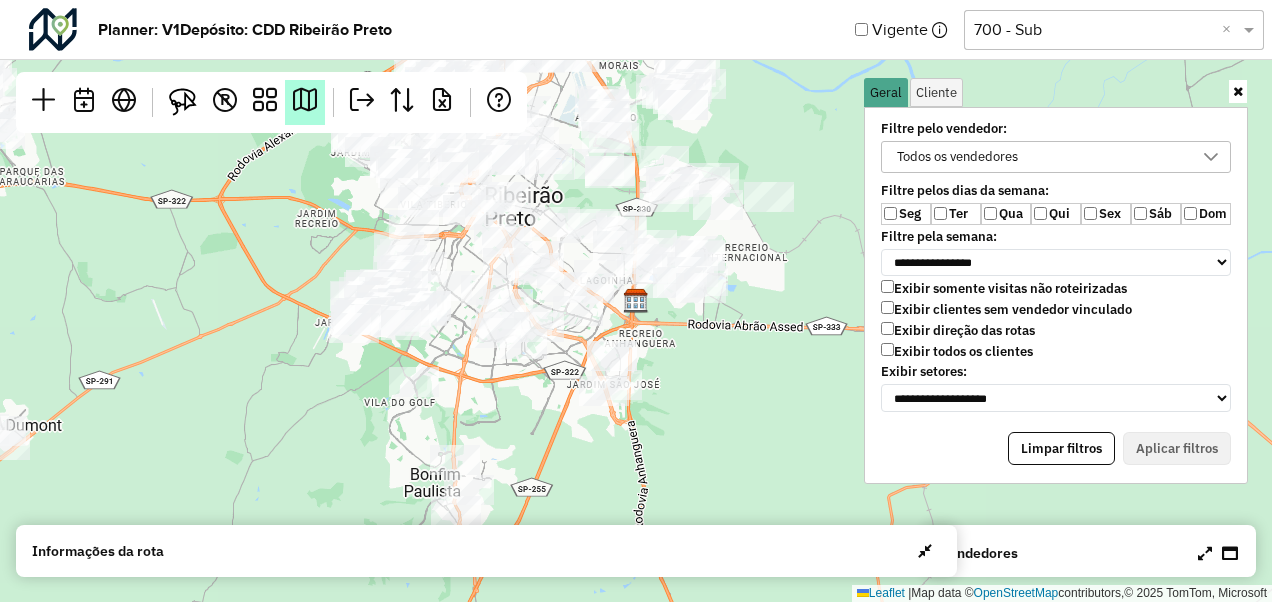 click at bounding box center [305, 100] 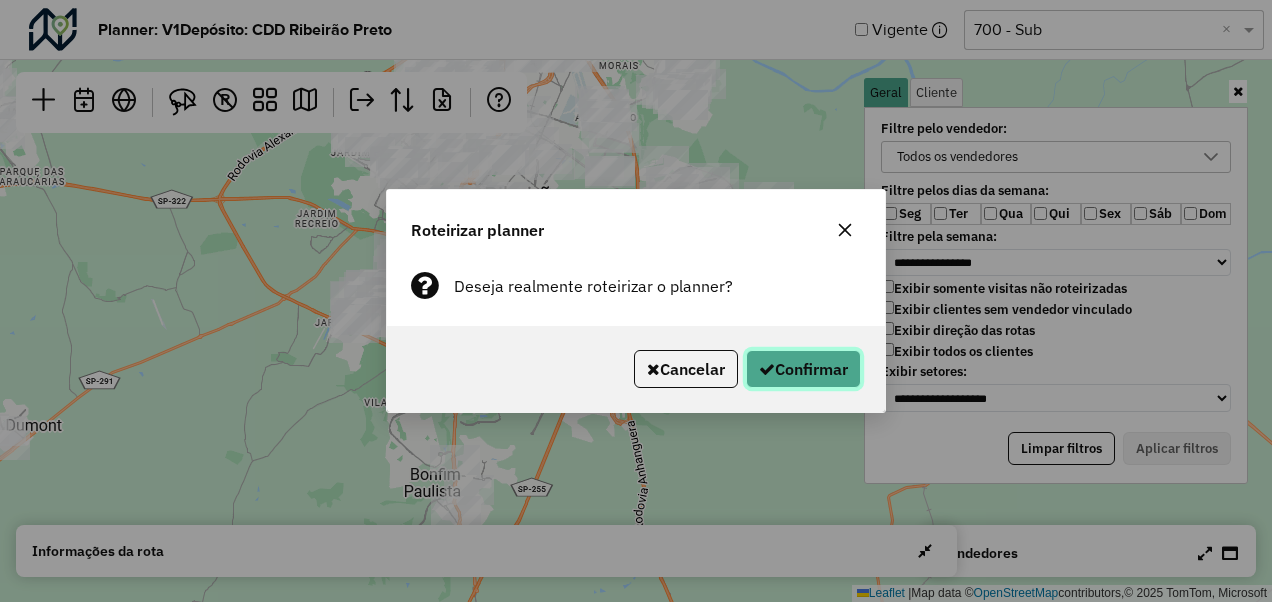 click on "Confirmar" 